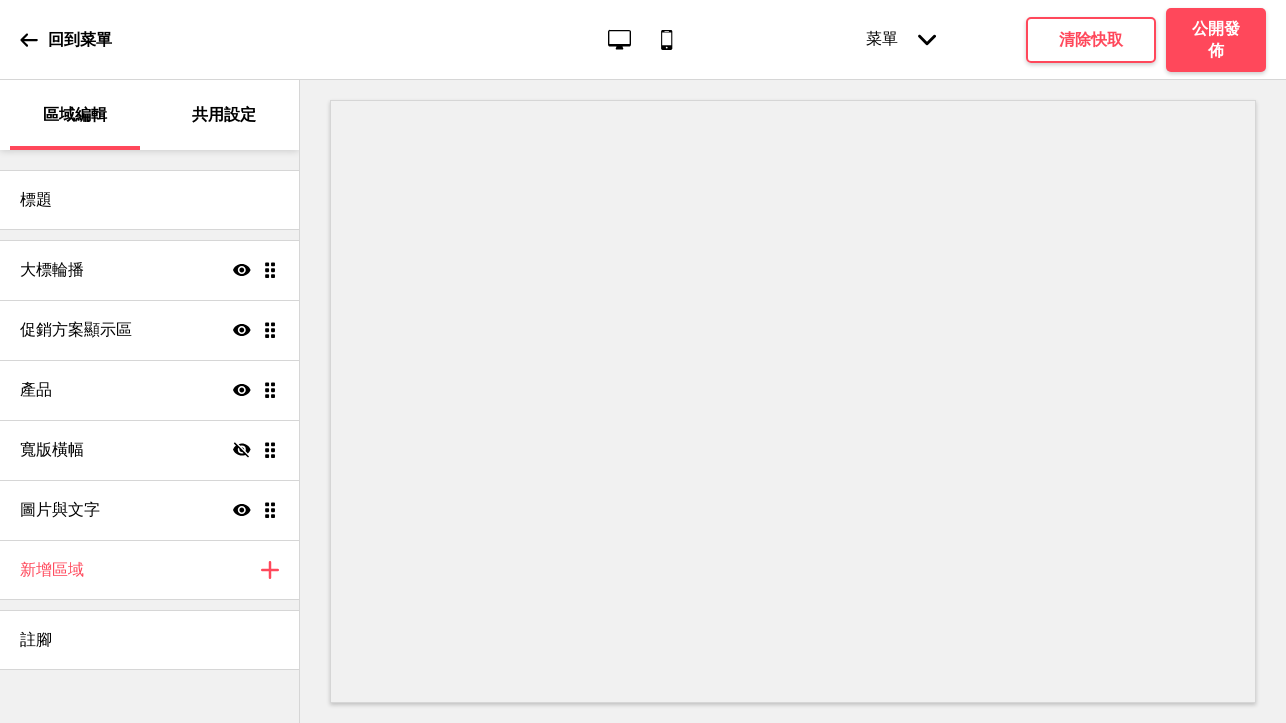 scroll, scrollTop: 0, scrollLeft: 0, axis: both 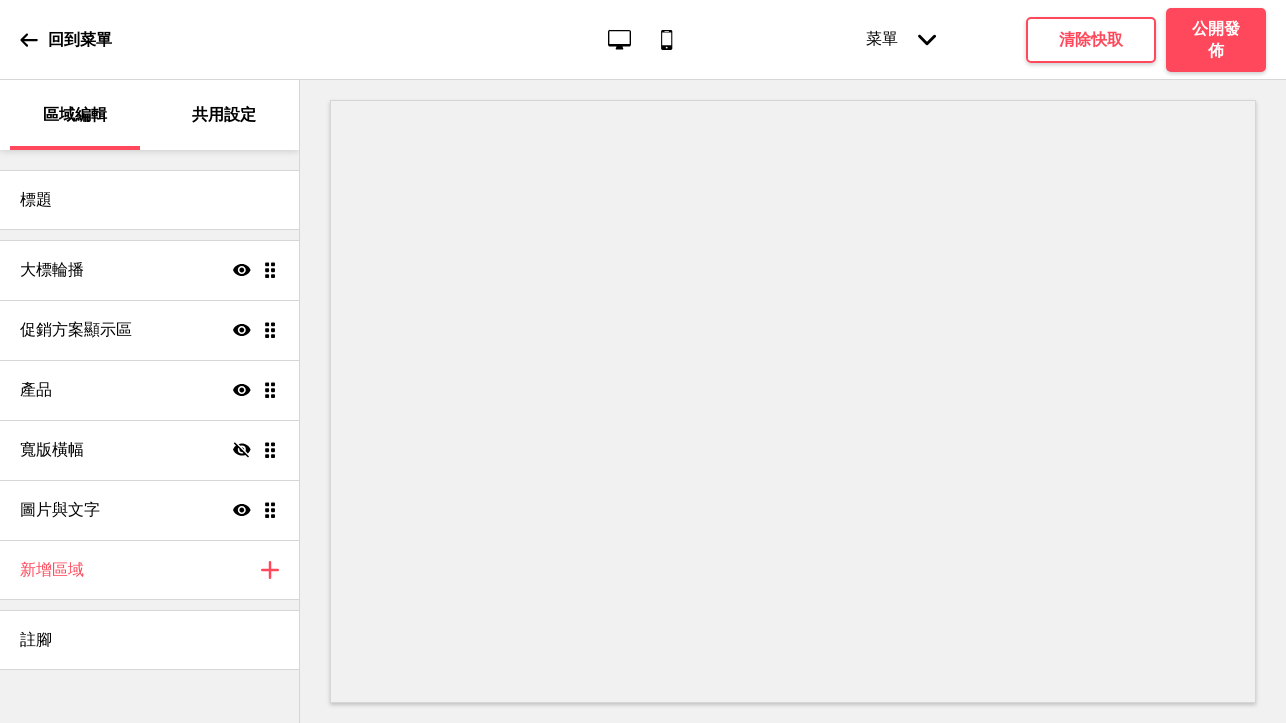 click on "共用設定" at bounding box center [224, 115] 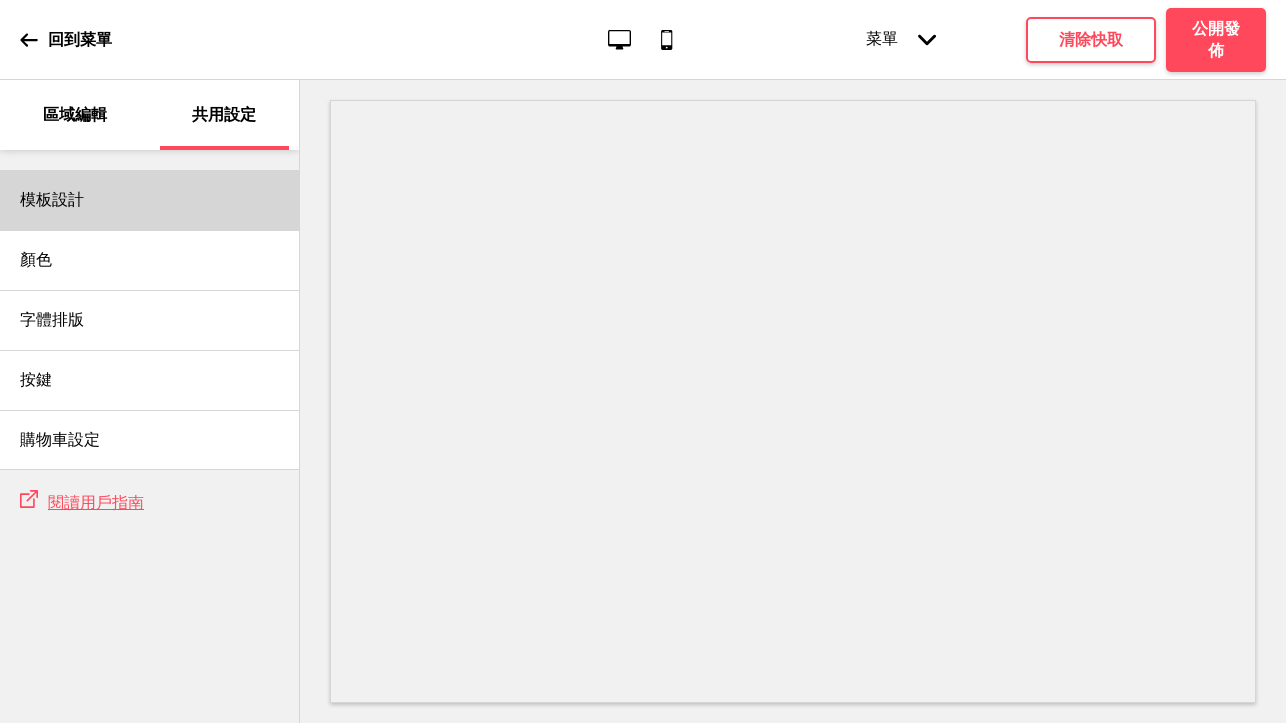 click on "模板設計" at bounding box center (149, 200) 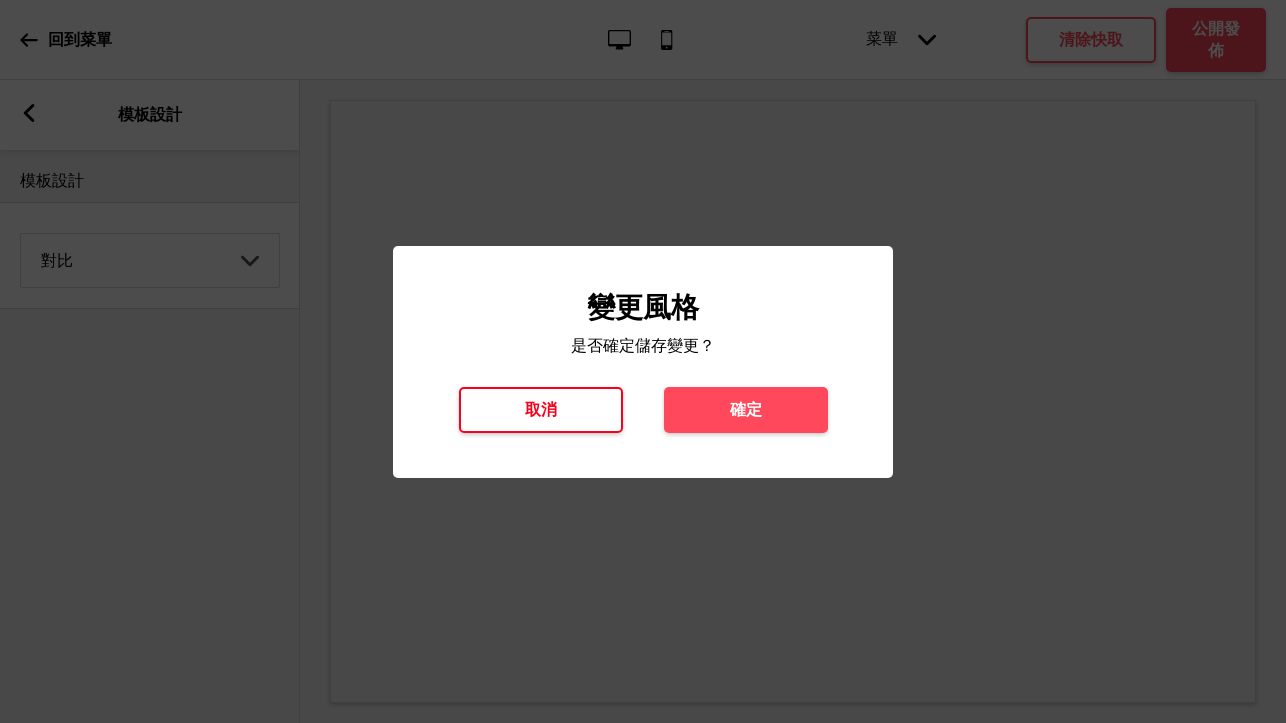 click on "取消" at bounding box center [541, 410] 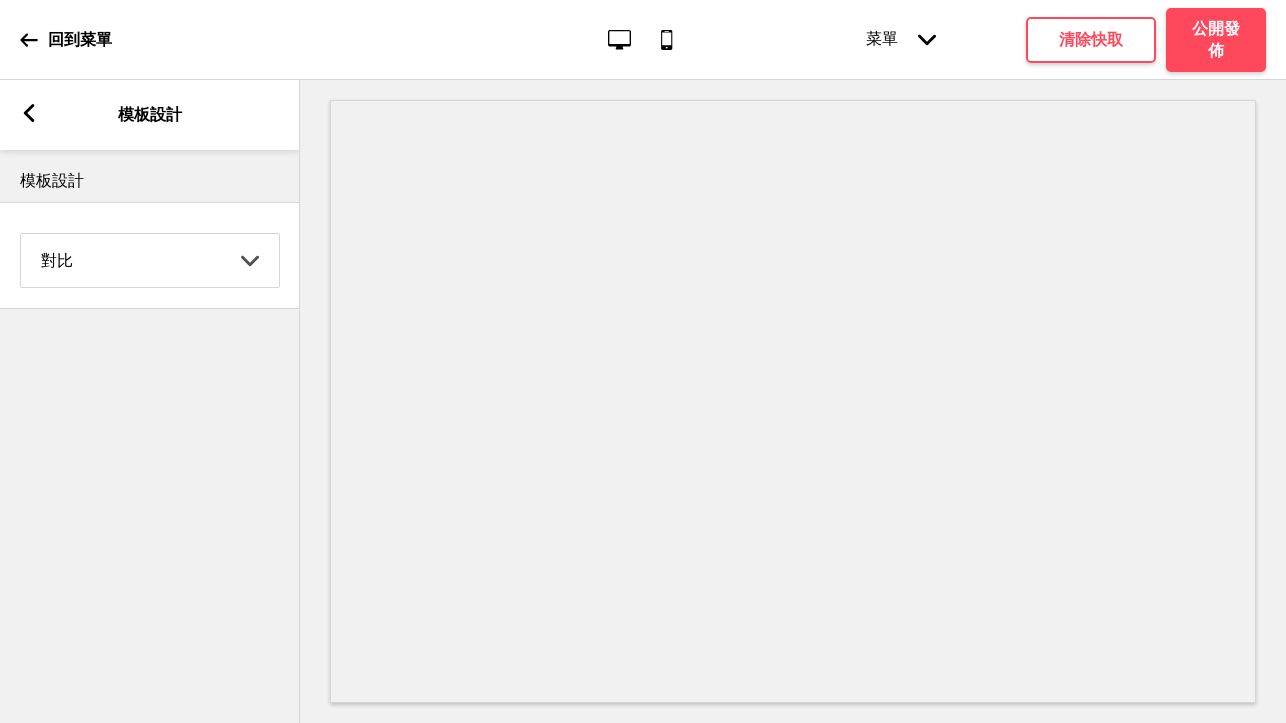 click on "箭頭down" 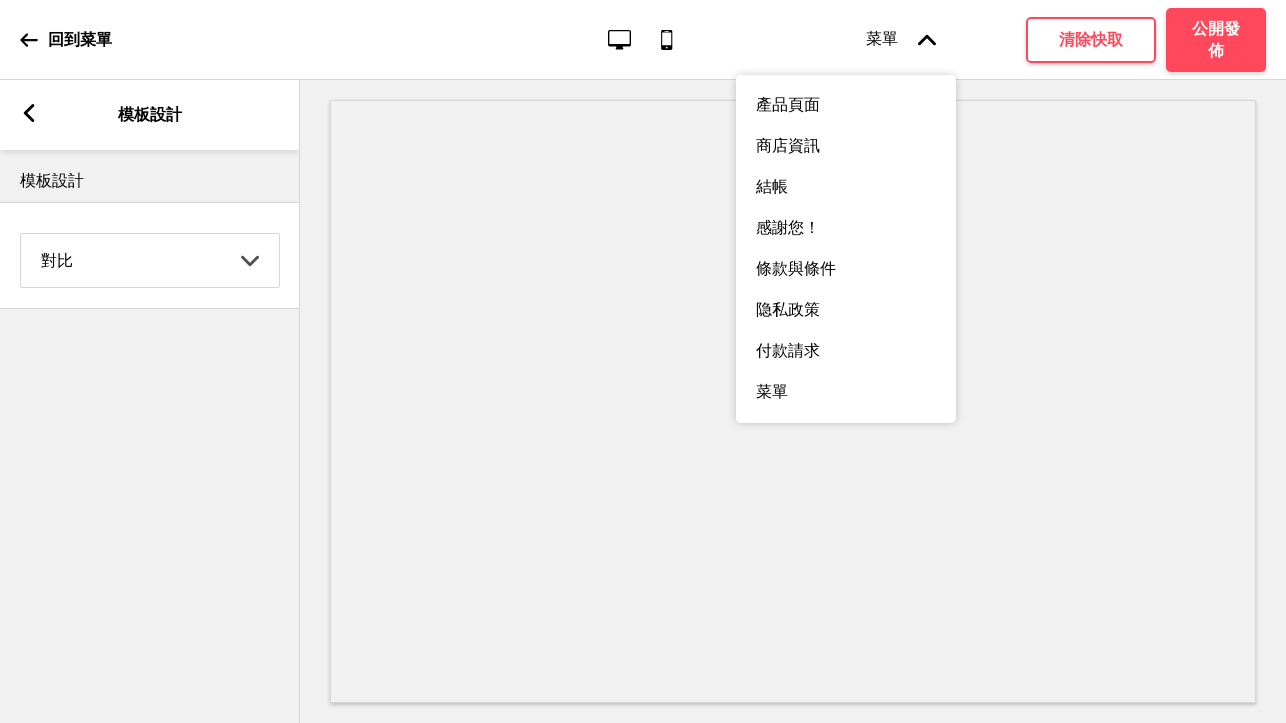 click on "箭頭up" 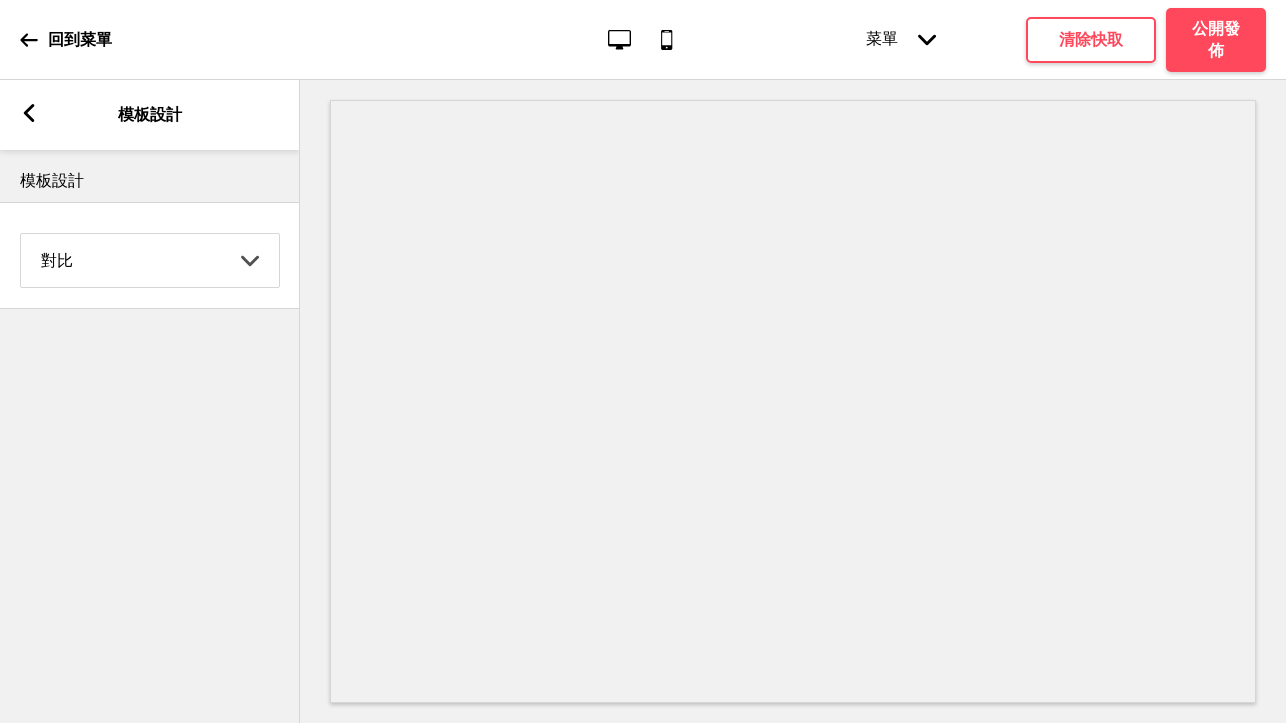 click on "行動電話" 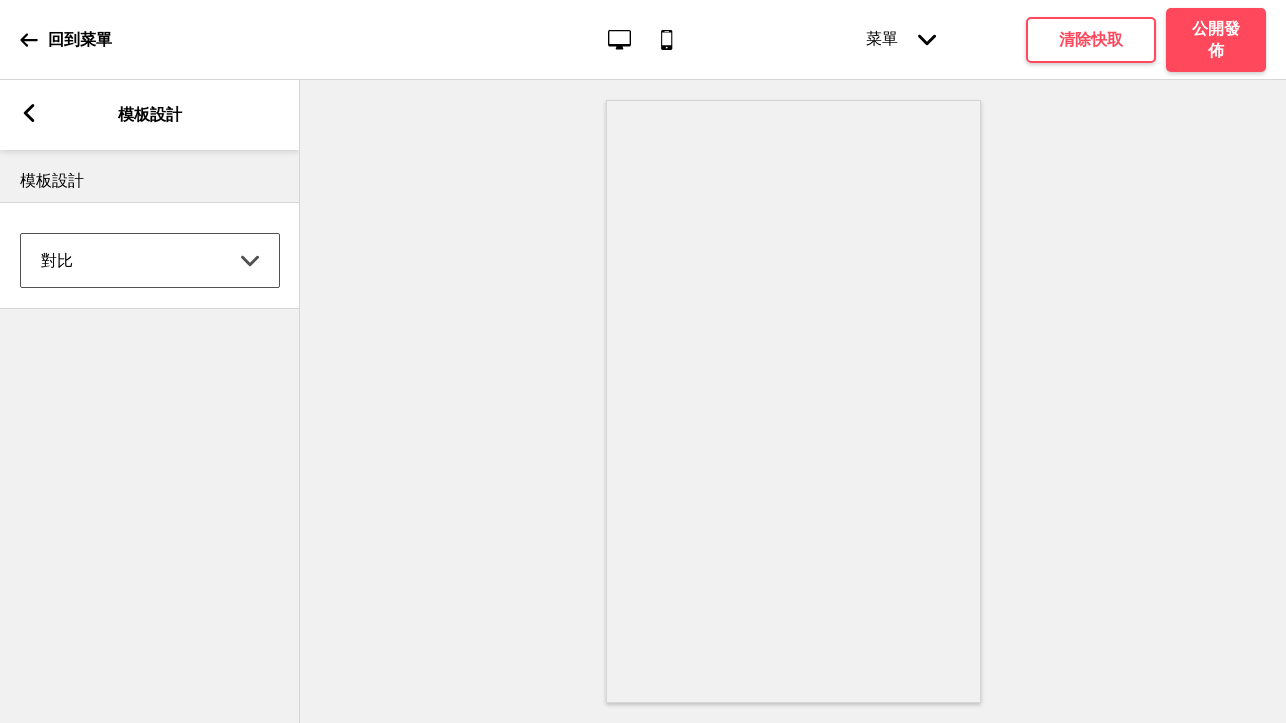 scroll, scrollTop: 0, scrollLeft: 0, axis: both 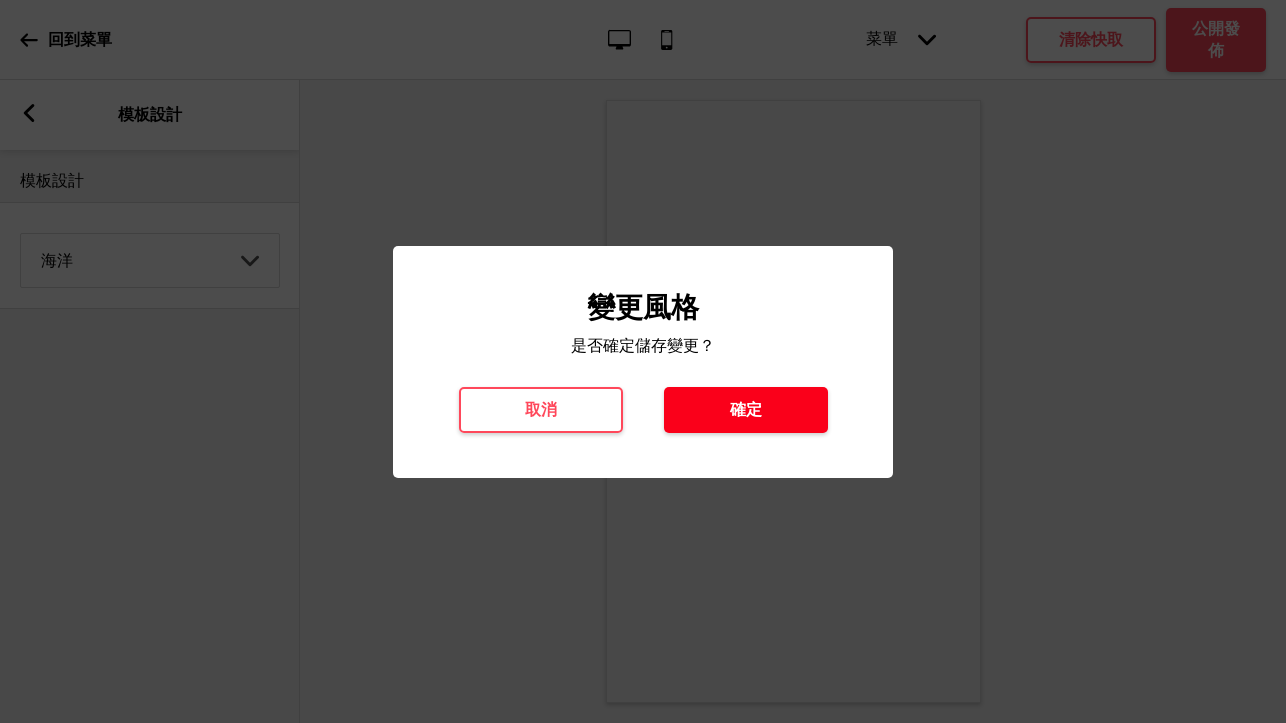 click on "確定" at bounding box center [746, 410] 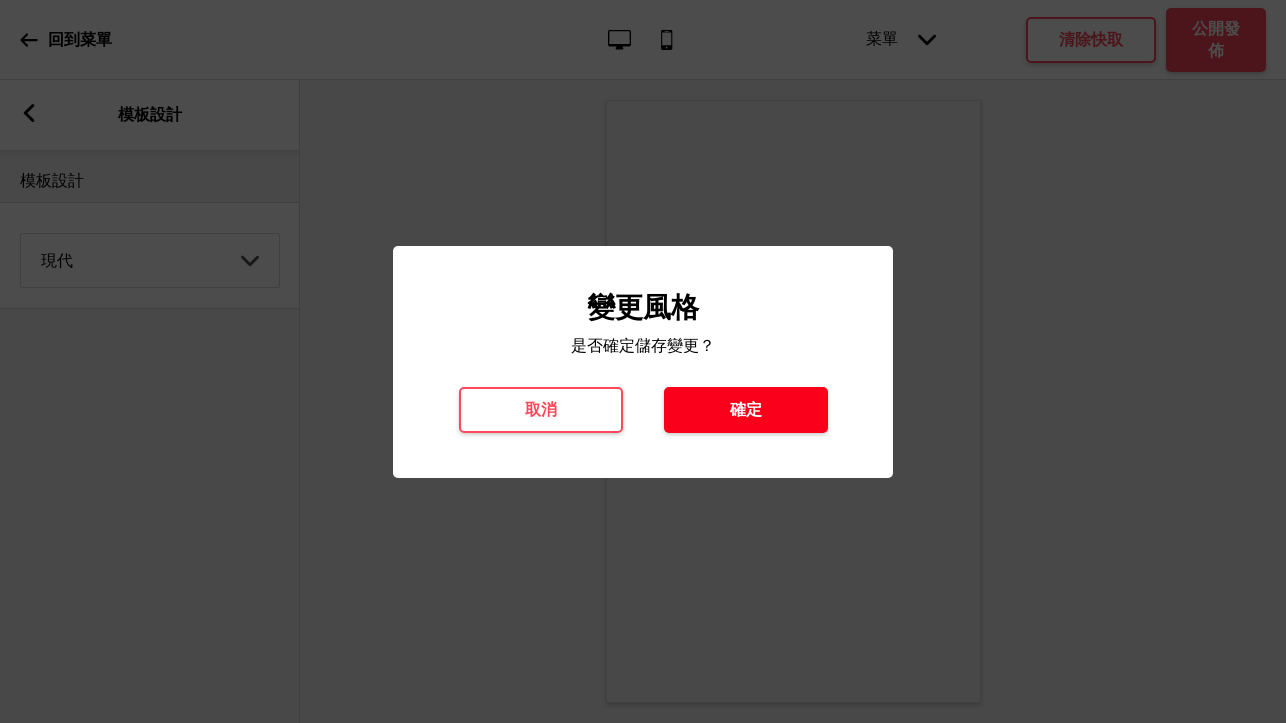 click on "確定" at bounding box center [746, 410] 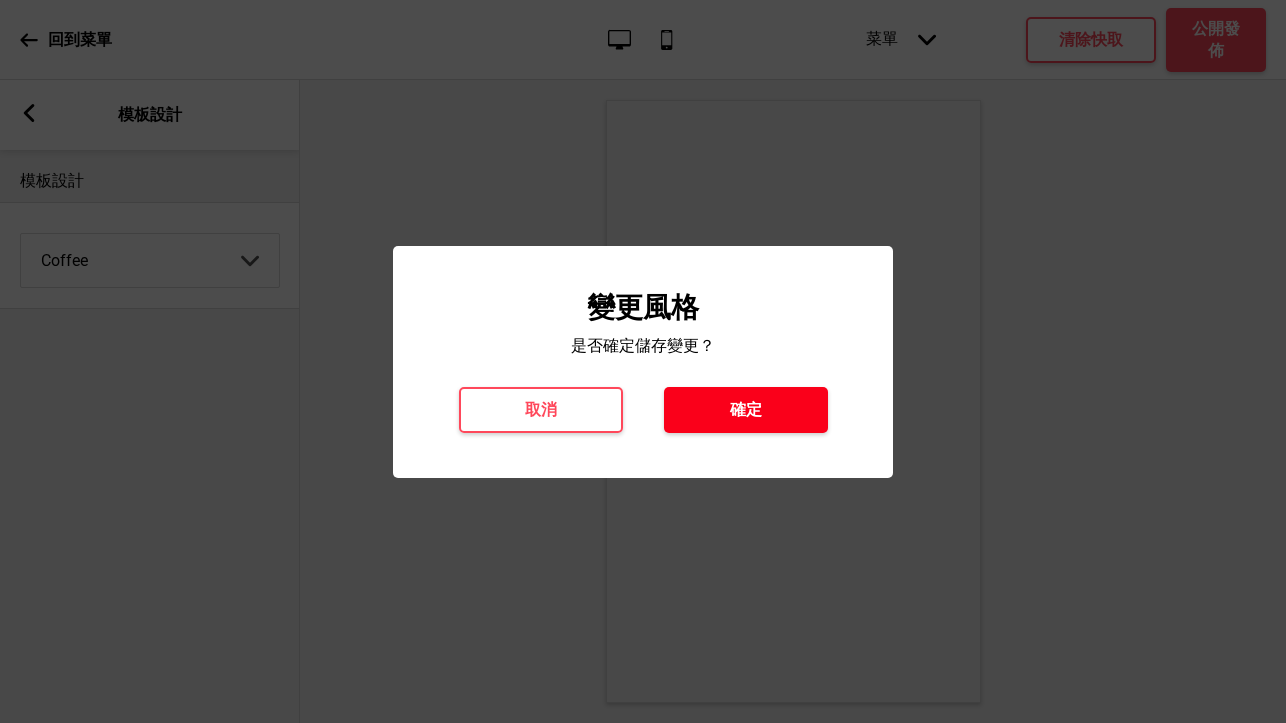 click on "確定" at bounding box center [746, 410] 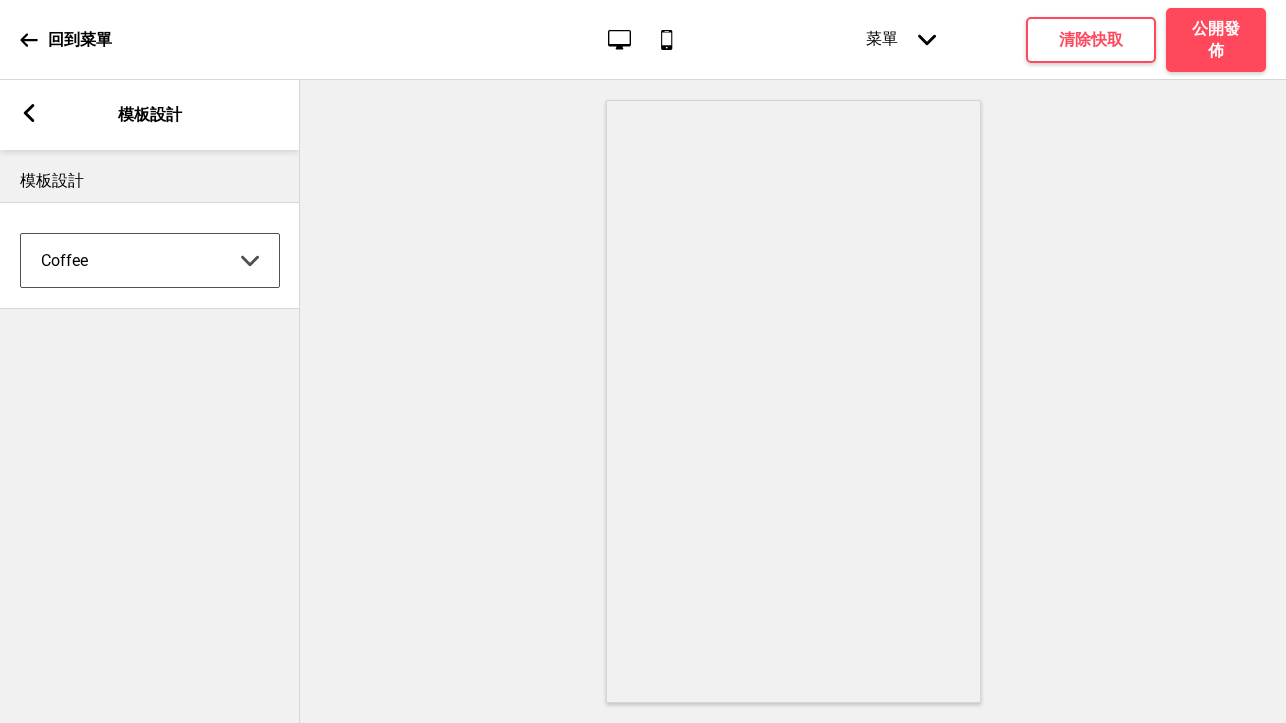 select on "yellow_fruits" 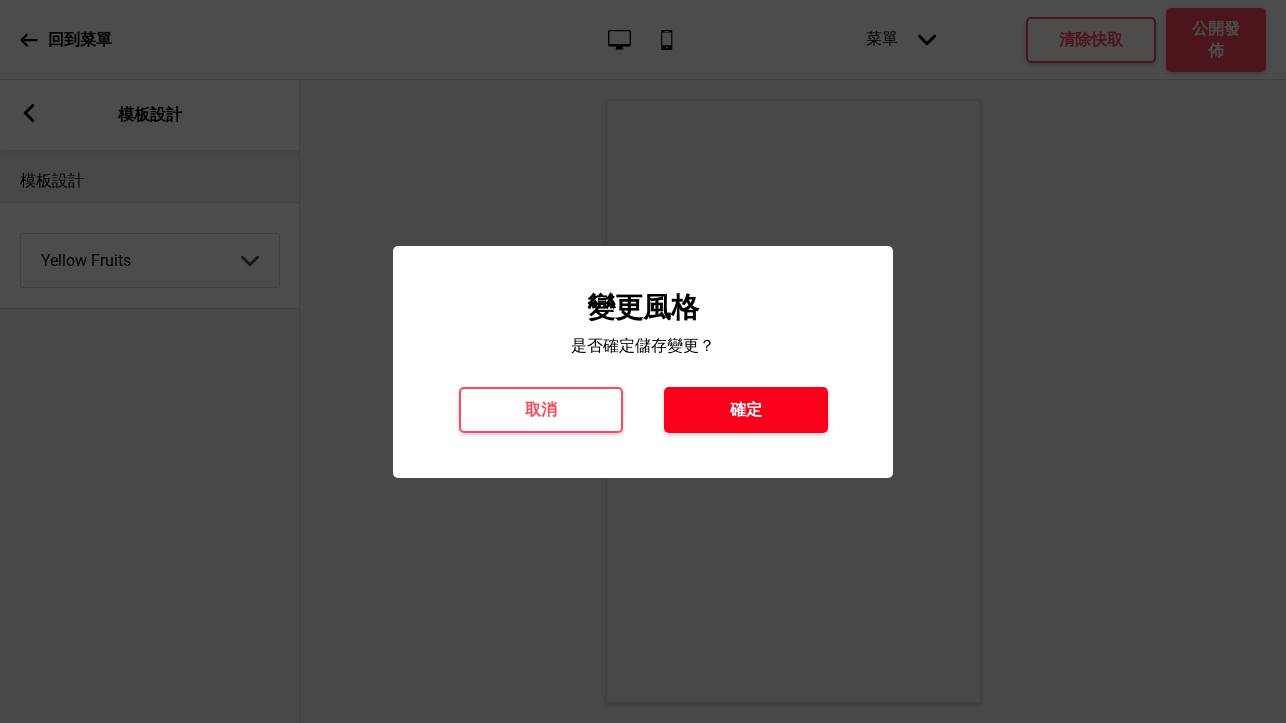 click on "確定" at bounding box center (746, 410) 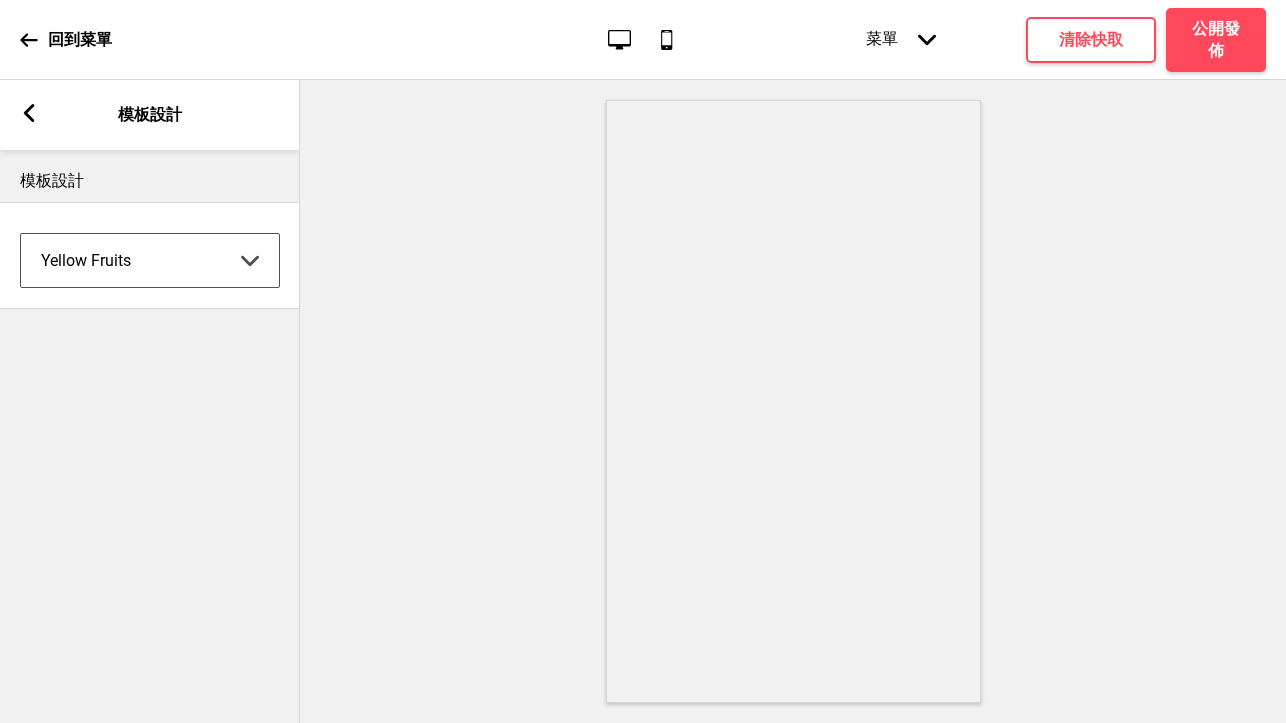 scroll, scrollTop: 0, scrollLeft: 0, axis: both 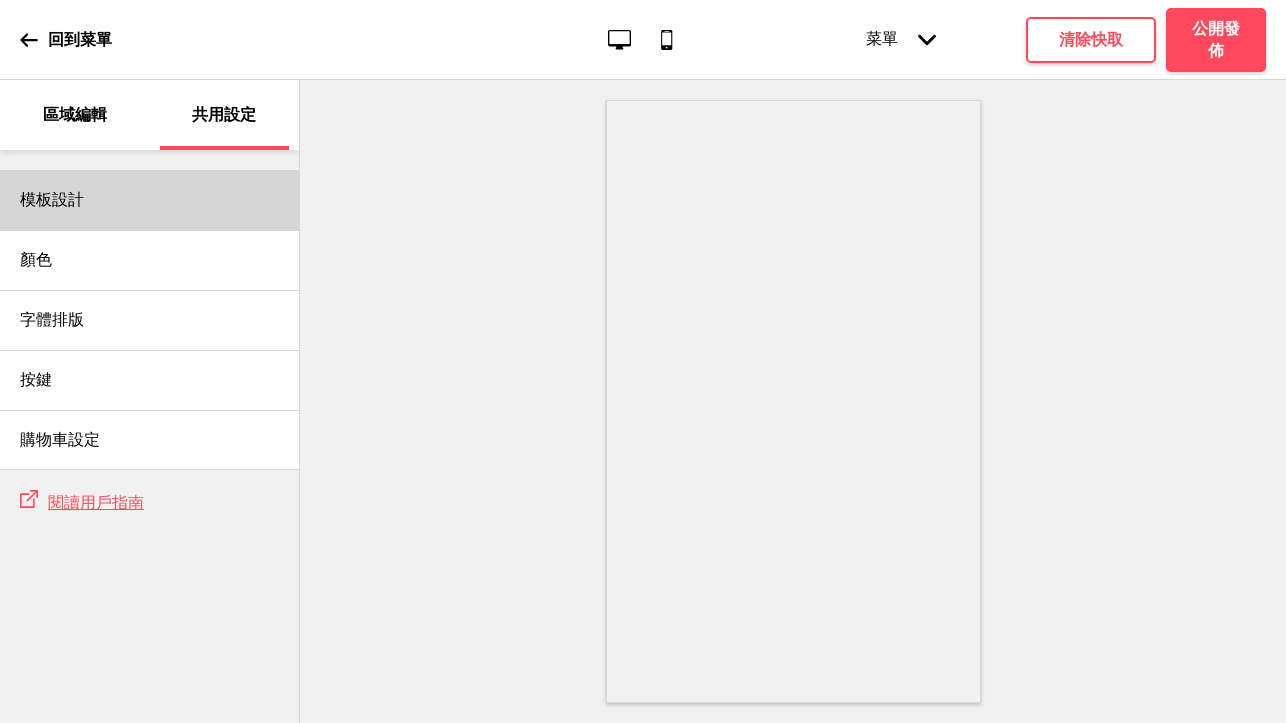 click on "模板設計" at bounding box center (149, 200) 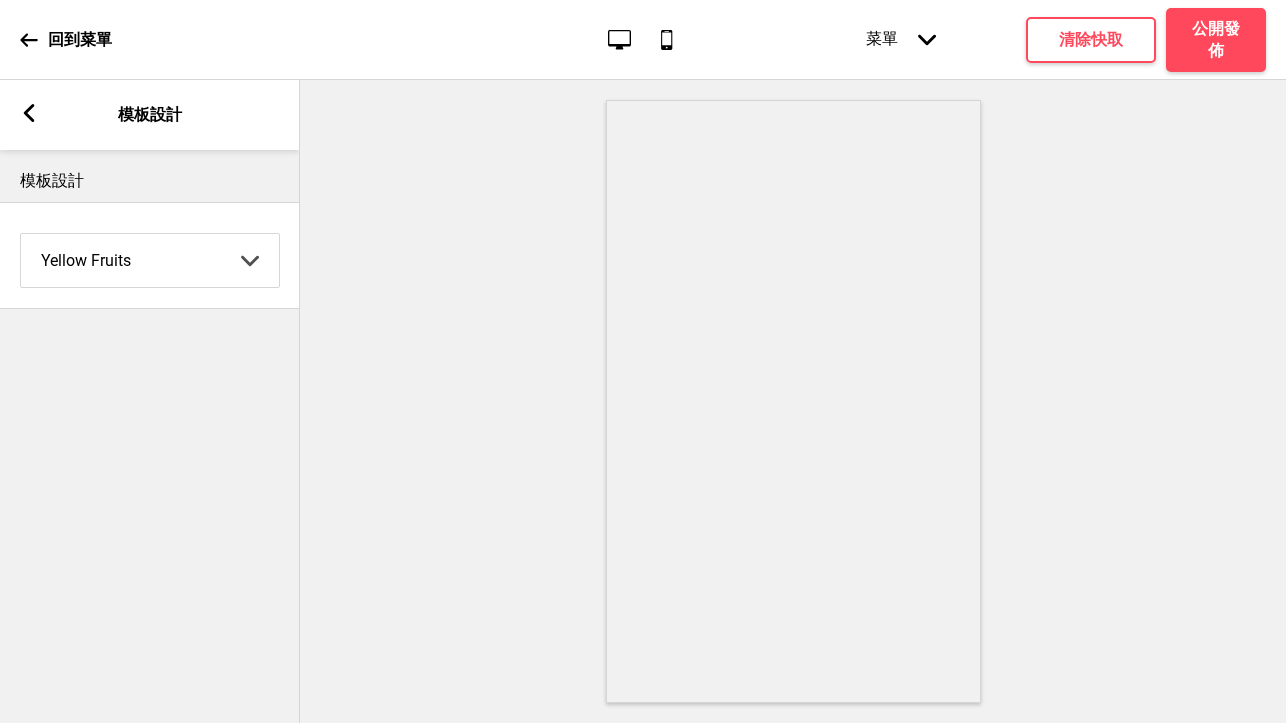 click 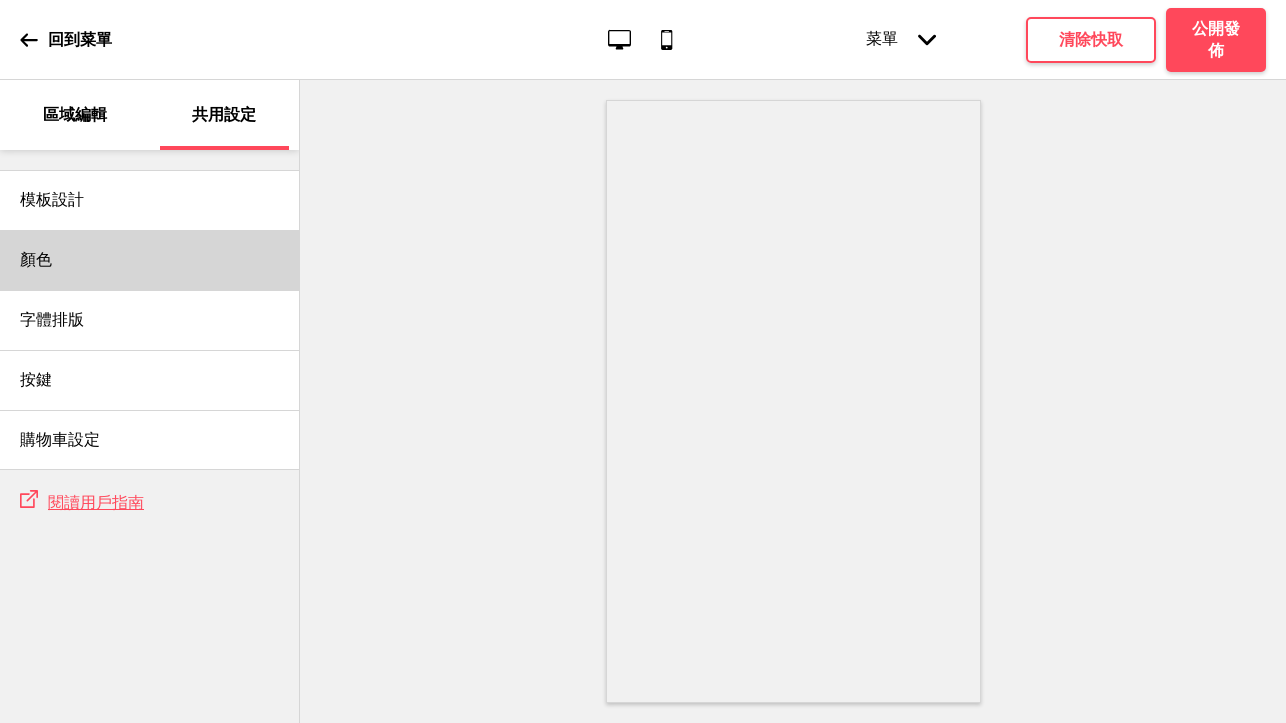 click on "顏色" at bounding box center [149, 260] 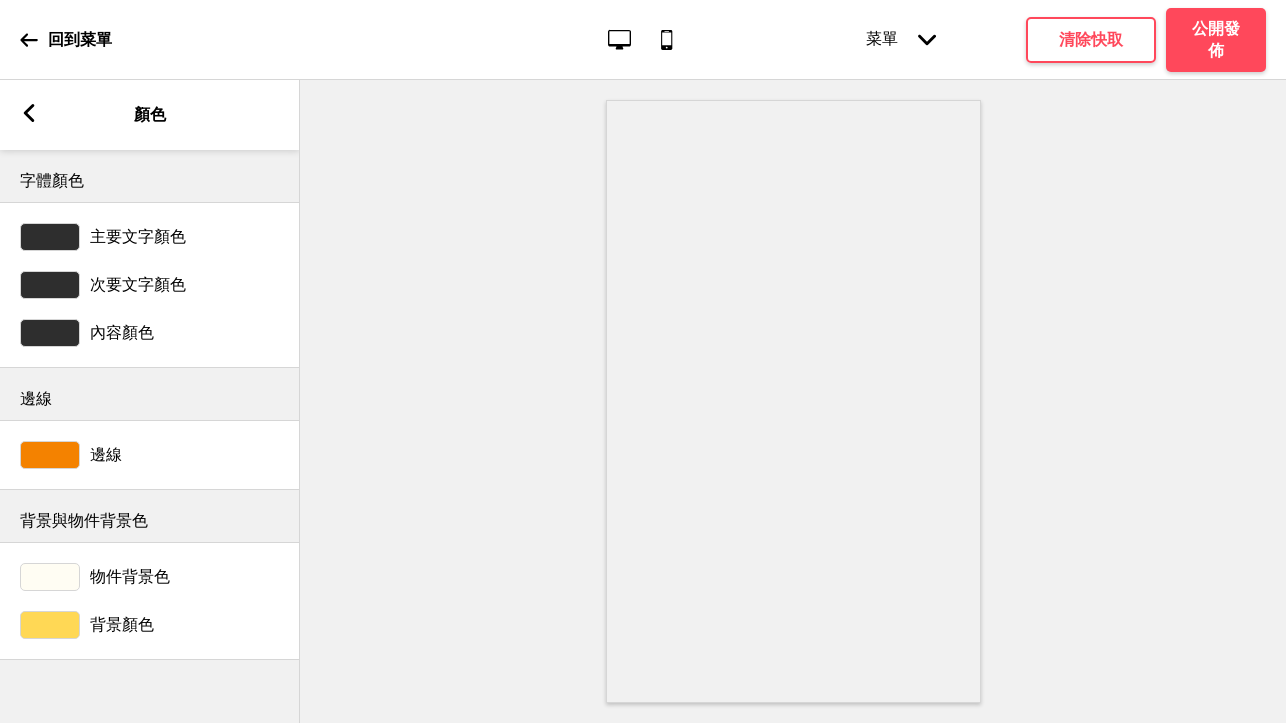 click on "箭頭left" at bounding box center (29, 115) 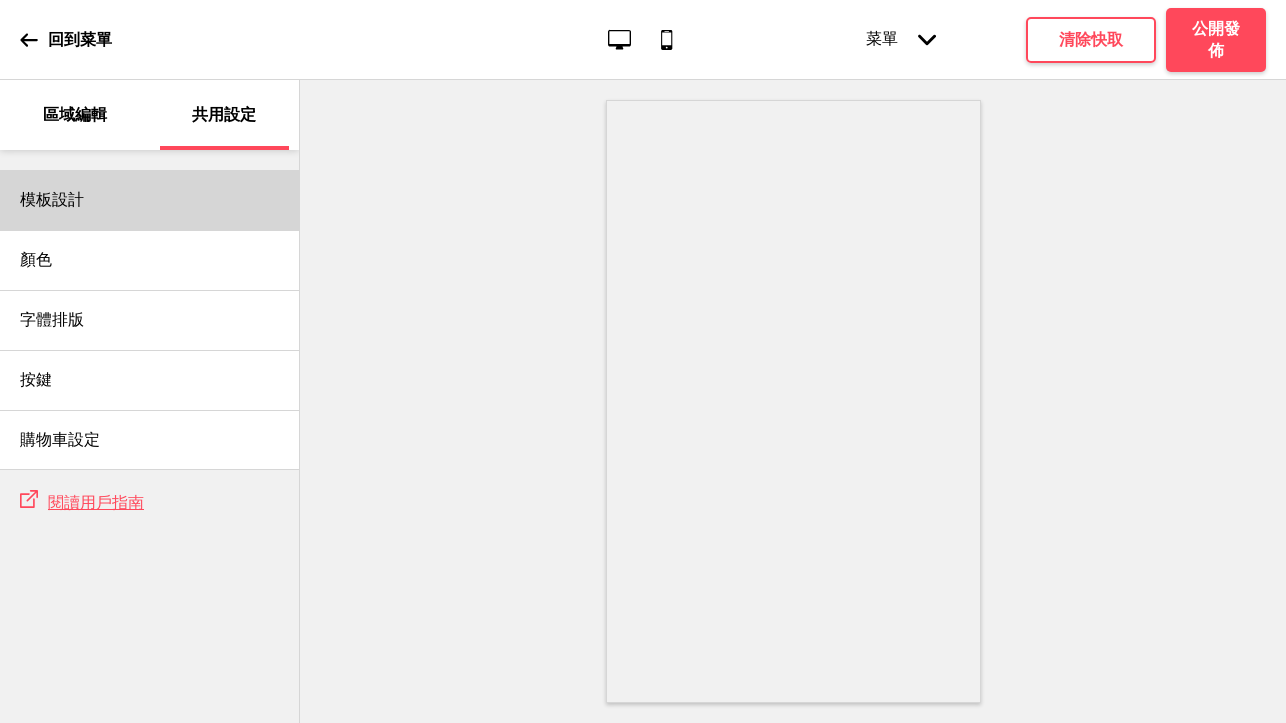 click on "模板設計" at bounding box center (149, 200) 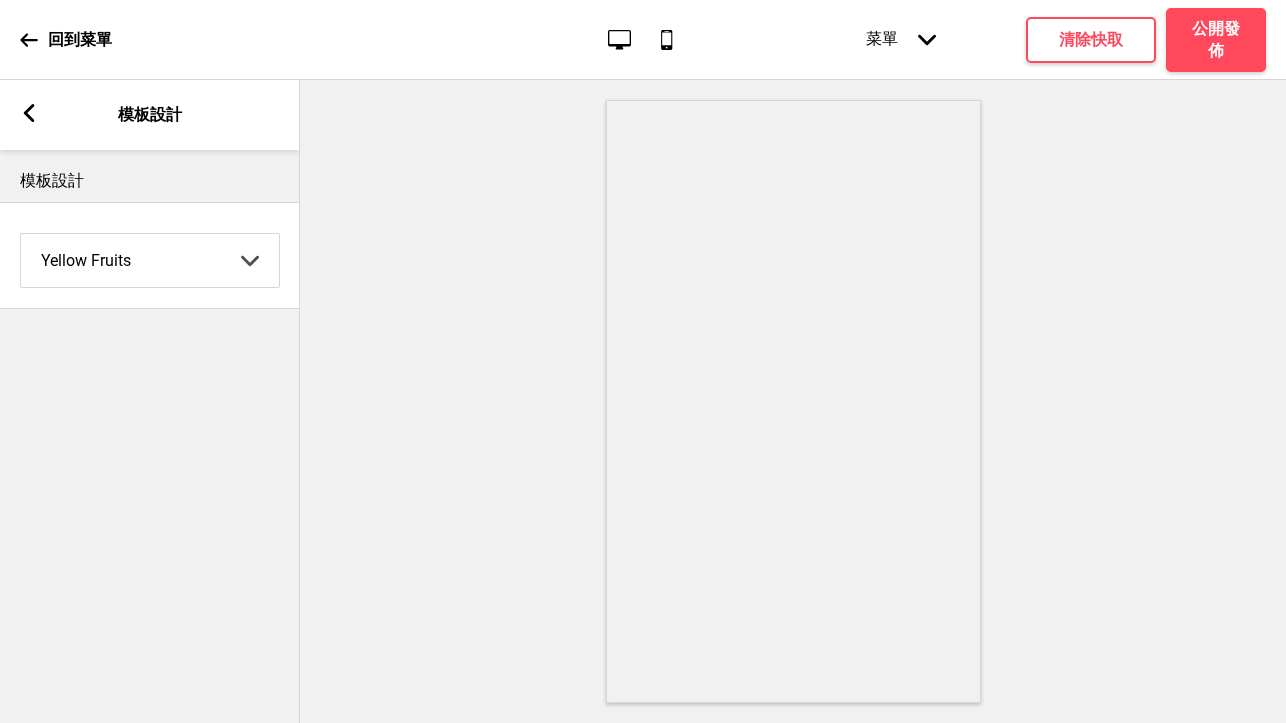 click on "箭頭left 模板設計" at bounding box center [150, 115] 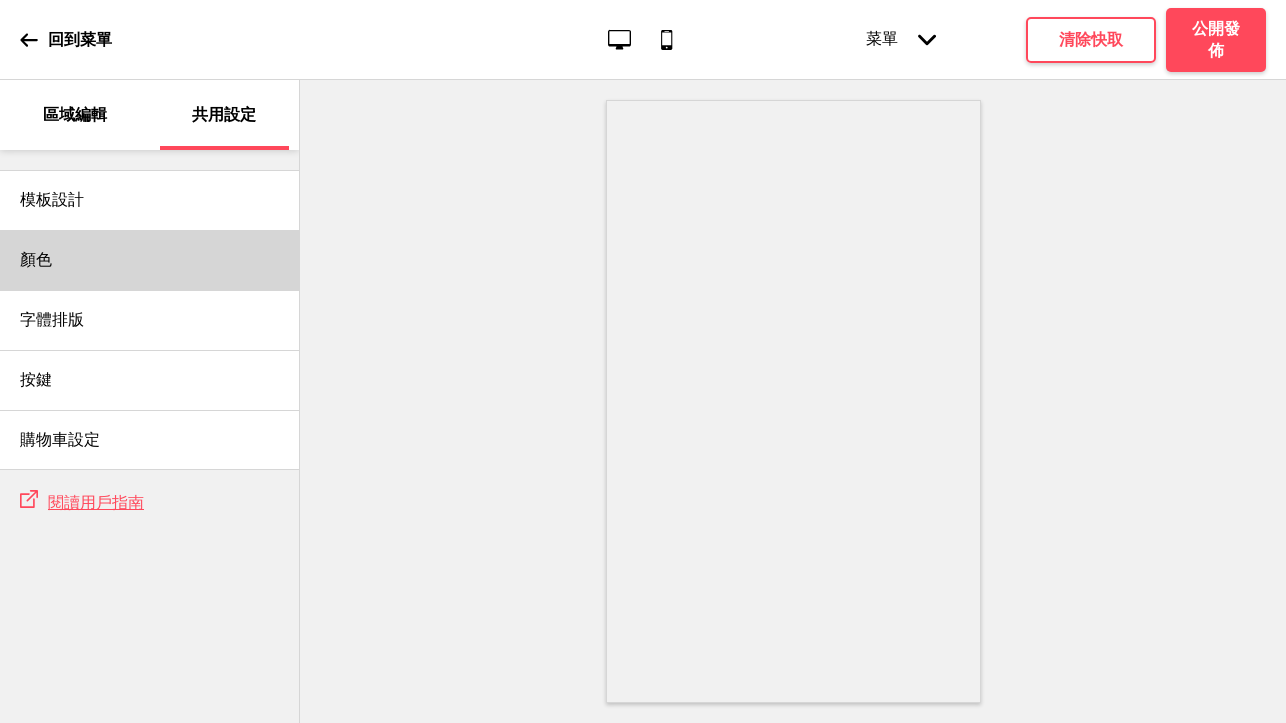 click on "顏色" at bounding box center [149, 260] 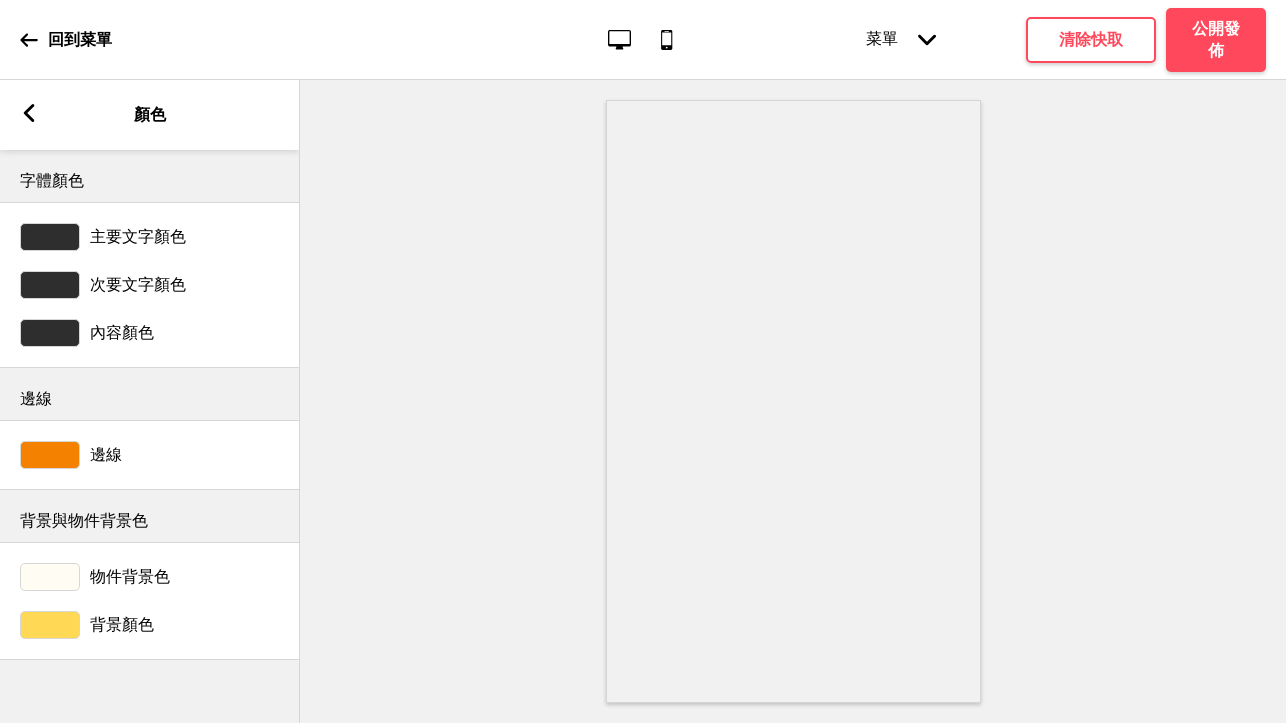 click at bounding box center [50, 625] 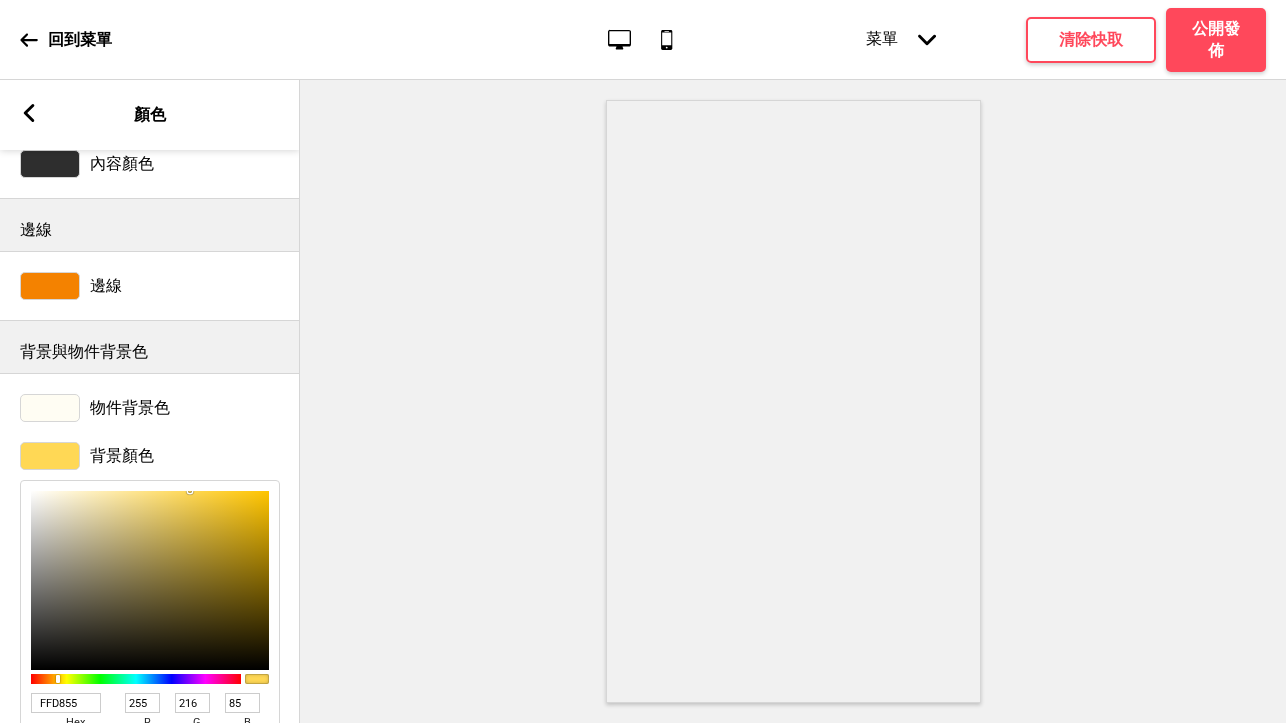 scroll, scrollTop: 186, scrollLeft: 0, axis: vertical 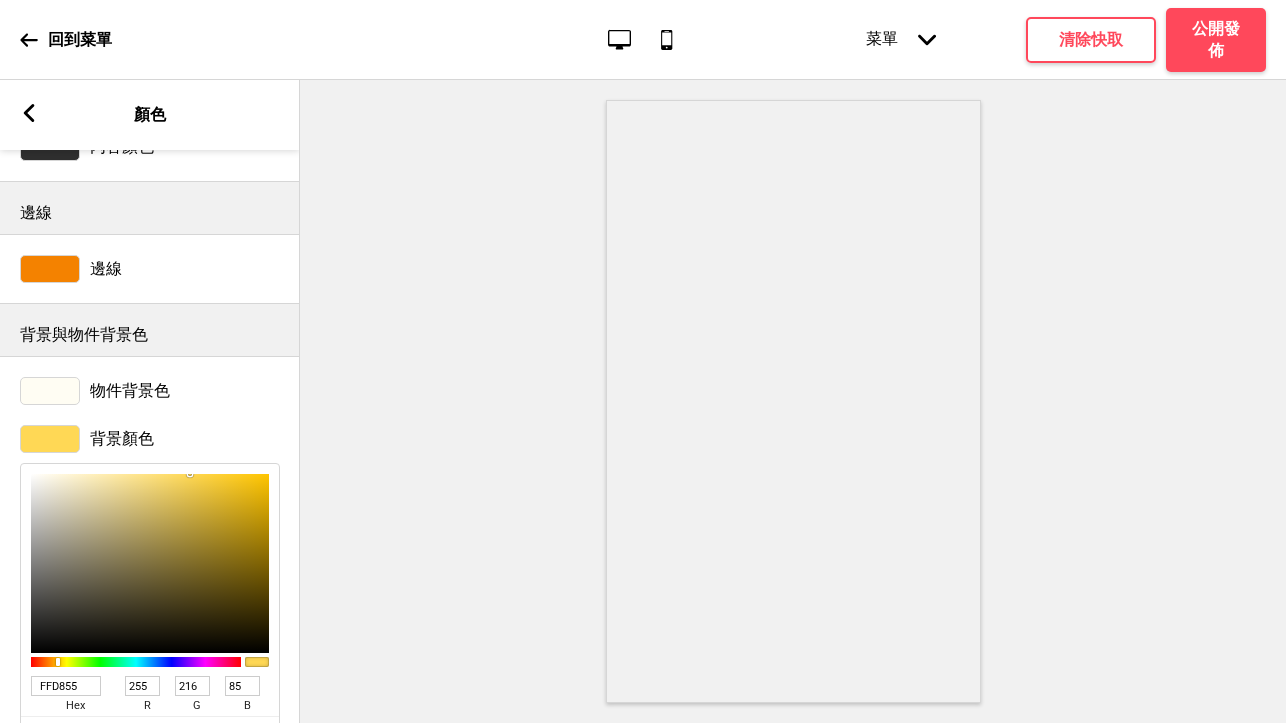 type on "FFB655" 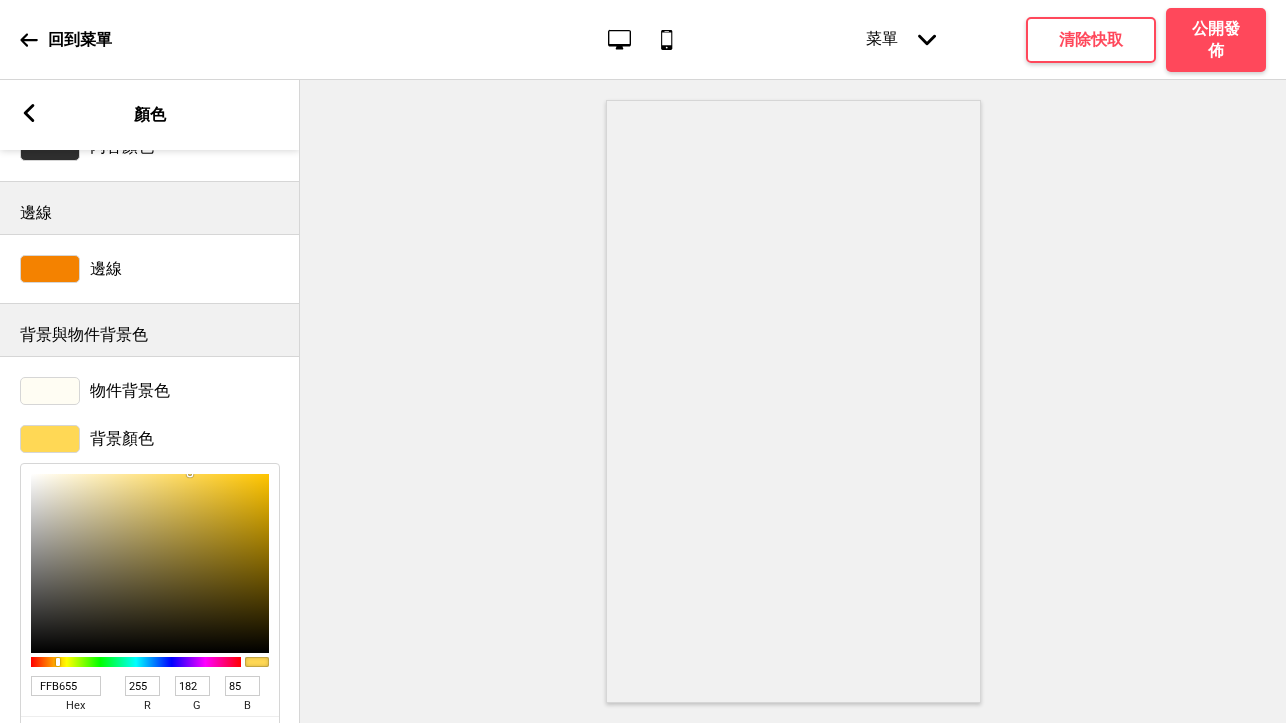 click at bounding box center (136, 662) 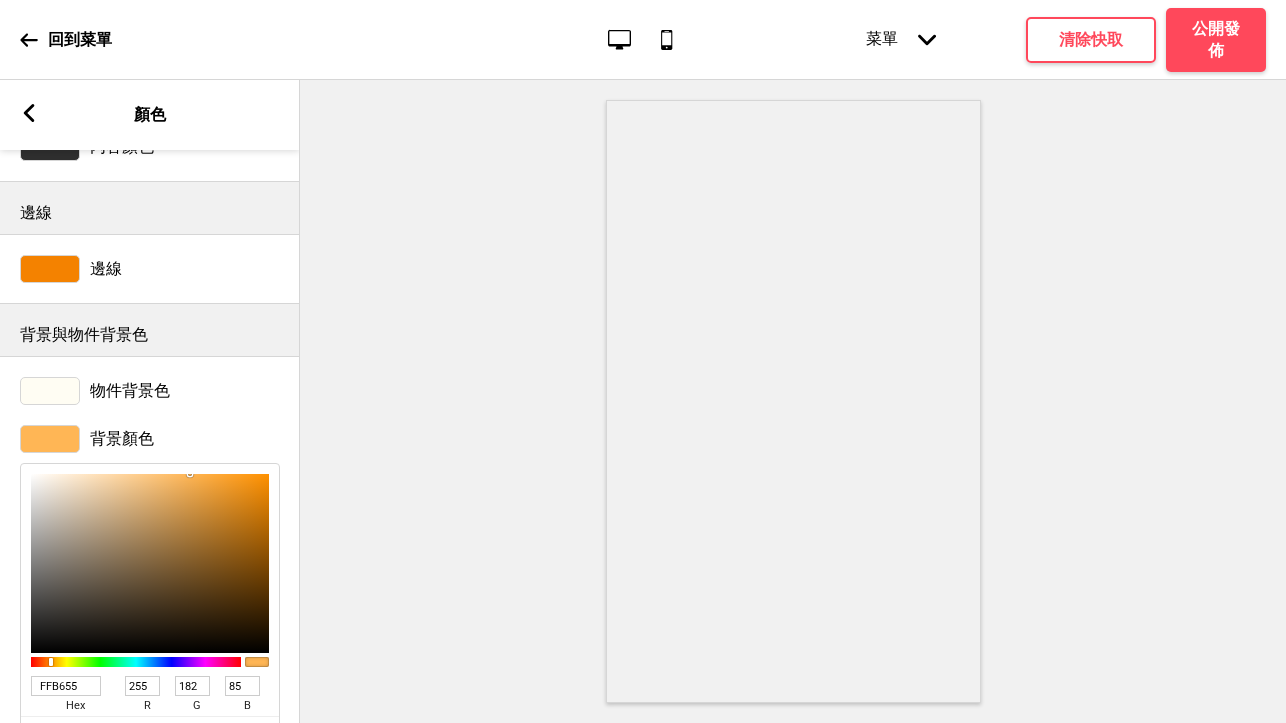 type on "FFD355" 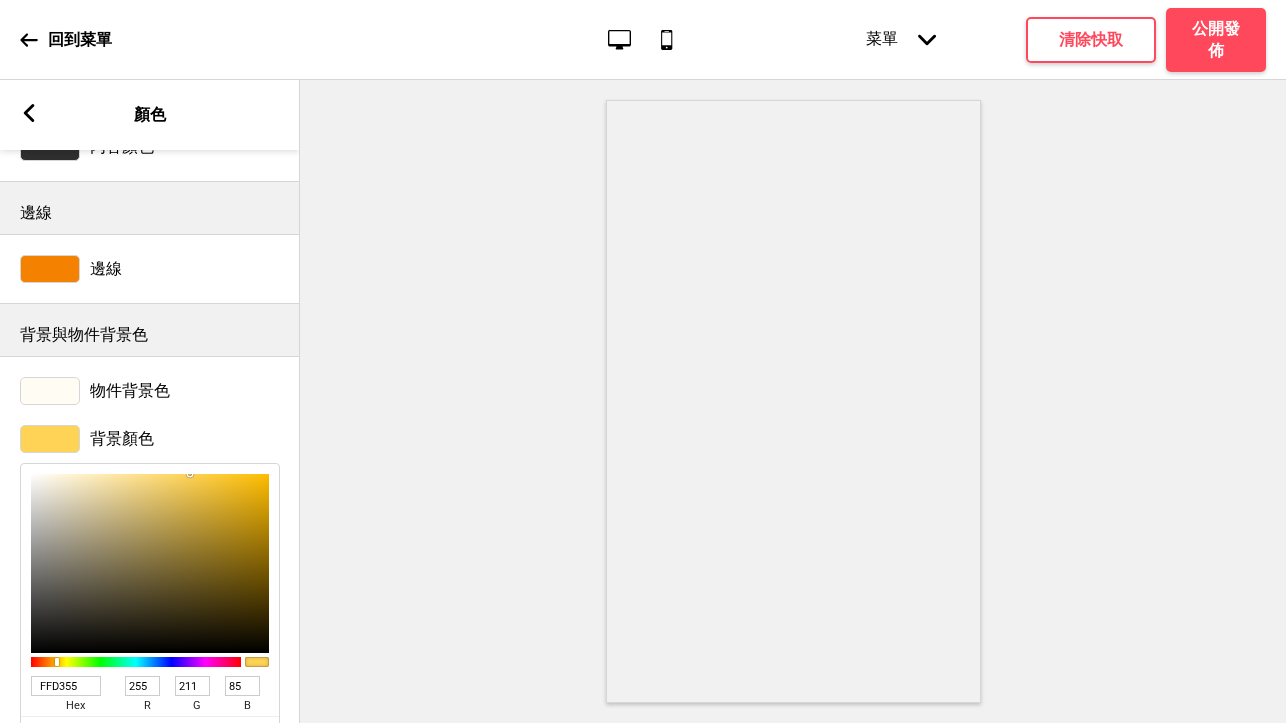click at bounding box center [136, 662] 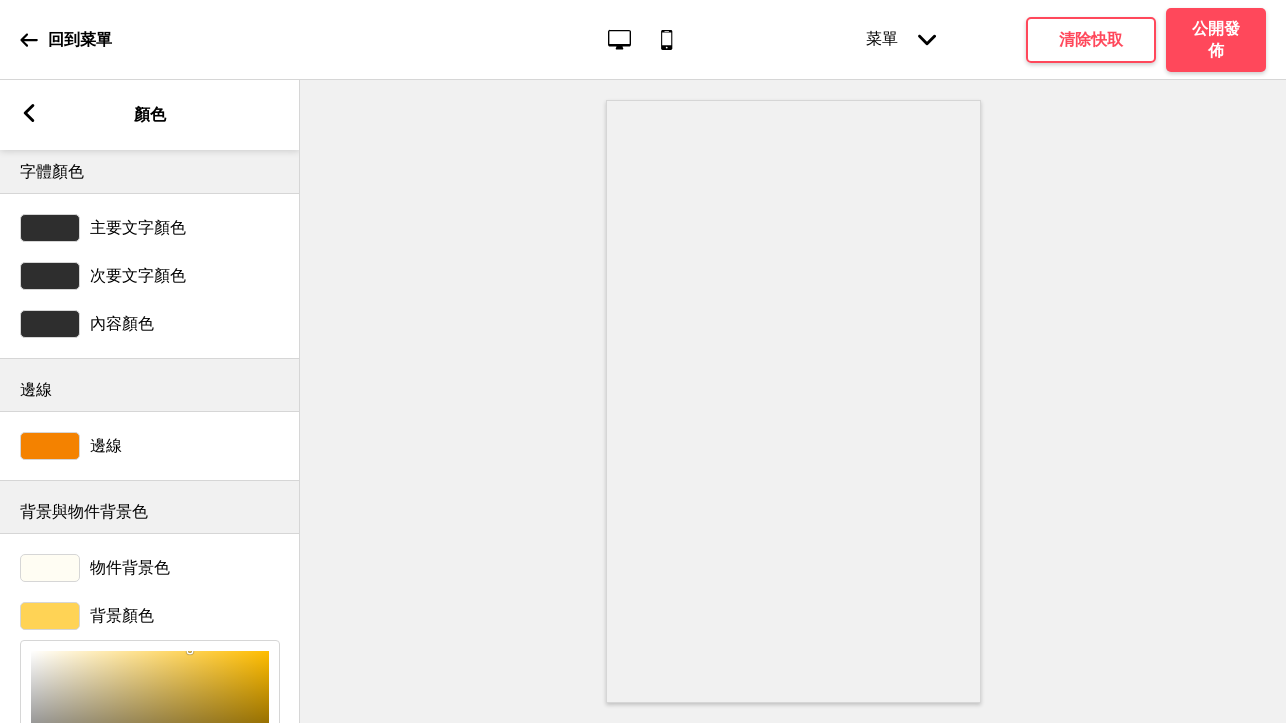 scroll, scrollTop: 0, scrollLeft: 0, axis: both 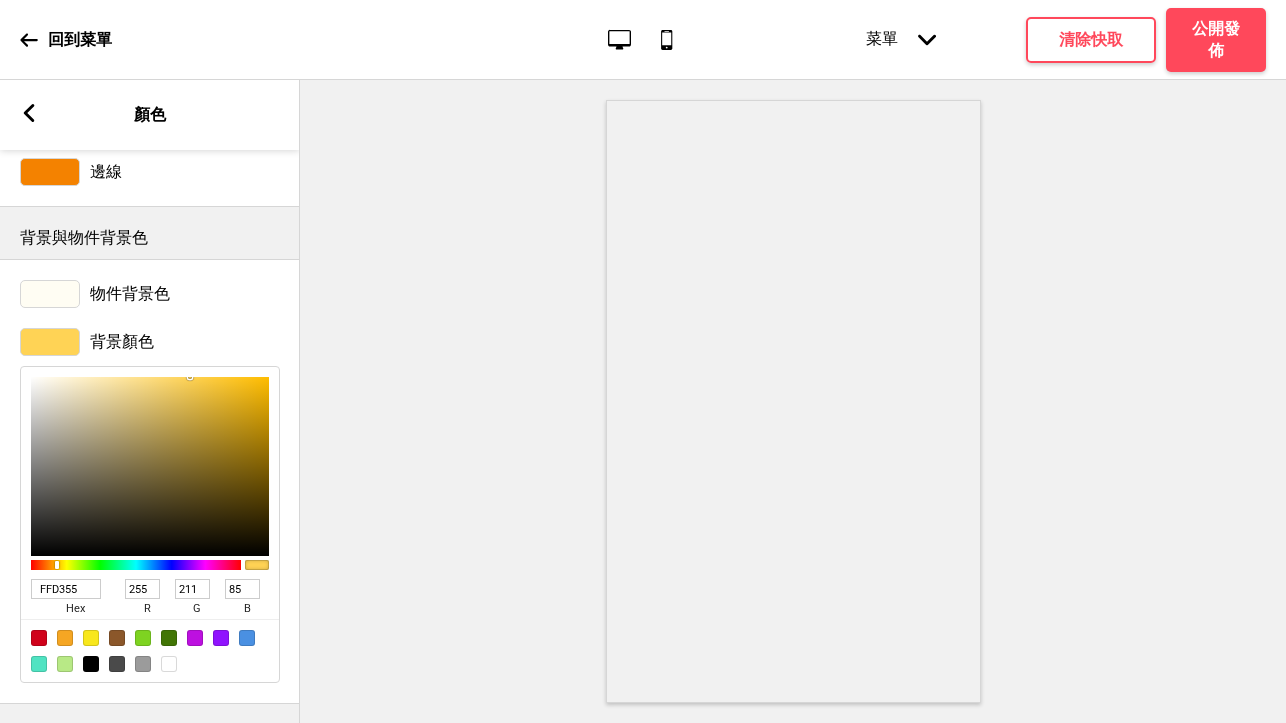 type on "FFA355" 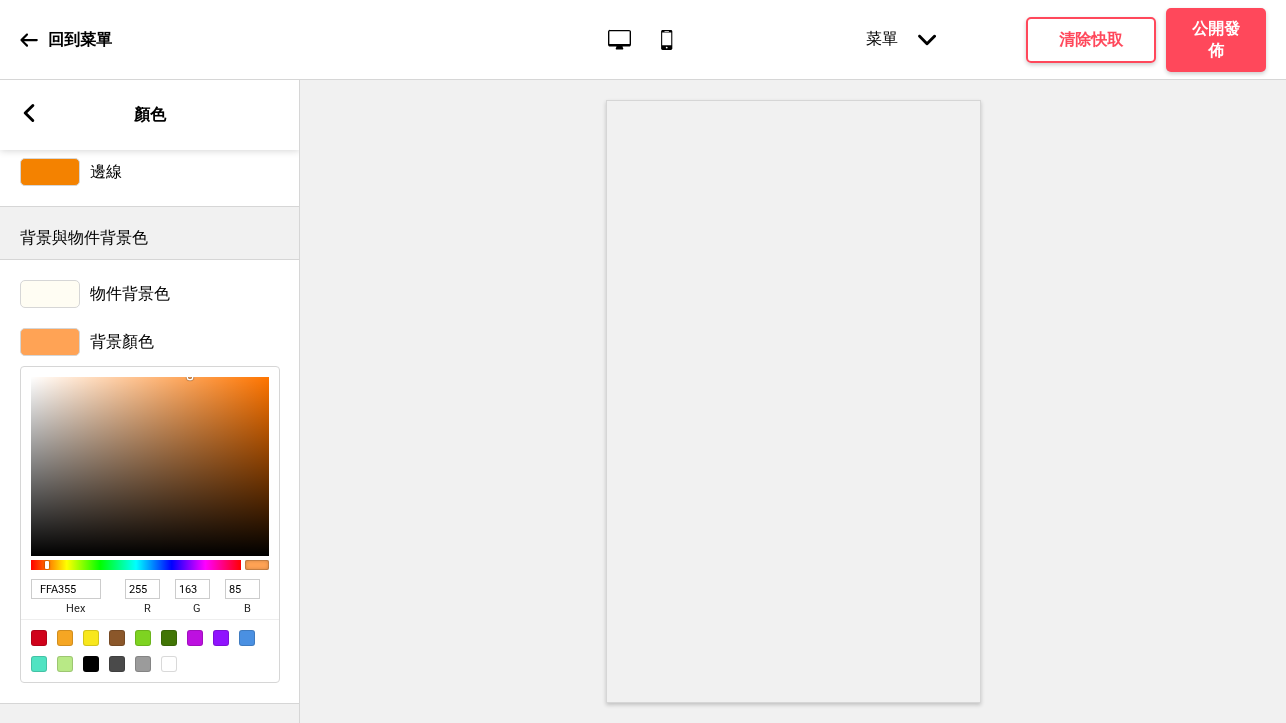 click at bounding box center [136, 565] 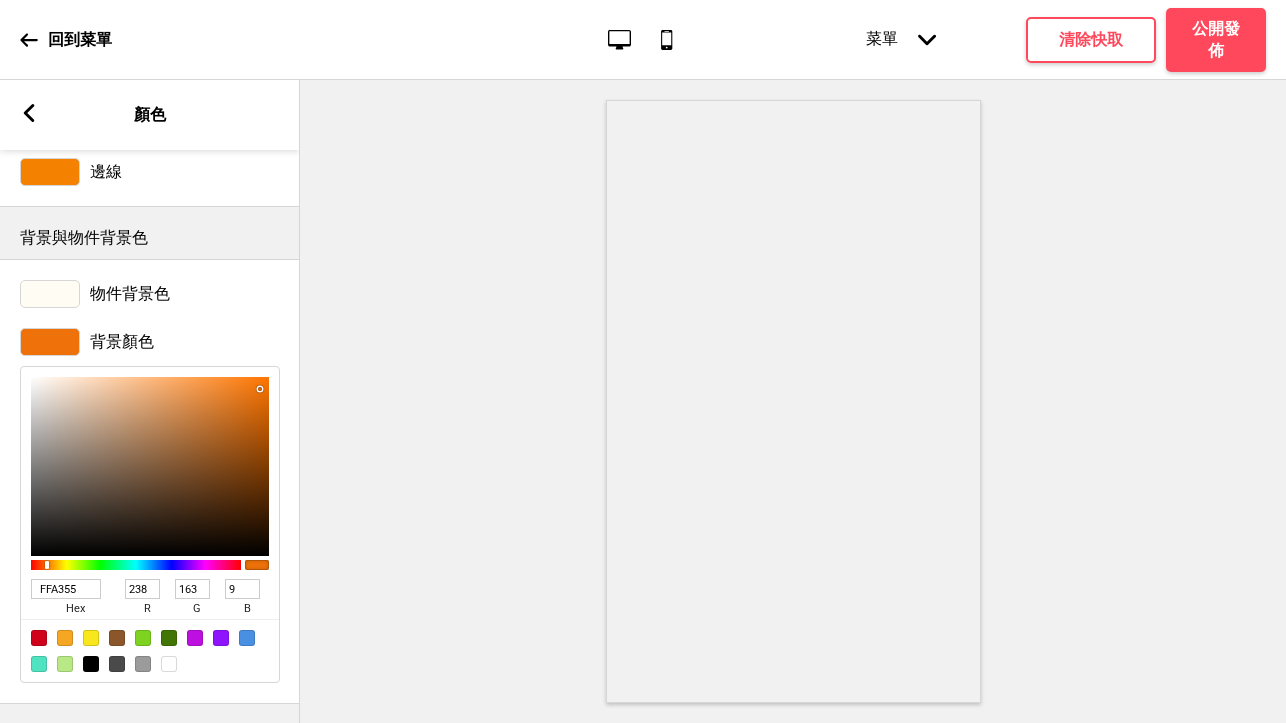 type on "EE7209" 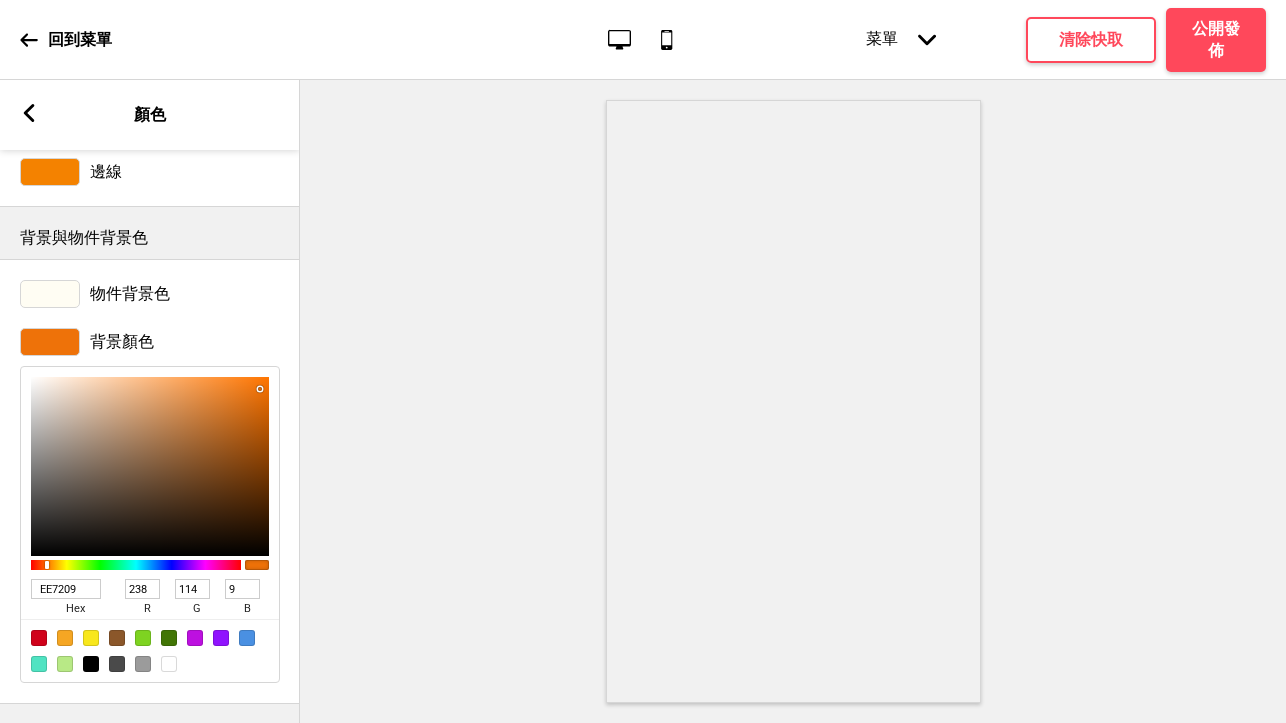 click at bounding box center (150, 466) 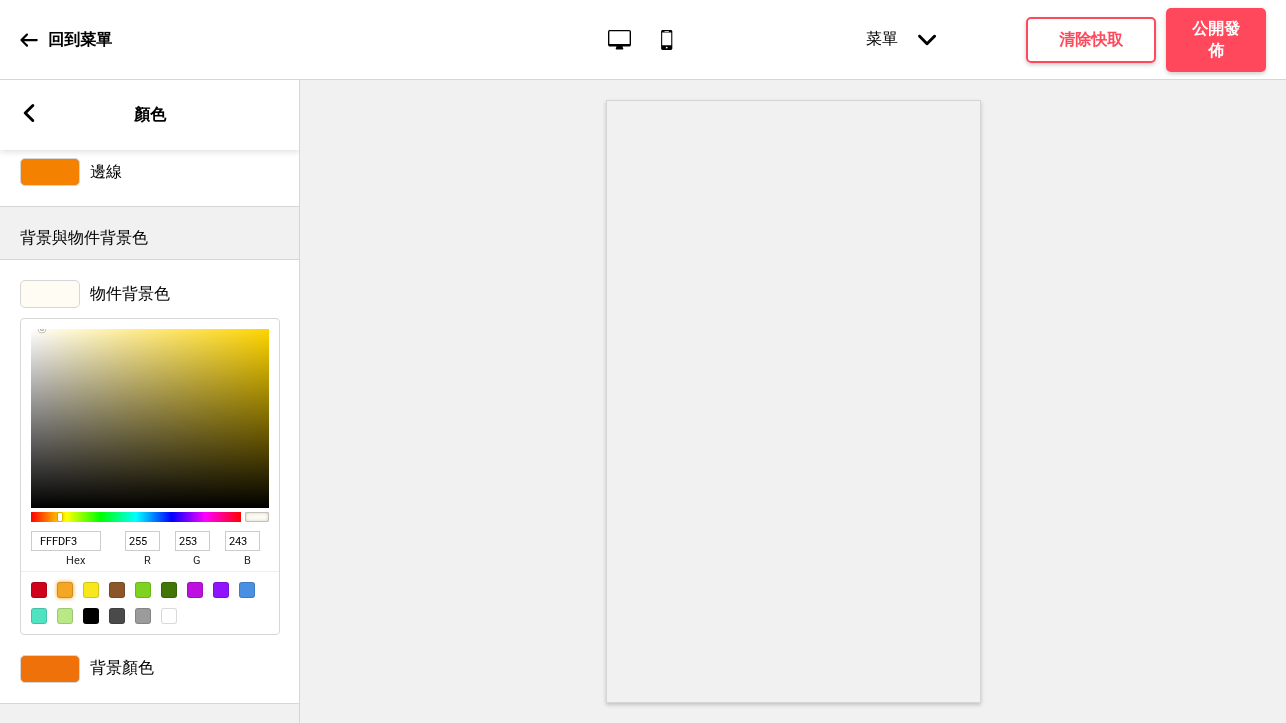 click at bounding box center (65, 590) 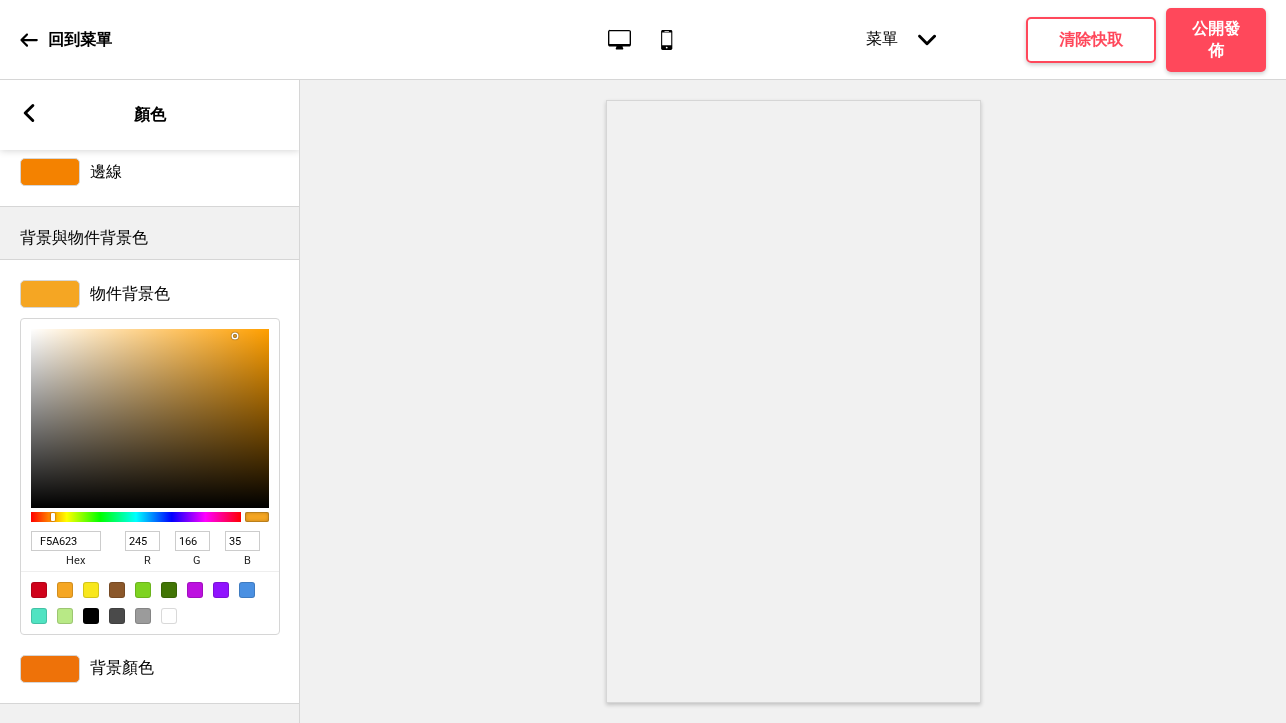 click at bounding box center (169, 616) 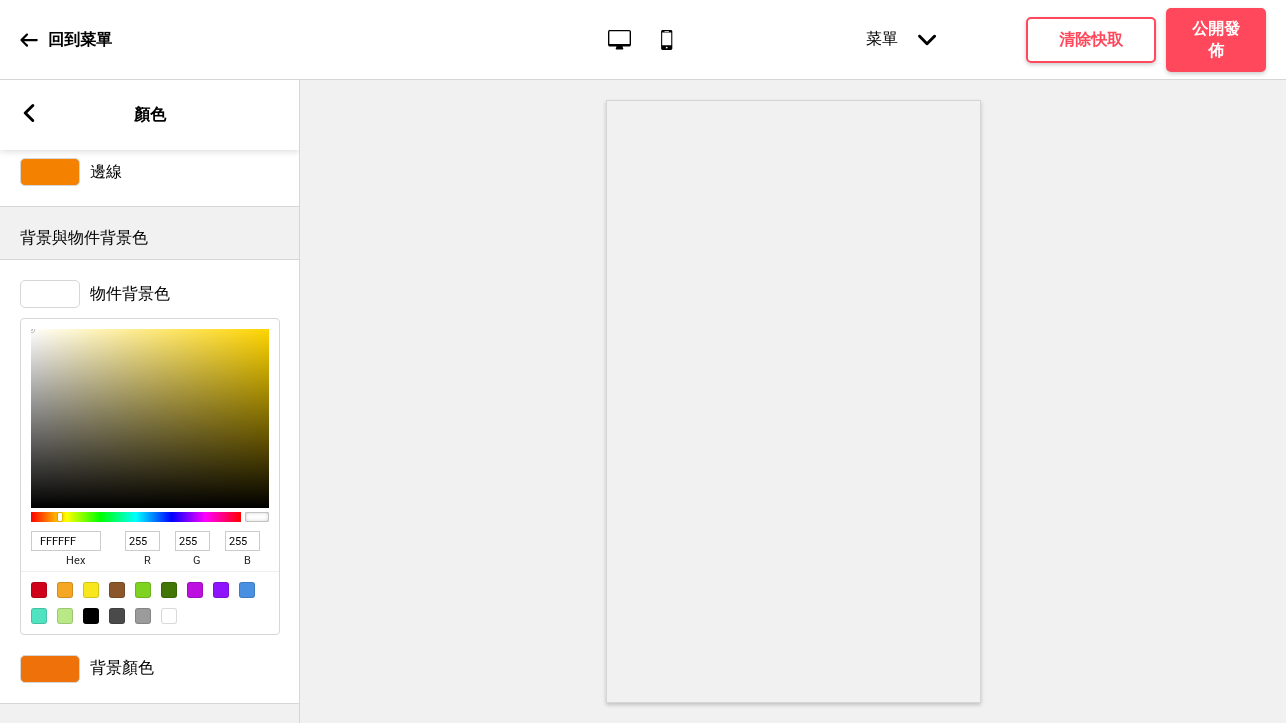 scroll, scrollTop: 0, scrollLeft: 0, axis: both 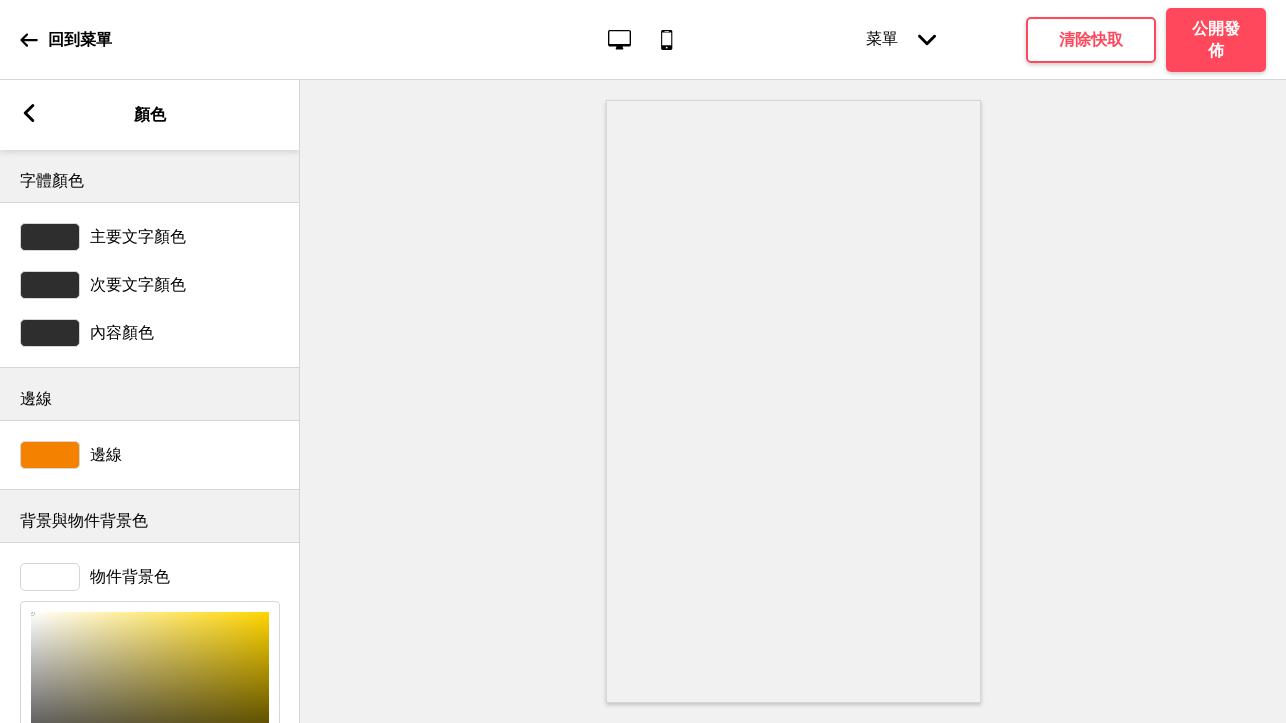 click at bounding box center [50, 455] 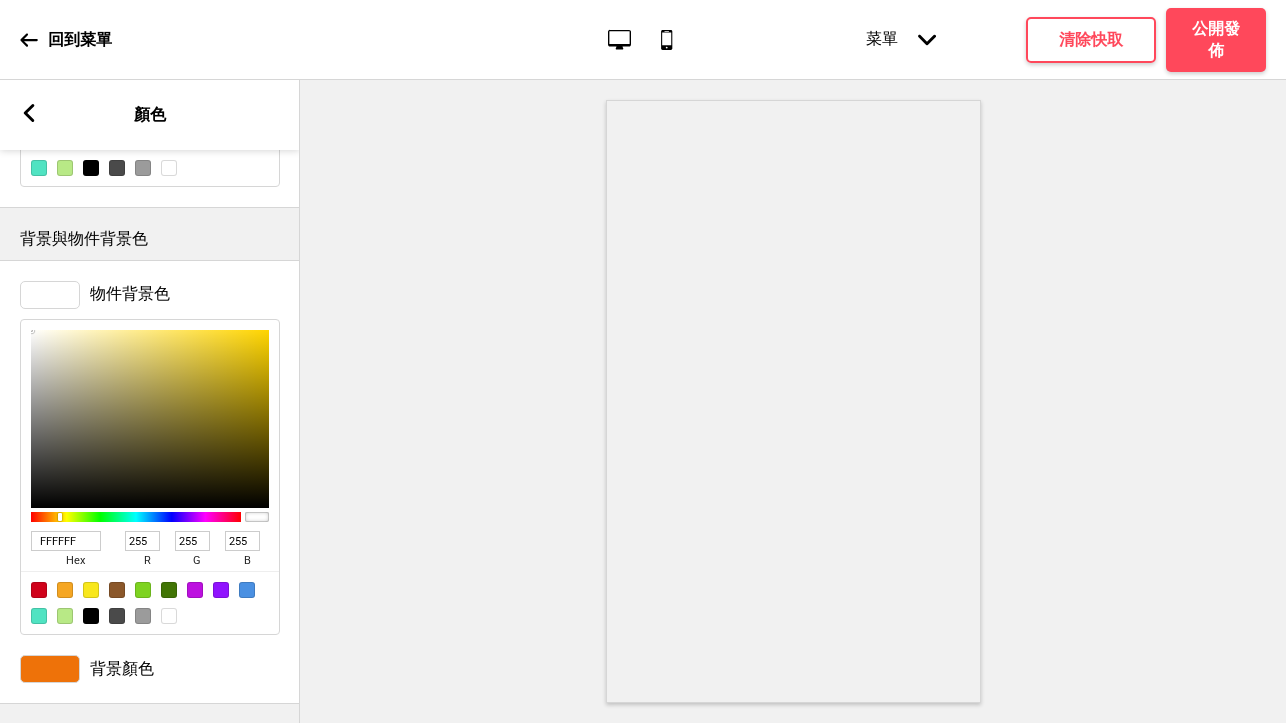 scroll, scrollTop: 608, scrollLeft: 0, axis: vertical 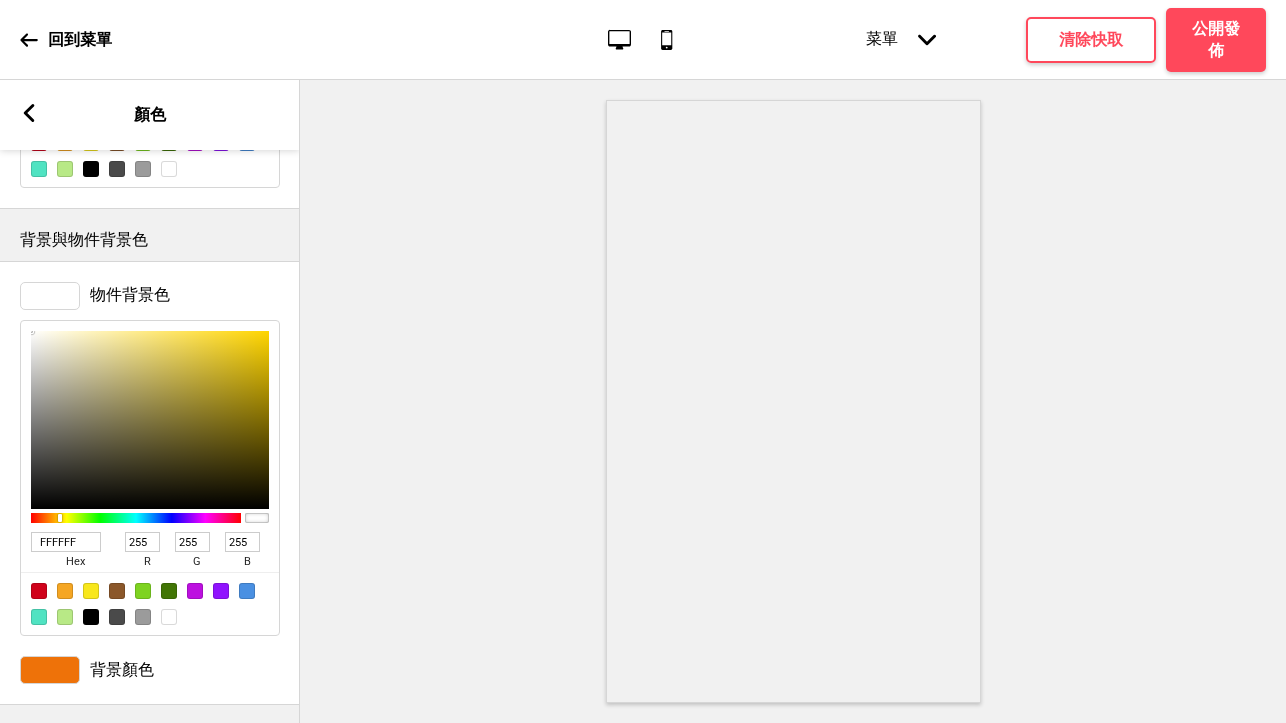 click at bounding box center [50, 670] 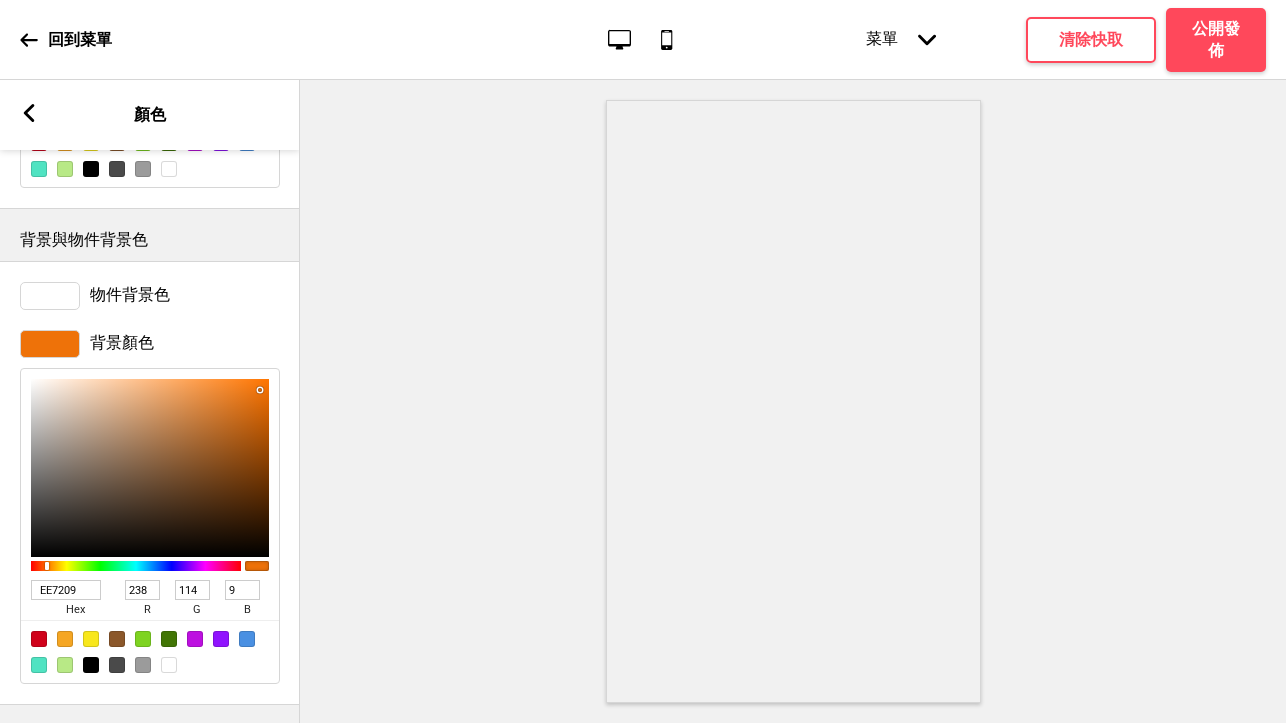 type on "F18224" 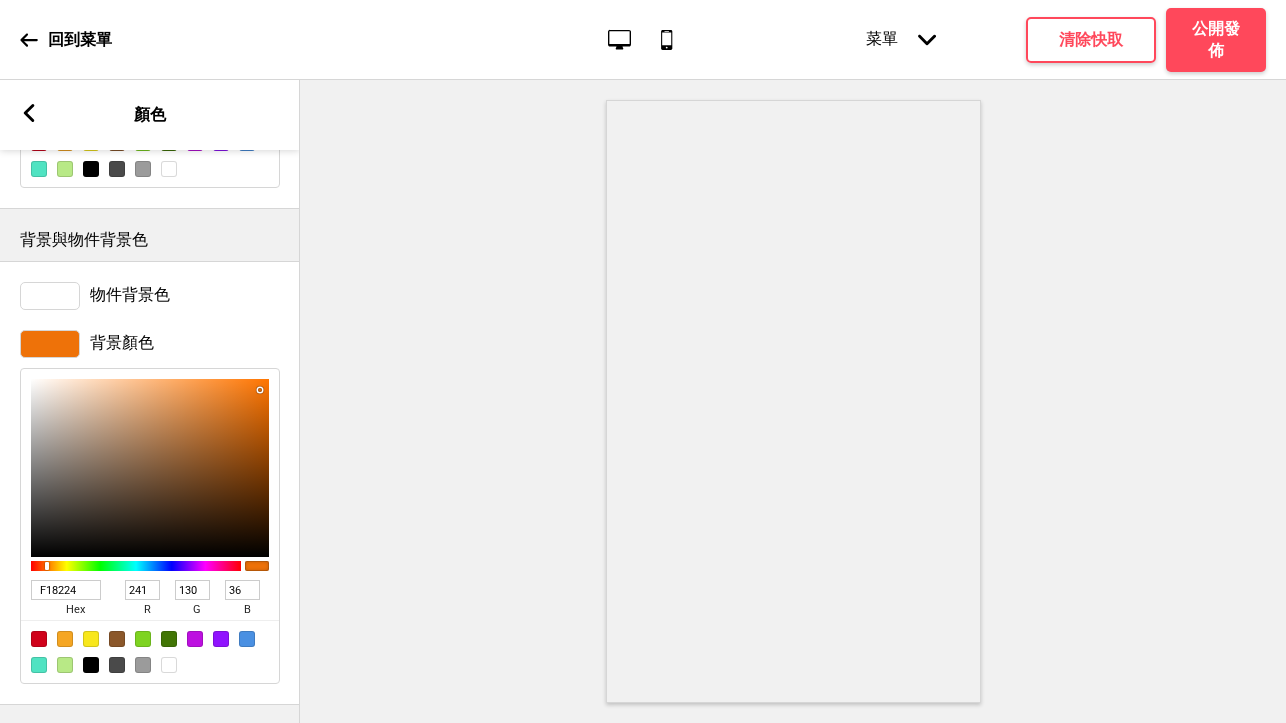 click at bounding box center (150, 468) 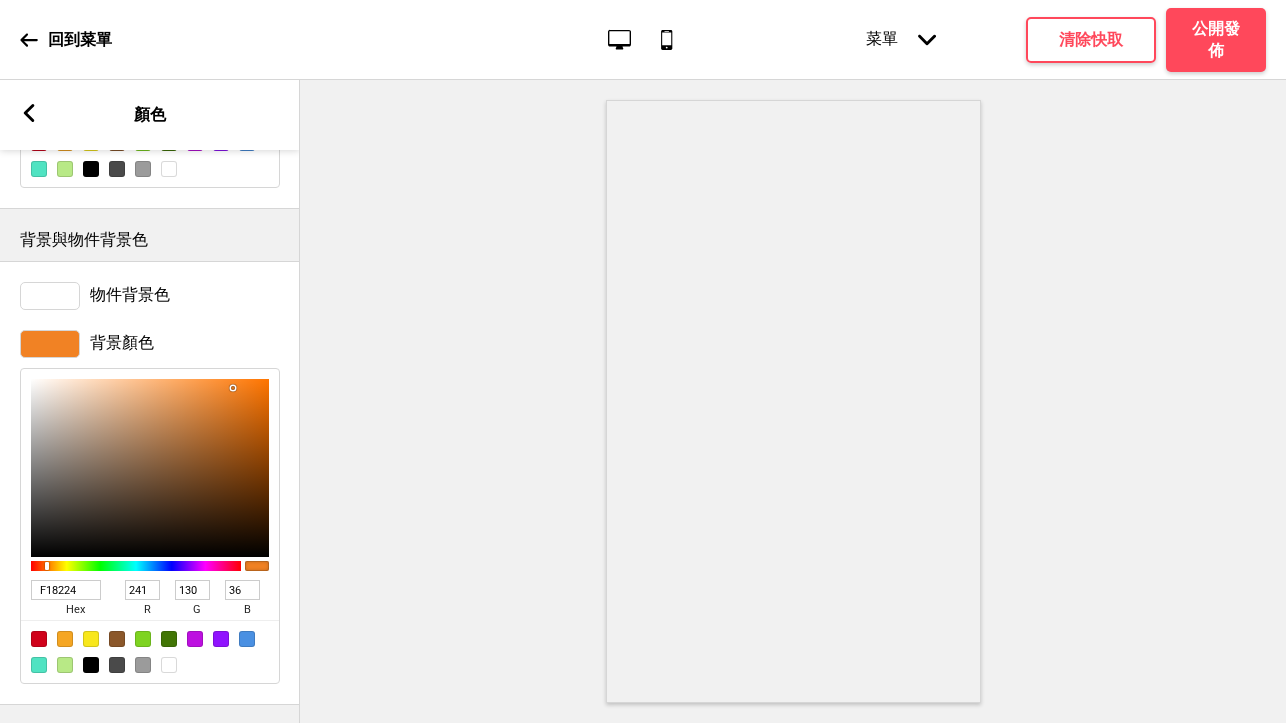 type on "F7B176" 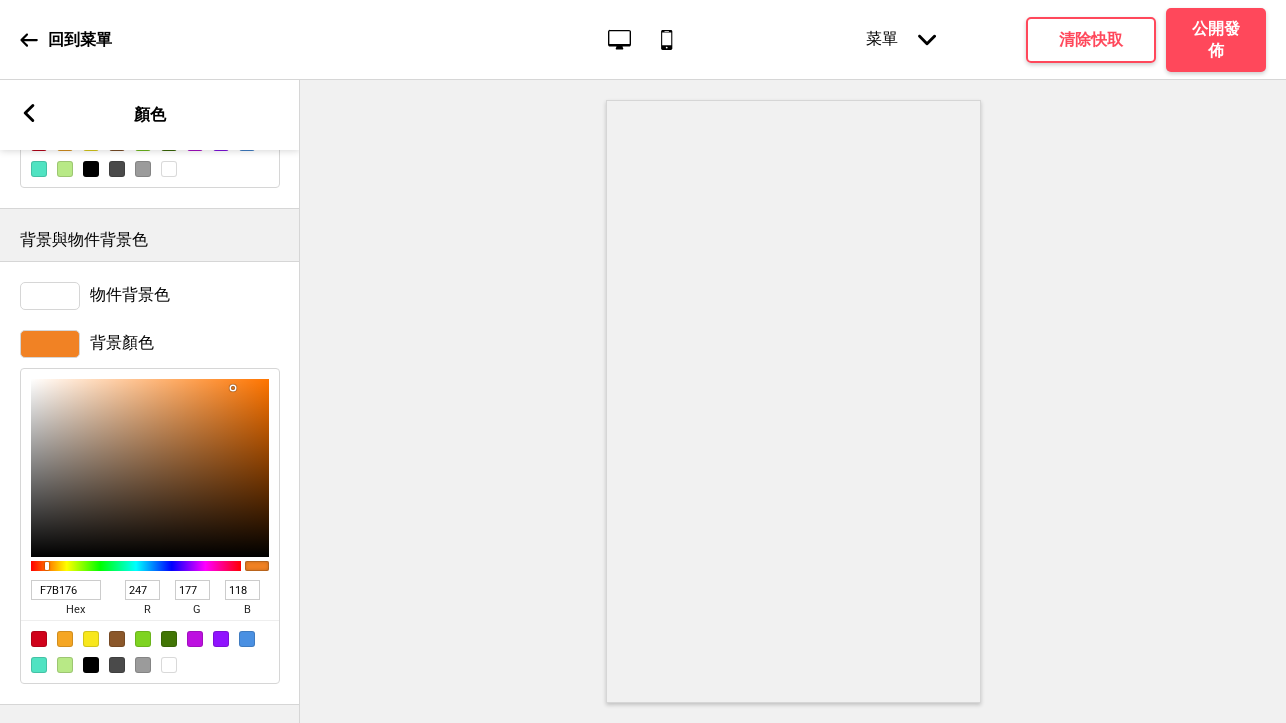 click at bounding box center (150, 468) 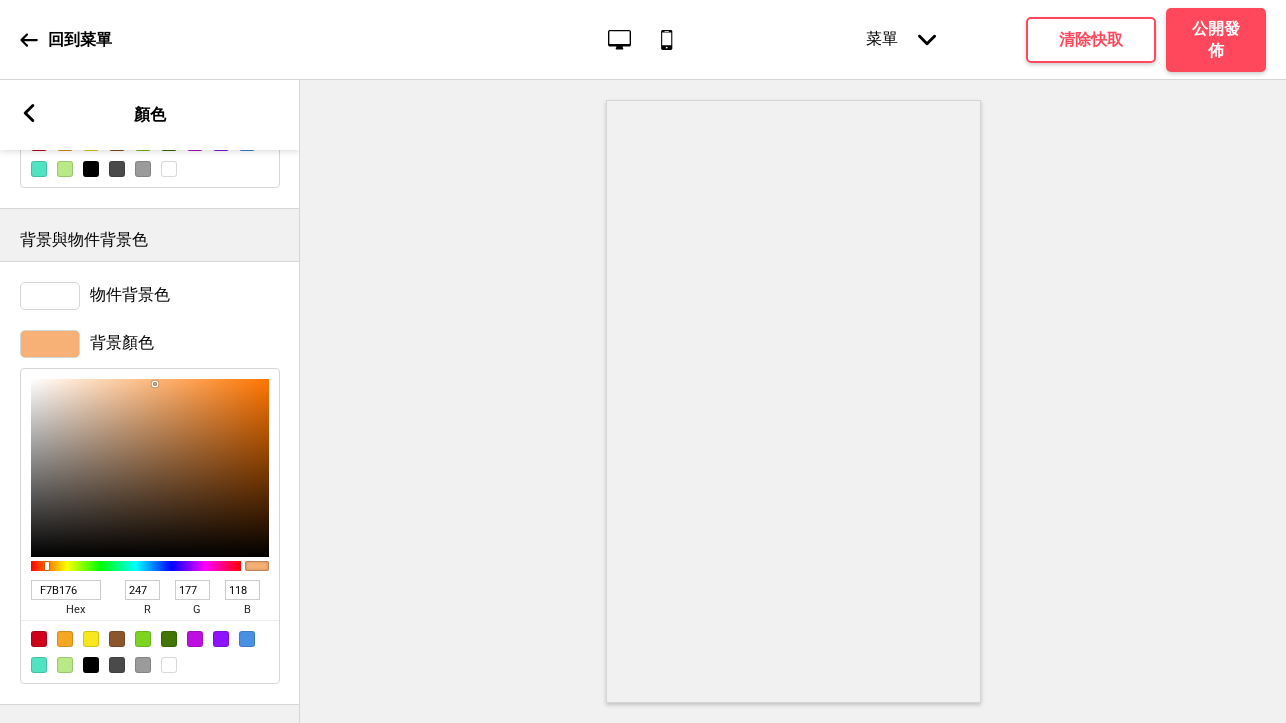 type on "FED2AD" 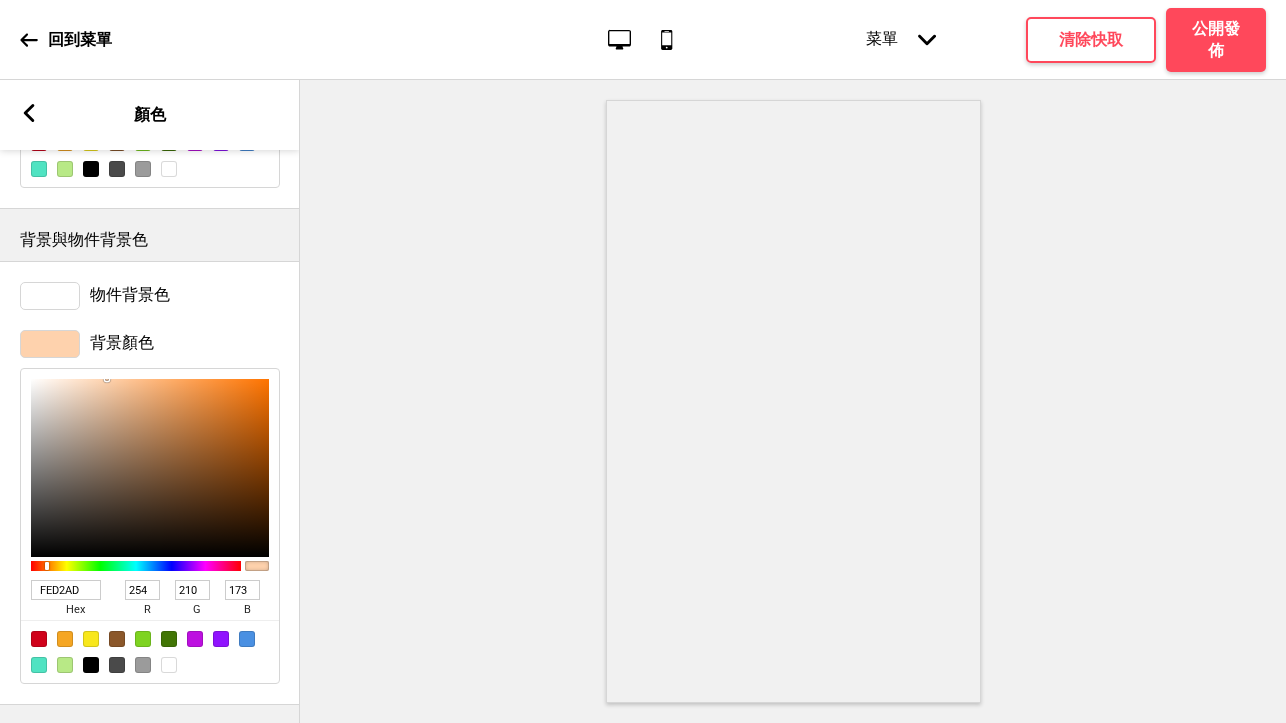 click at bounding box center [150, 468] 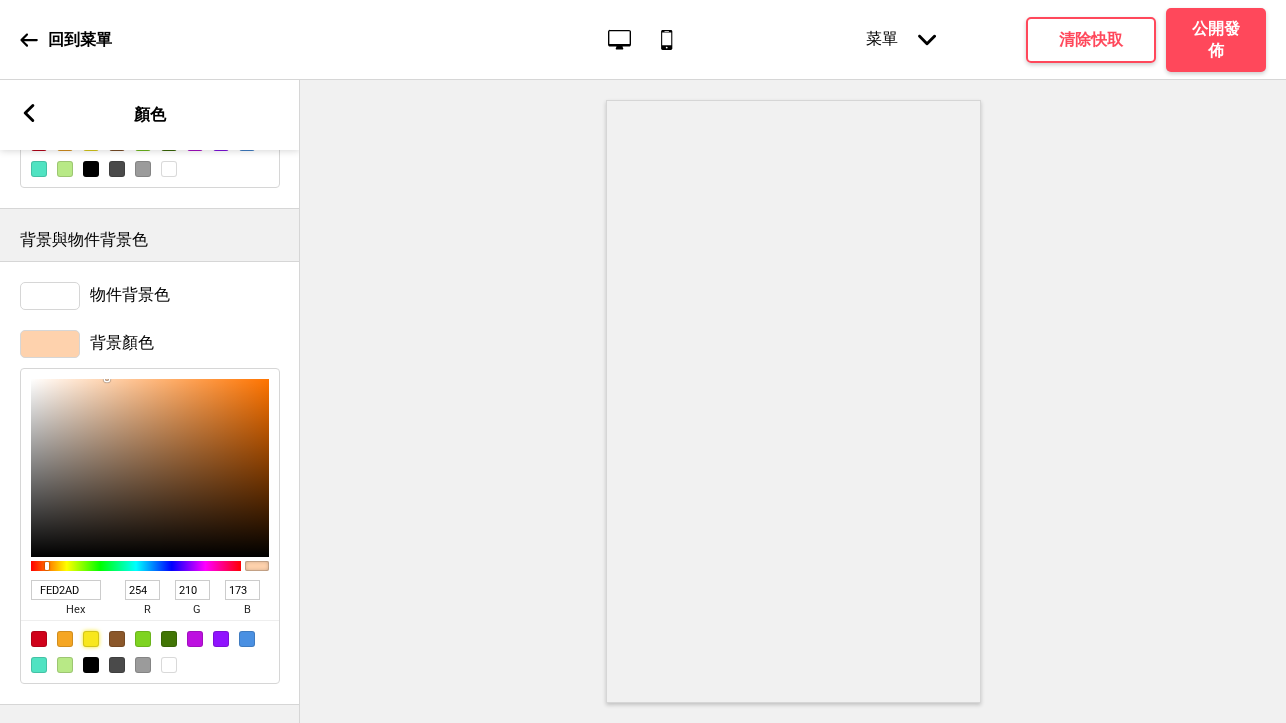 click at bounding box center [91, 639] 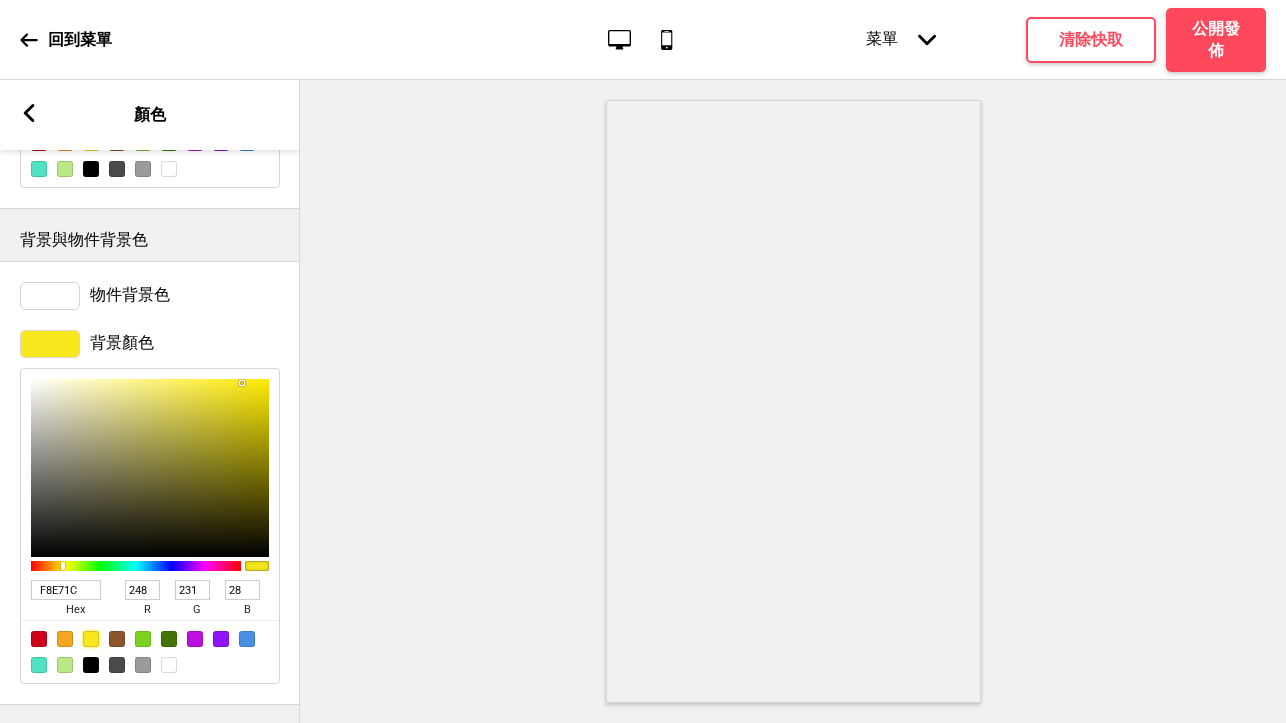scroll, scrollTop: 9, scrollLeft: 0, axis: vertical 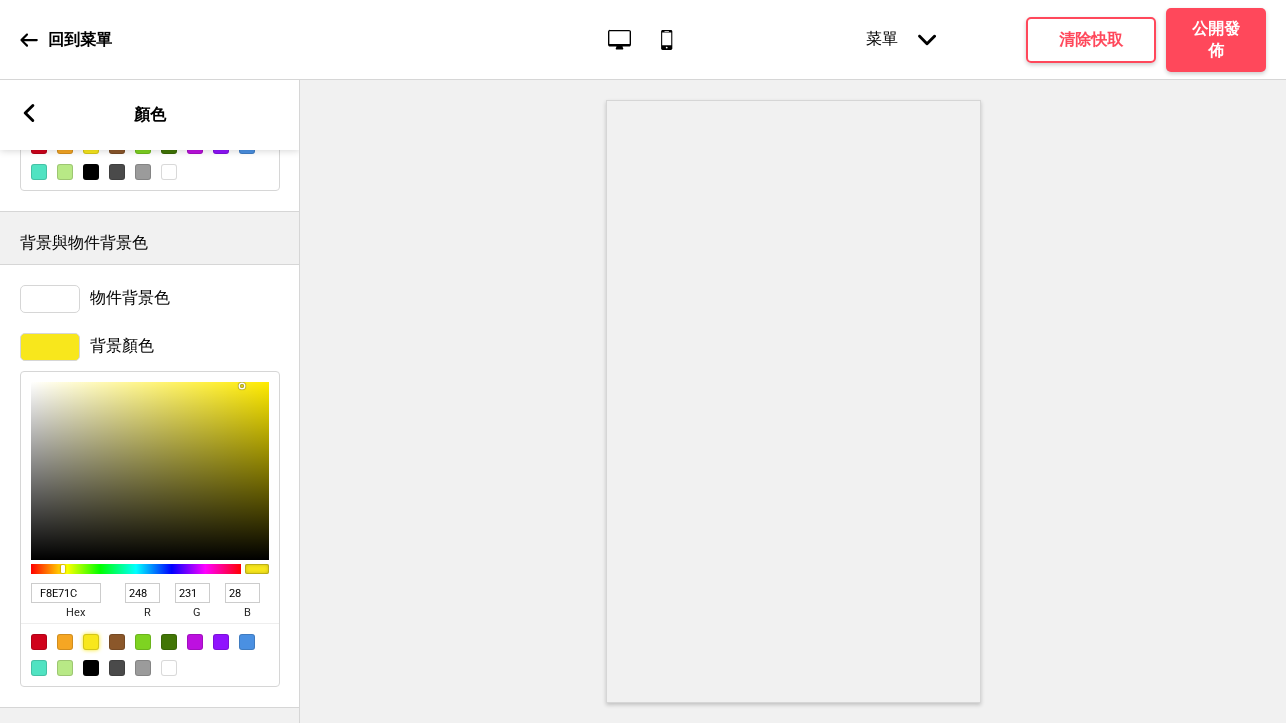 type on "F7E72C" 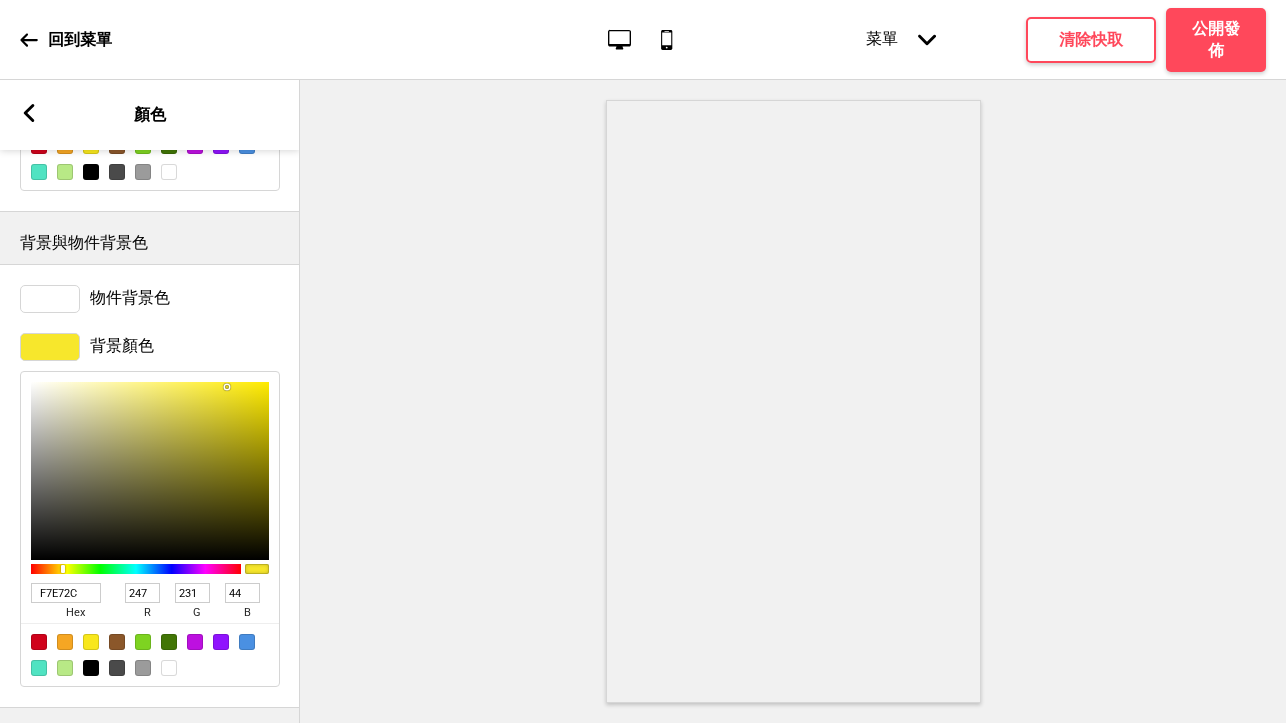 click at bounding box center [150, 471] 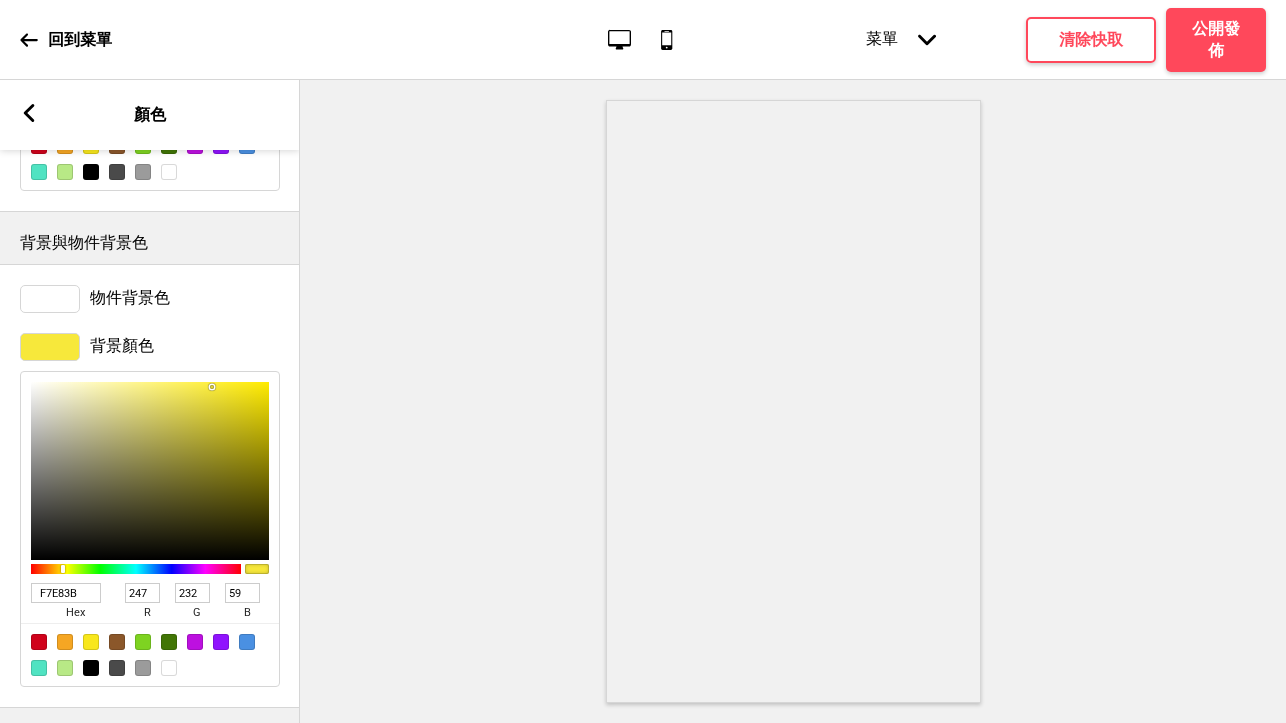 click at bounding box center (150, 471) 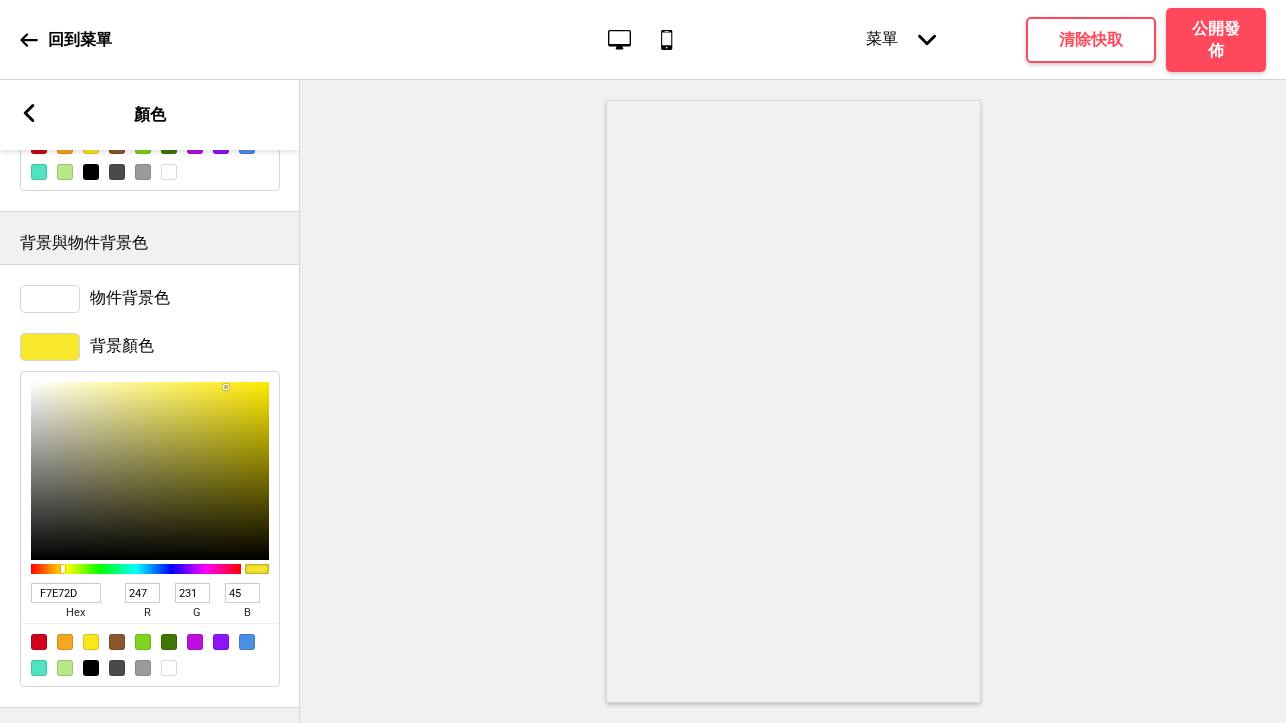 click at bounding box center (150, 471) 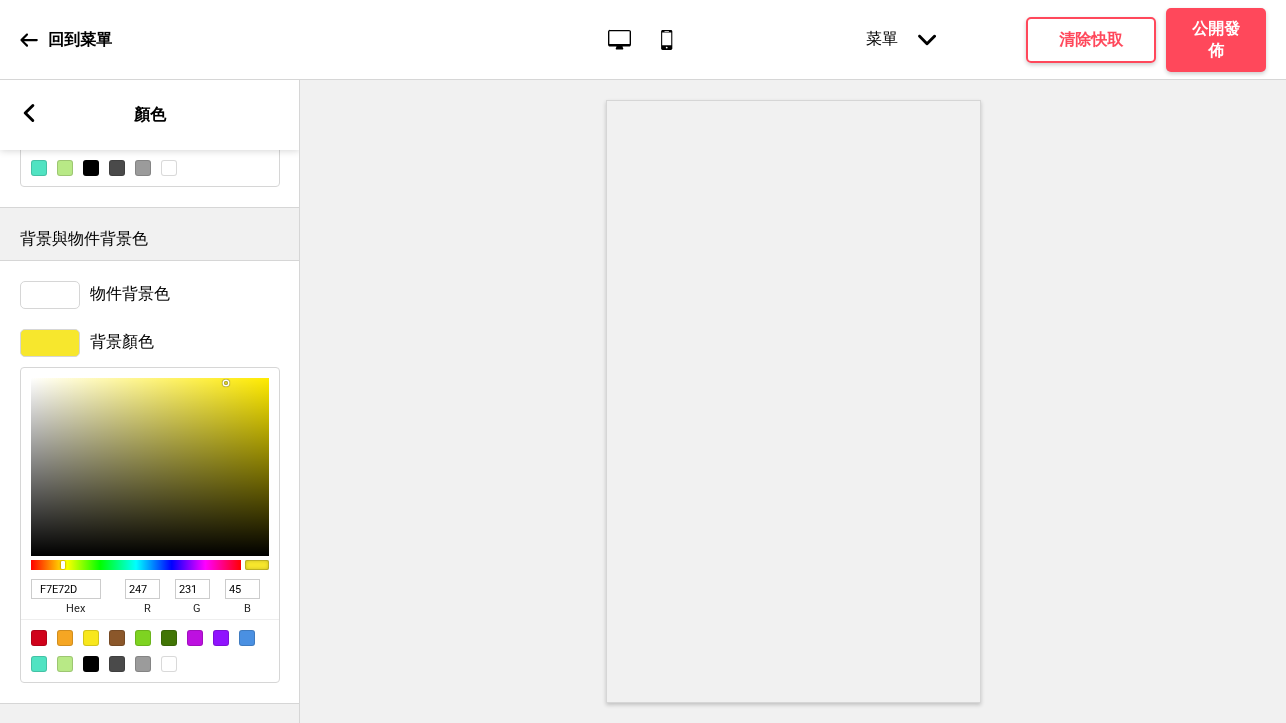 scroll, scrollTop: 608, scrollLeft: 0, axis: vertical 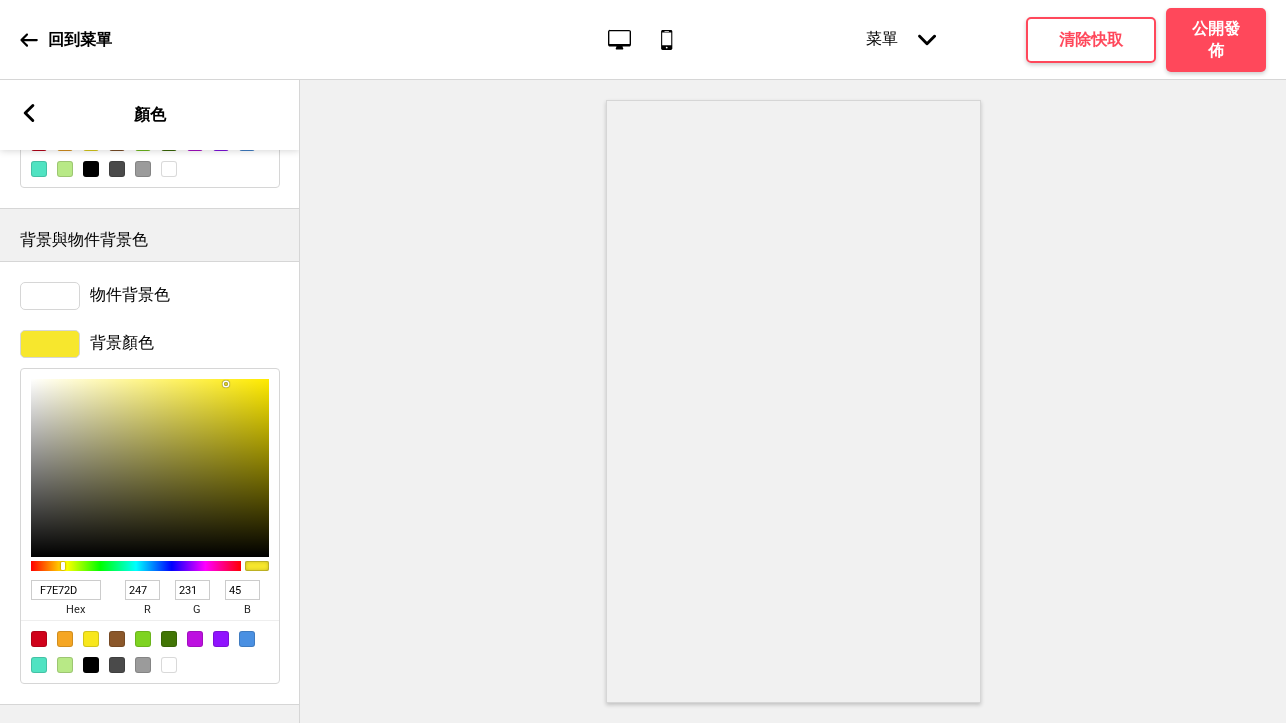 type on "FBED45" 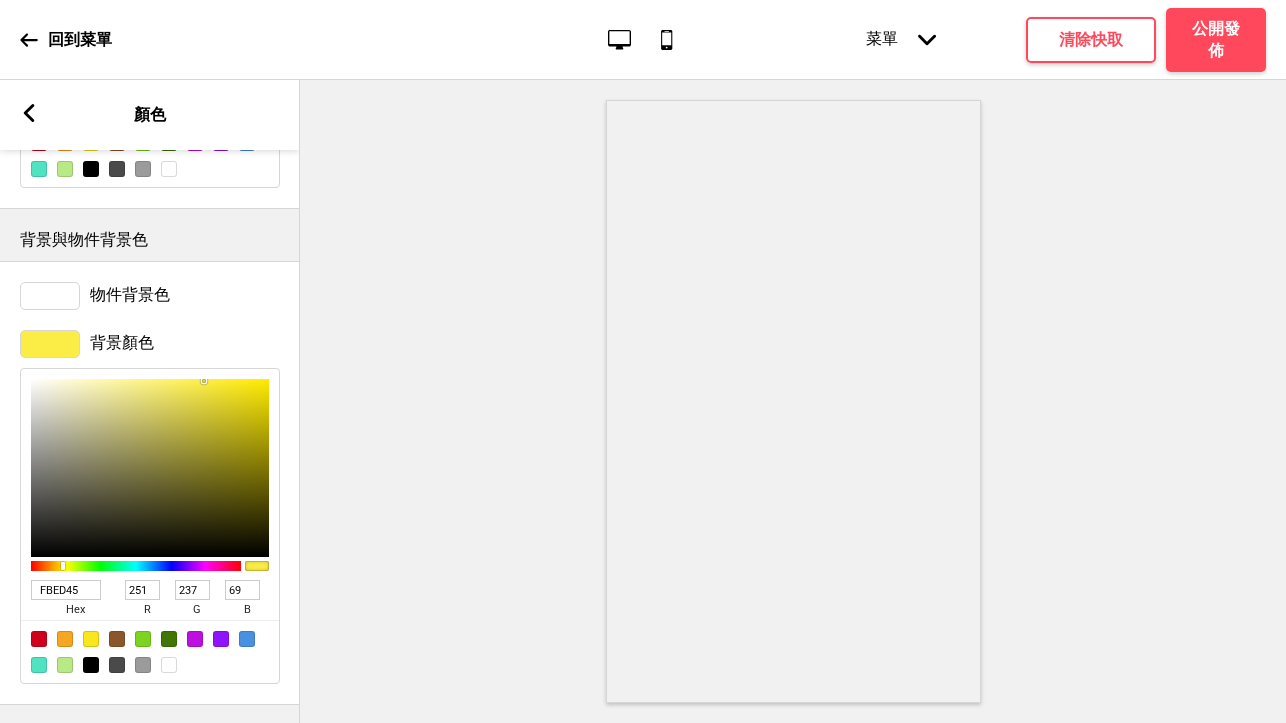 click at bounding box center (150, 468) 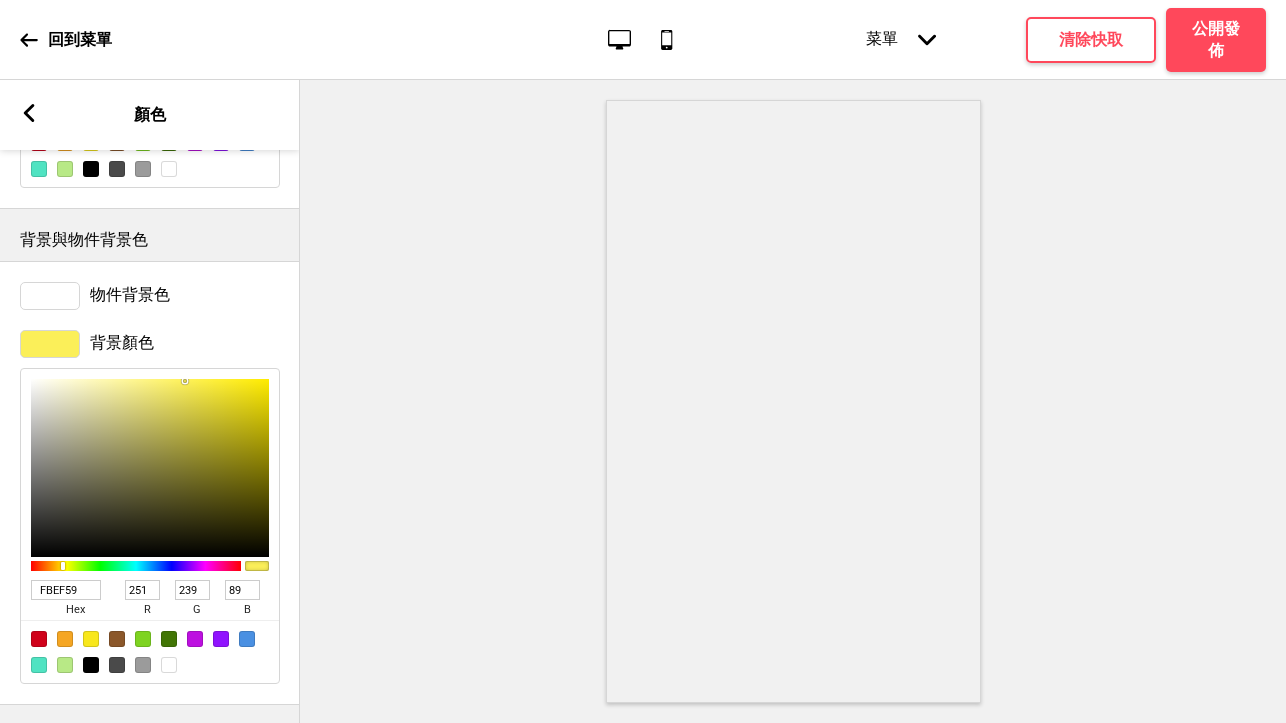click at bounding box center [150, 468] 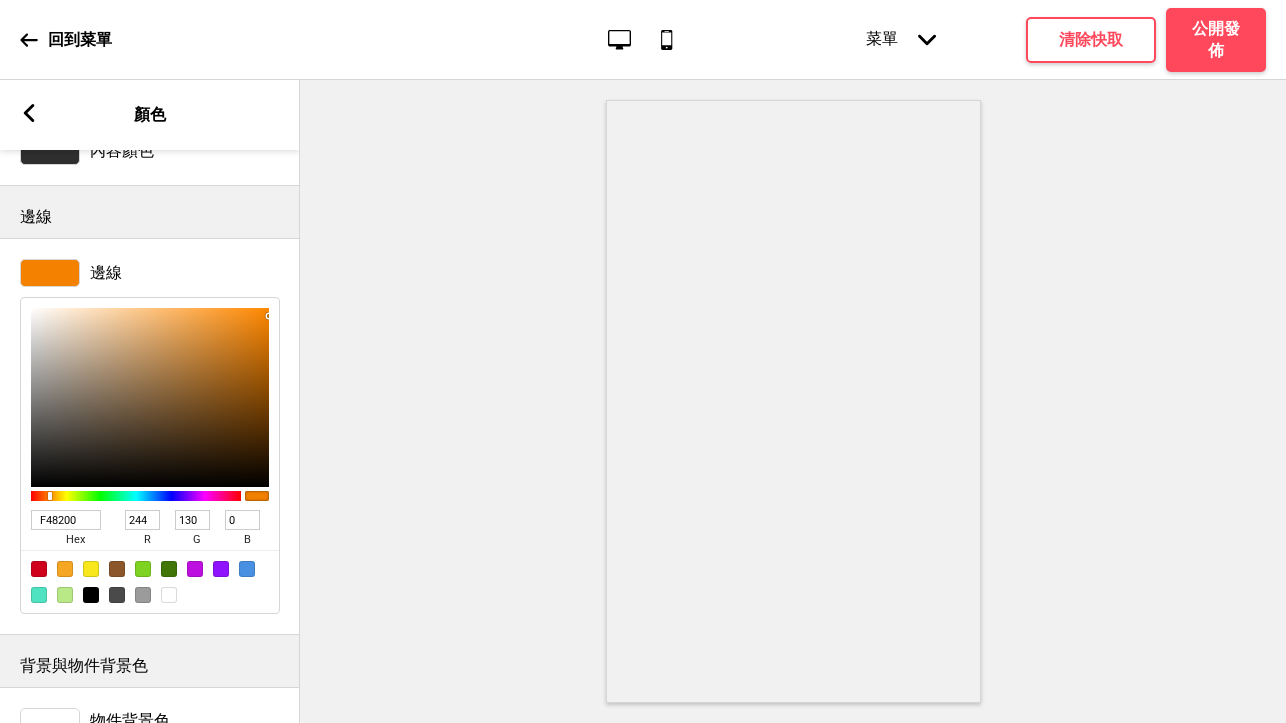 scroll, scrollTop: 147, scrollLeft: 0, axis: vertical 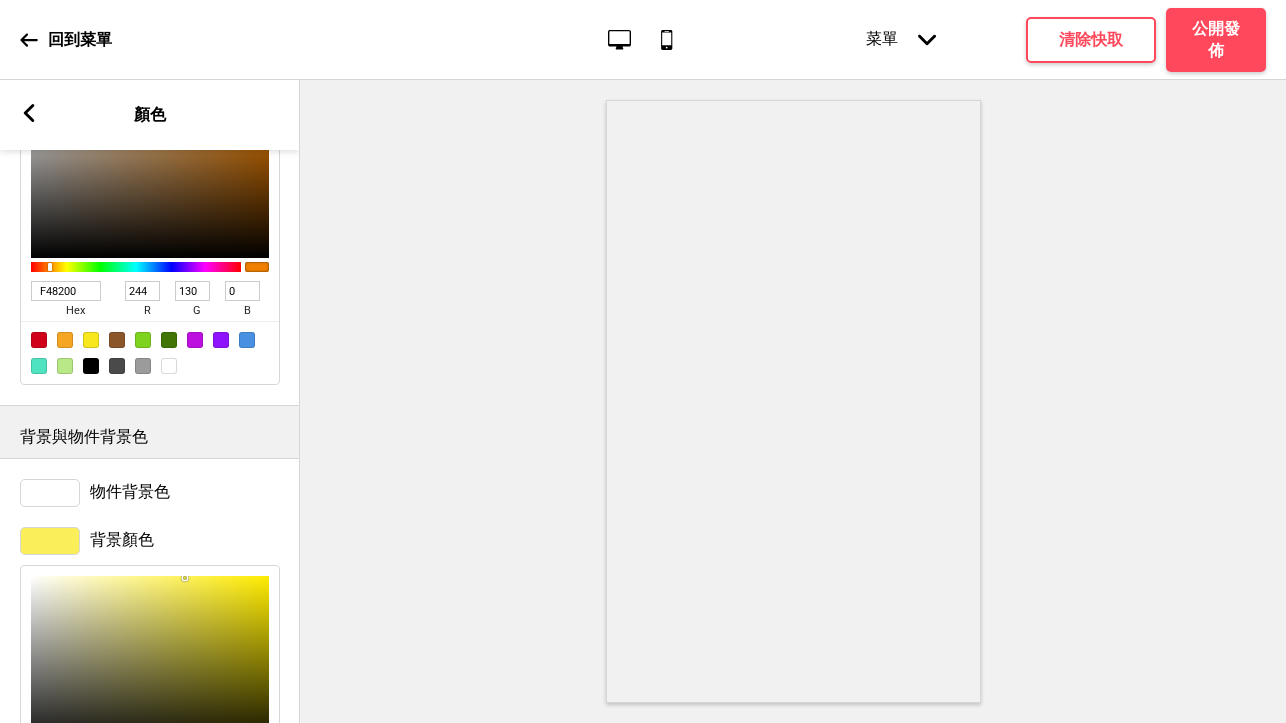 click at bounding box center [50, 541] 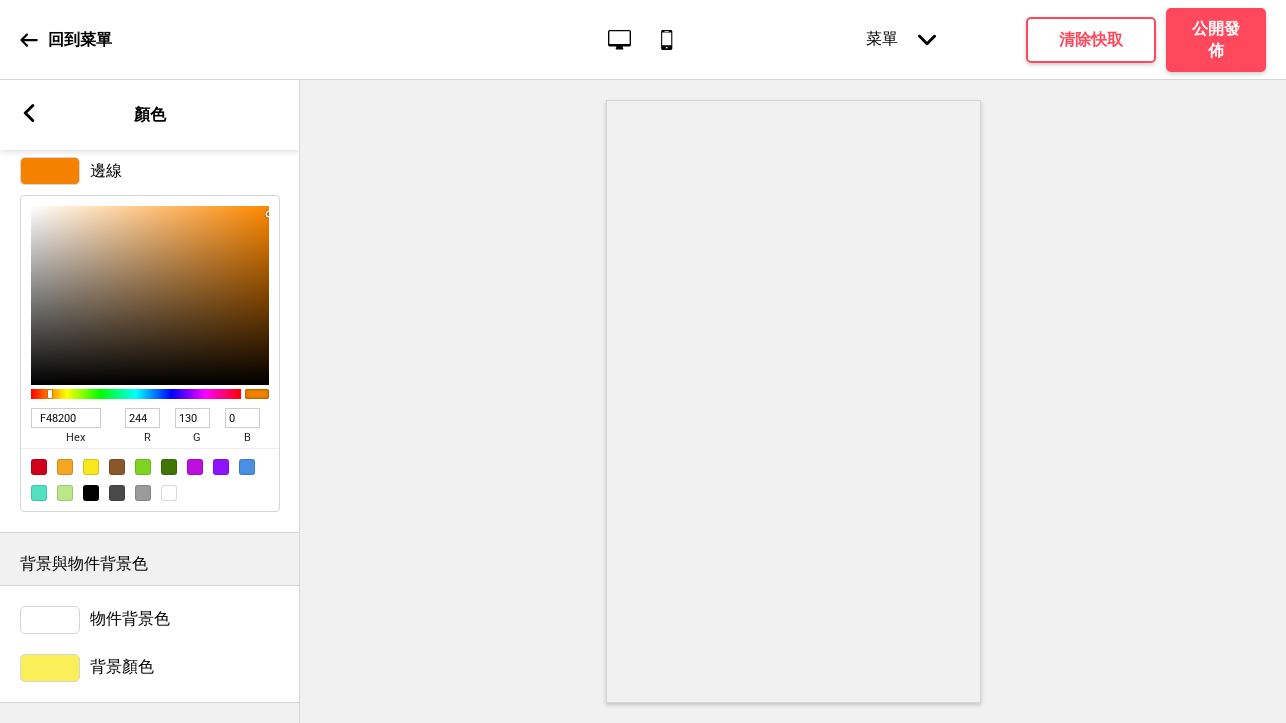 scroll, scrollTop: 283, scrollLeft: 0, axis: vertical 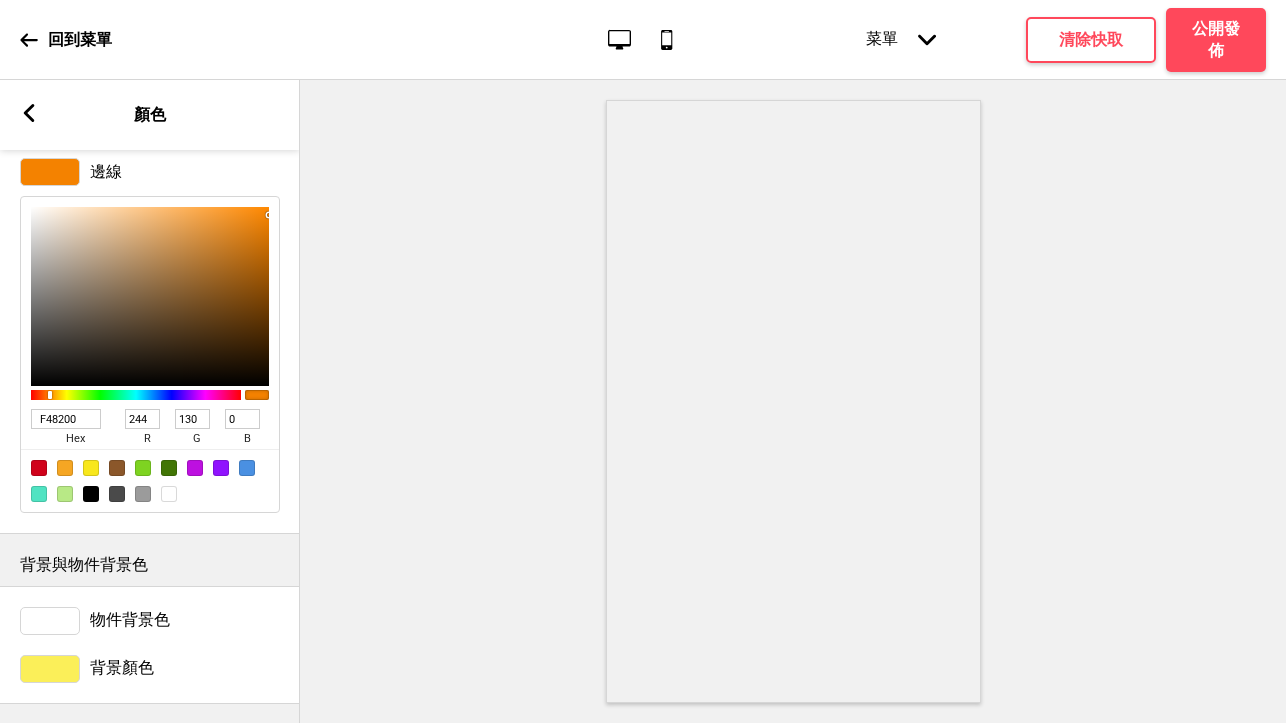 click at bounding box center (50, 669) 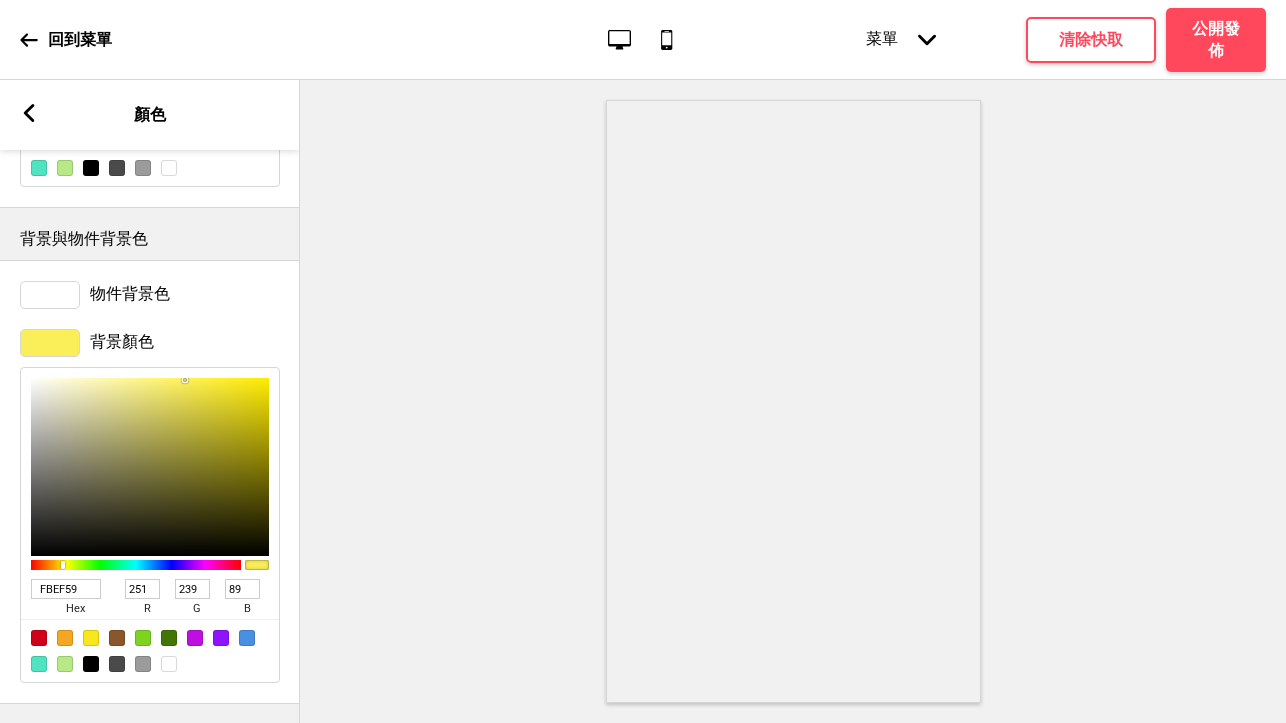scroll, scrollTop: 608, scrollLeft: 0, axis: vertical 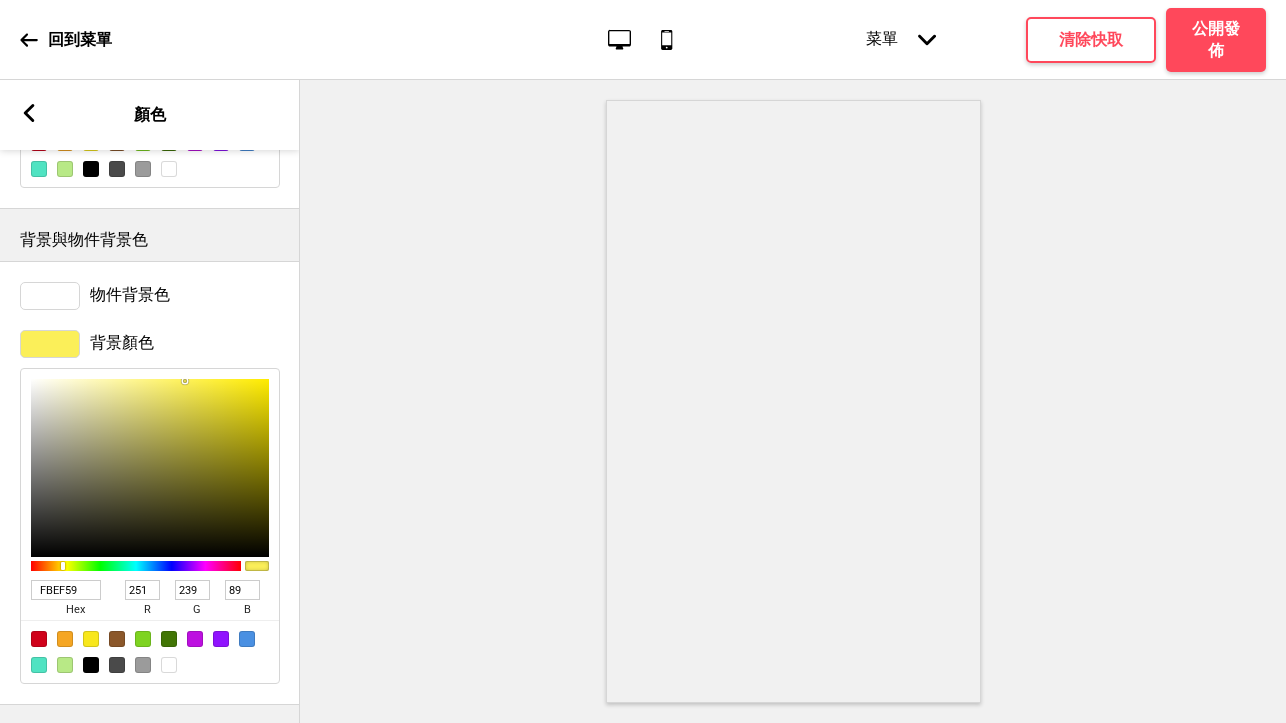 click at bounding box center (169, 665) 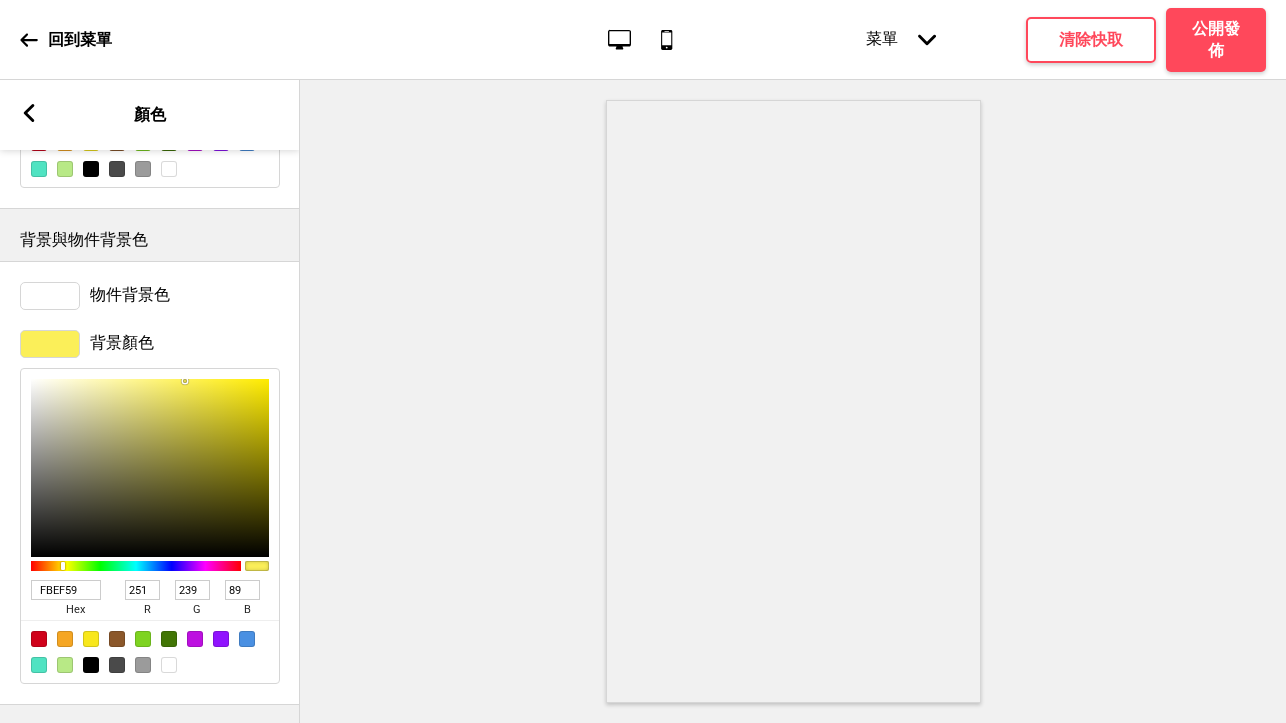 type on "FFFFFF" 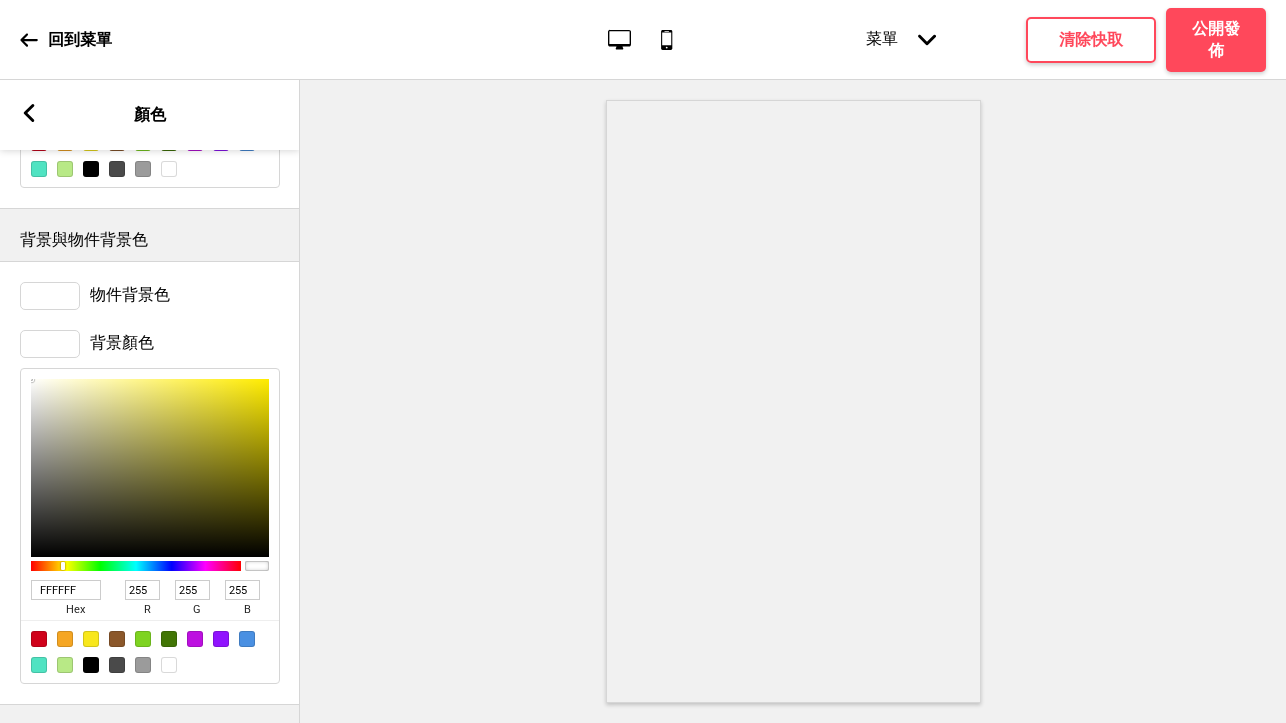 scroll, scrollTop: 0, scrollLeft: 0, axis: both 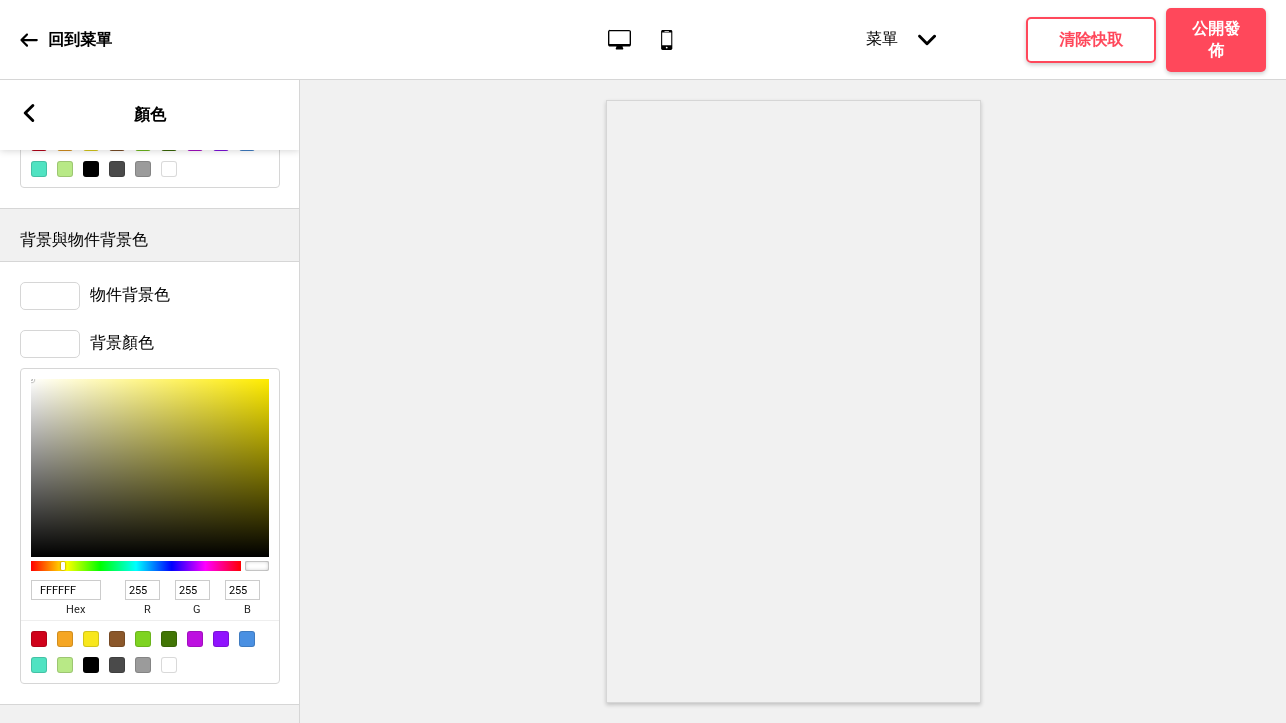 type on "F5A623" 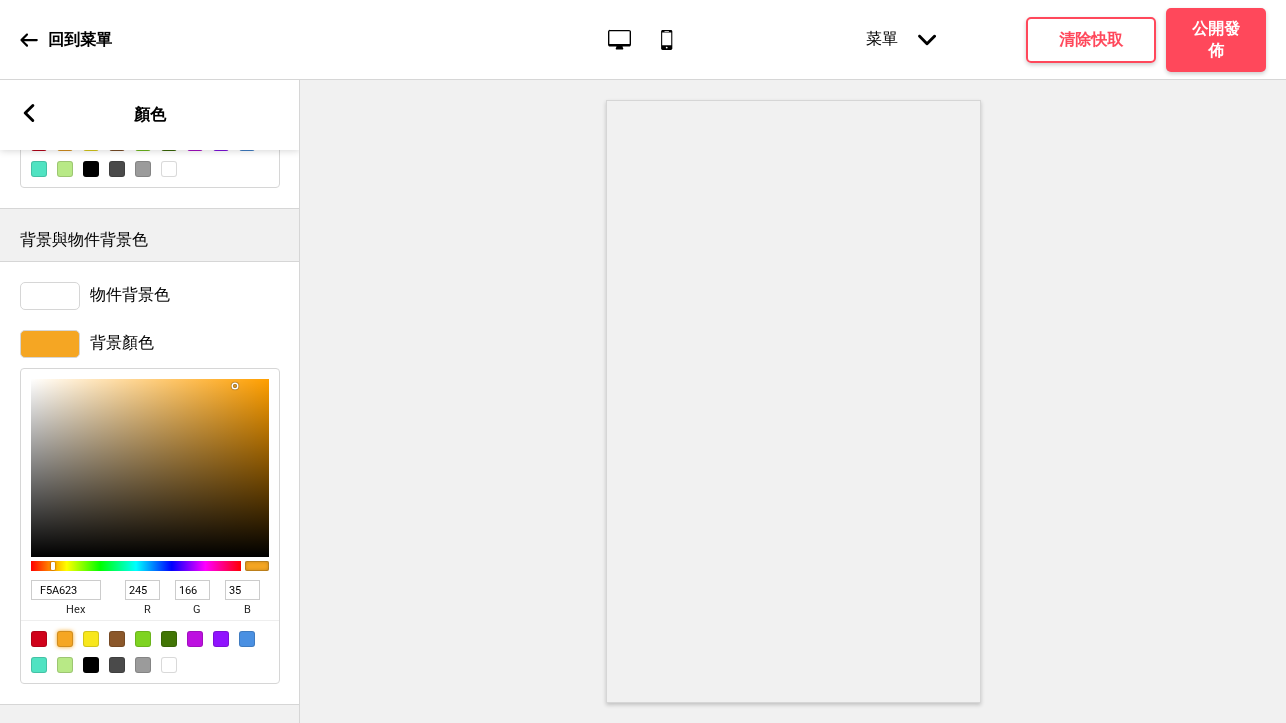 type on "F6DBAD" 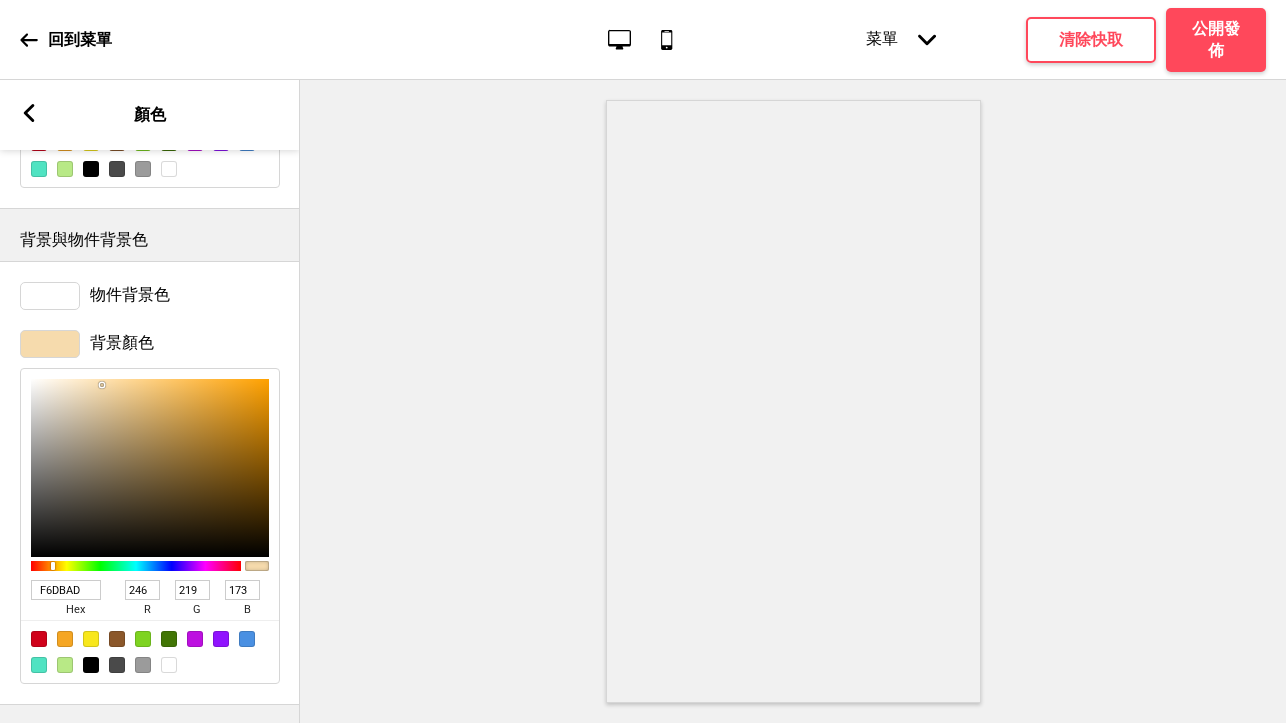 click at bounding box center (150, 468) 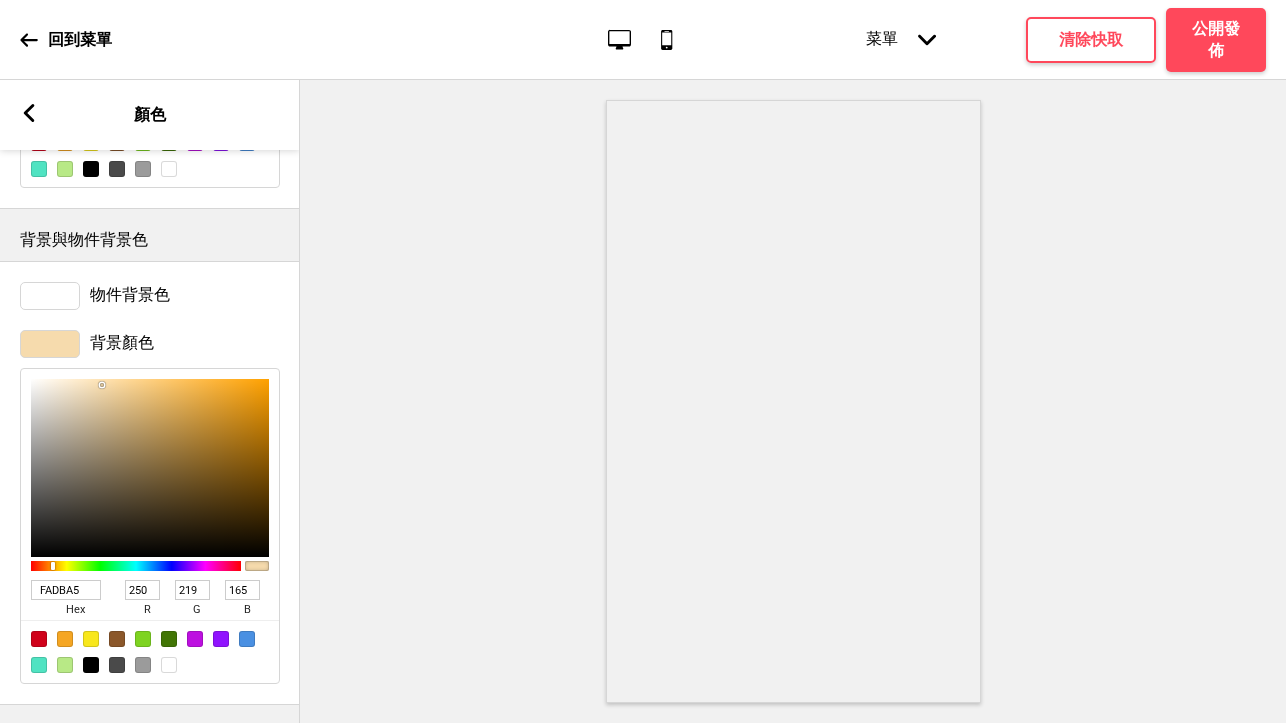 click at bounding box center [150, 468] 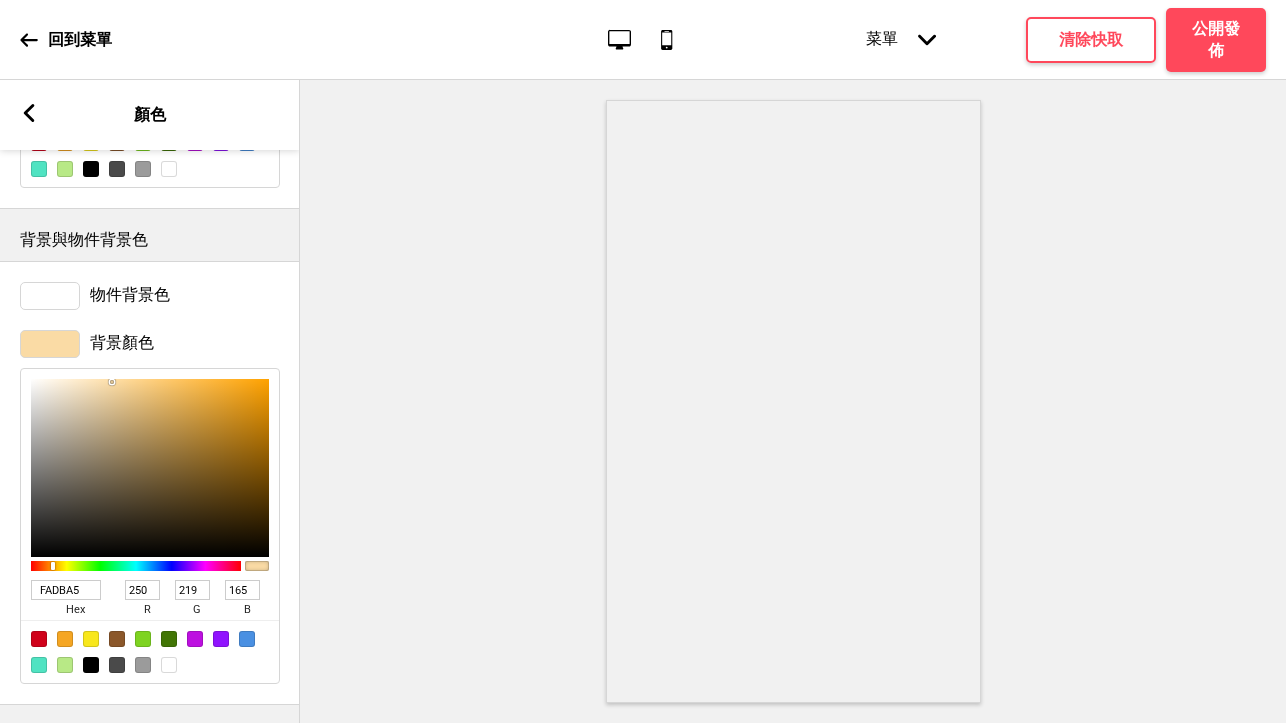 type on "FDD693" 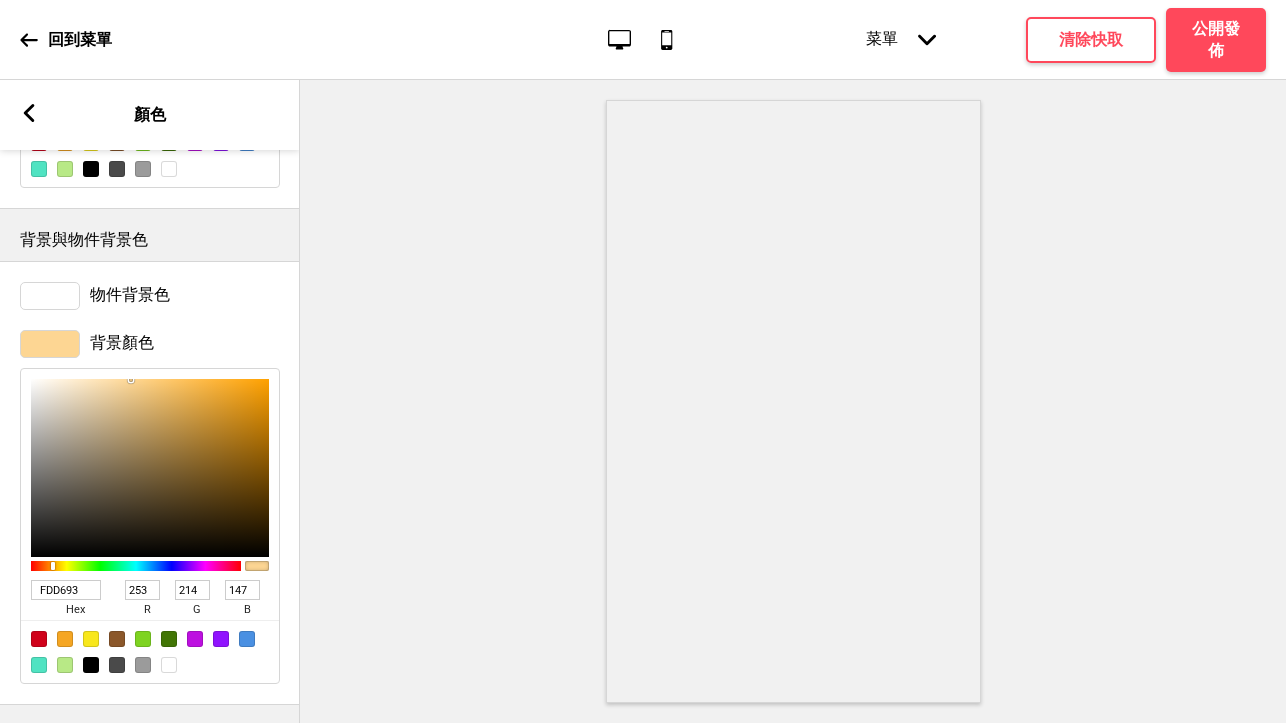 click at bounding box center [150, 468] 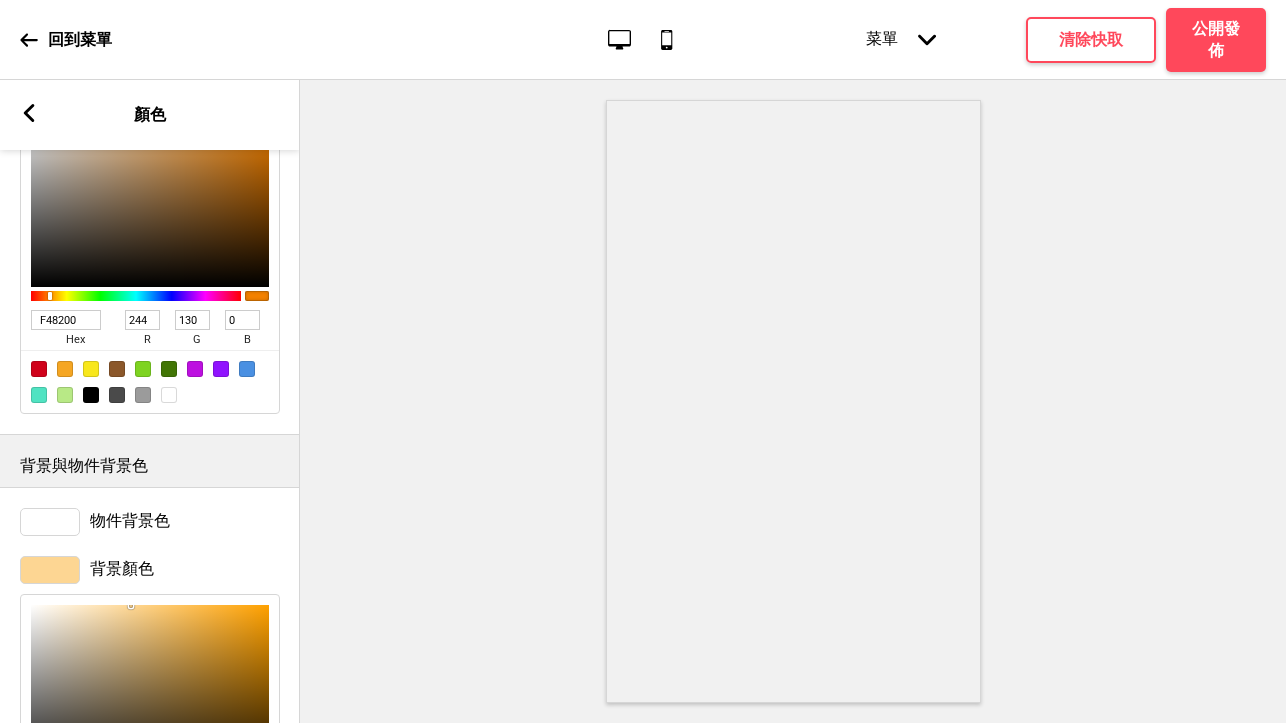 scroll, scrollTop: 373, scrollLeft: 0, axis: vertical 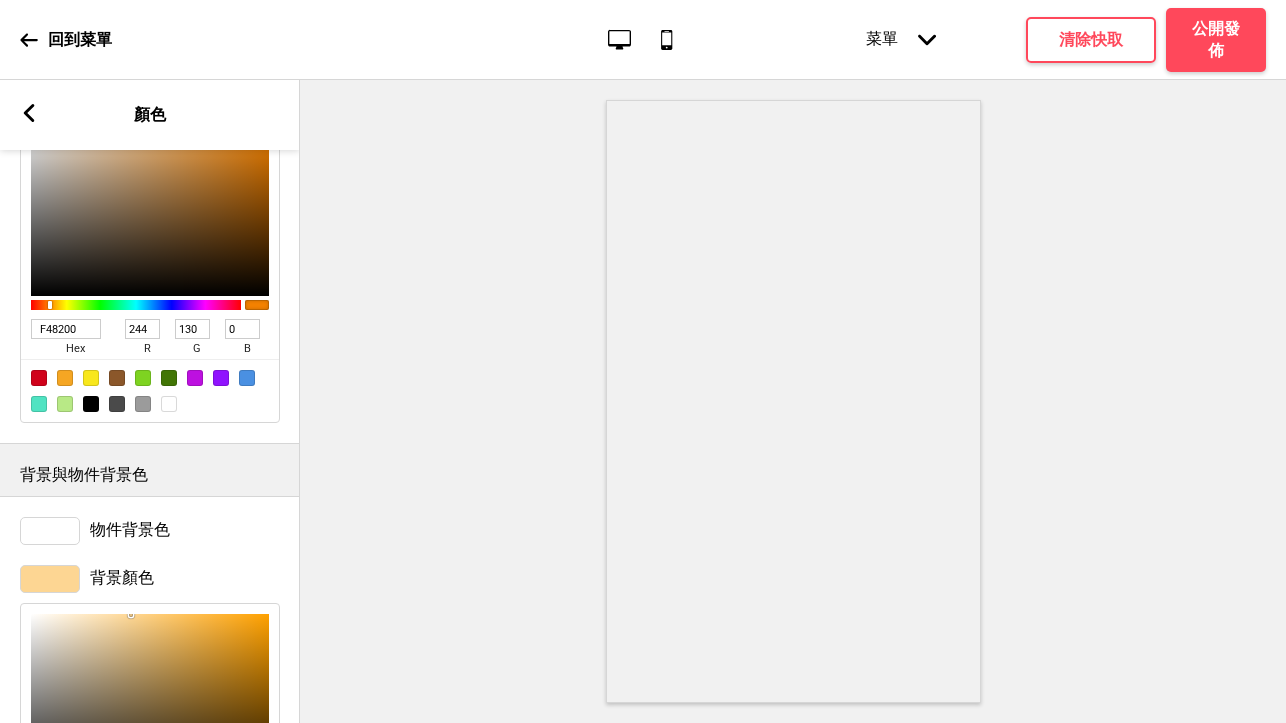 click on "回到菜單 桌面 行動電話 菜單 箭頭down 產品頁面 商店資訊 結帳 感謝您！ 條款與條件 隐私政策 付款請求 菜單 清除快取 公開發佈" at bounding box center [643, 40] 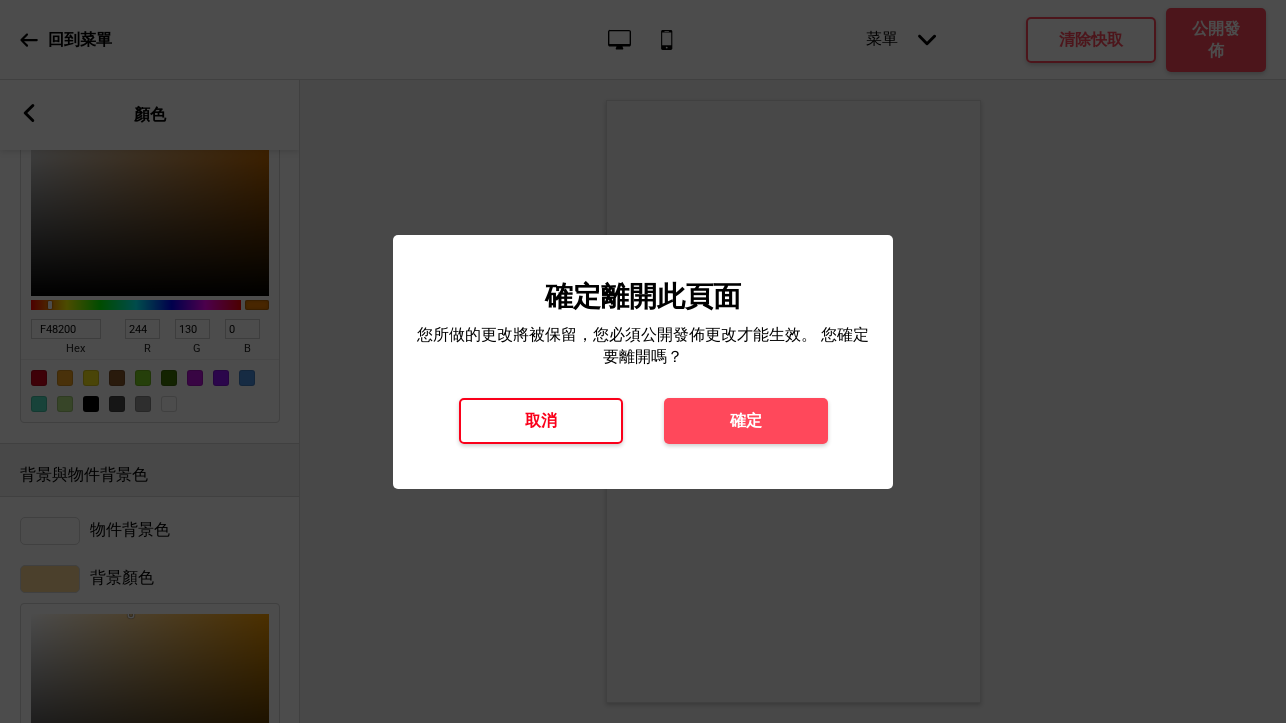 click on "取消" at bounding box center (541, 421) 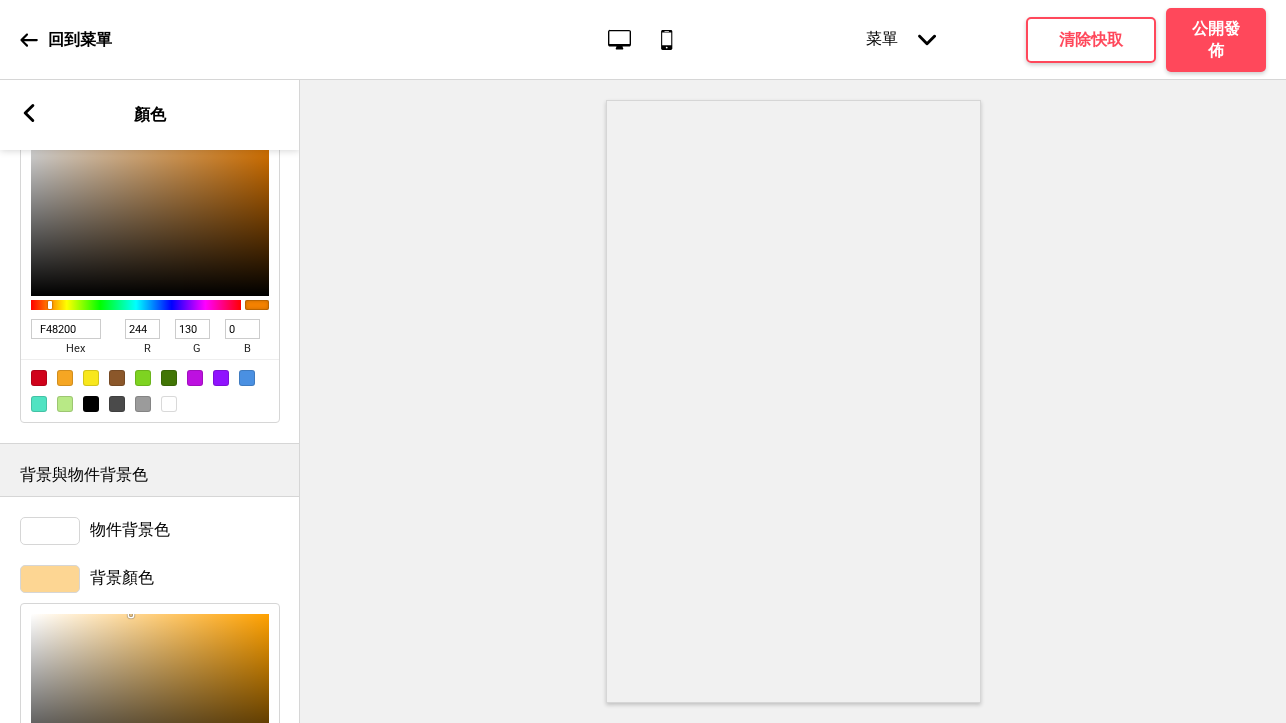 click on "回到菜單" at bounding box center [66, 40] 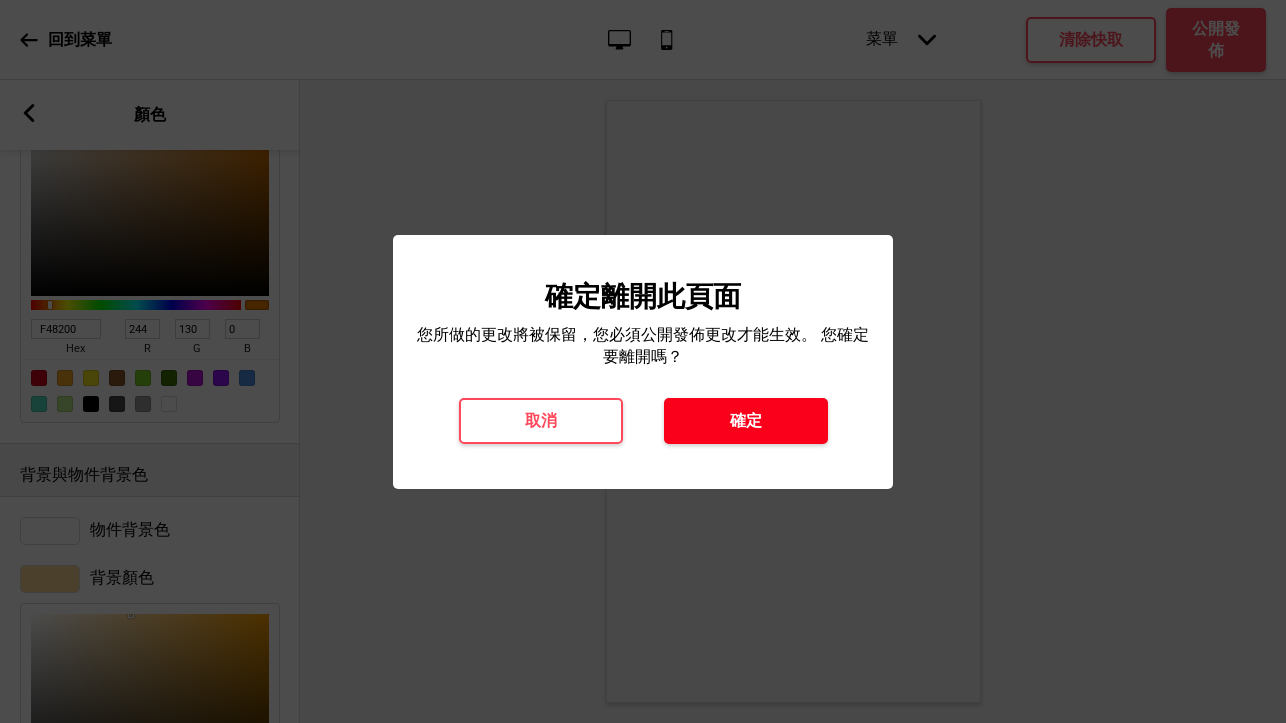 click on "確定" at bounding box center (746, 421) 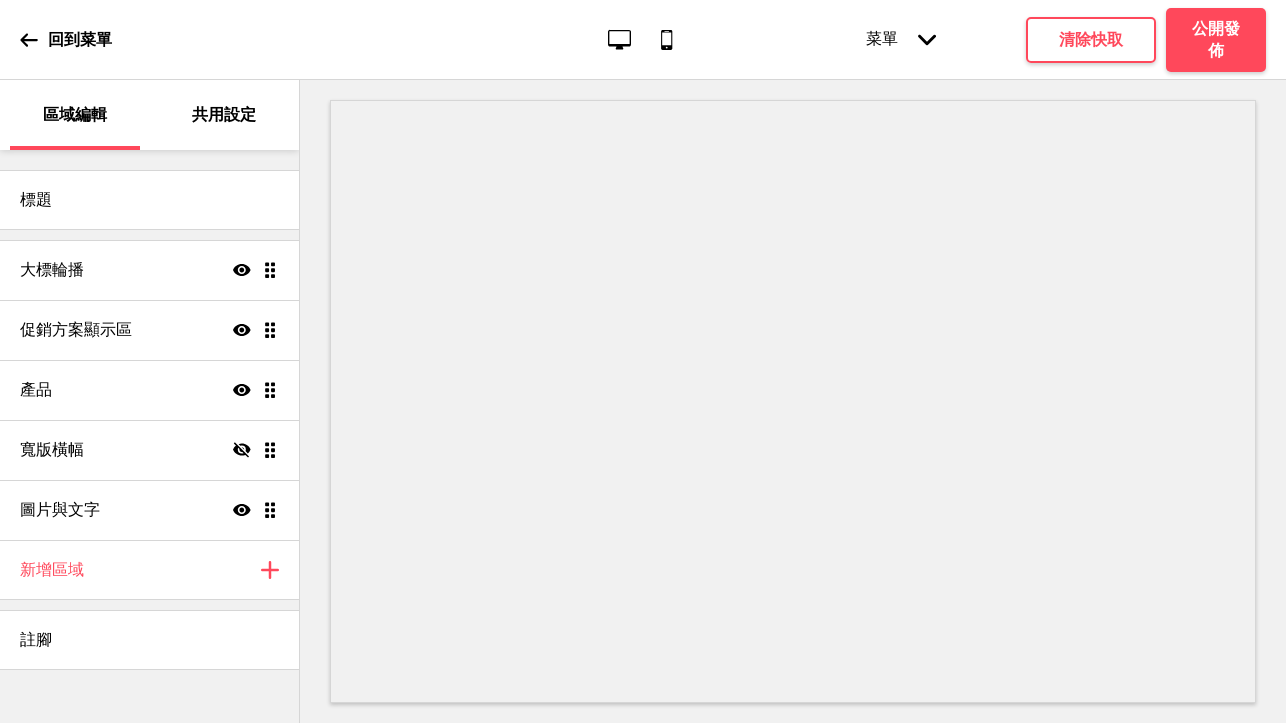scroll, scrollTop: 0, scrollLeft: 0, axis: both 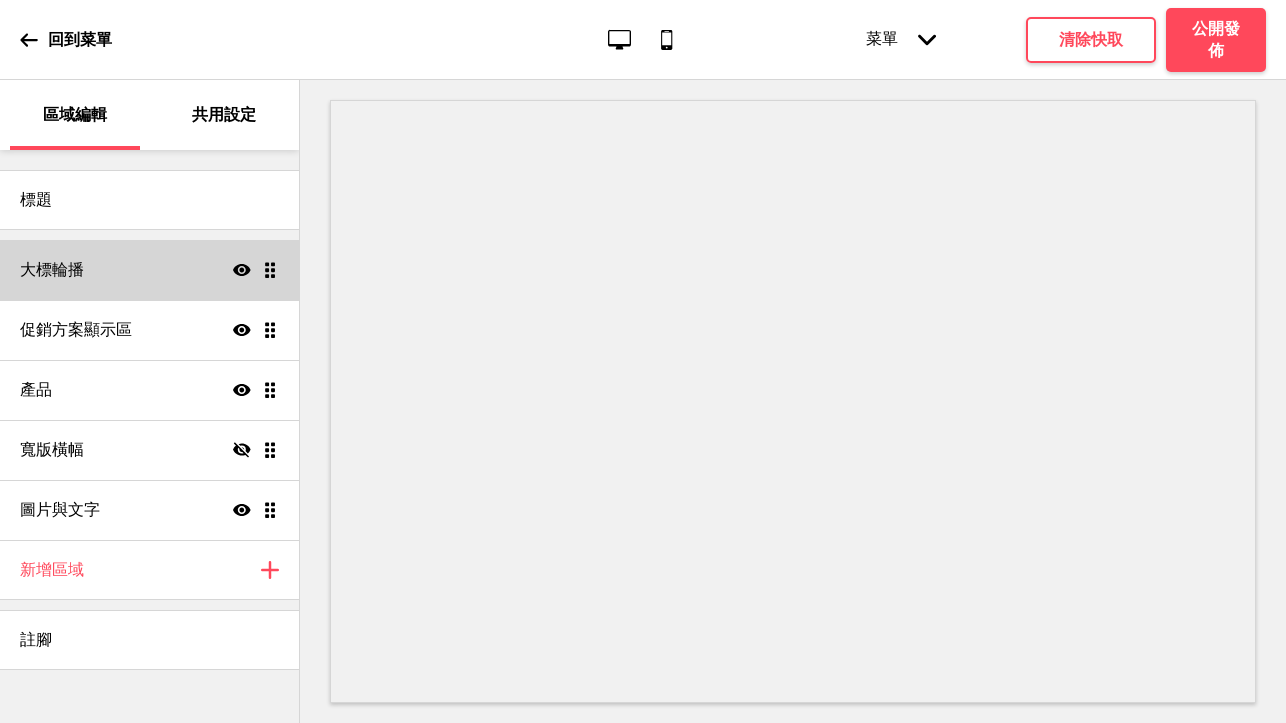 click on "大標輪播 顯示 拖曳" at bounding box center [149, 270] 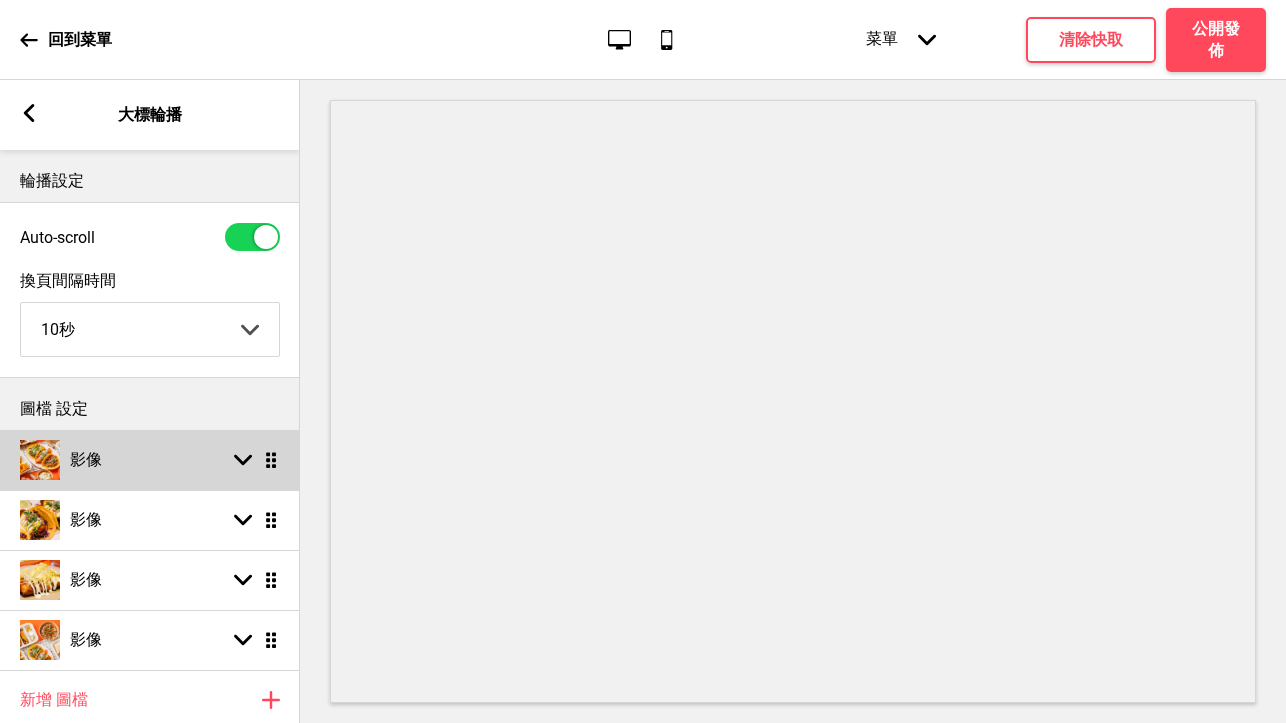 click on "箭頭down 拖曳" at bounding box center (252, 460) 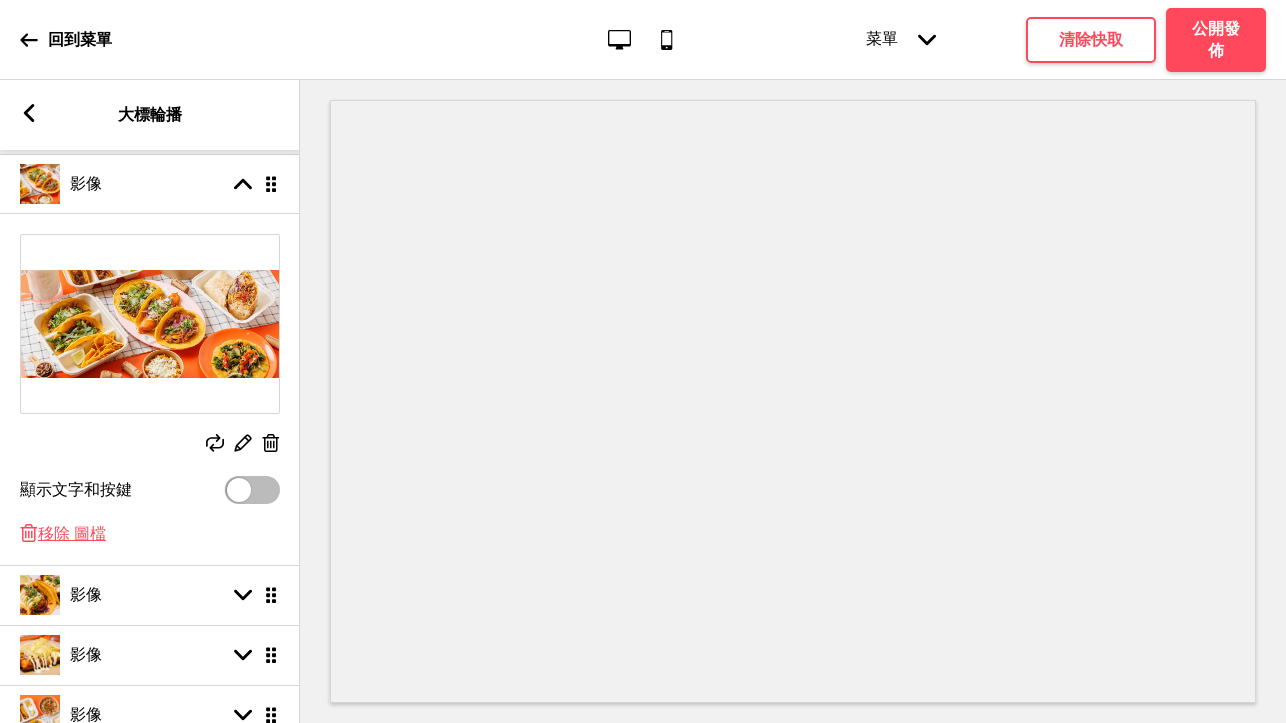 scroll, scrollTop: 277, scrollLeft: 0, axis: vertical 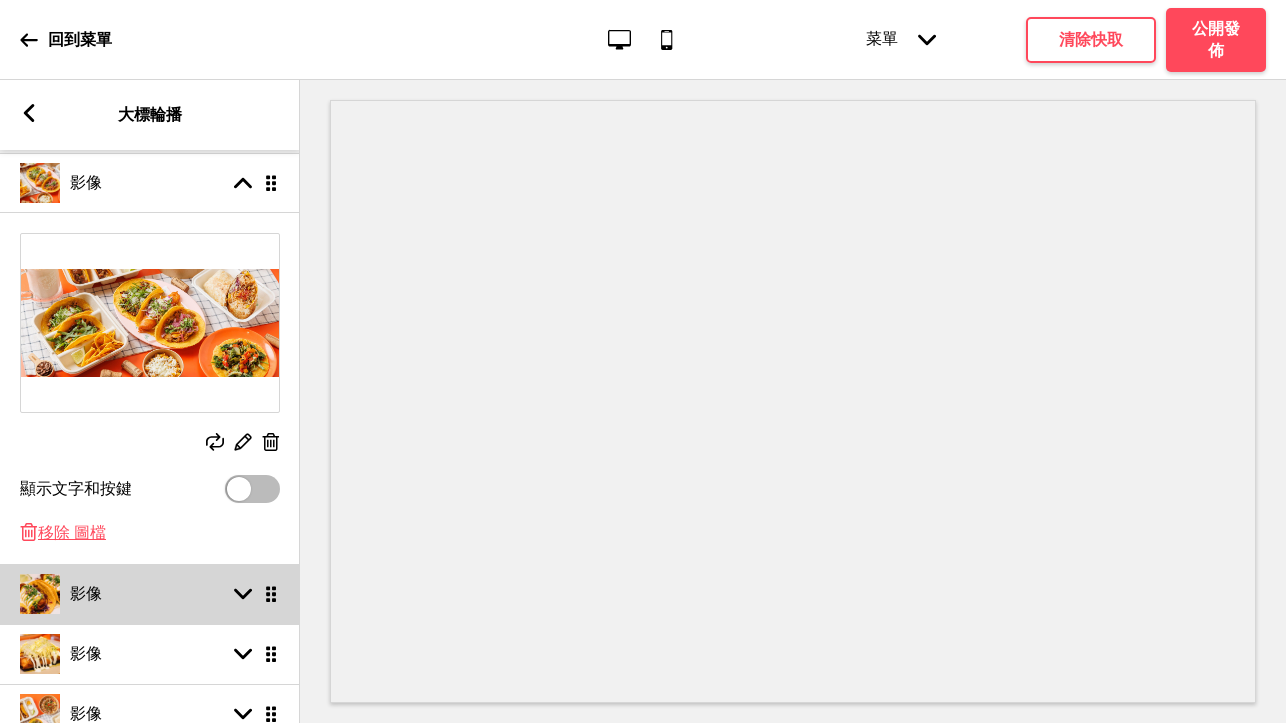 click on "影像 箭頭down 拖曳" at bounding box center [150, 594] 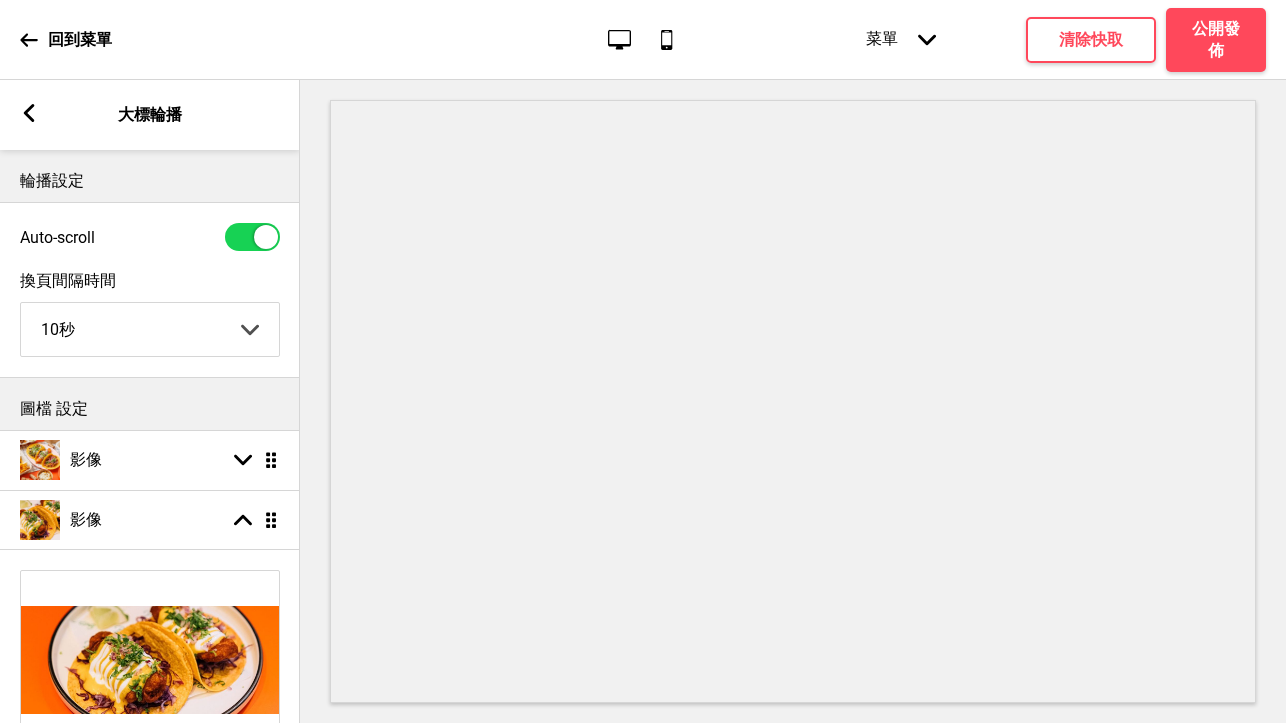 scroll, scrollTop: 0, scrollLeft: 0, axis: both 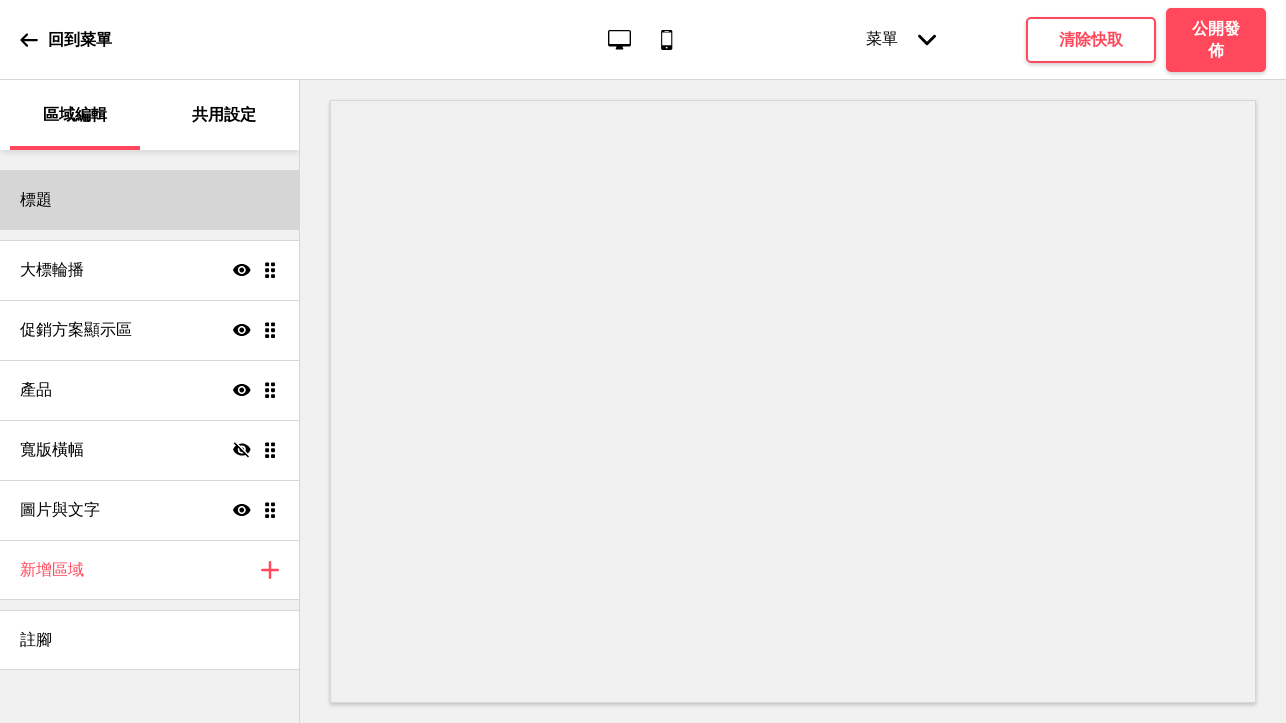 click on "標題" at bounding box center (149, 200) 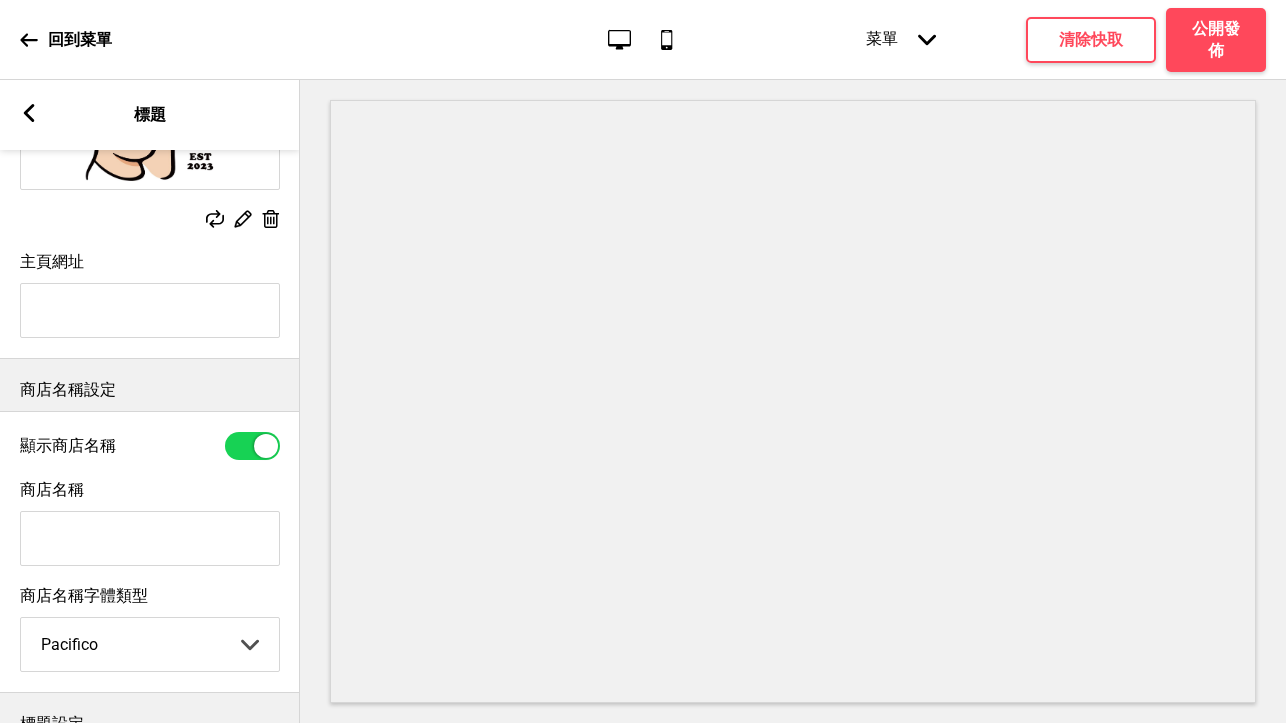 scroll, scrollTop: 284, scrollLeft: 0, axis: vertical 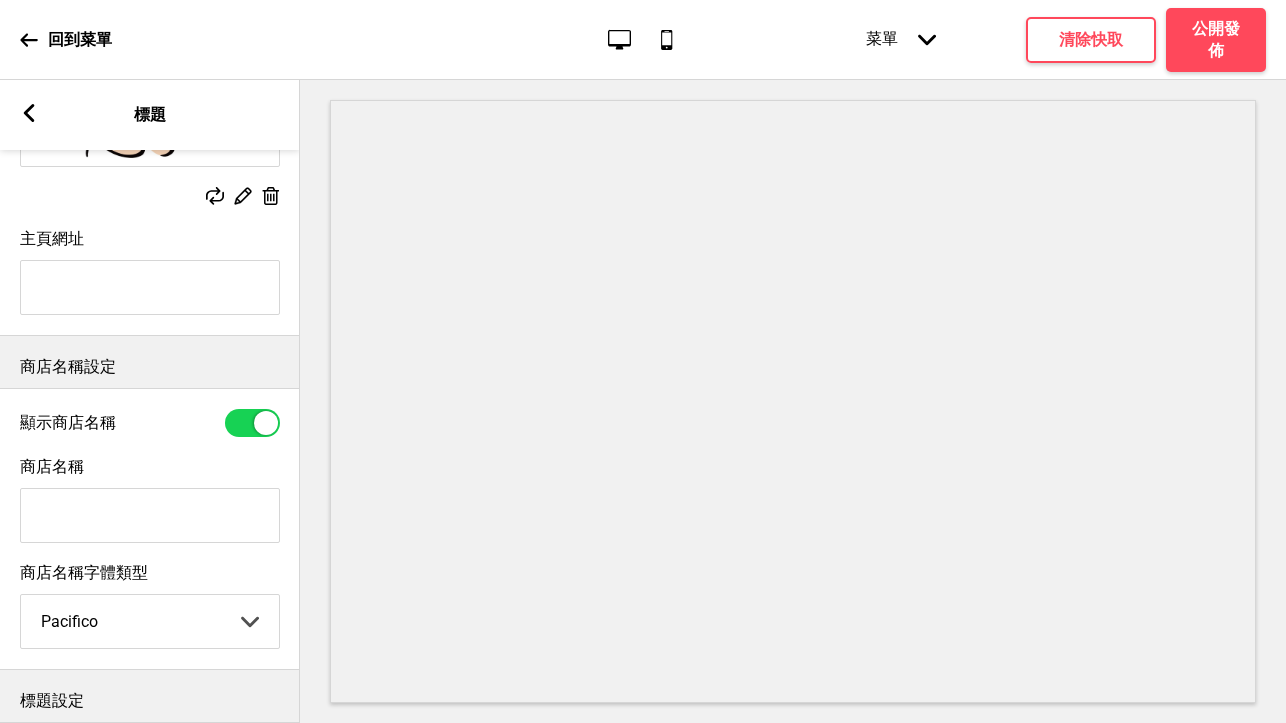 type on "p" 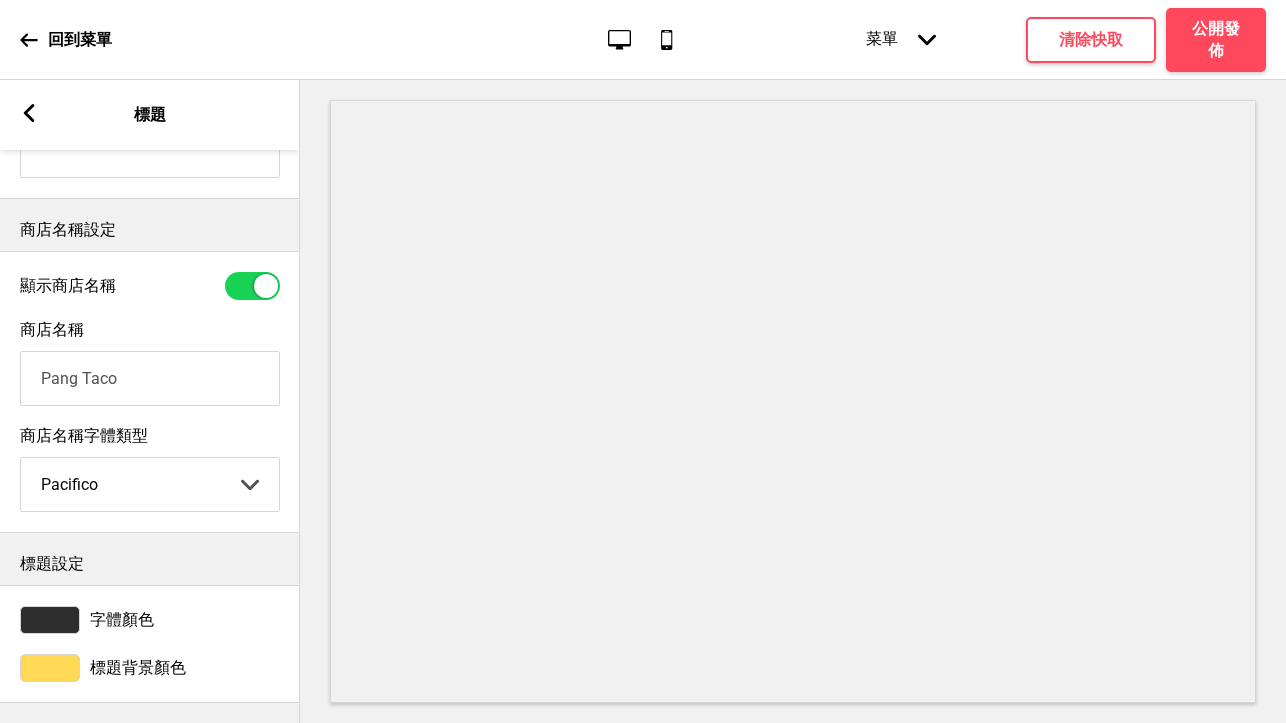 scroll, scrollTop: 423, scrollLeft: 0, axis: vertical 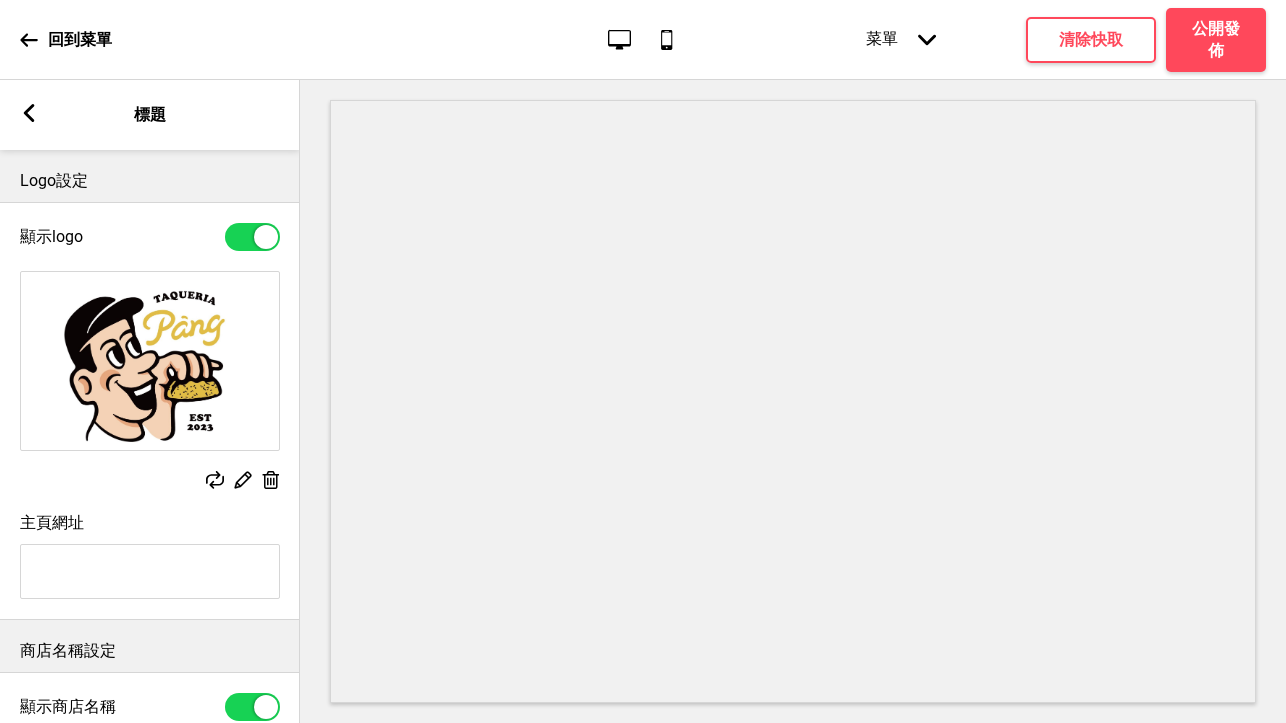 type on "Pang Taco" 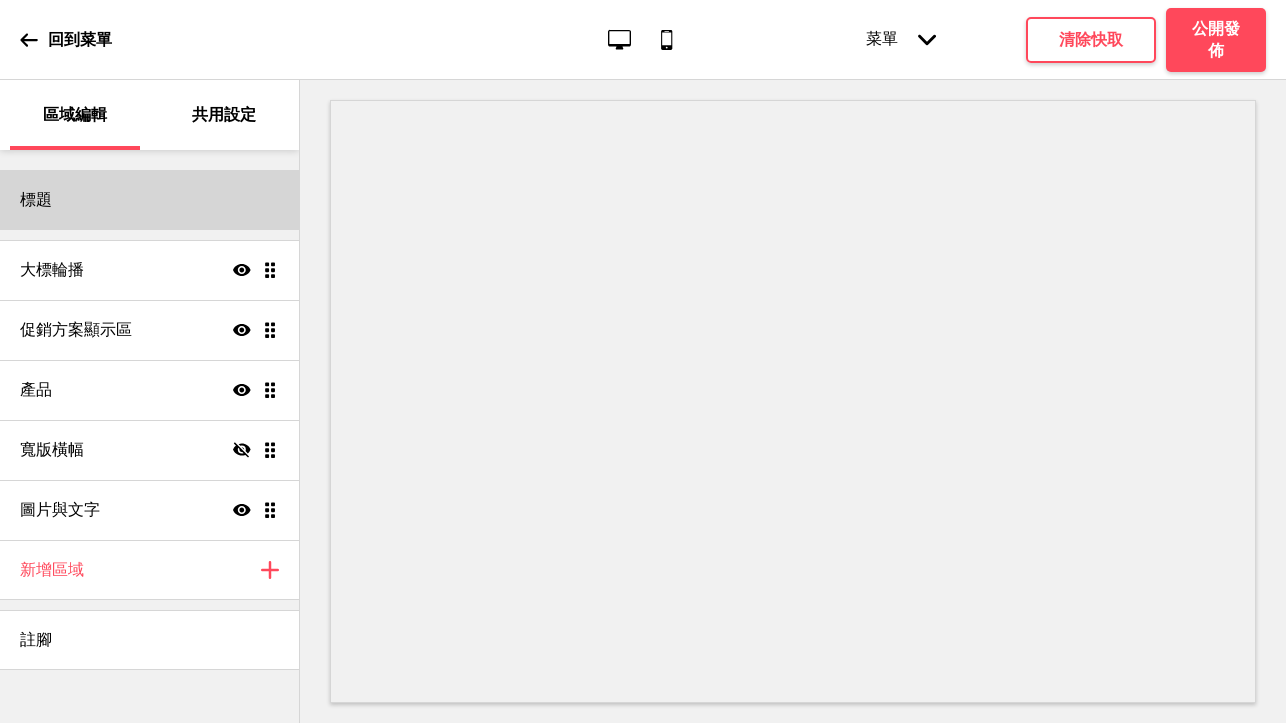 scroll, scrollTop: 0, scrollLeft: 0, axis: both 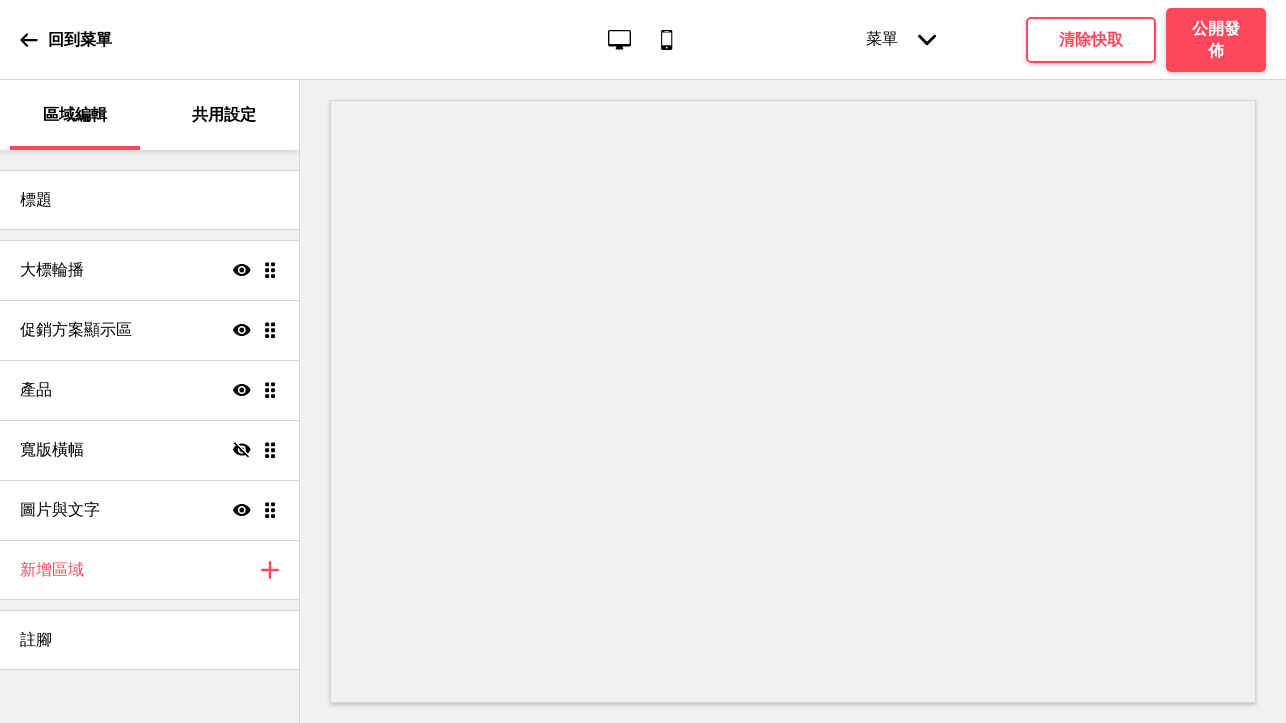 click on "共用設定" at bounding box center [224, 115] 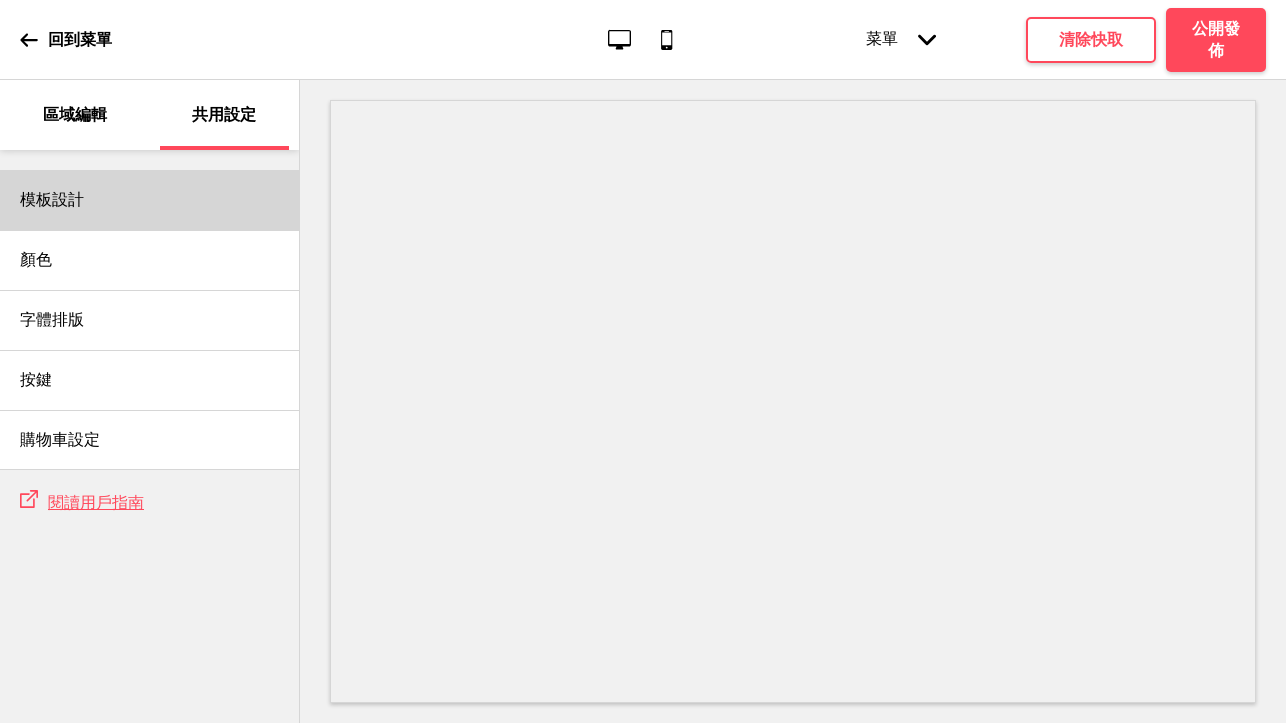 click on "模板設計" at bounding box center (149, 200) 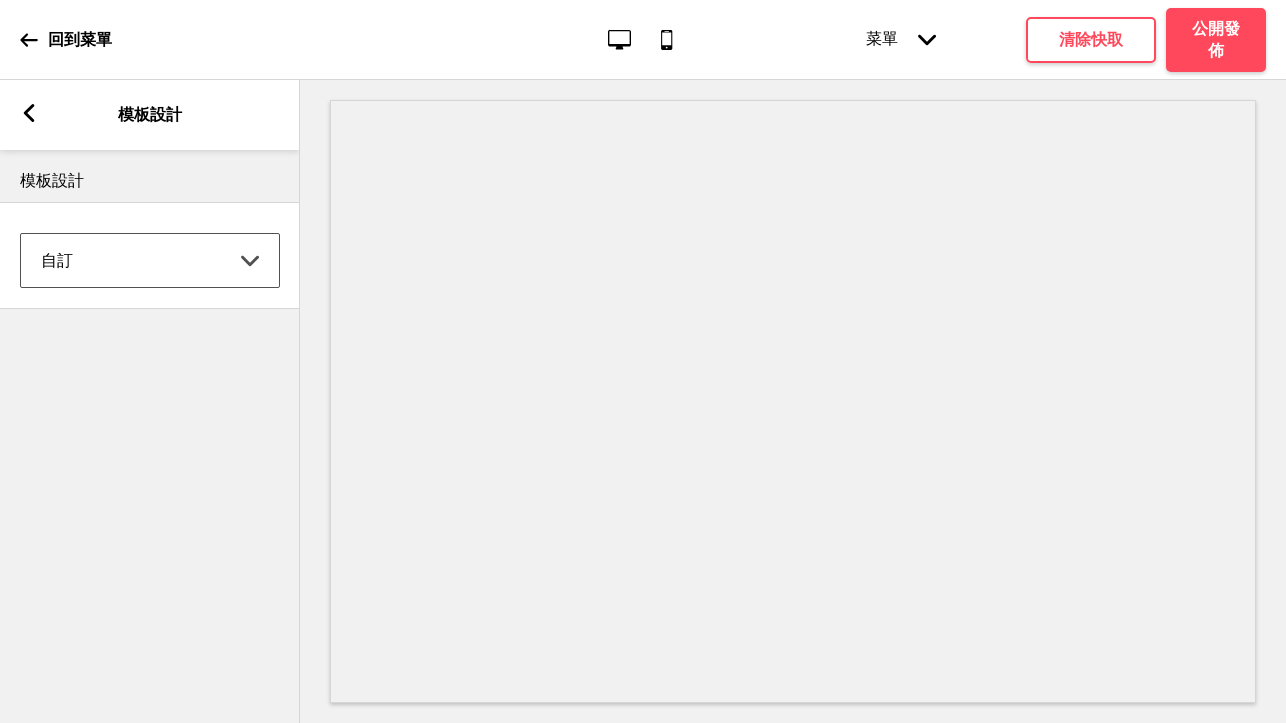 select on "yellow_fruits" 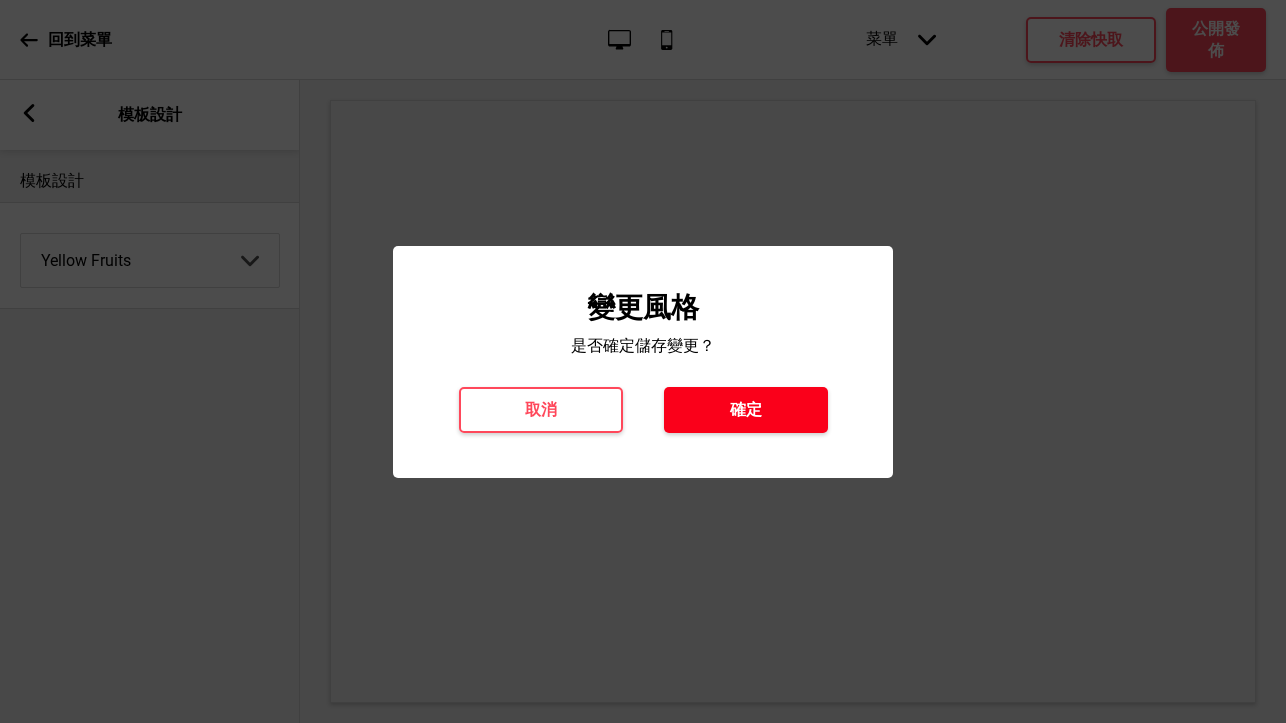click on "確定" at bounding box center (746, 410) 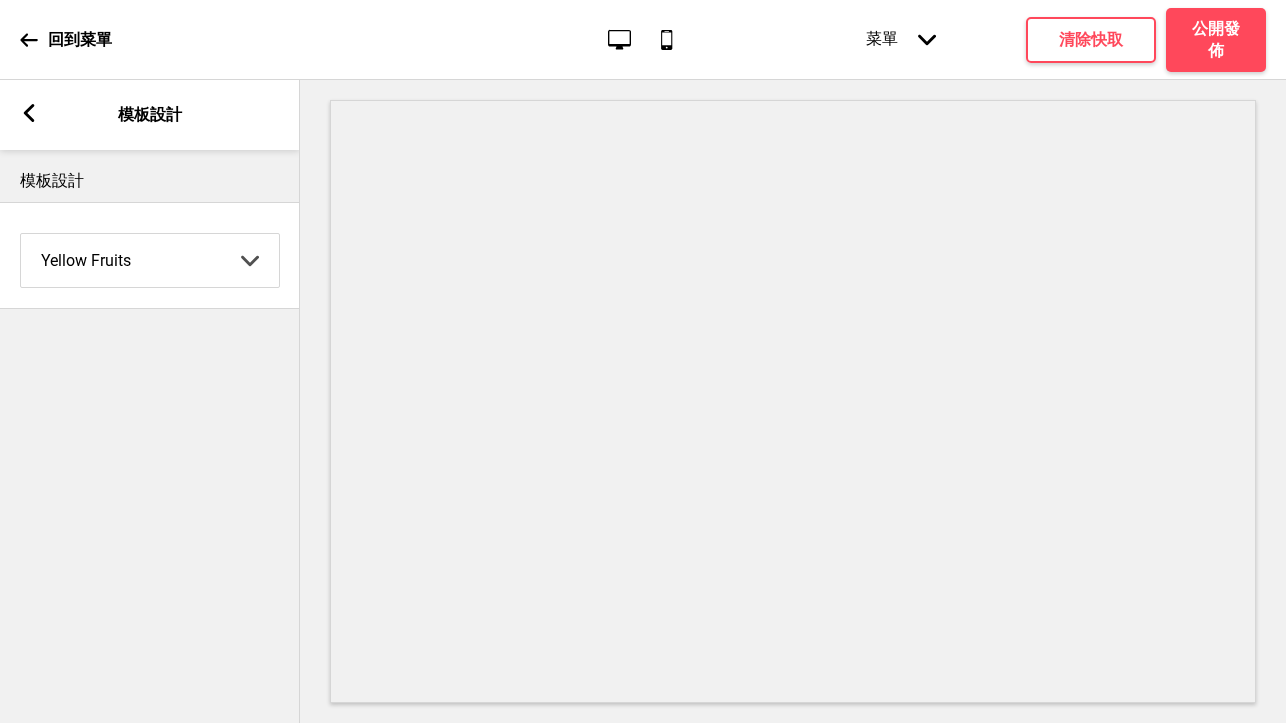 click 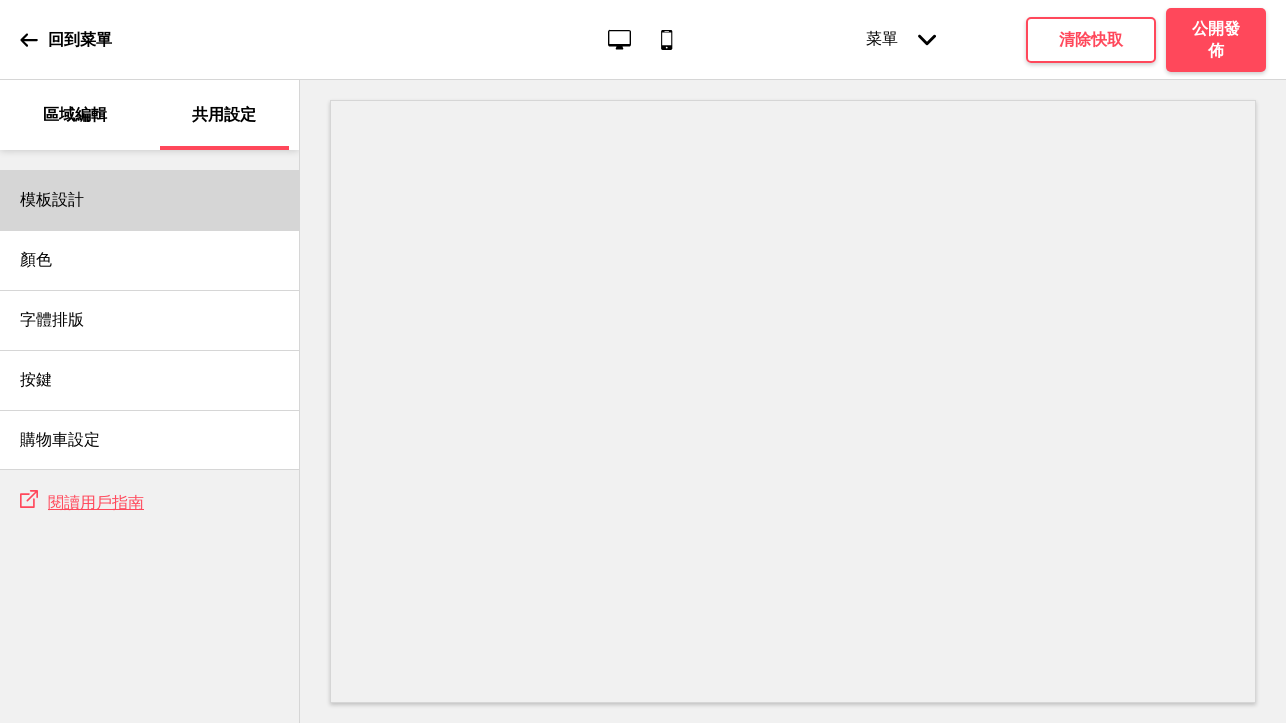 click on "模板設計" at bounding box center [149, 200] 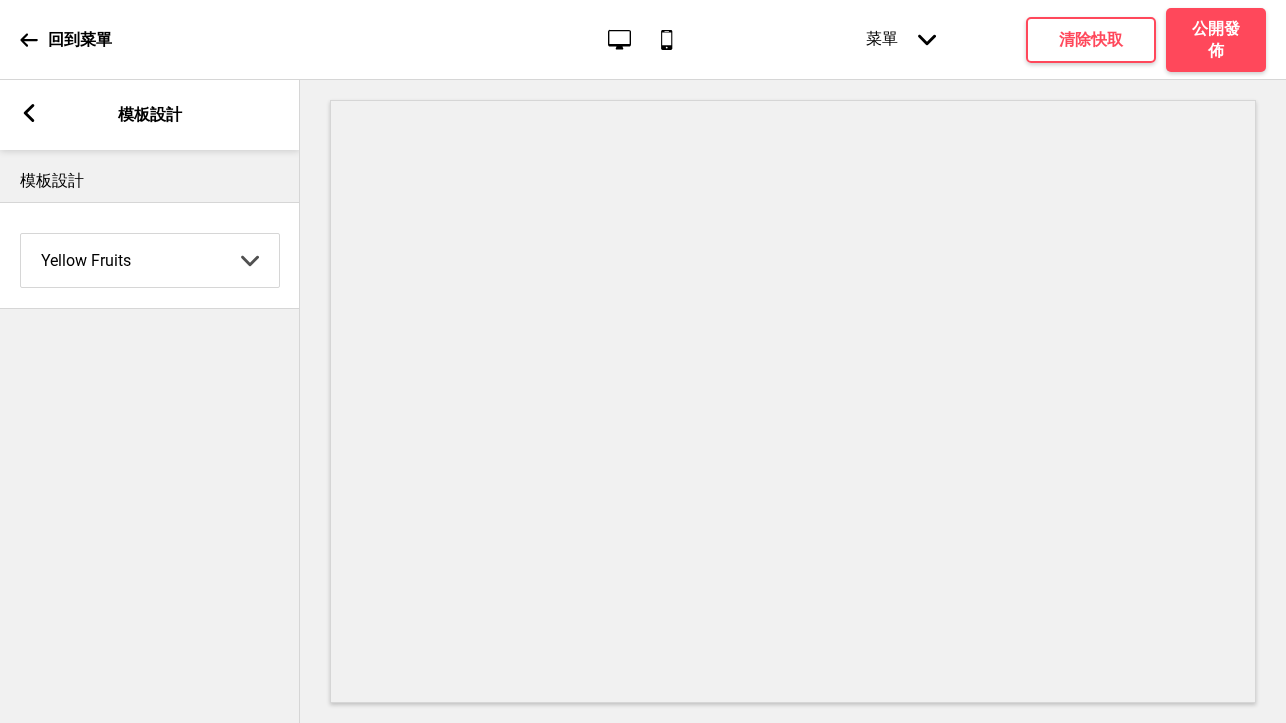 click 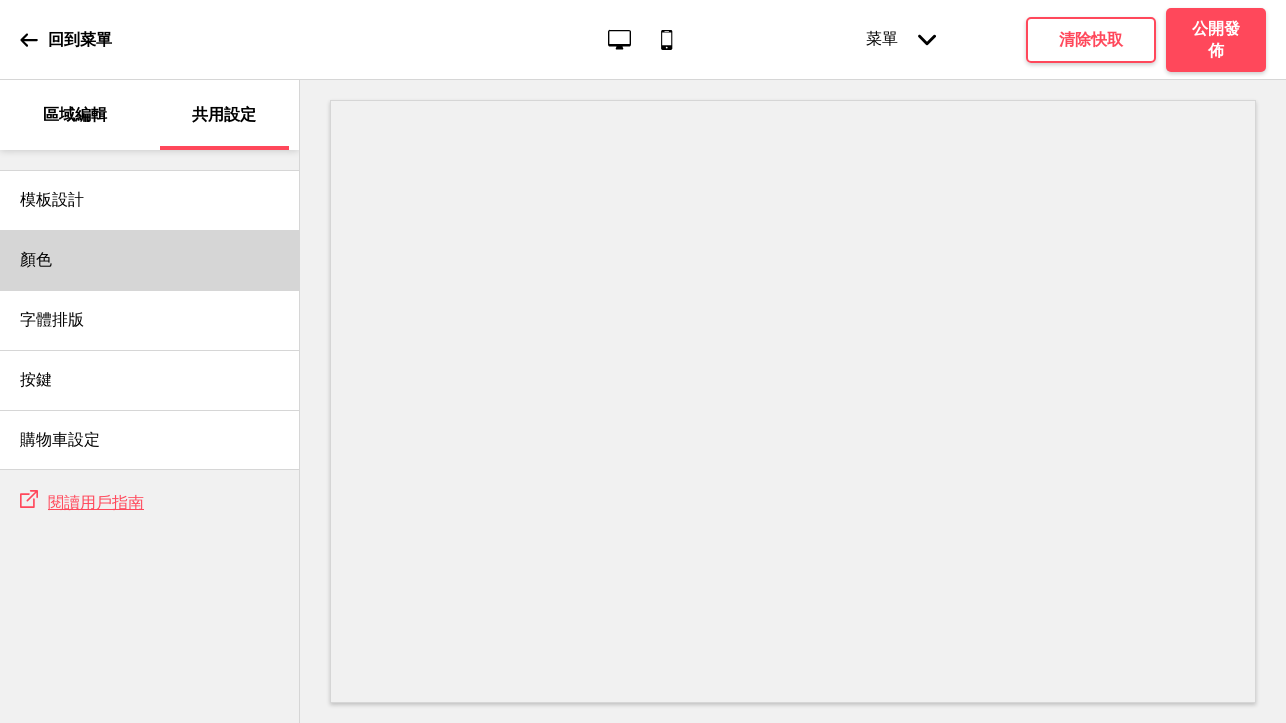 click on "顏色" at bounding box center (149, 260) 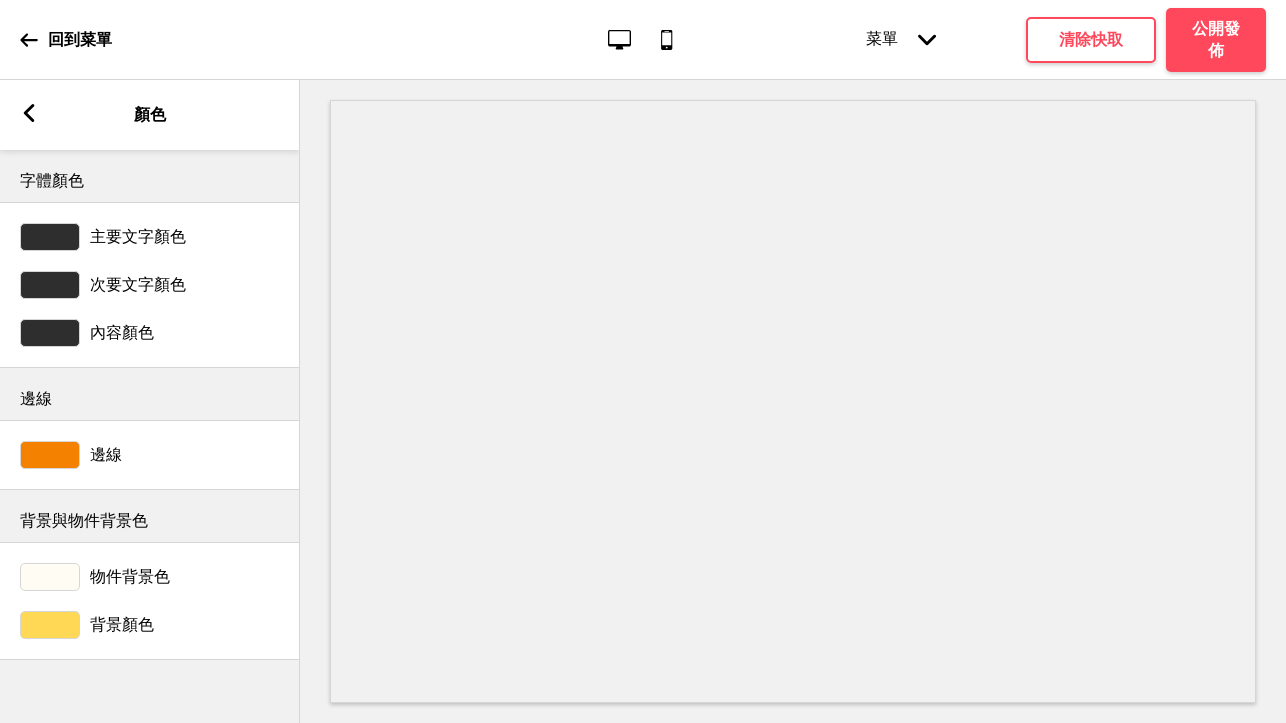 click at bounding box center (50, 625) 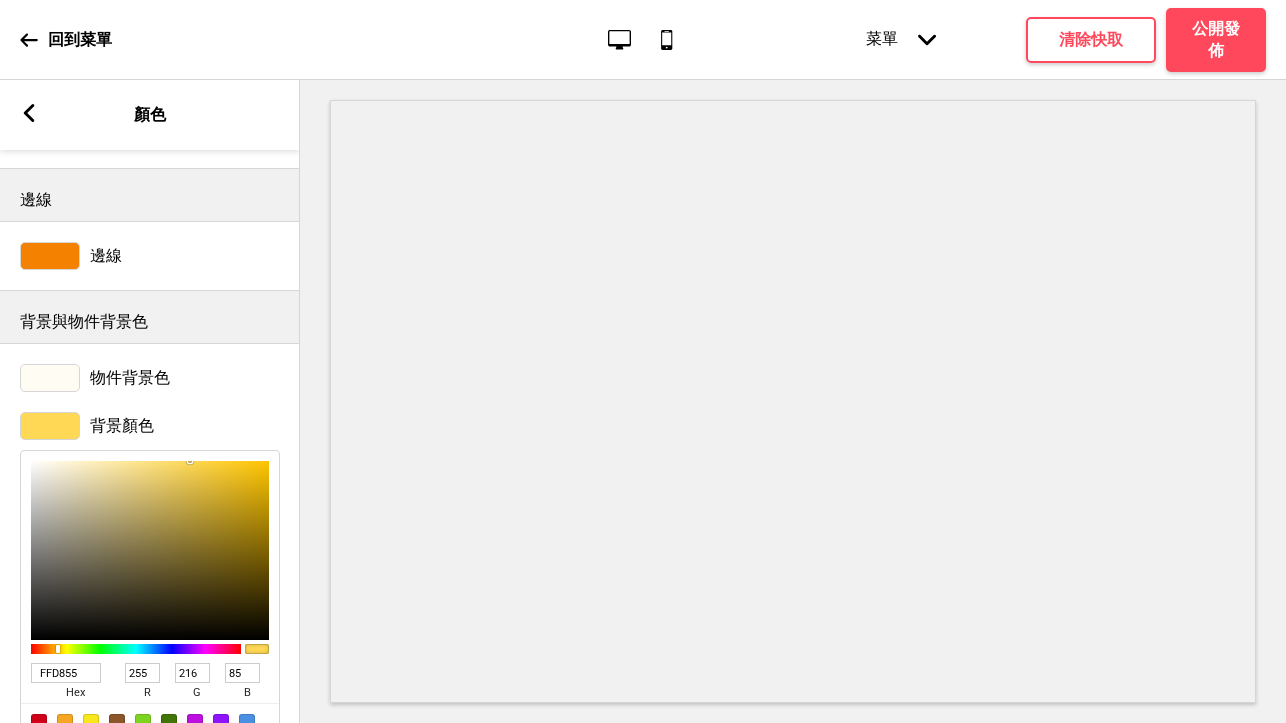 scroll, scrollTop: 200, scrollLeft: 0, axis: vertical 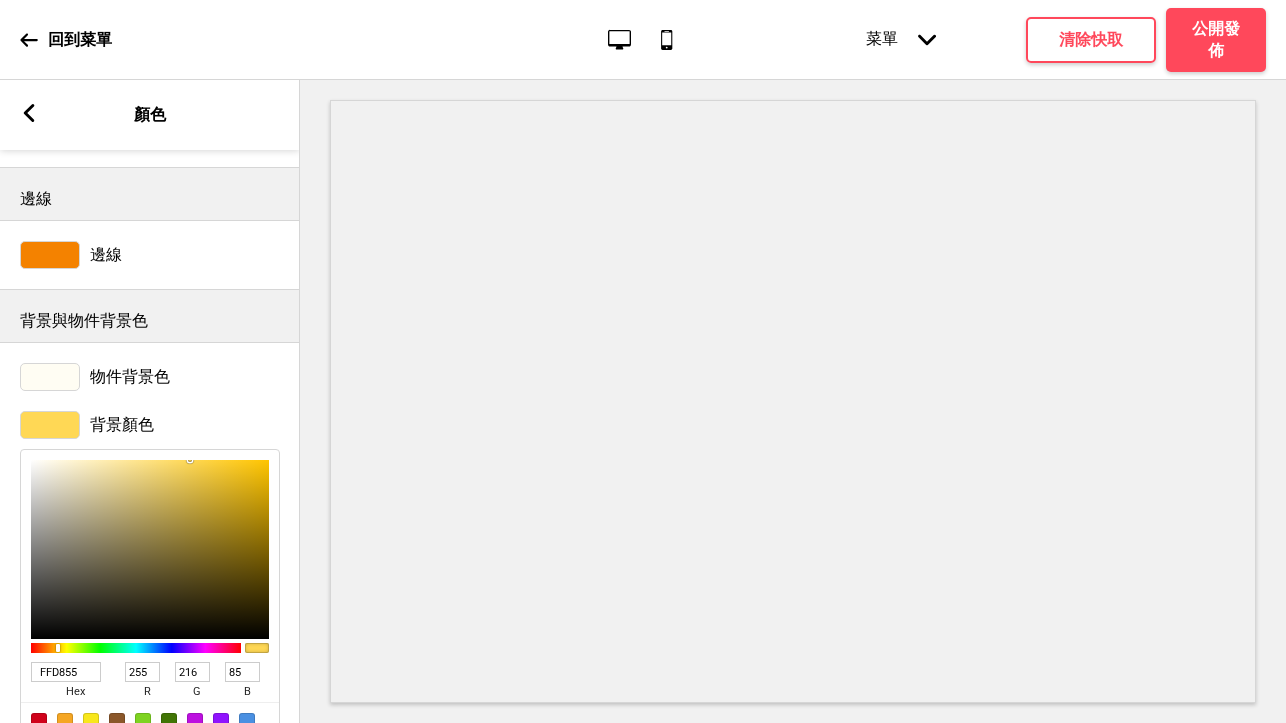 click at bounding box center [50, 377] 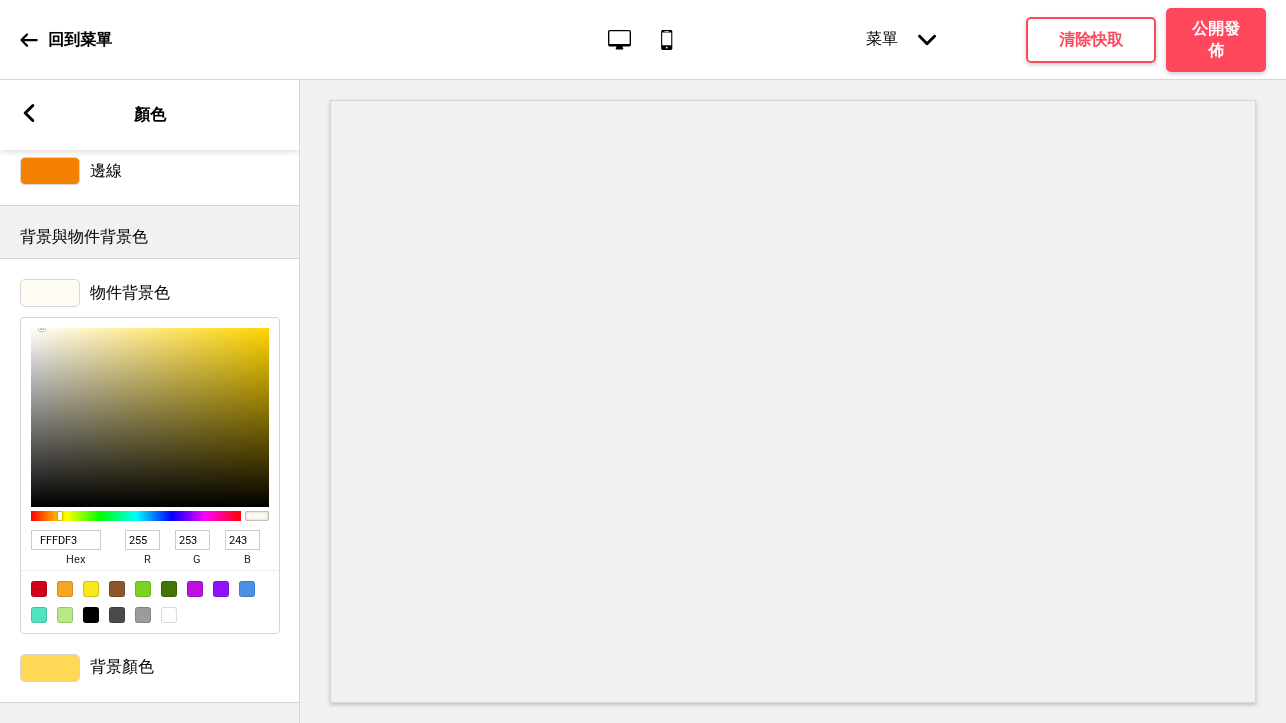 scroll, scrollTop: 283, scrollLeft: 0, axis: vertical 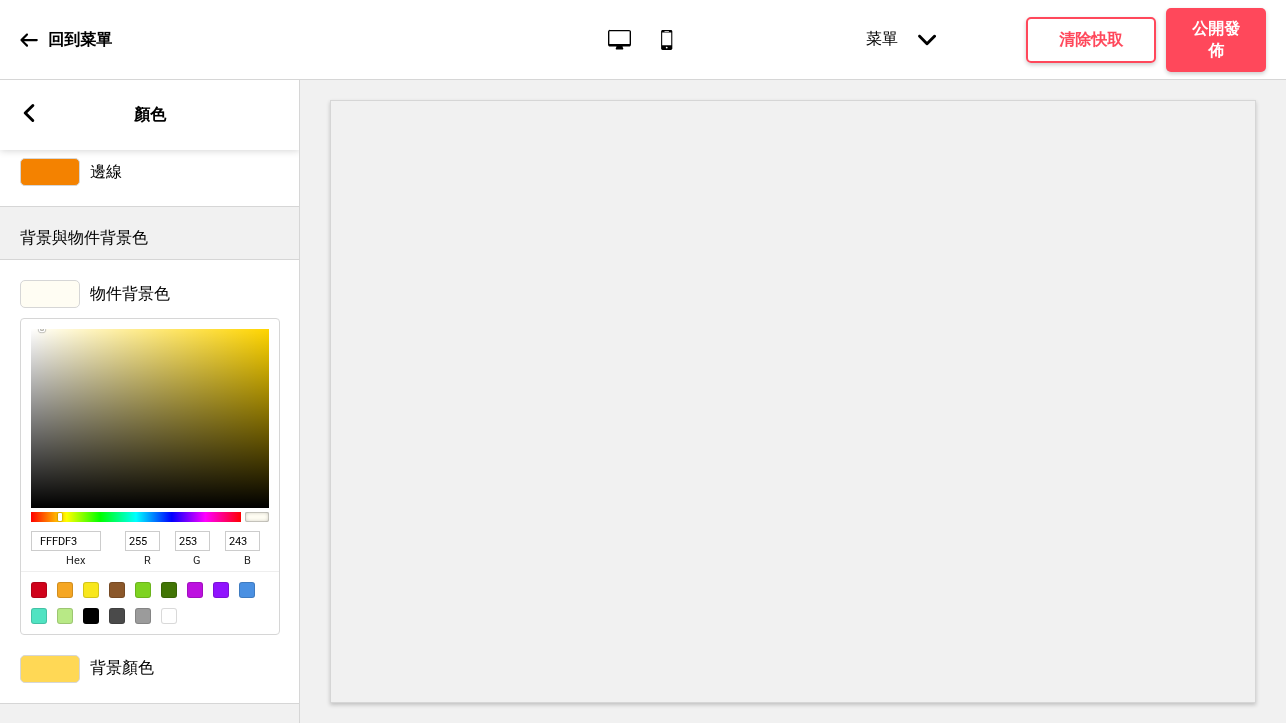 click at bounding box center [50, 669] 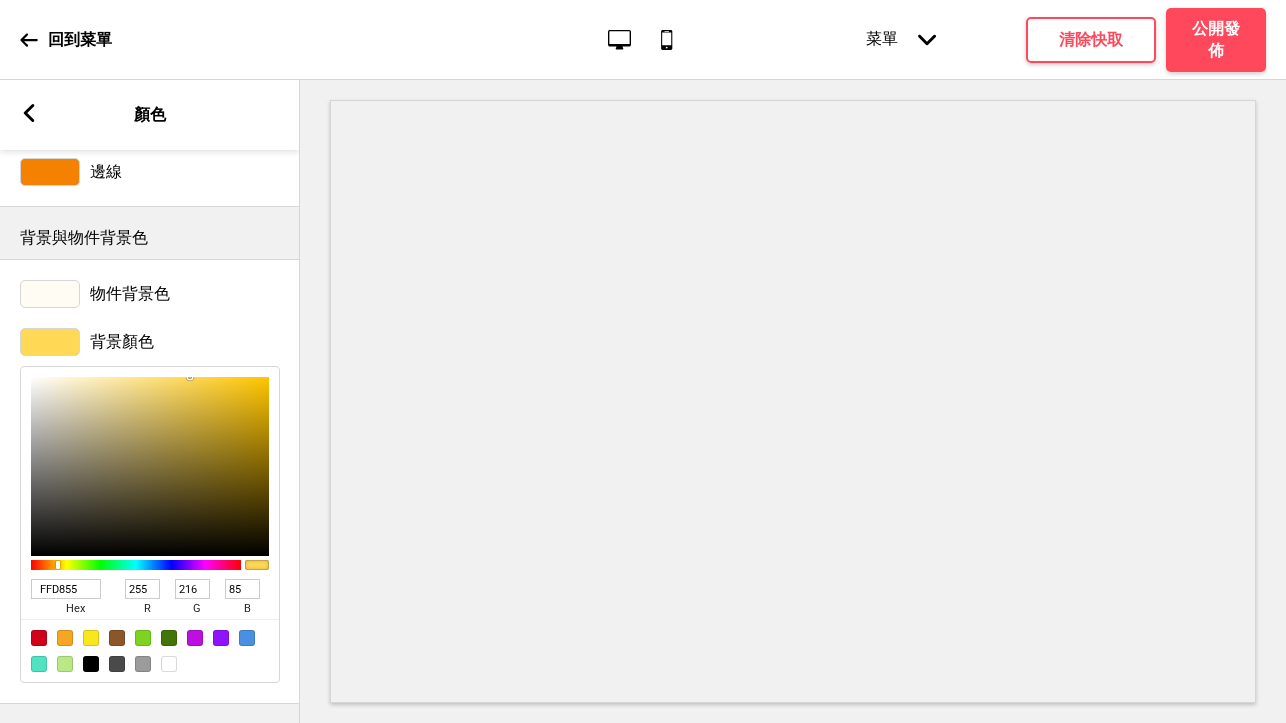type on "FFB155" 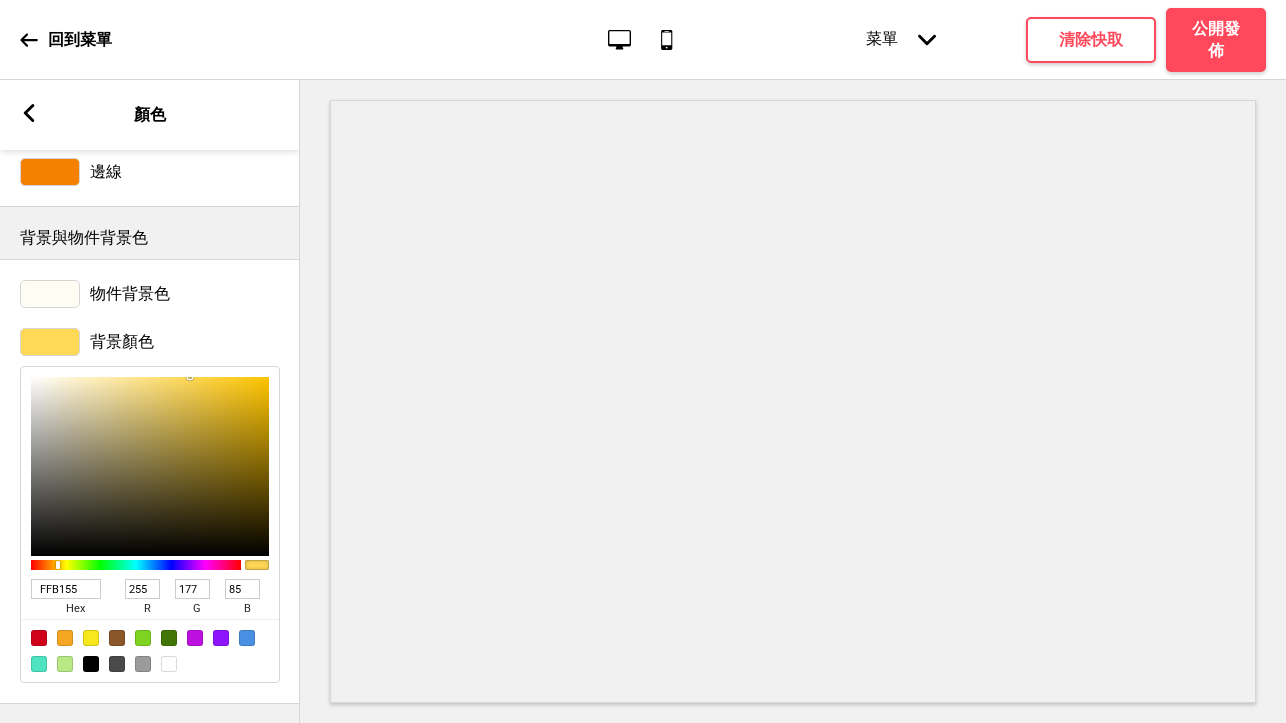 click at bounding box center [136, 565] 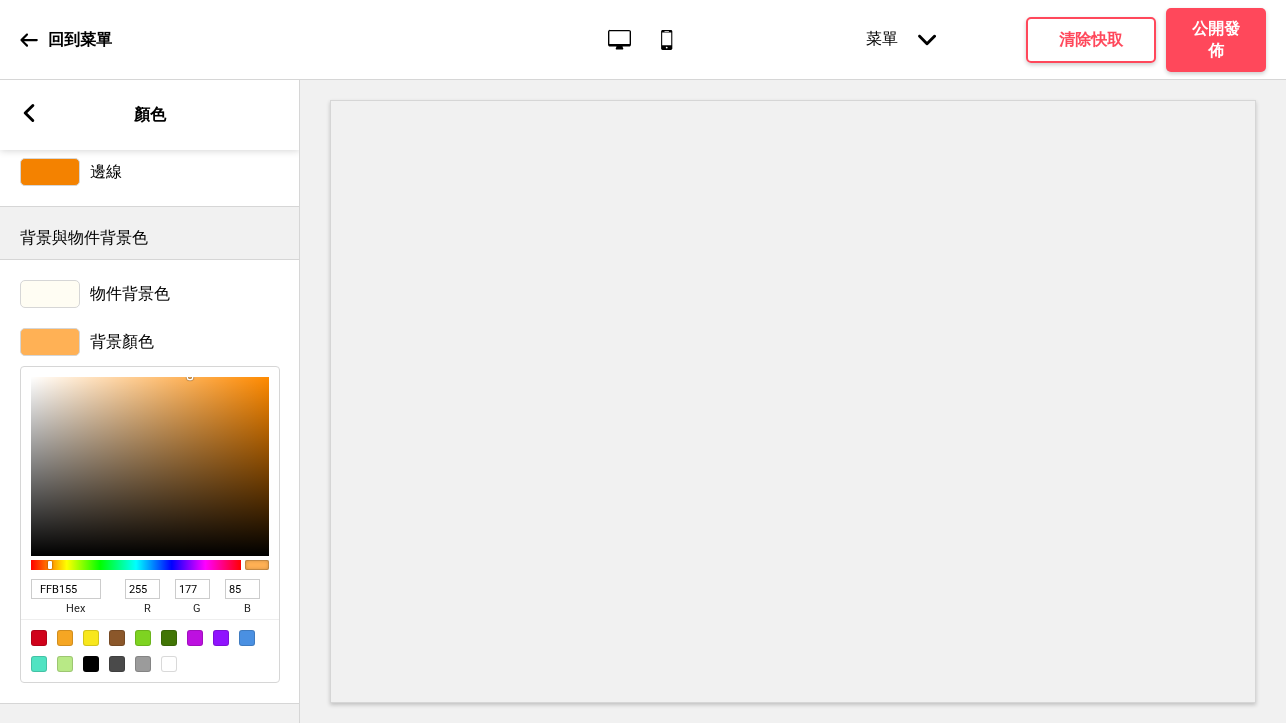 click on "FFB155 hex 255 r 177 g 85 b 100 a" at bounding box center [150, 524] 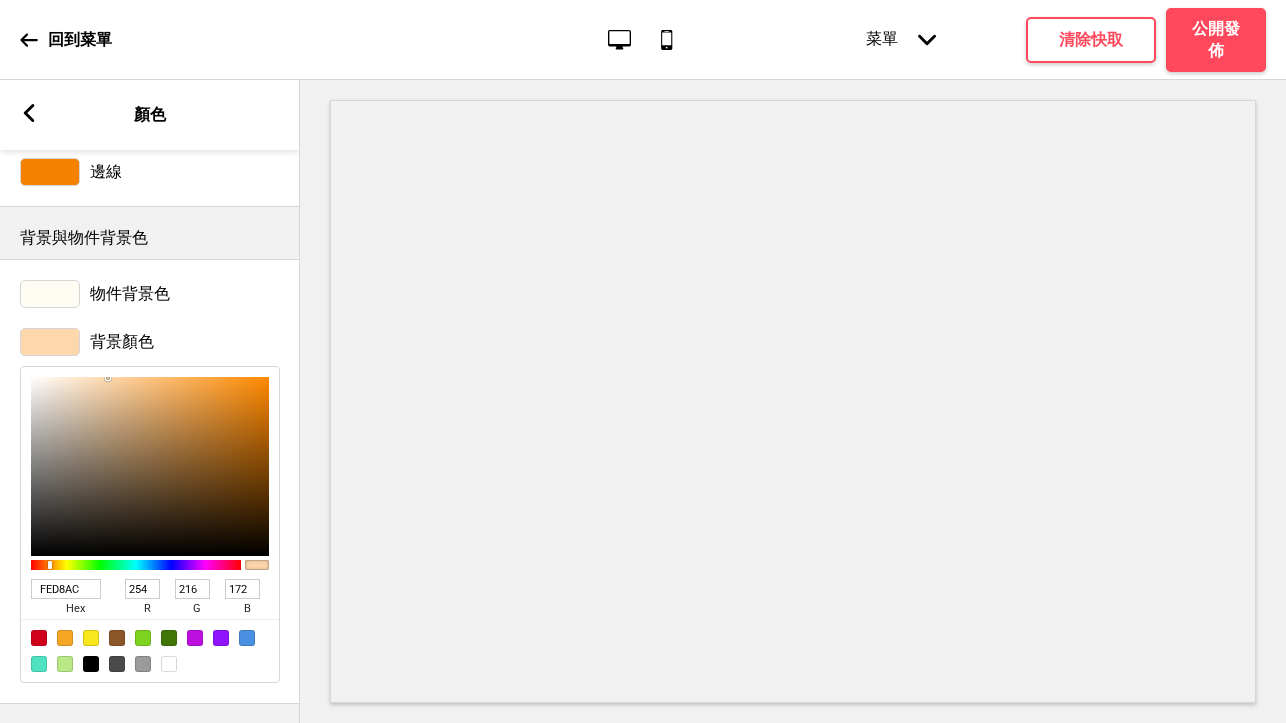 click at bounding box center (150, 466) 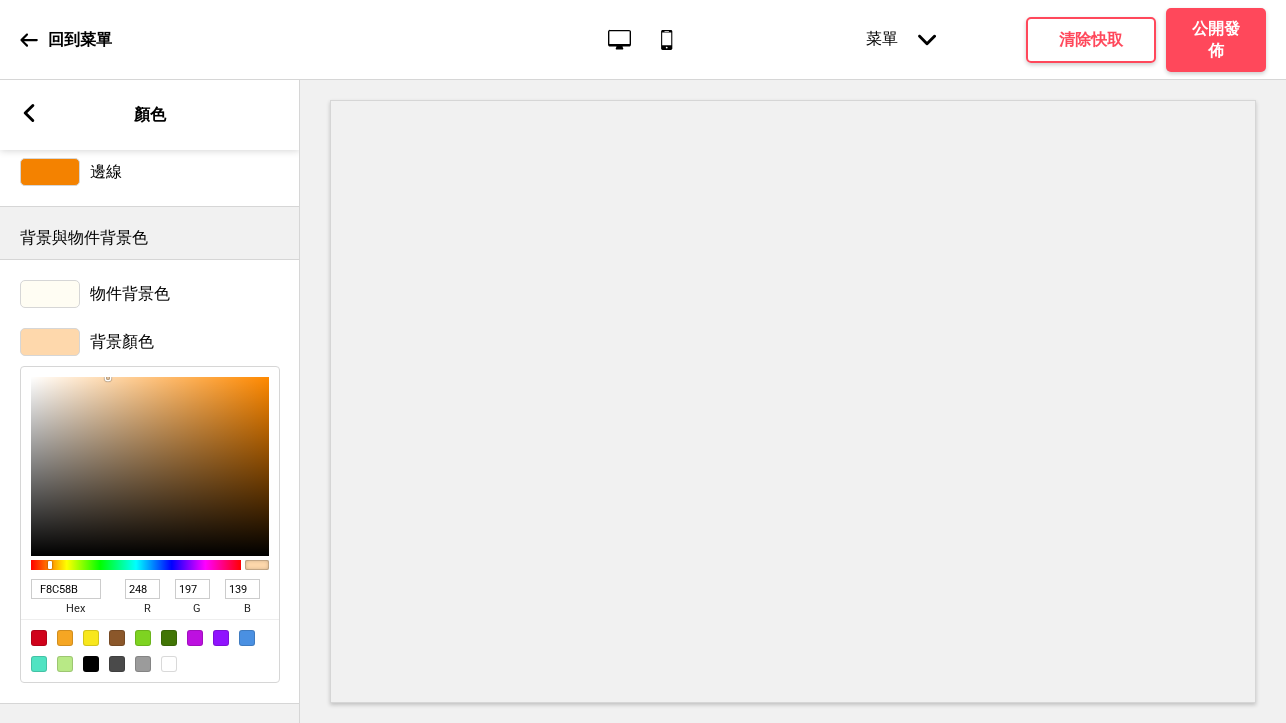 click at bounding box center (150, 466) 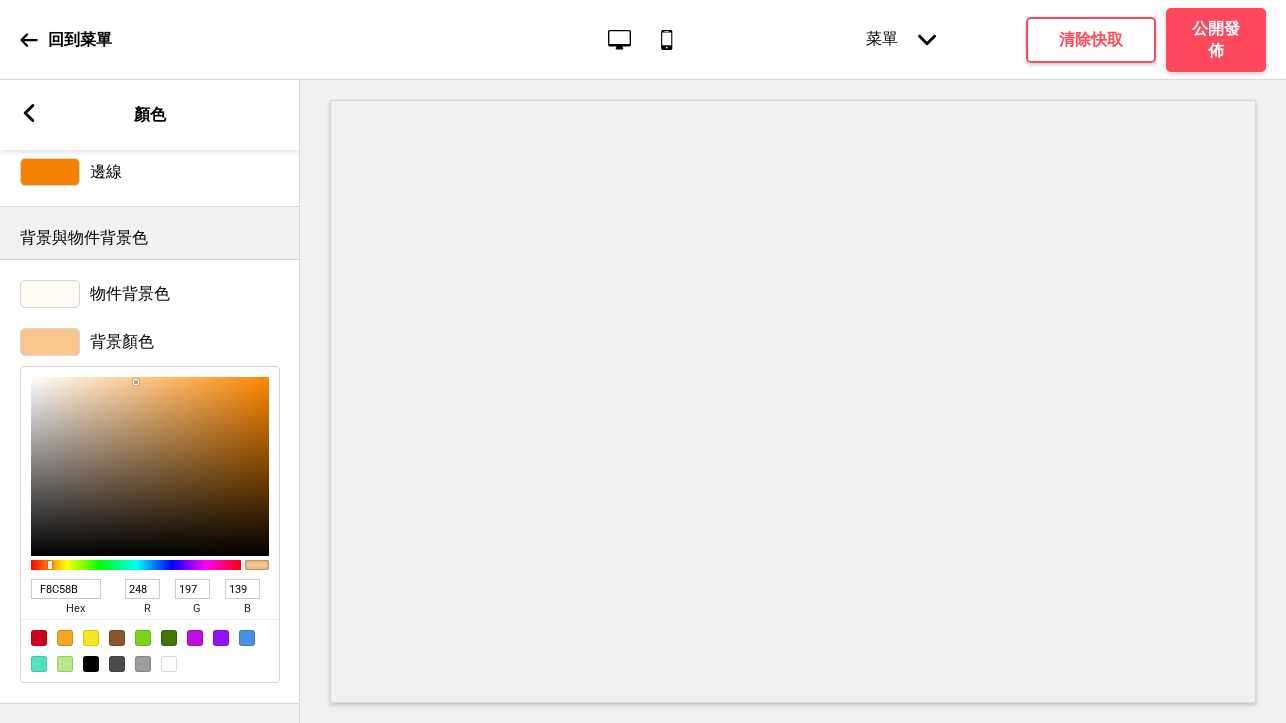 type on "FBEBDA" 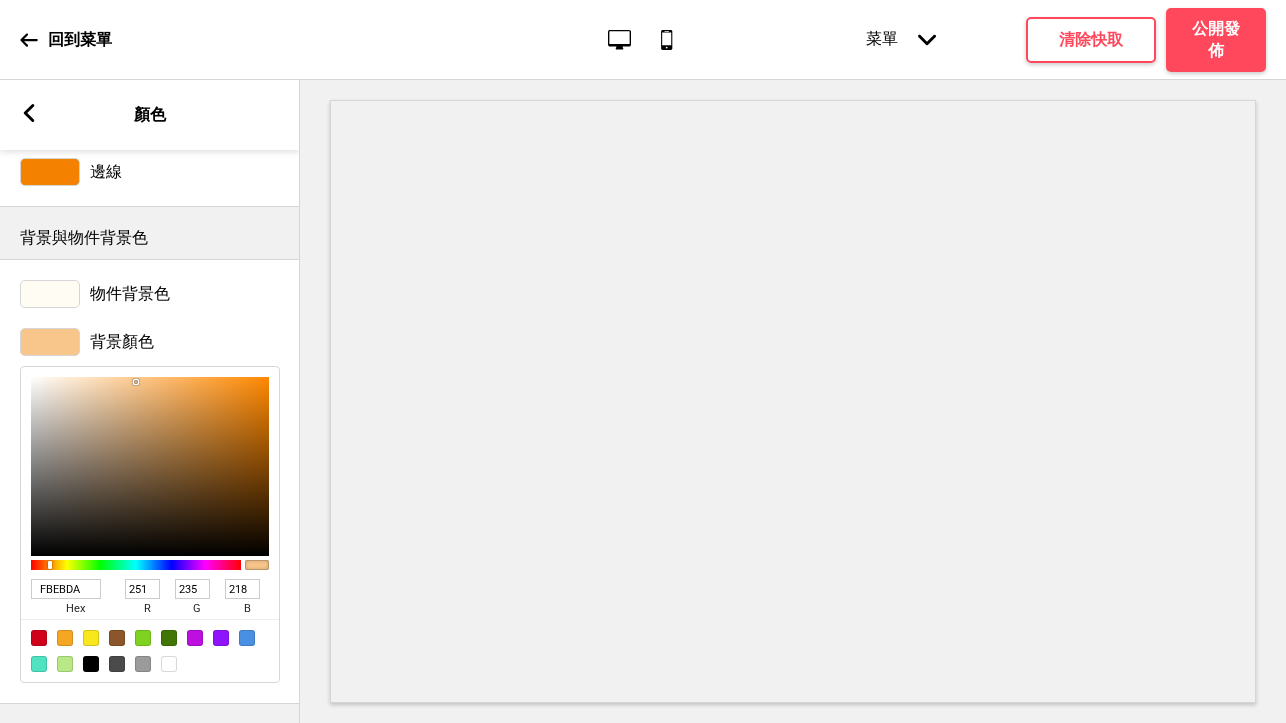 click at bounding box center (150, 466) 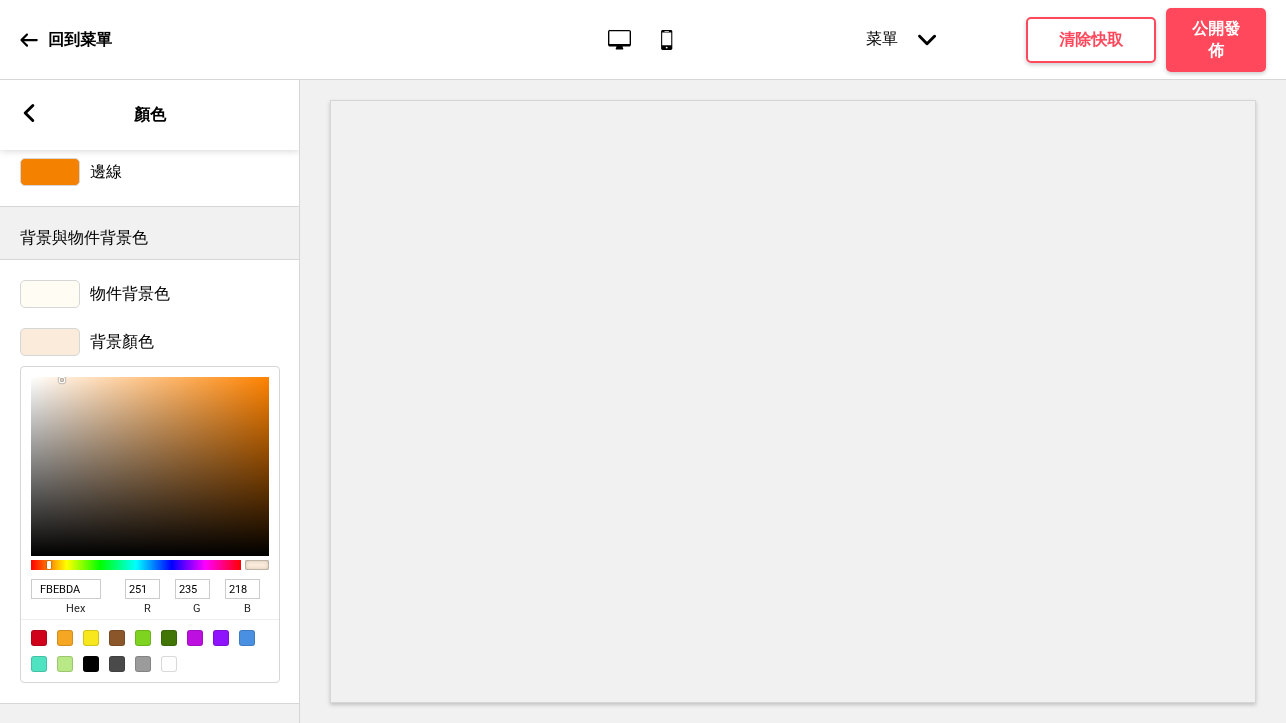 type on "F8DCBF" 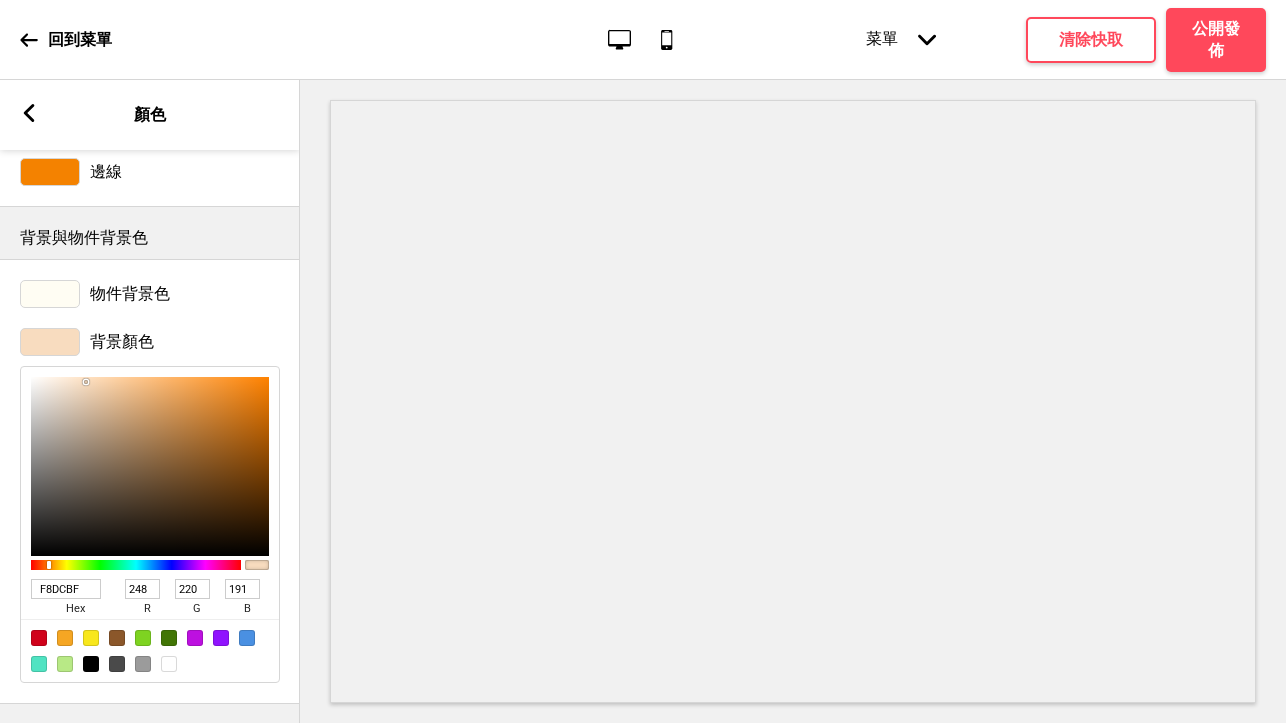 click at bounding box center (150, 466) 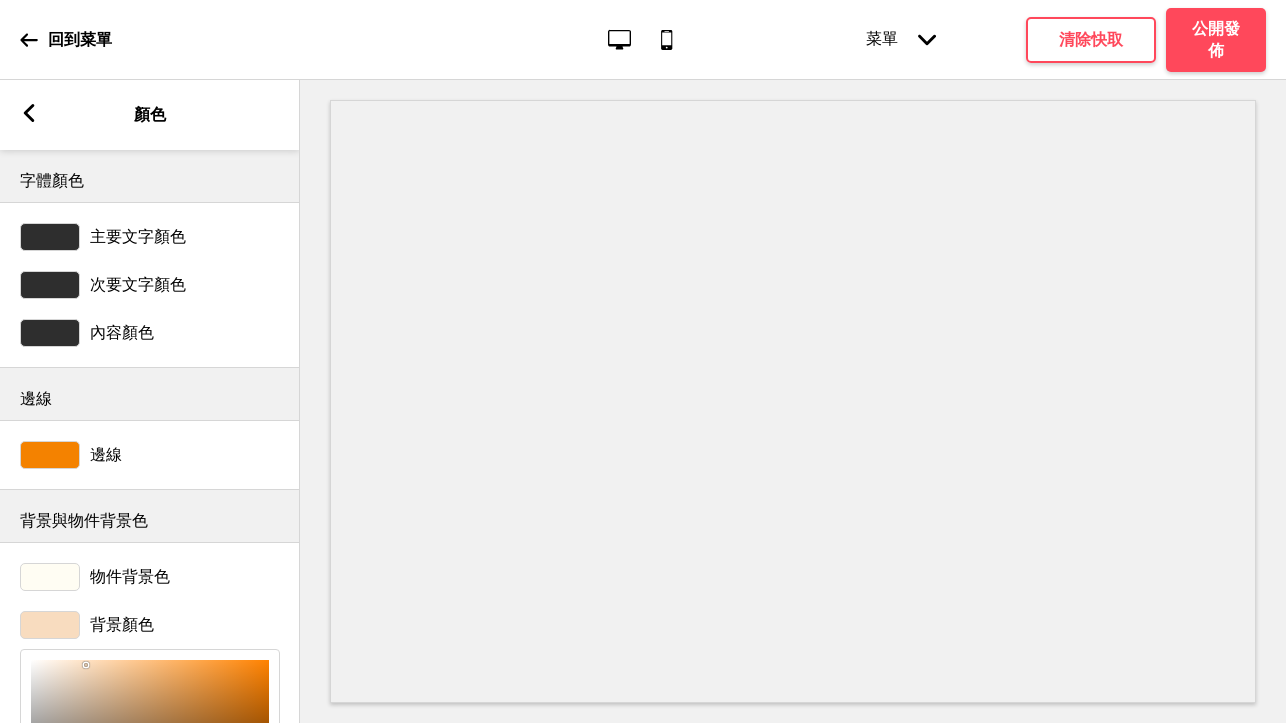 scroll, scrollTop: 0, scrollLeft: 0, axis: both 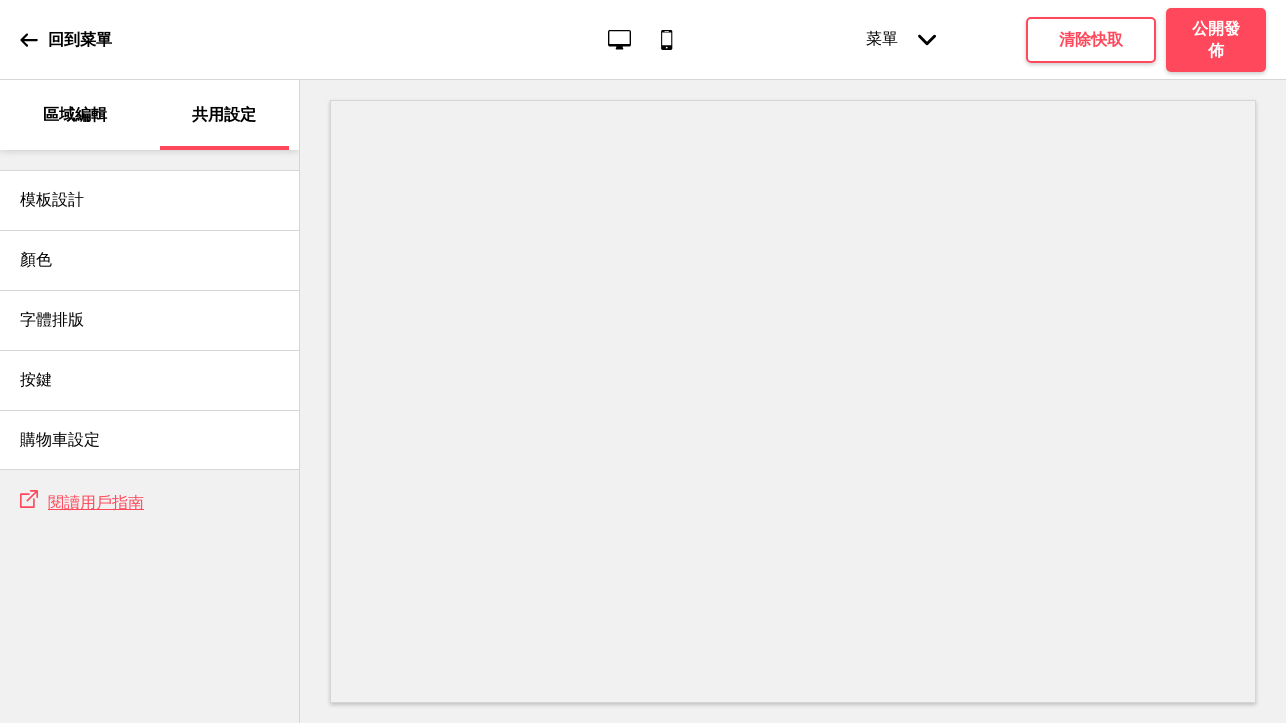 click on "區域編輯" at bounding box center [75, 115] 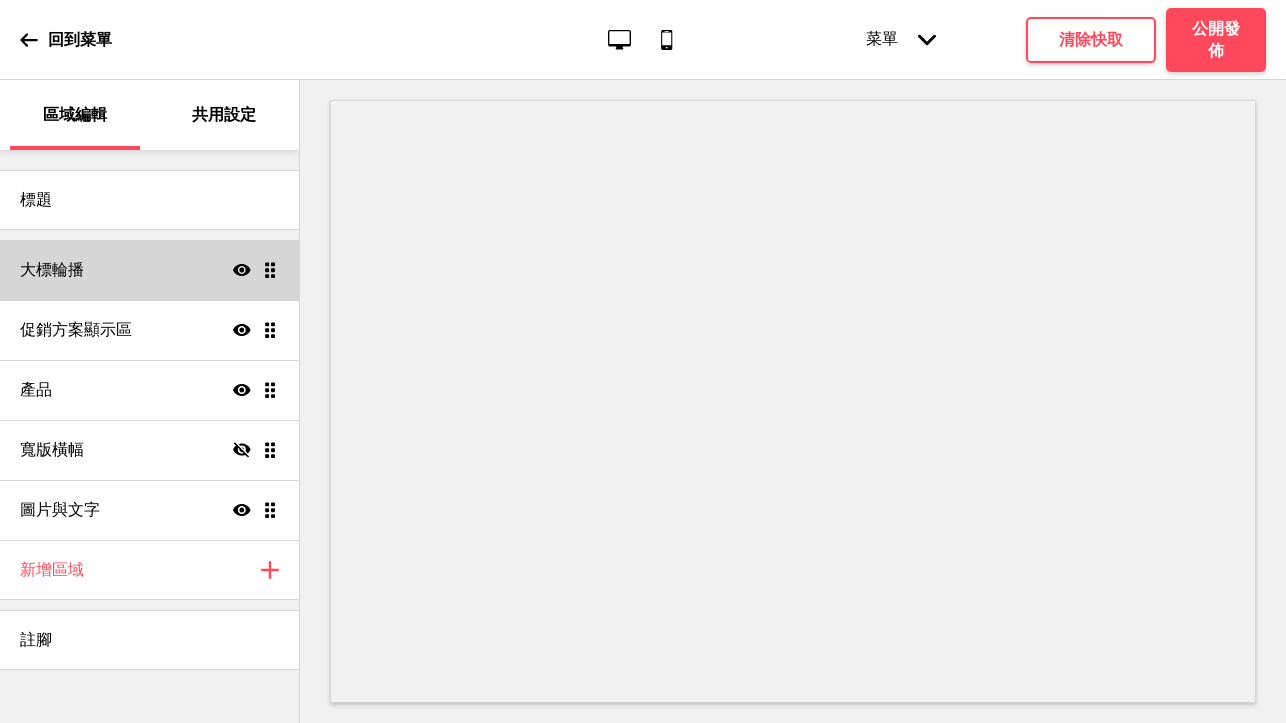 click on "大標輪播 顯示 拖曳" at bounding box center [149, 270] 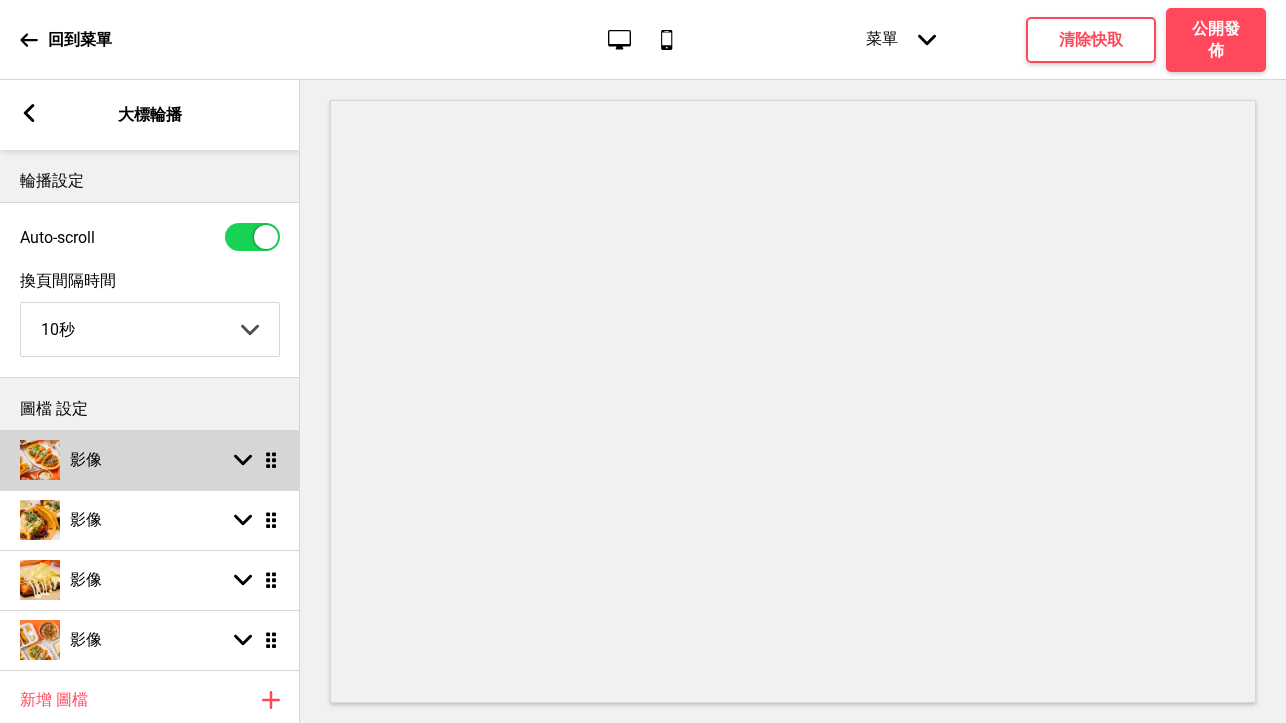click at bounding box center (40, 460) 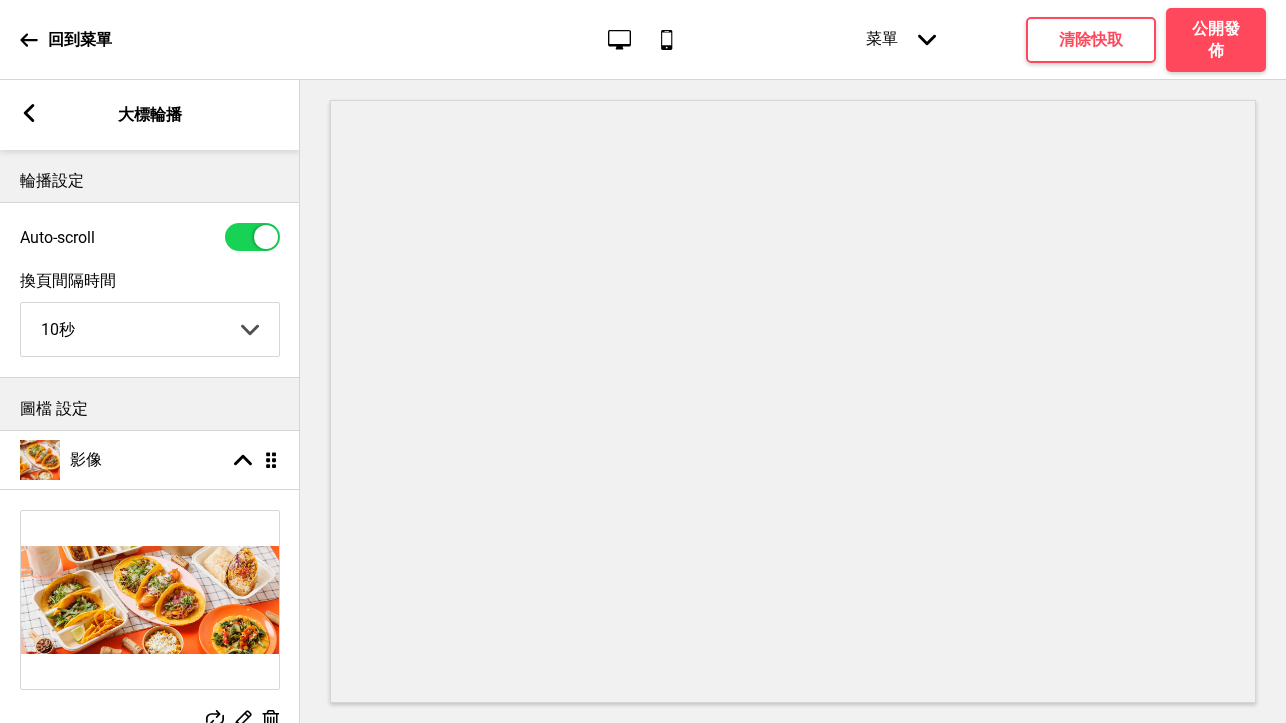 click at bounding box center (150, 600) 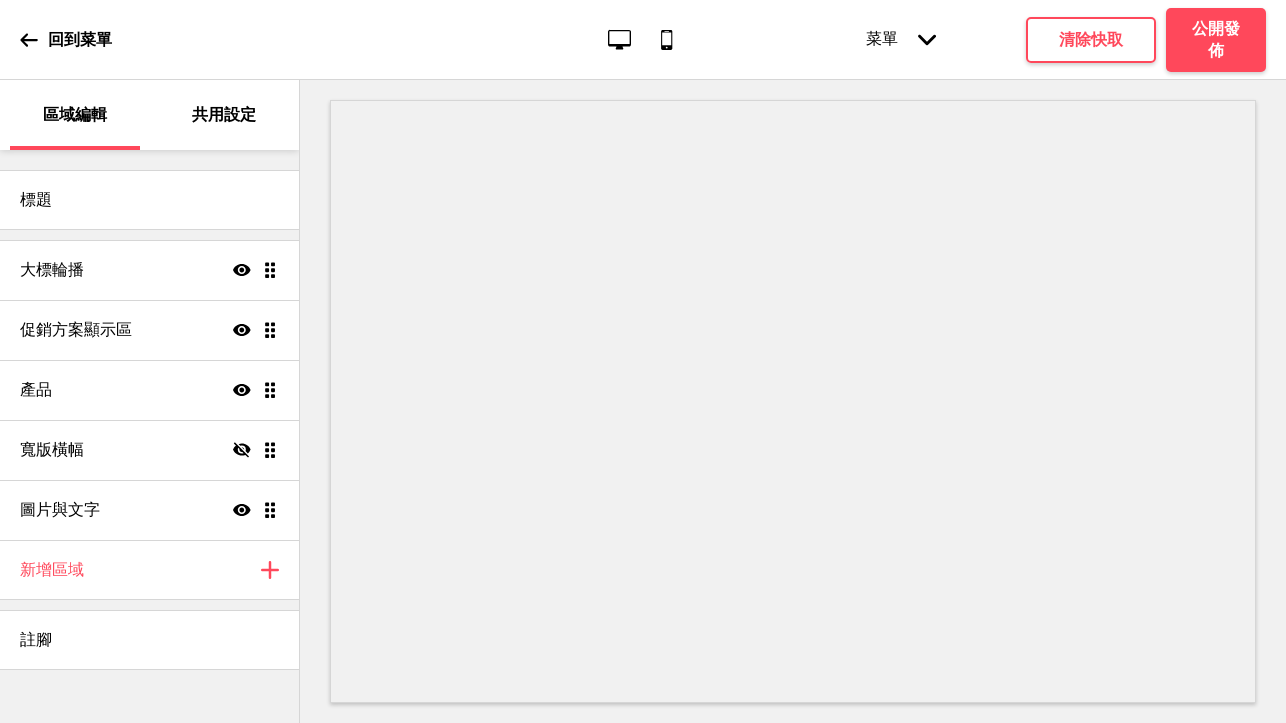 scroll, scrollTop: 0, scrollLeft: 0, axis: both 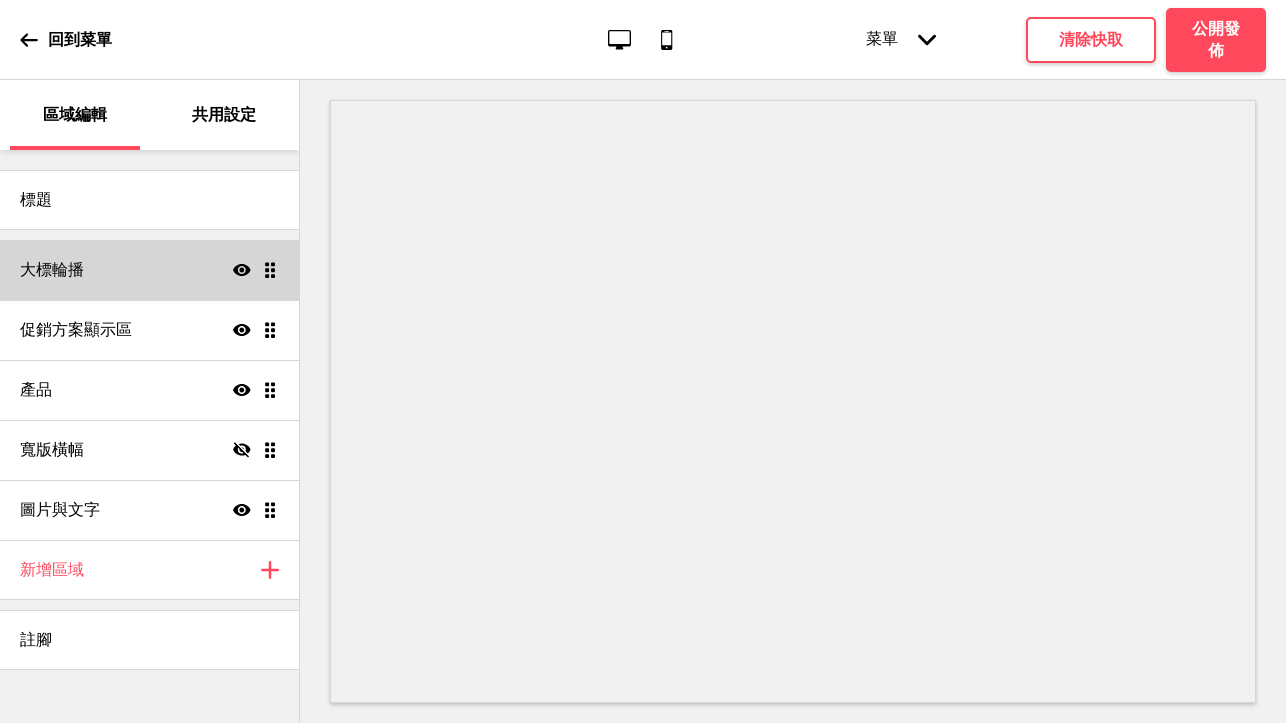 click on "大標輪播 顯示 拖曳" at bounding box center (149, 270) 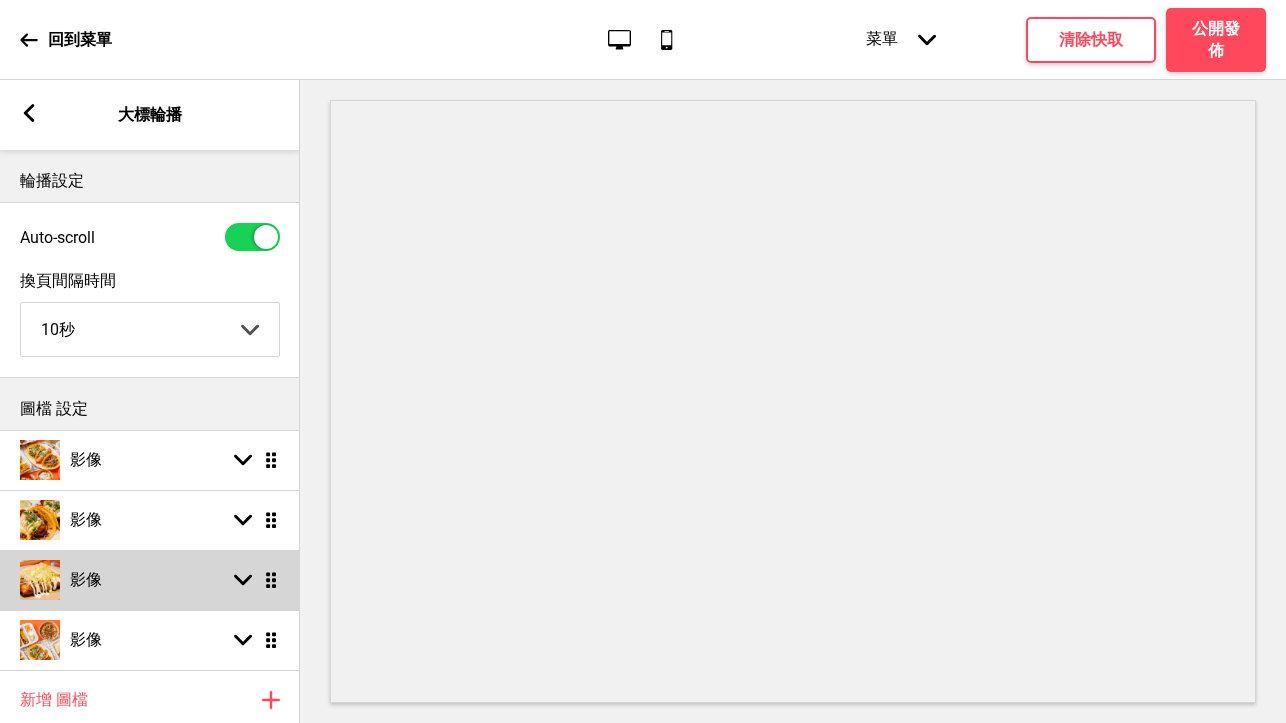 click on "影像 箭頭down 拖曳" at bounding box center (150, 580) 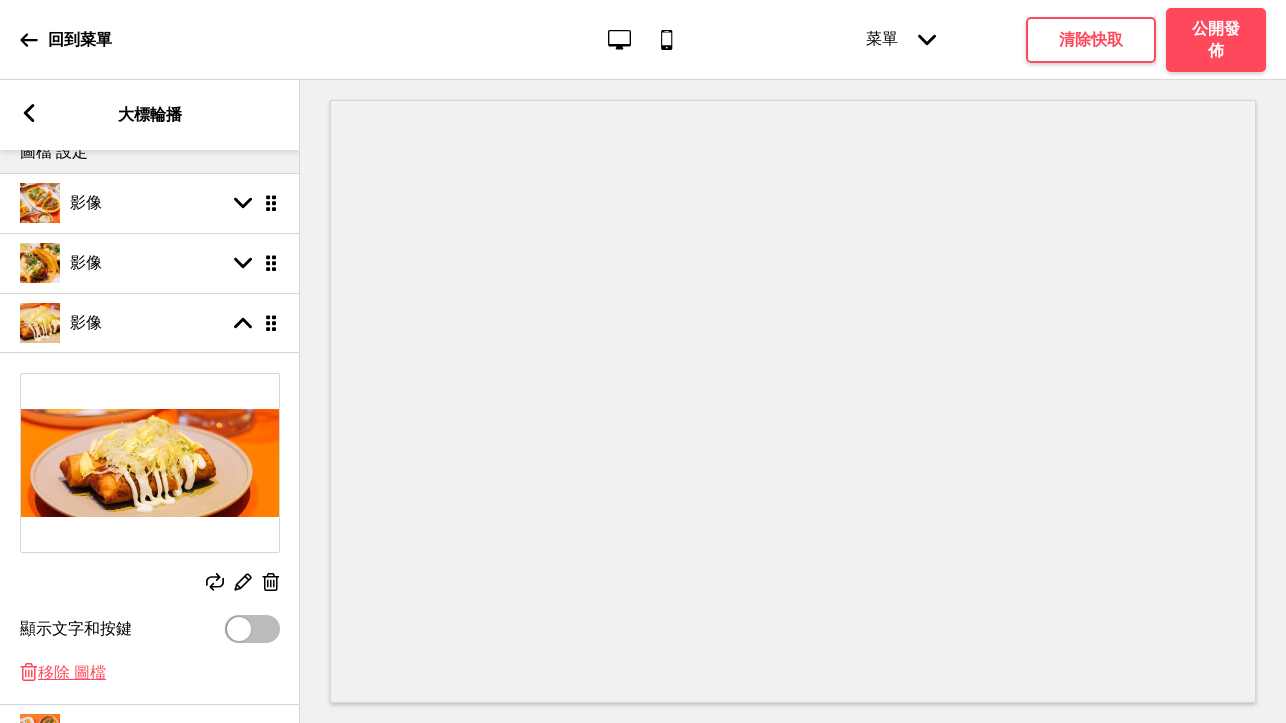 scroll, scrollTop: 259, scrollLeft: 0, axis: vertical 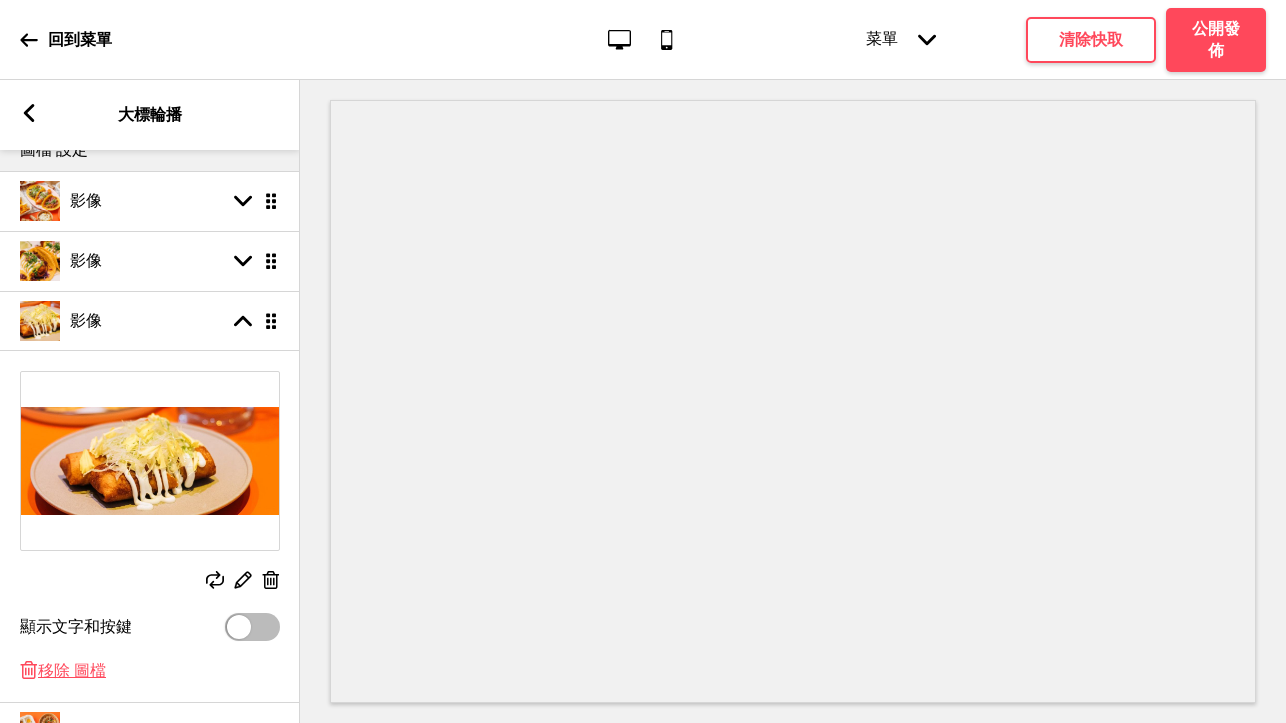 click 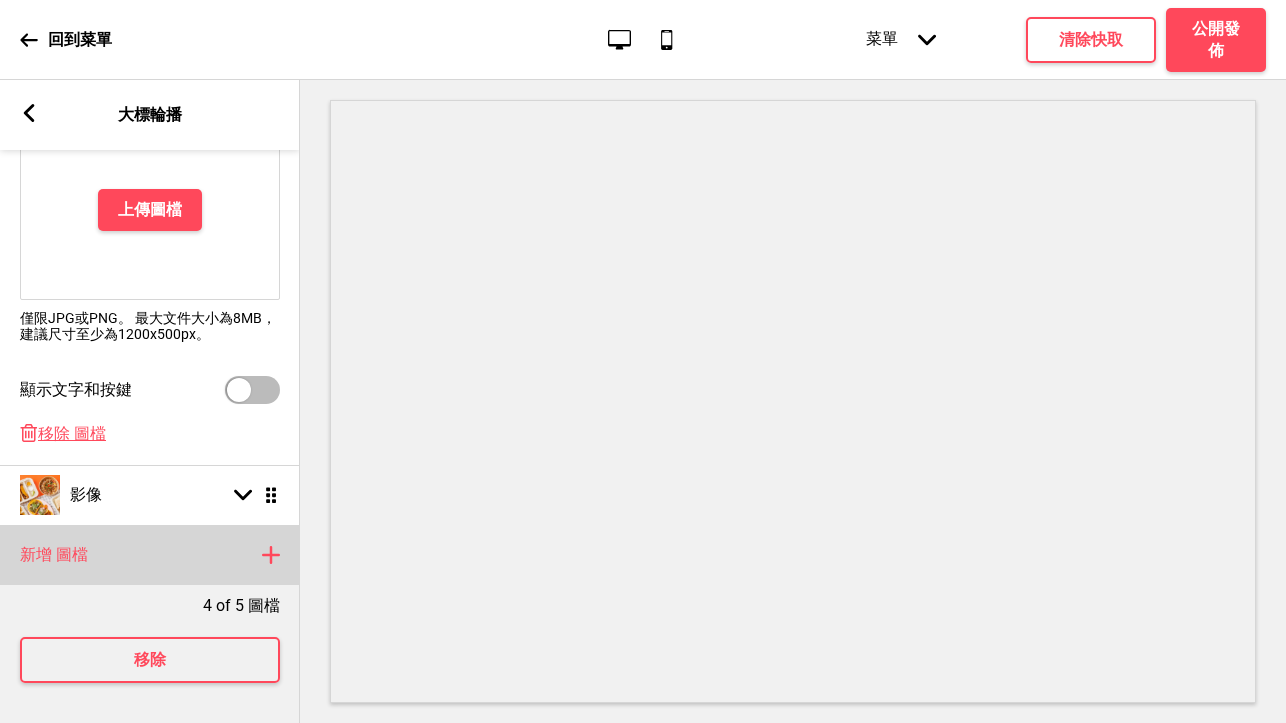 scroll, scrollTop: 512, scrollLeft: 0, axis: vertical 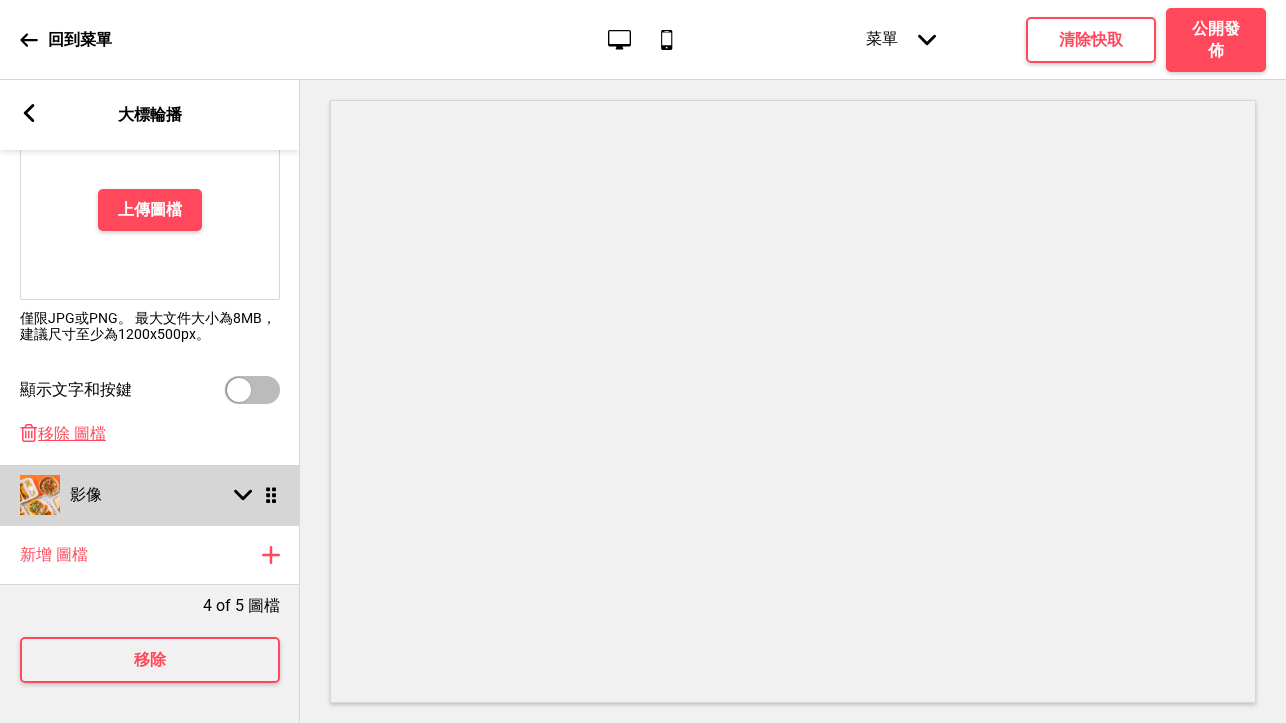 click at bounding box center (40, 495) 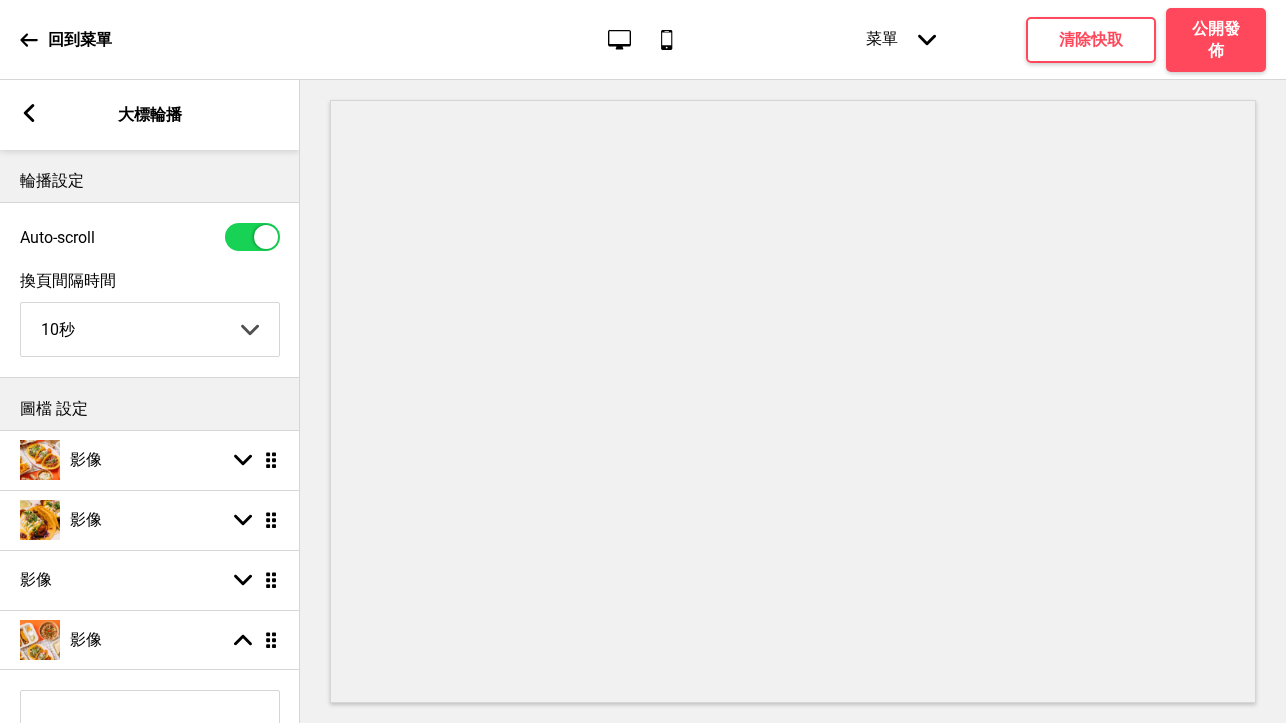 scroll, scrollTop: 0, scrollLeft: 0, axis: both 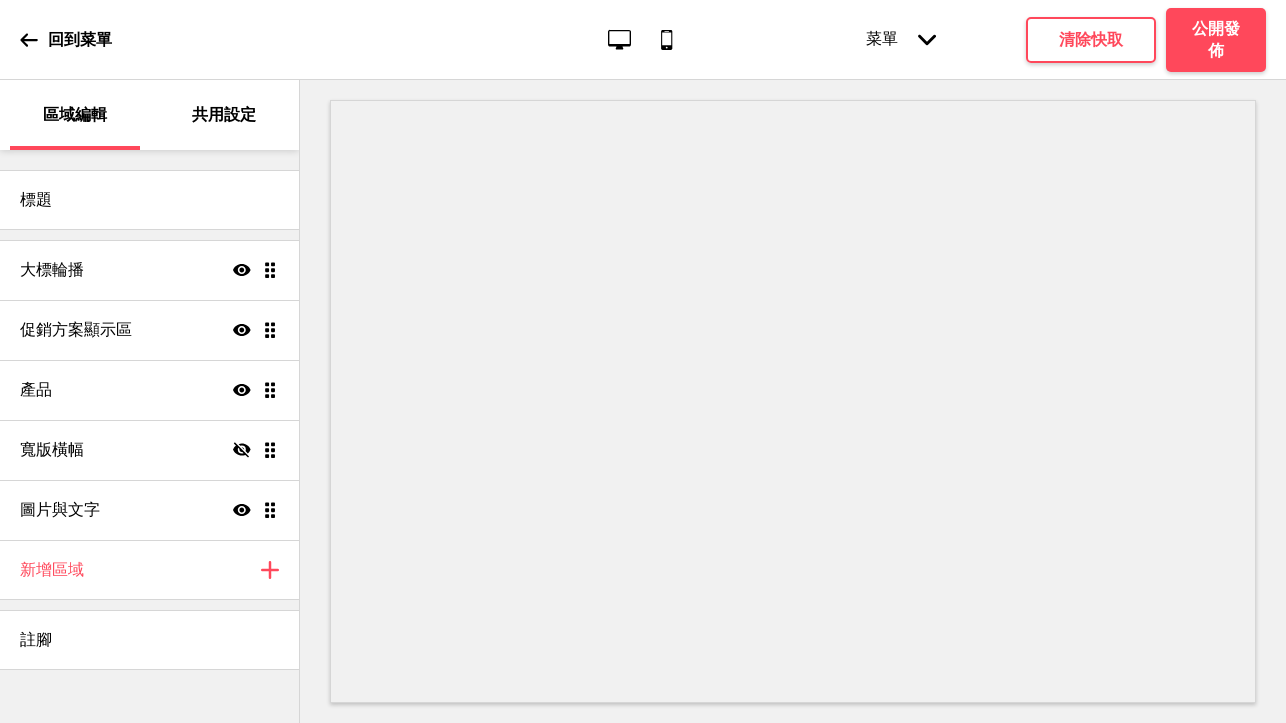 click on "共用設定" at bounding box center [224, 115] 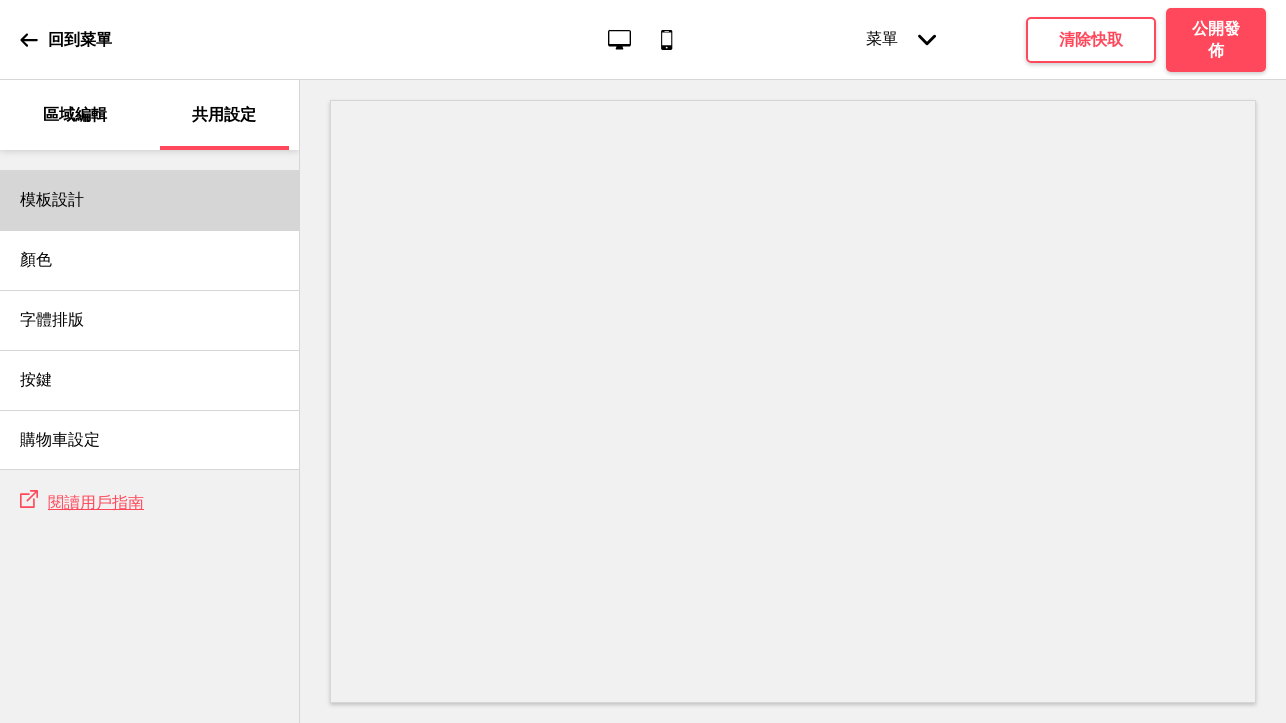 click on "模板設計" at bounding box center (149, 200) 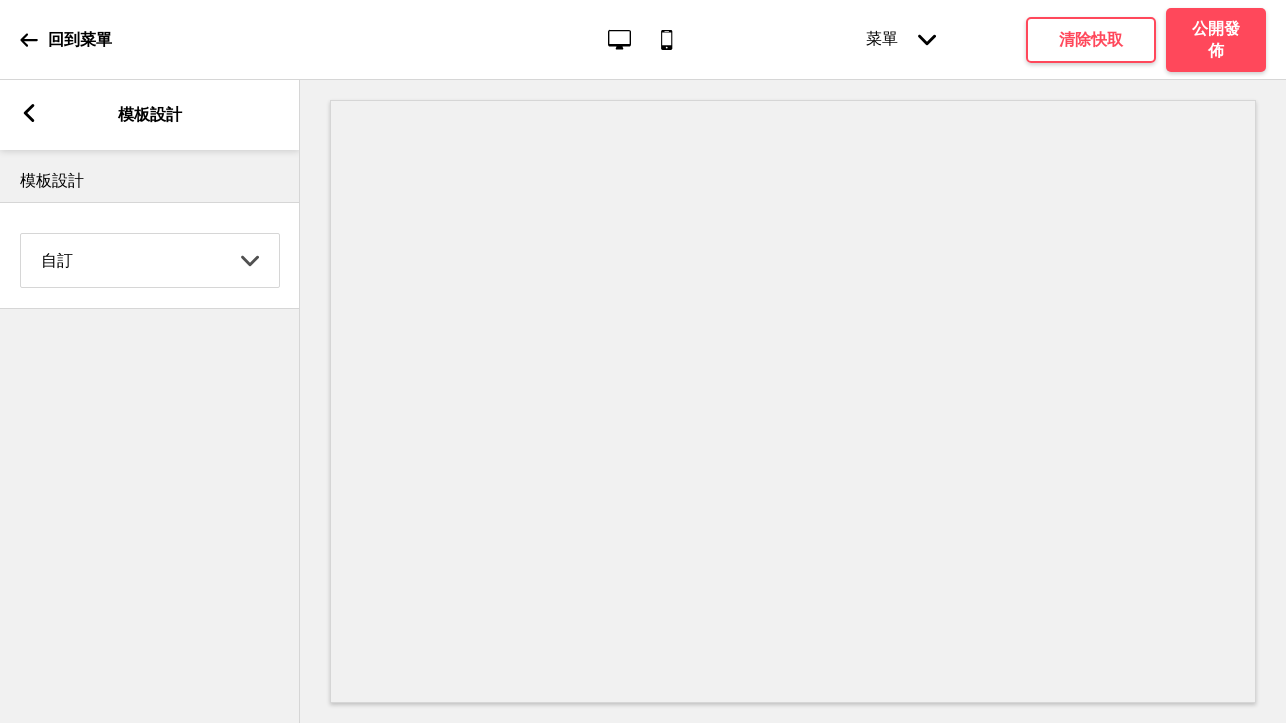 click 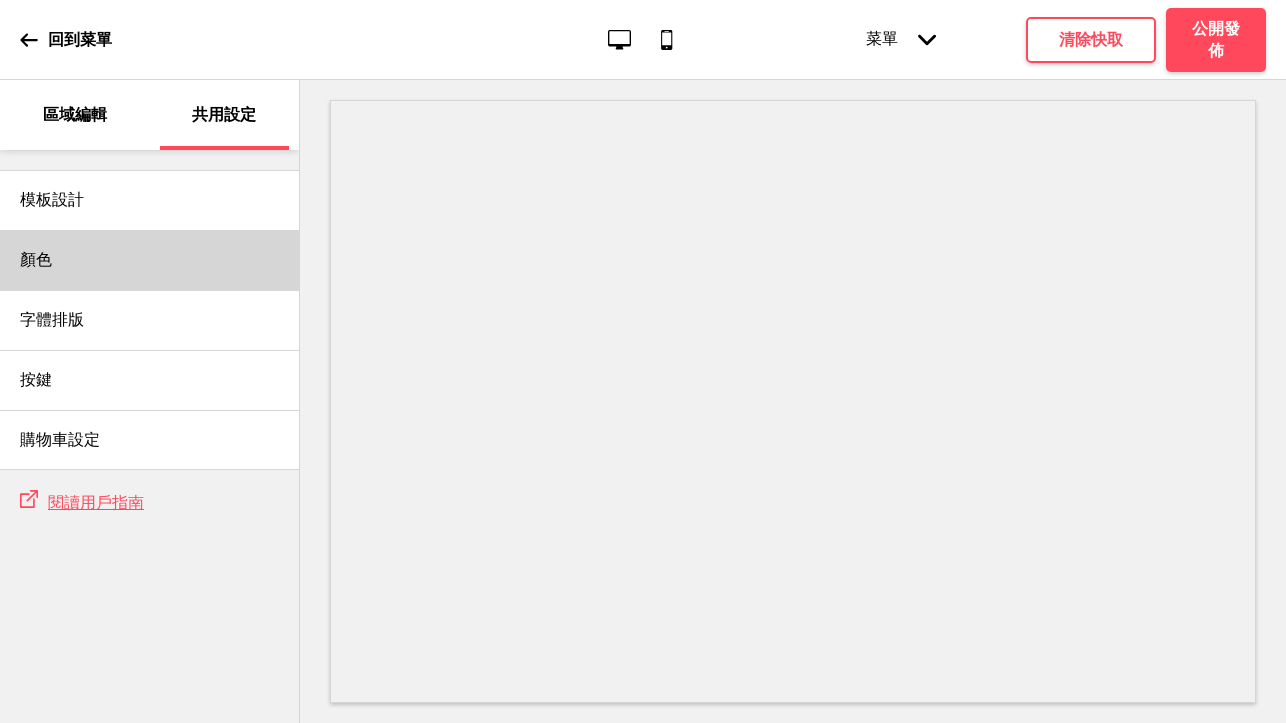 click on "顏色" at bounding box center (149, 260) 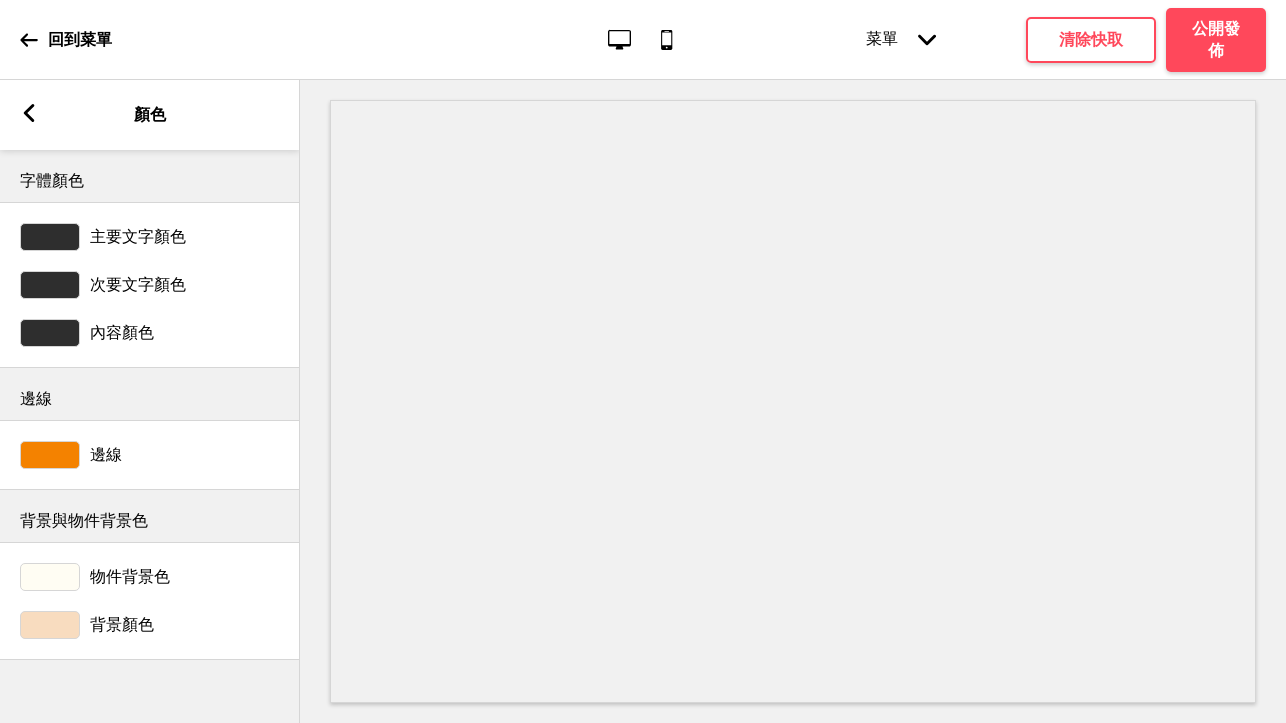 scroll, scrollTop: 0, scrollLeft: 0, axis: both 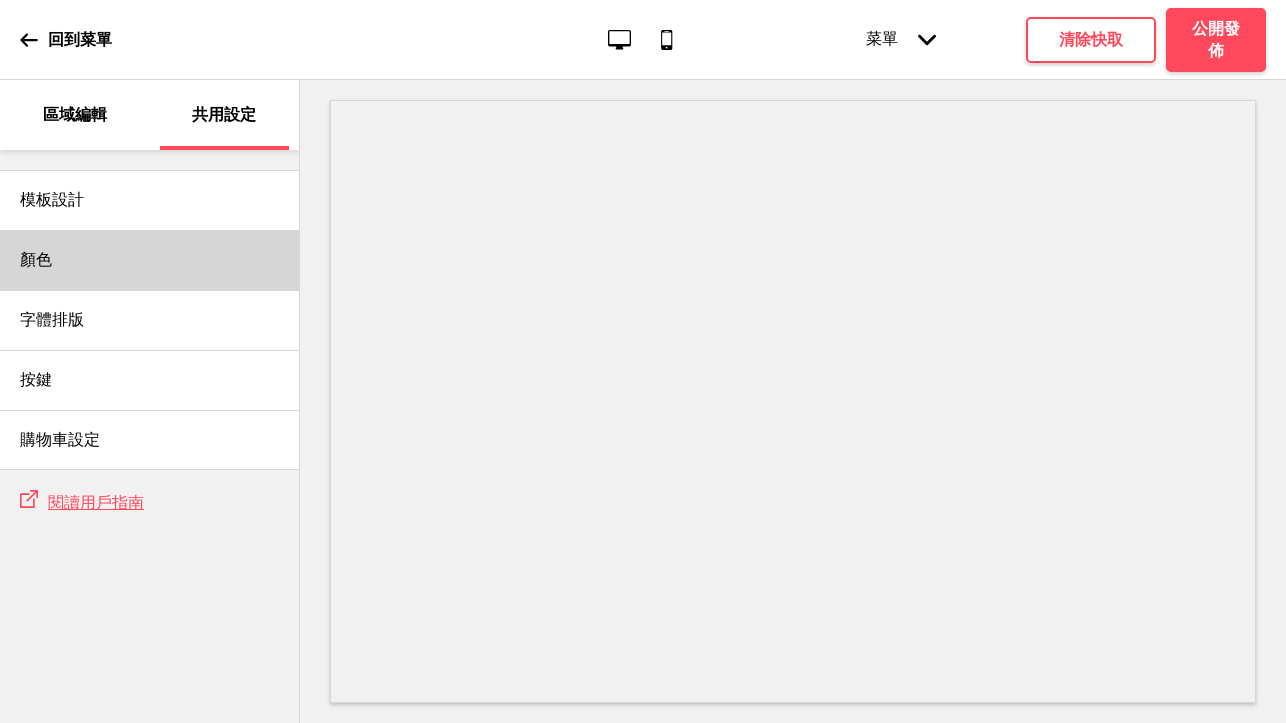 click on "顏色" at bounding box center [149, 260] 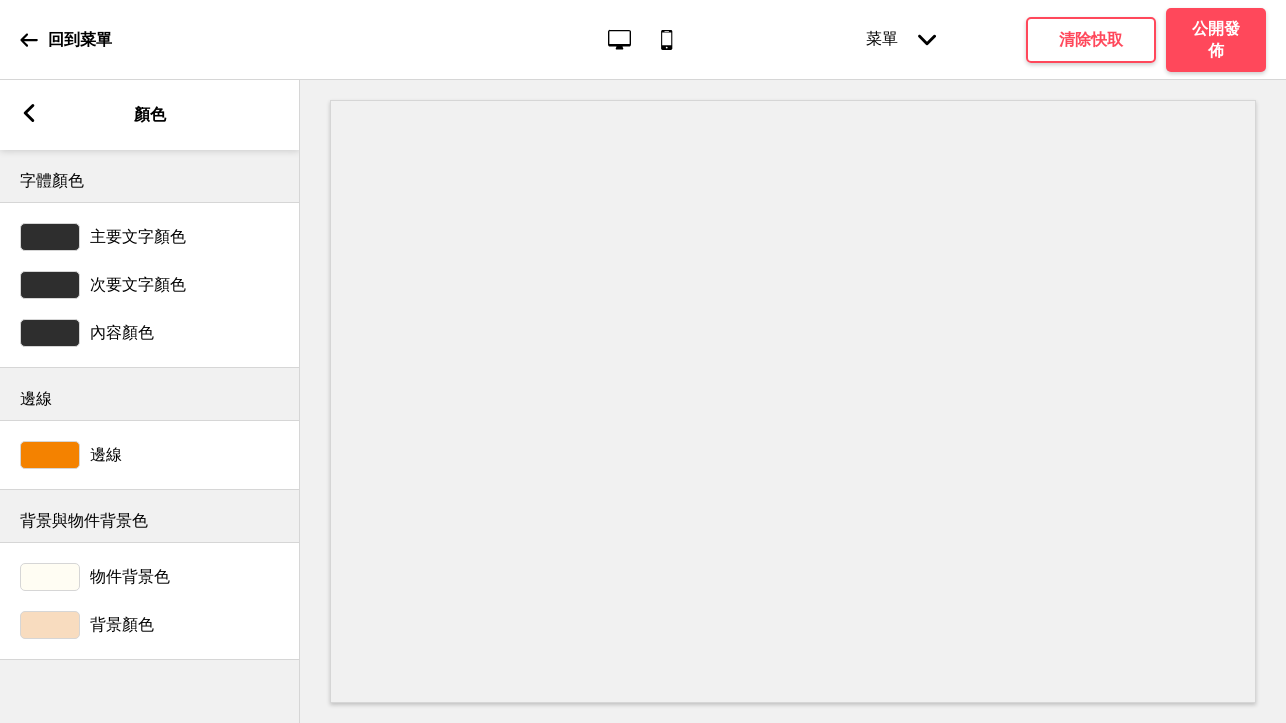 click 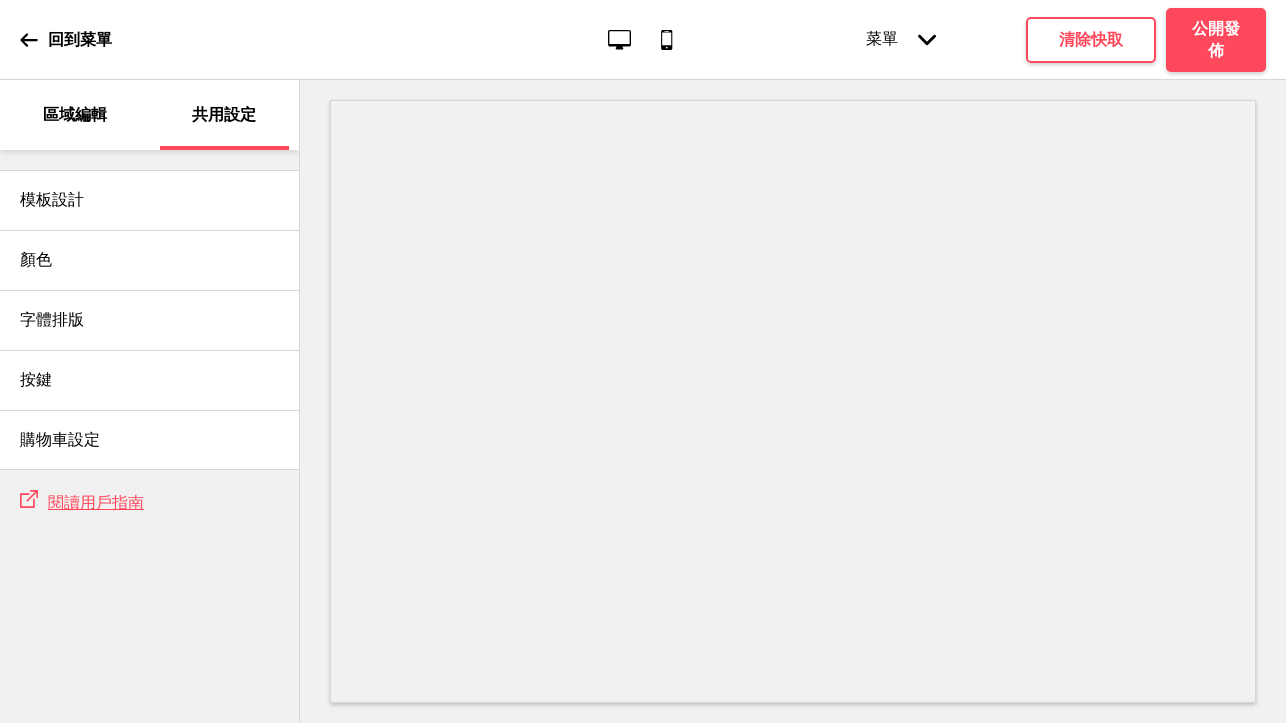 click on "區域編輯" at bounding box center (75, 115) 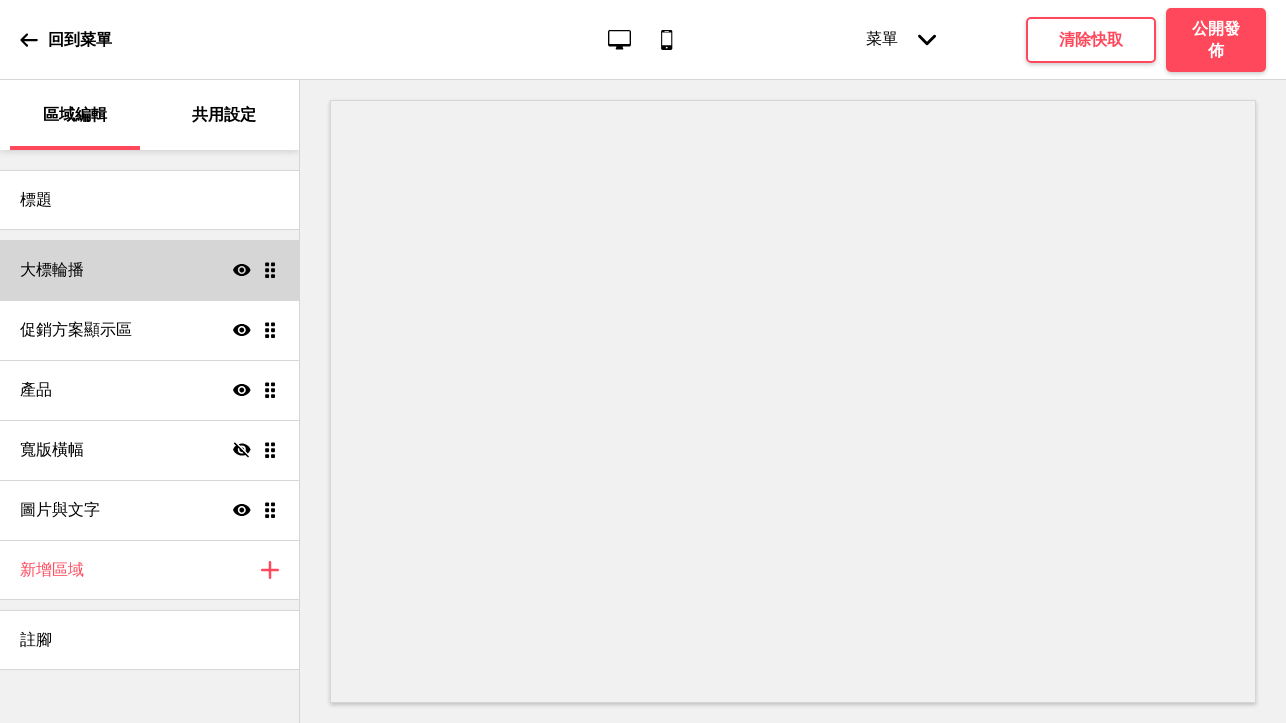click on "大標輪播 顯示 拖曳" at bounding box center [149, 270] 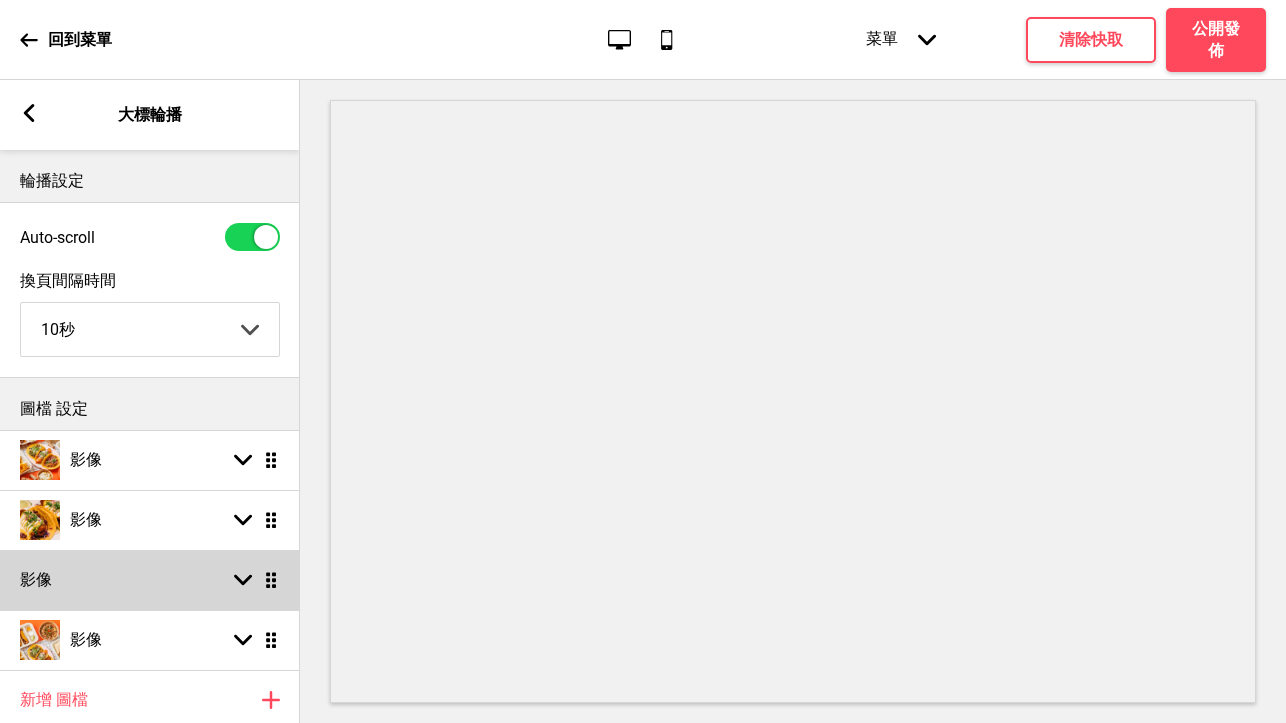 click on "影像 箭頭down 拖曳 影像 箭頭down 拖曳 影像 箭頭down 拖曳 影像 箭頭down 拖曳" at bounding box center [150, 550] 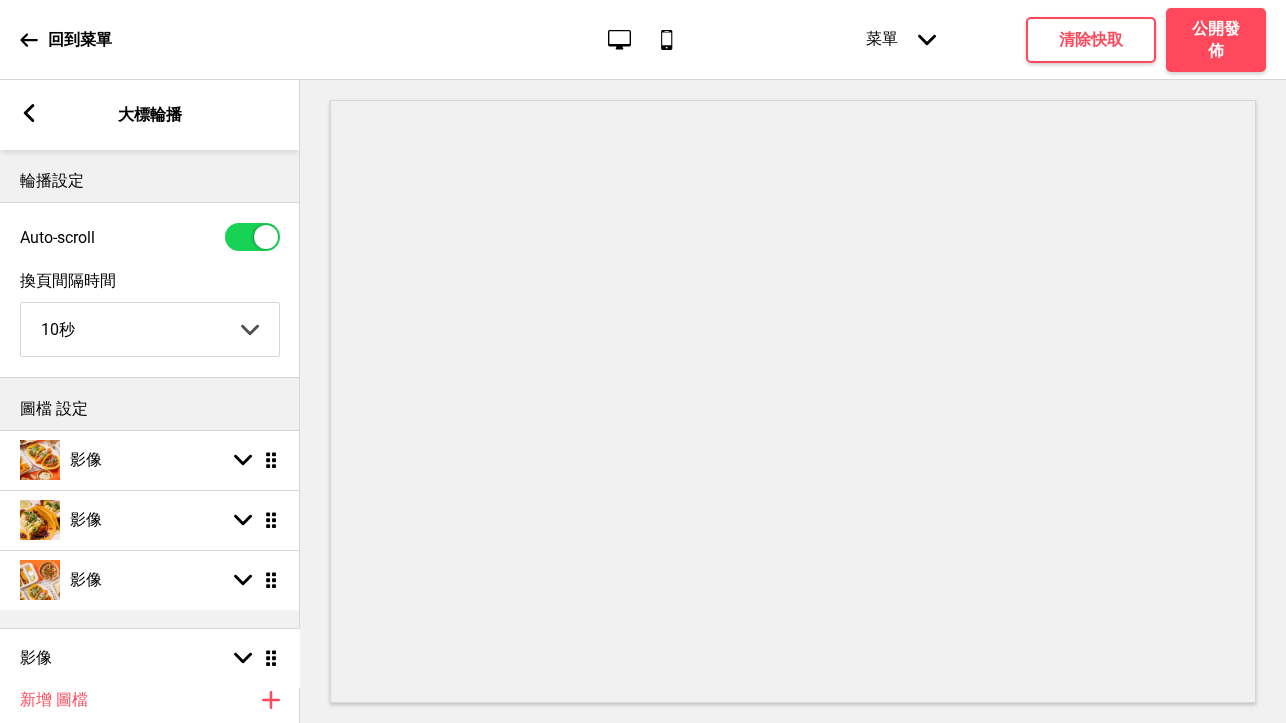 drag, startPoint x: 270, startPoint y: 584, endPoint x: 272, endPoint y: 658, distance: 74.02702 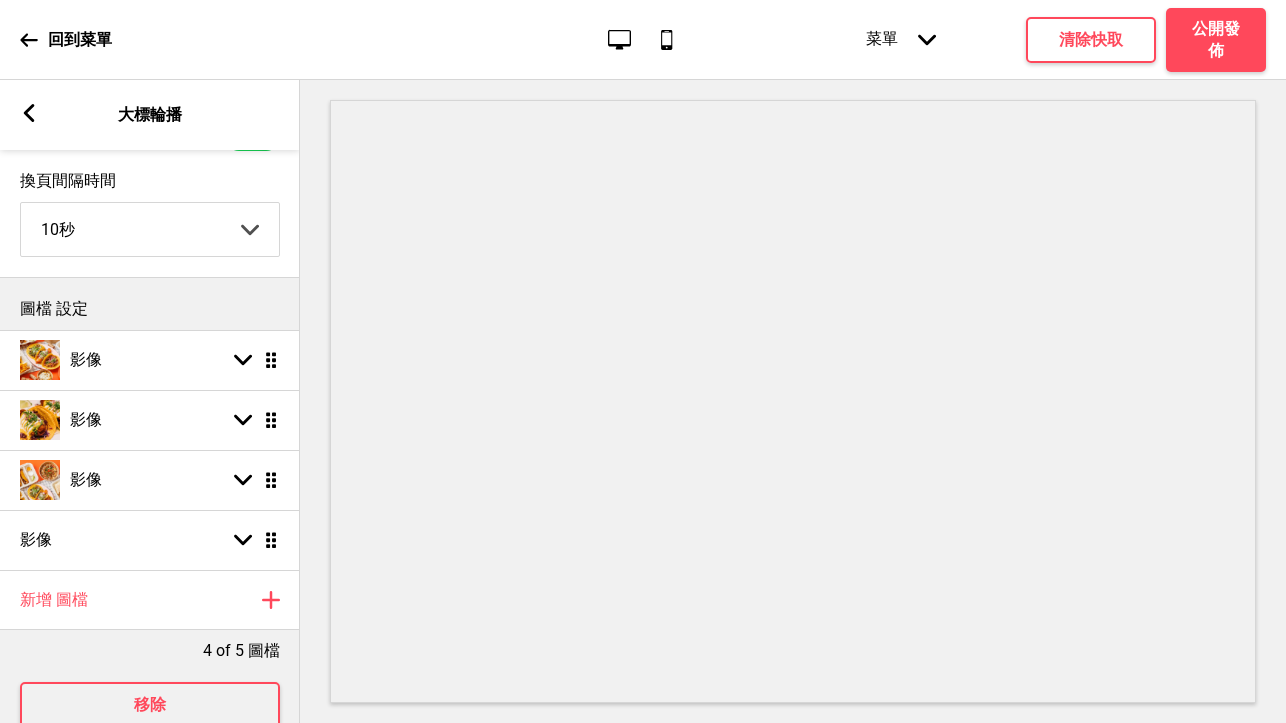 scroll, scrollTop: 121, scrollLeft: 0, axis: vertical 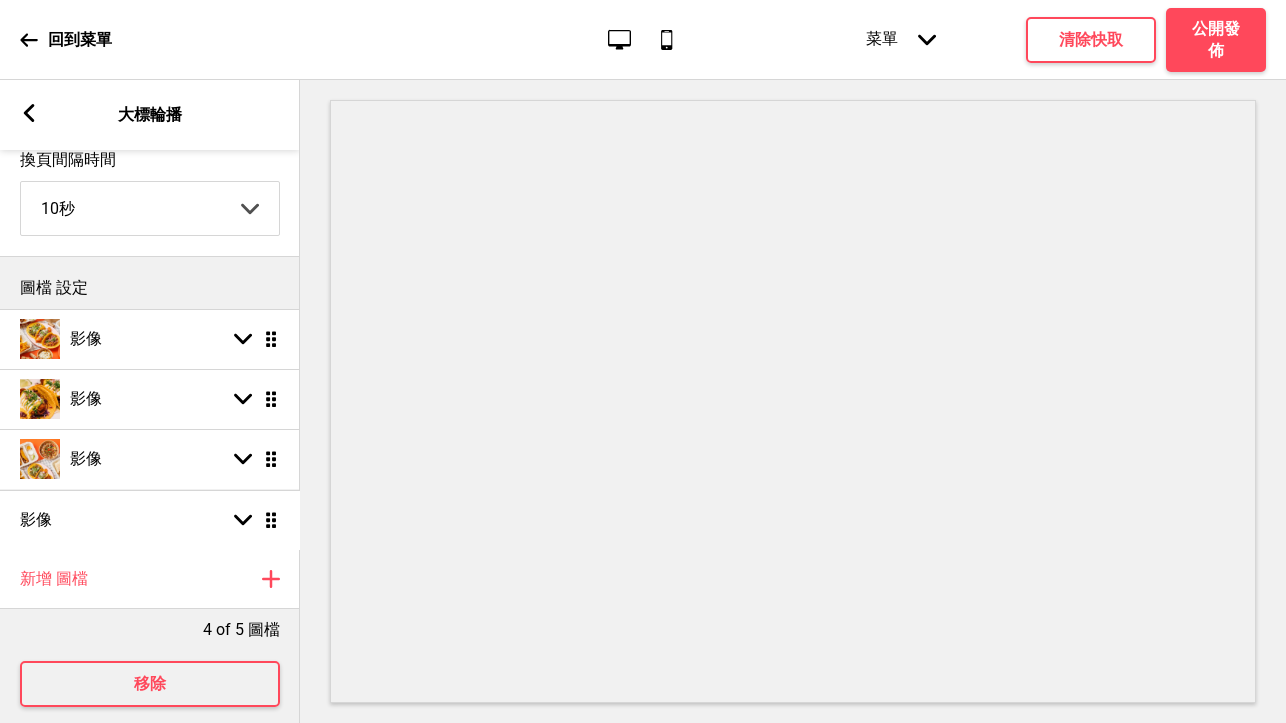 click on "影像 箭頭down 拖曳 影像 箭頭down 拖曳 影像 箭頭down 拖曳 影像 箭頭down 拖曳" at bounding box center [150, 429] 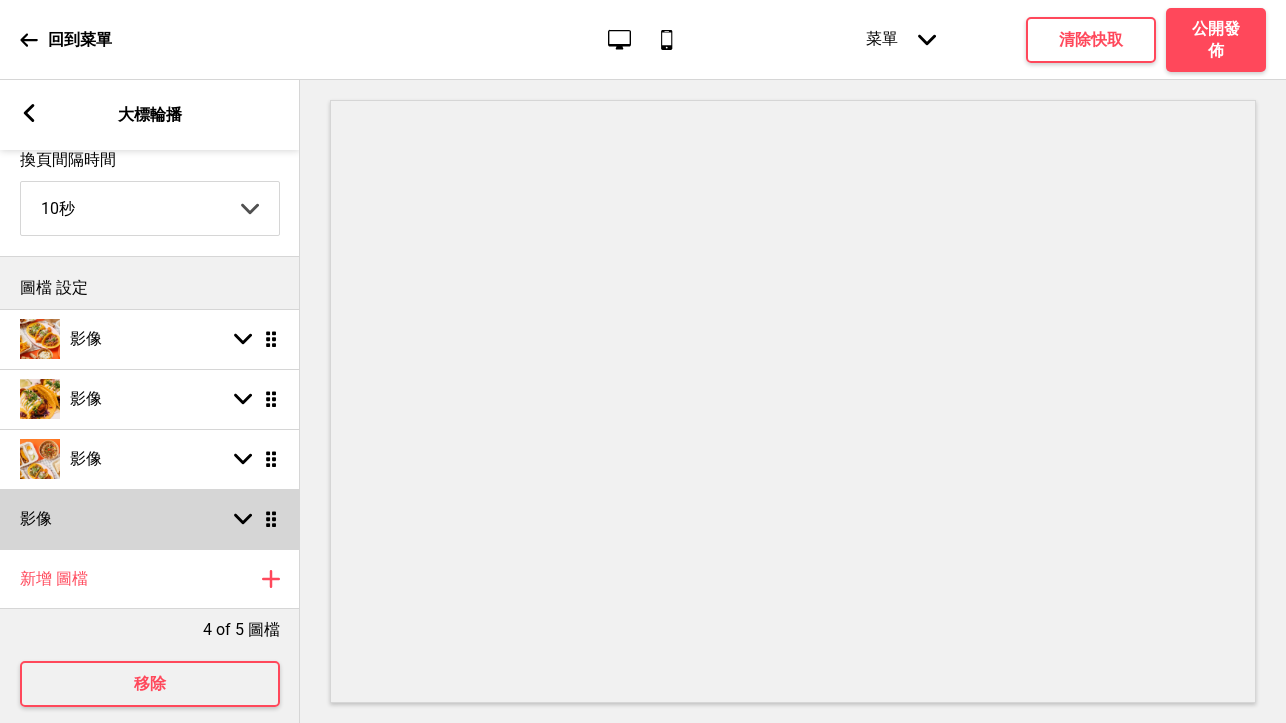 click 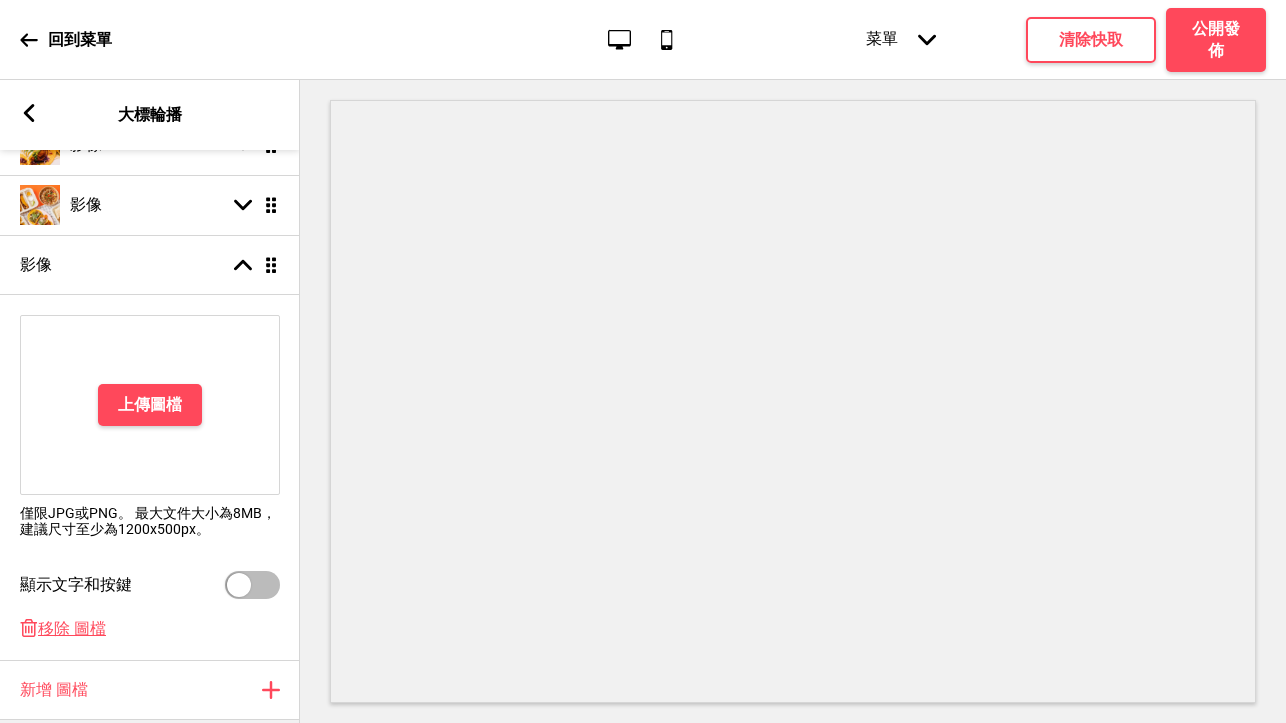 scroll, scrollTop: 390, scrollLeft: 0, axis: vertical 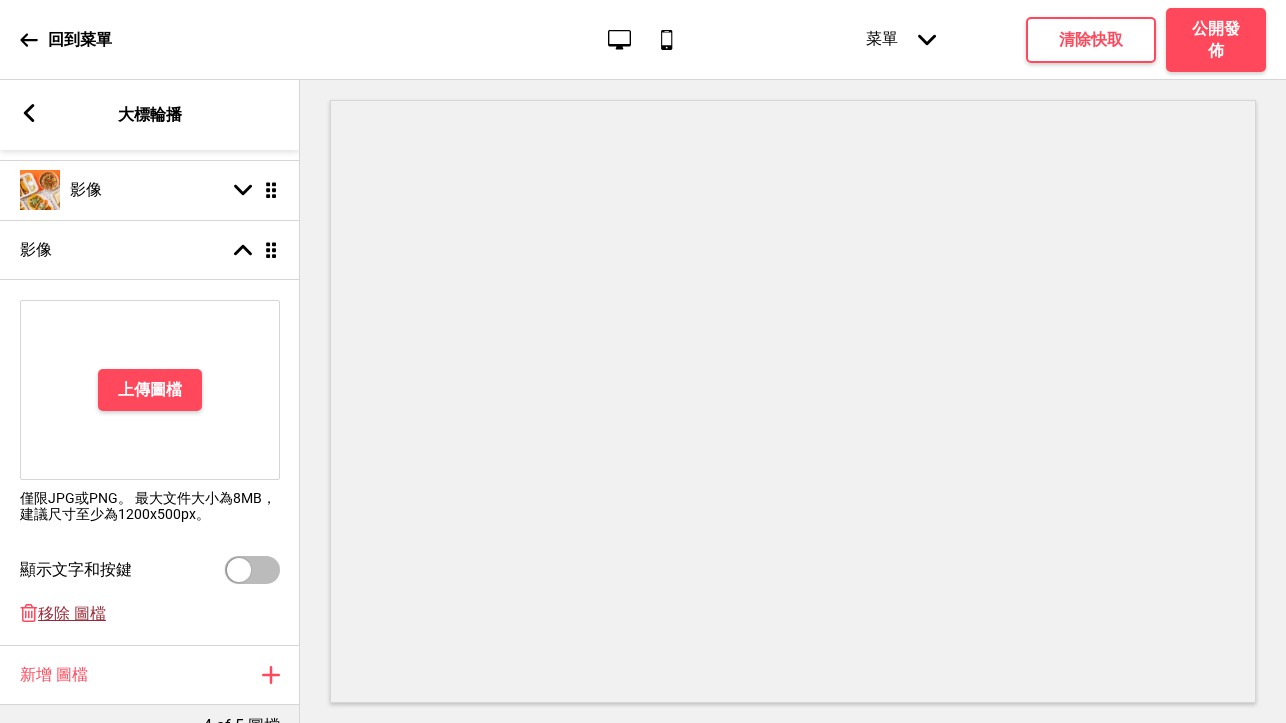 click on "移除 圖檔" at bounding box center (72, 614) 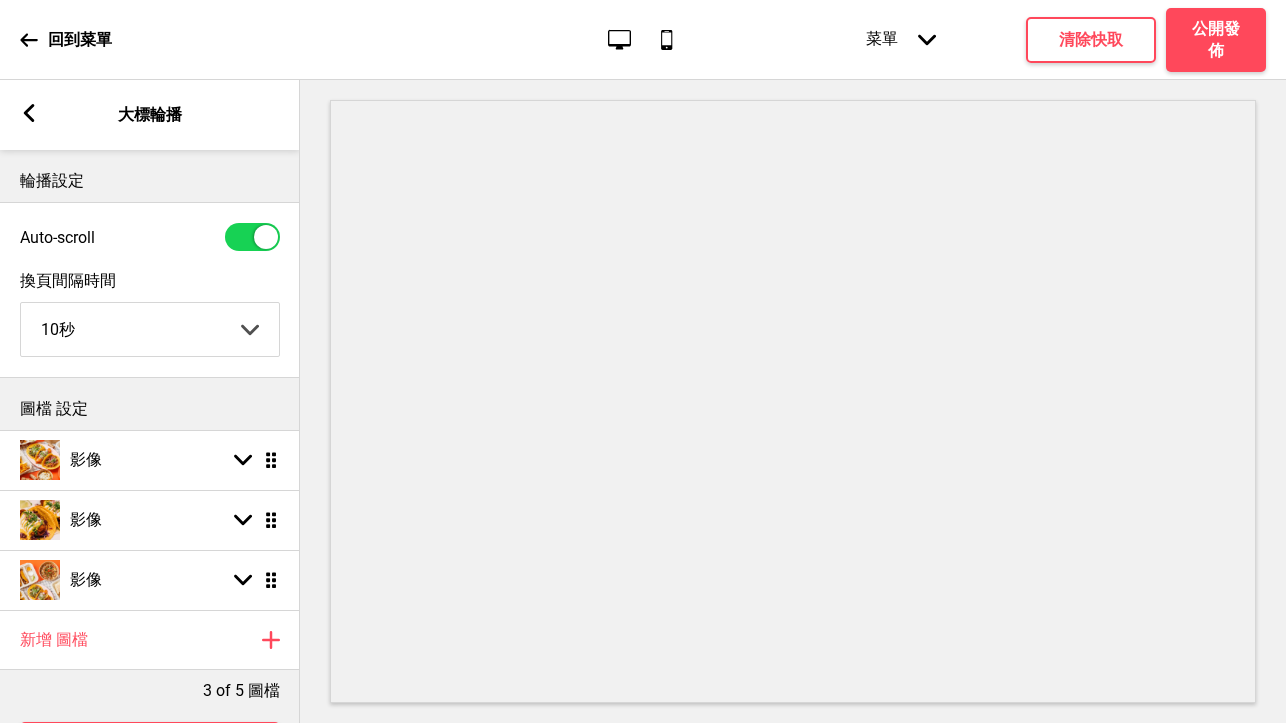scroll, scrollTop: 0, scrollLeft: 0, axis: both 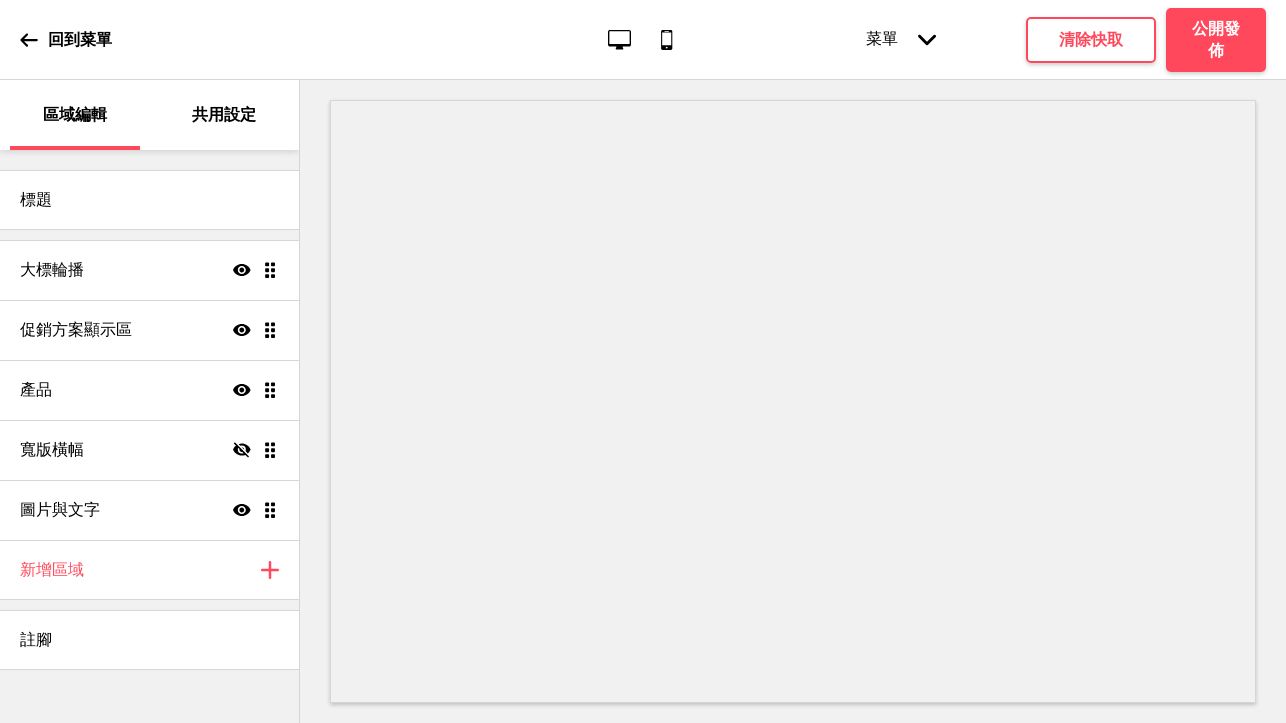click on "共用設定" at bounding box center (224, 115) 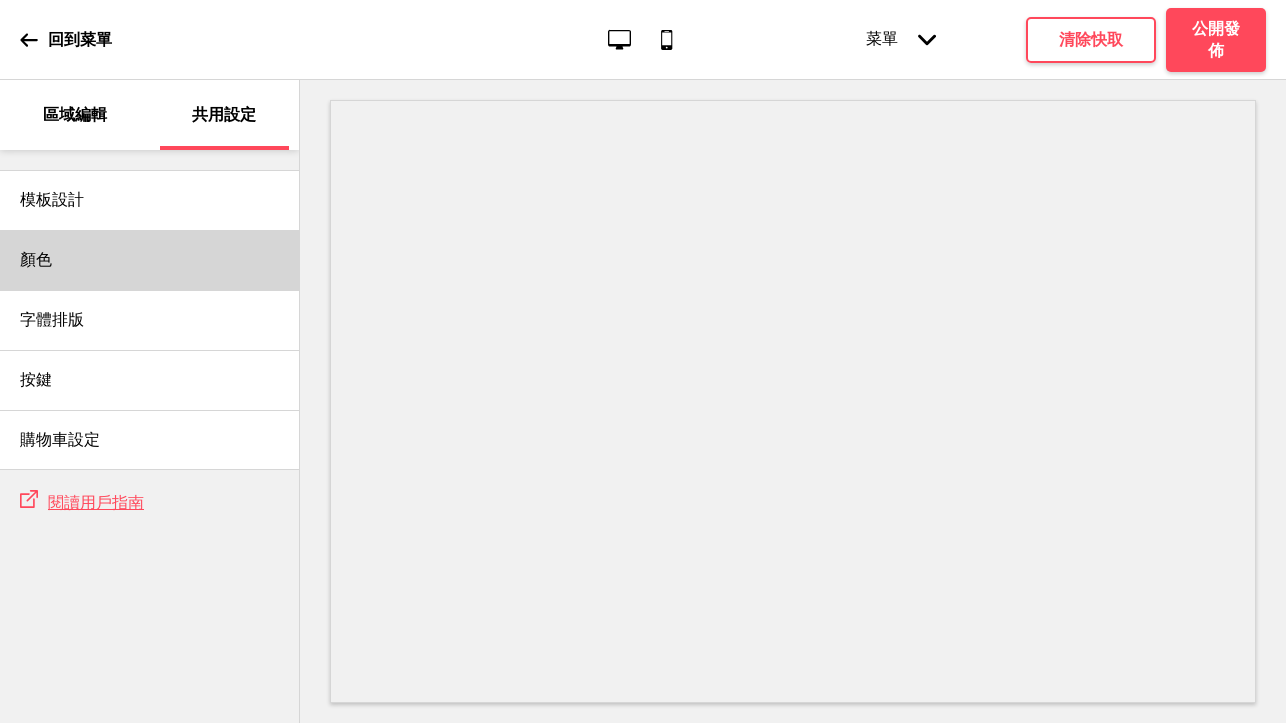 click on "顏色" at bounding box center [149, 260] 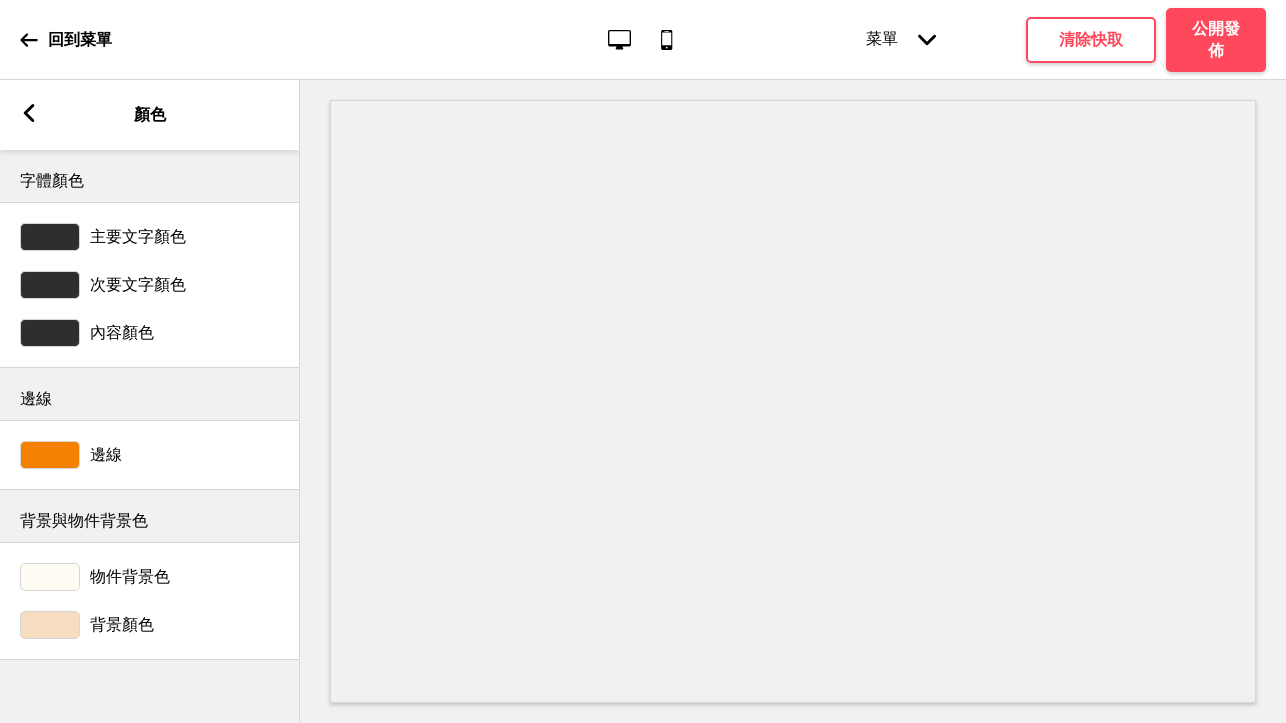 click at bounding box center [50, 625] 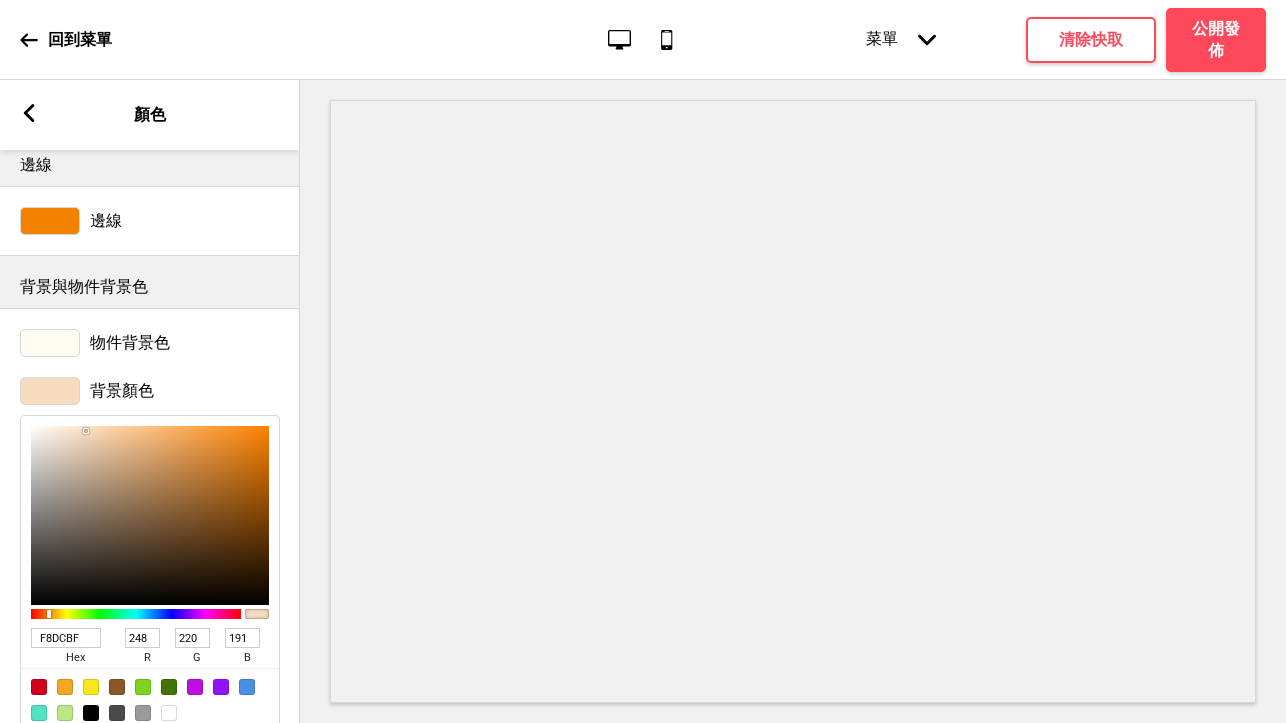 scroll, scrollTop: 236, scrollLeft: 0, axis: vertical 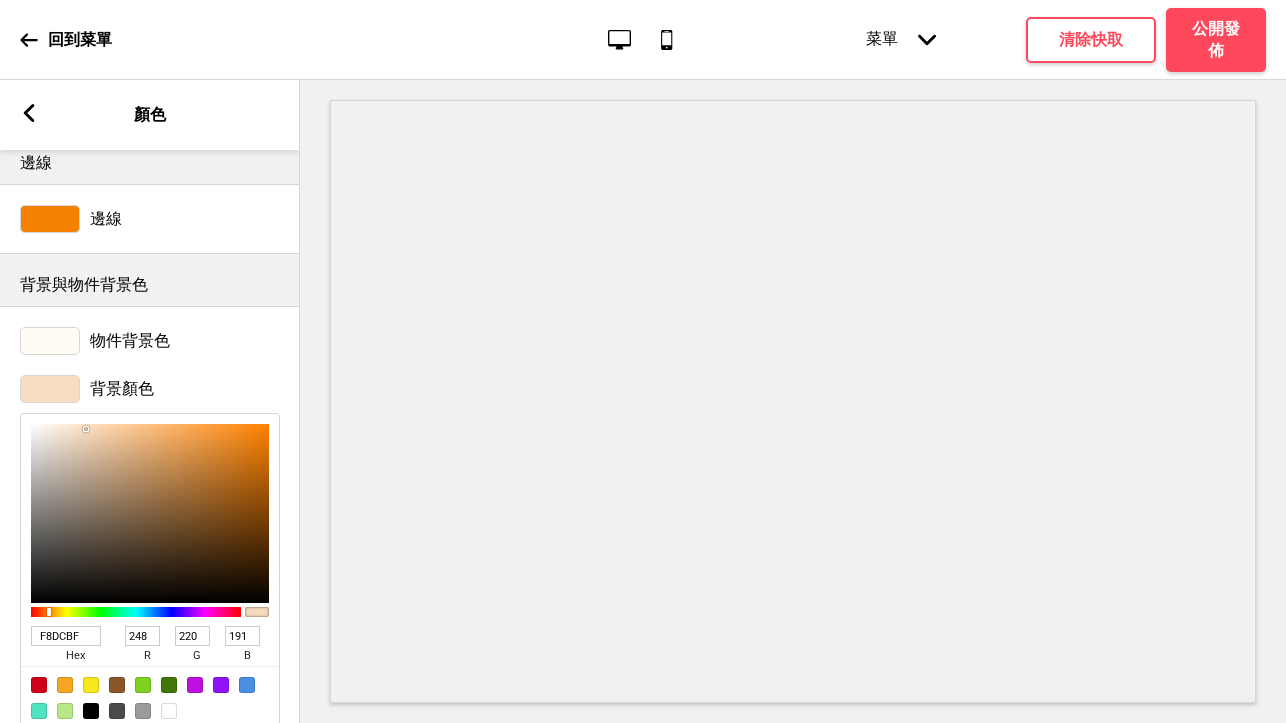 type on "F68713" 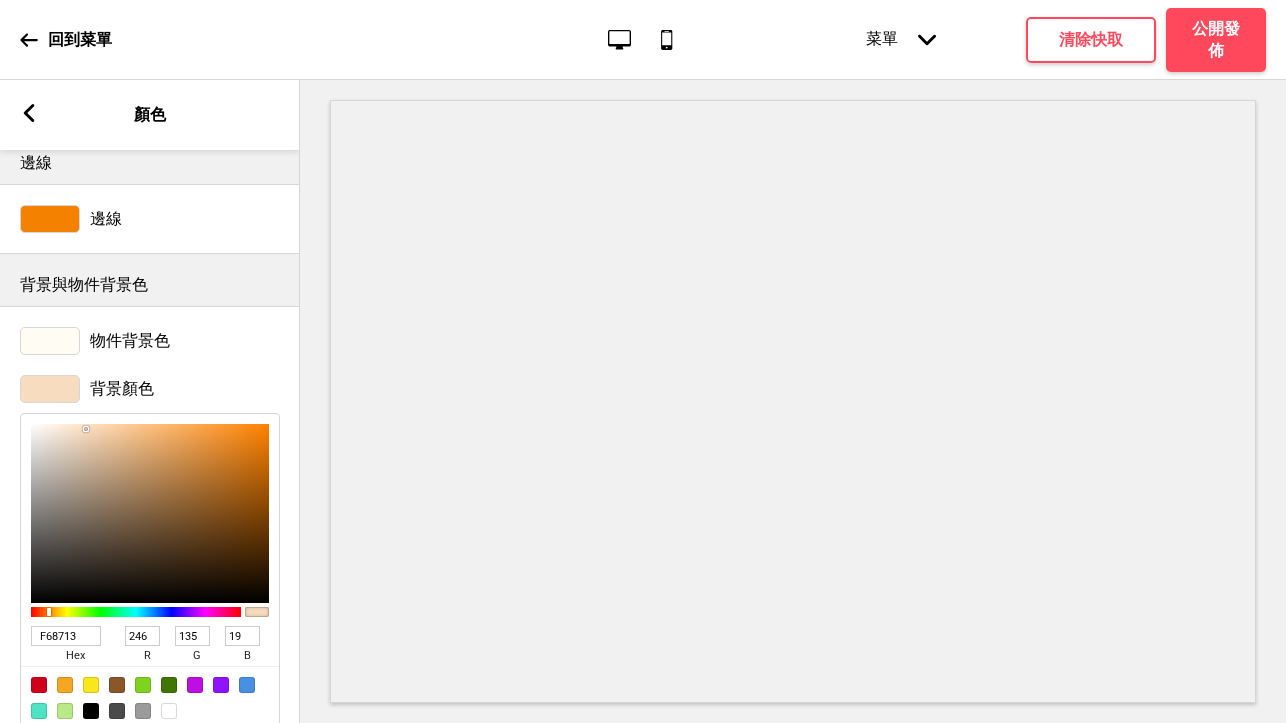 click at bounding box center (150, 513) 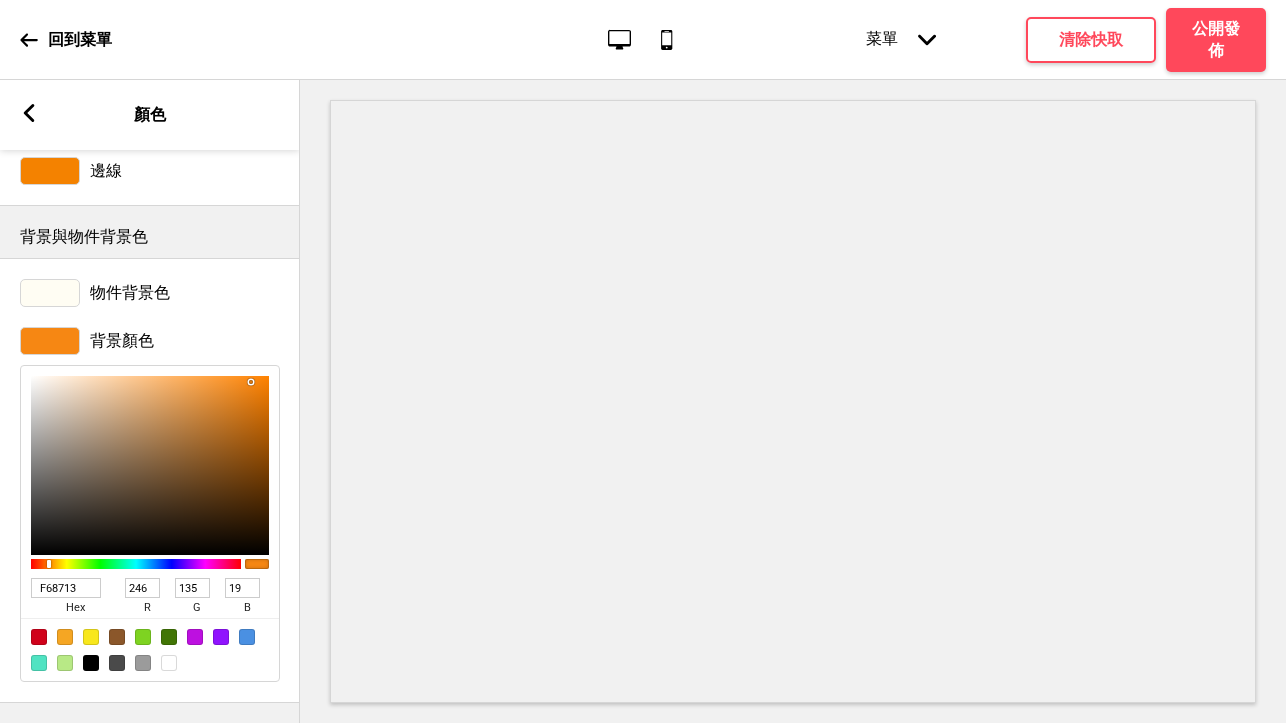 scroll, scrollTop: 283, scrollLeft: 0, axis: vertical 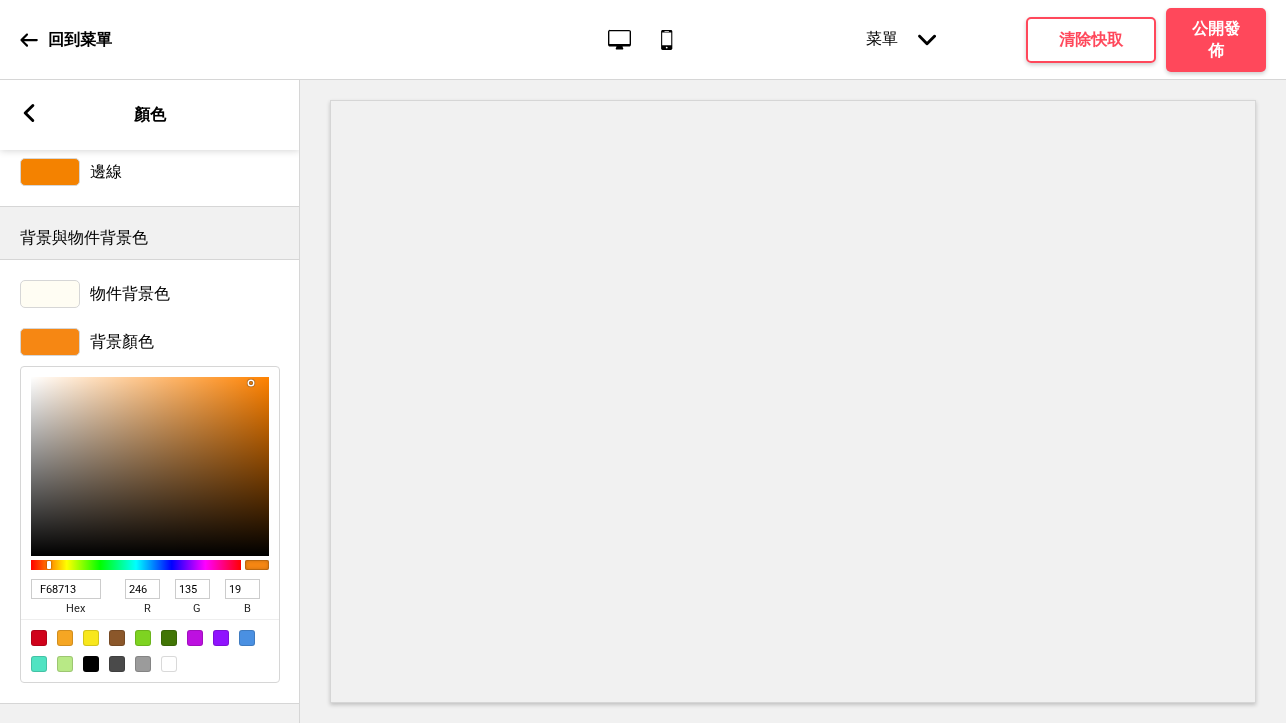 type on "F58A1A" 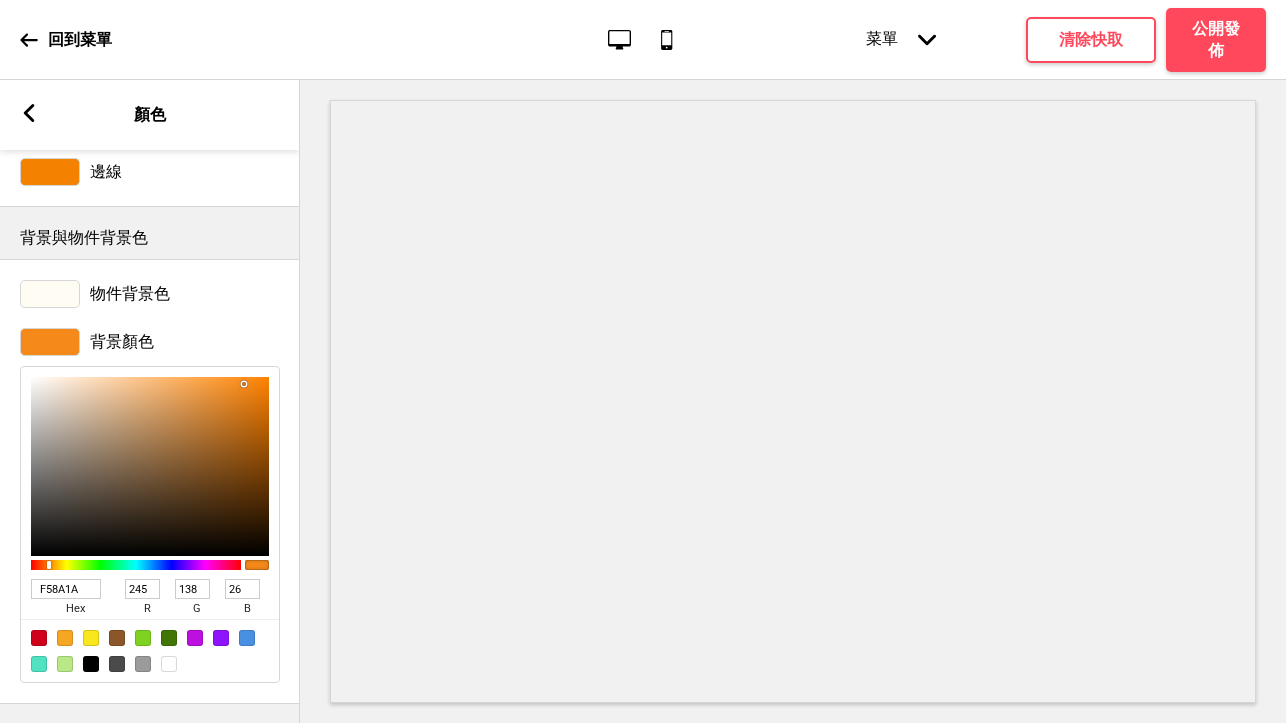 click at bounding box center [150, 466] 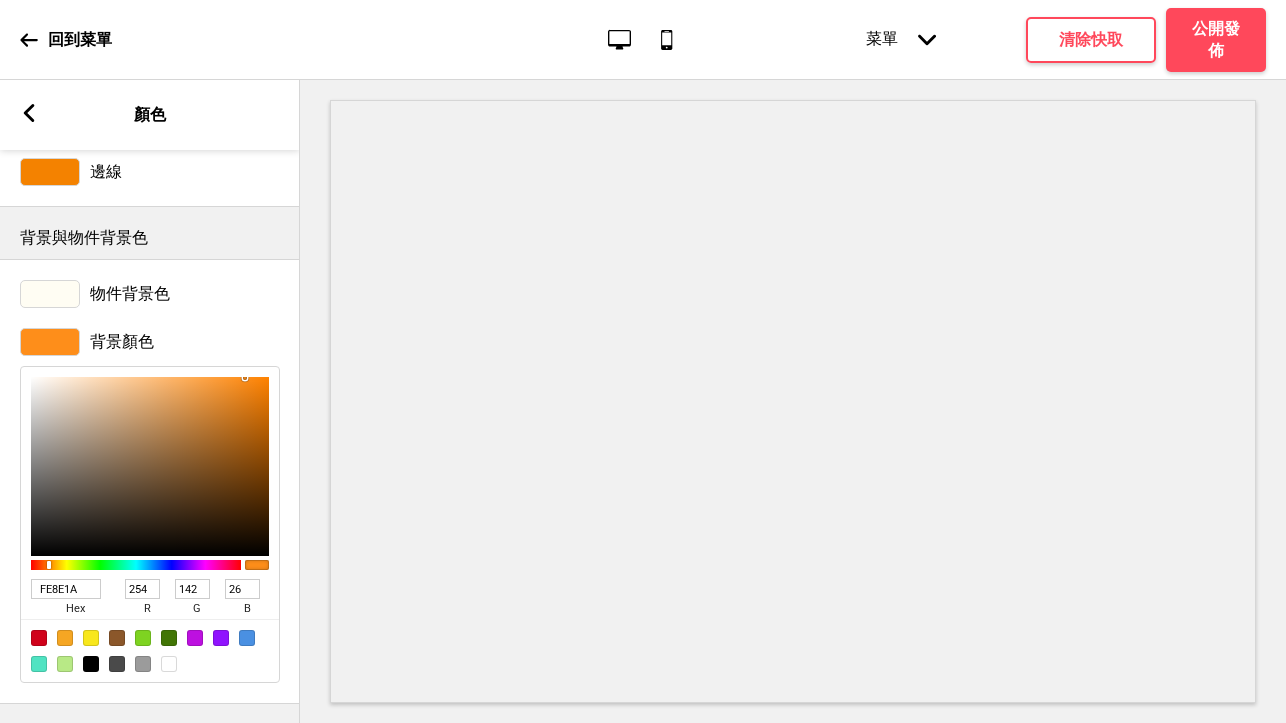 click at bounding box center [150, 466] 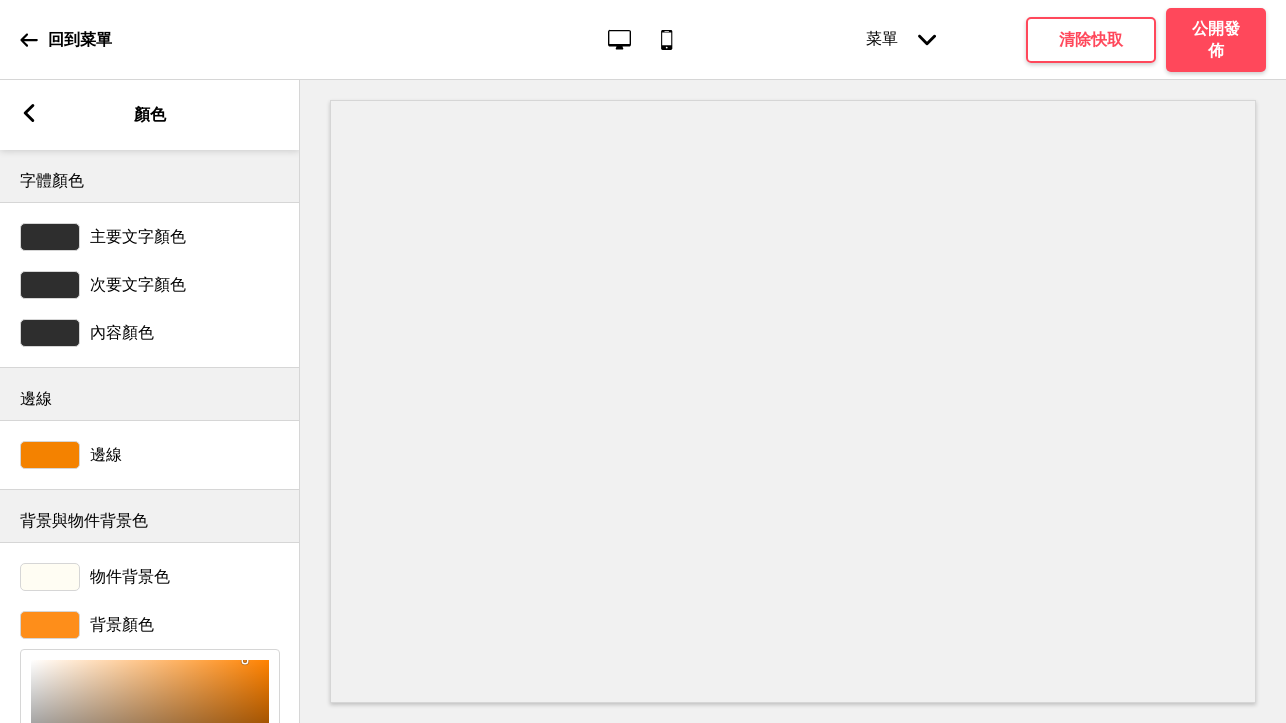scroll, scrollTop: 0, scrollLeft: 0, axis: both 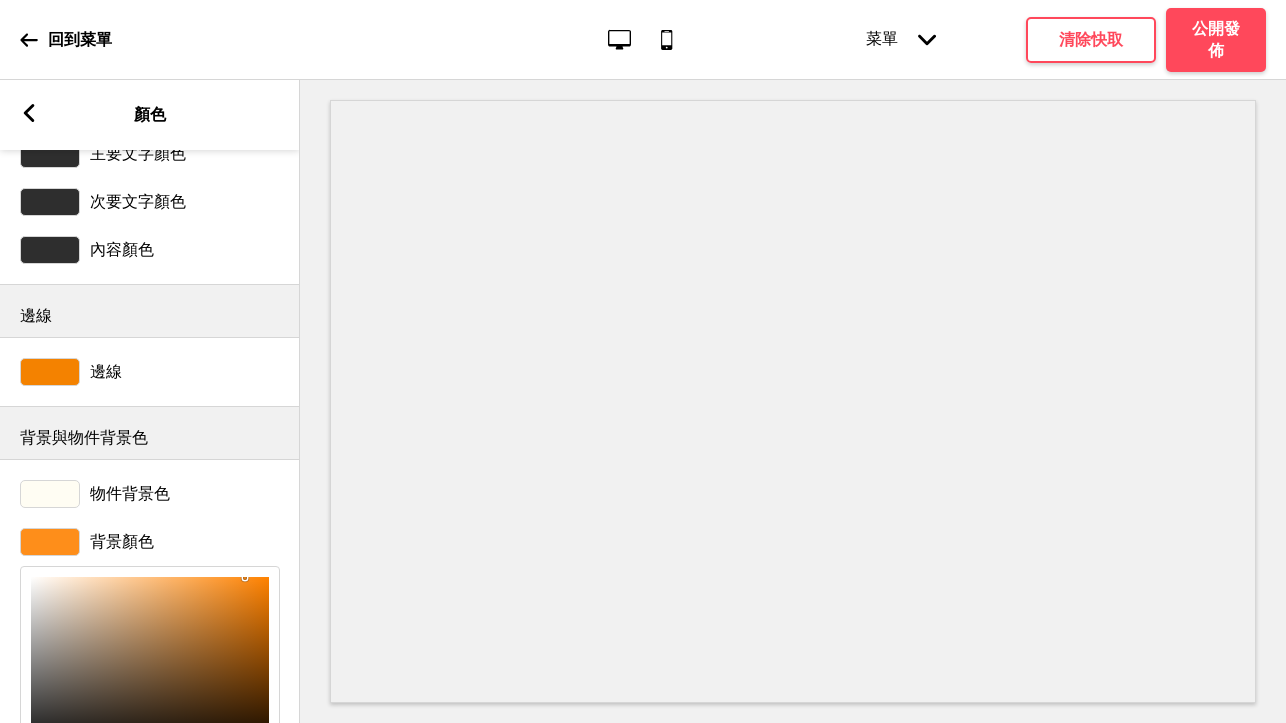 click at bounding box center (50, 494) 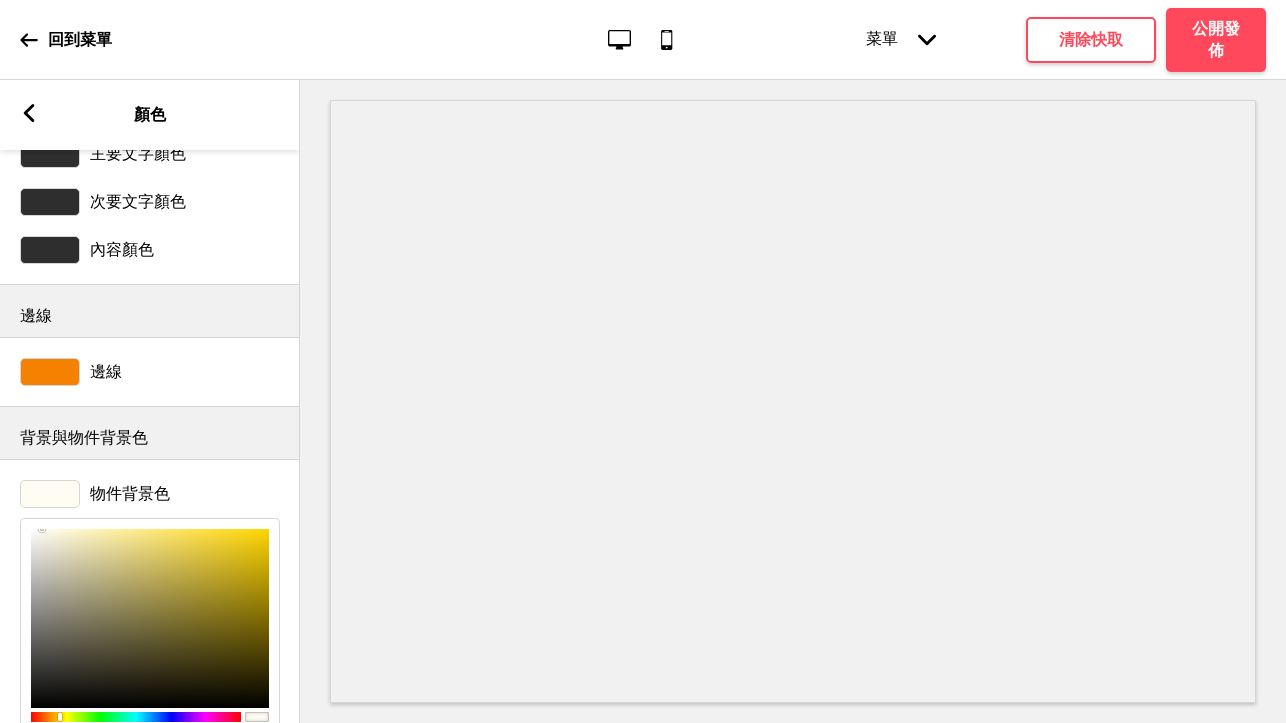 type on "FBF9EF" 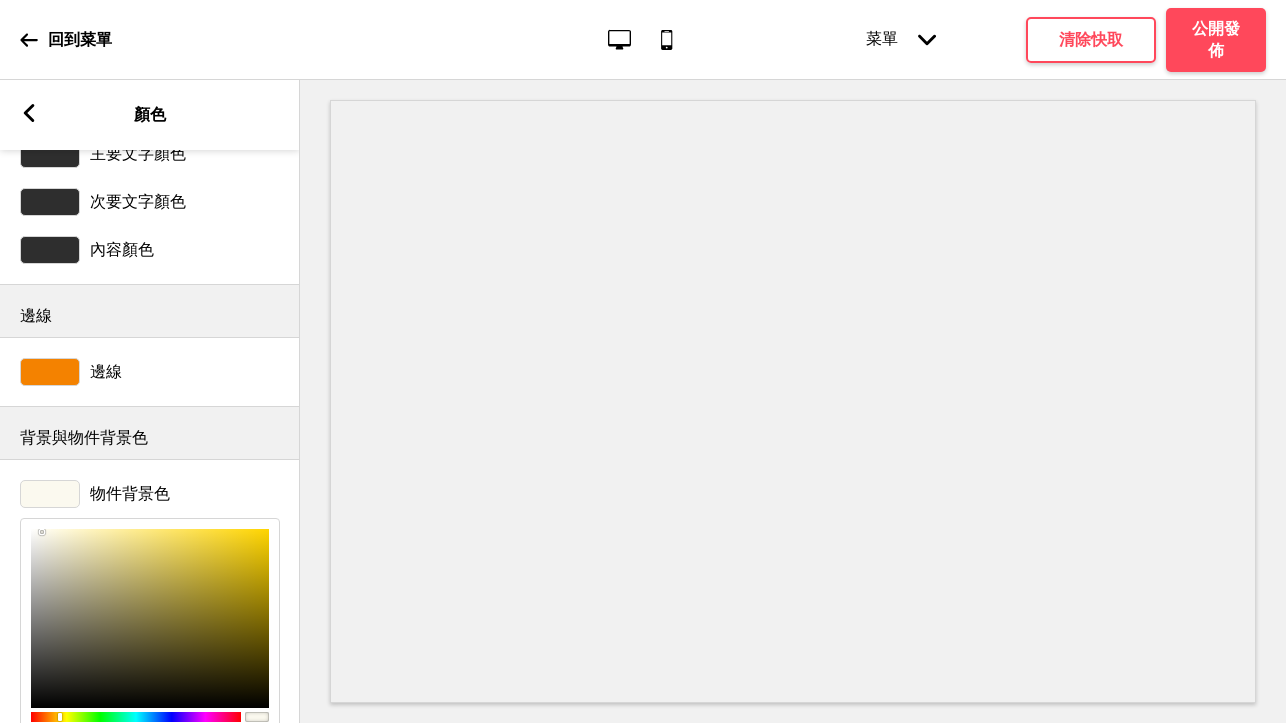 type on "FBF9F1" 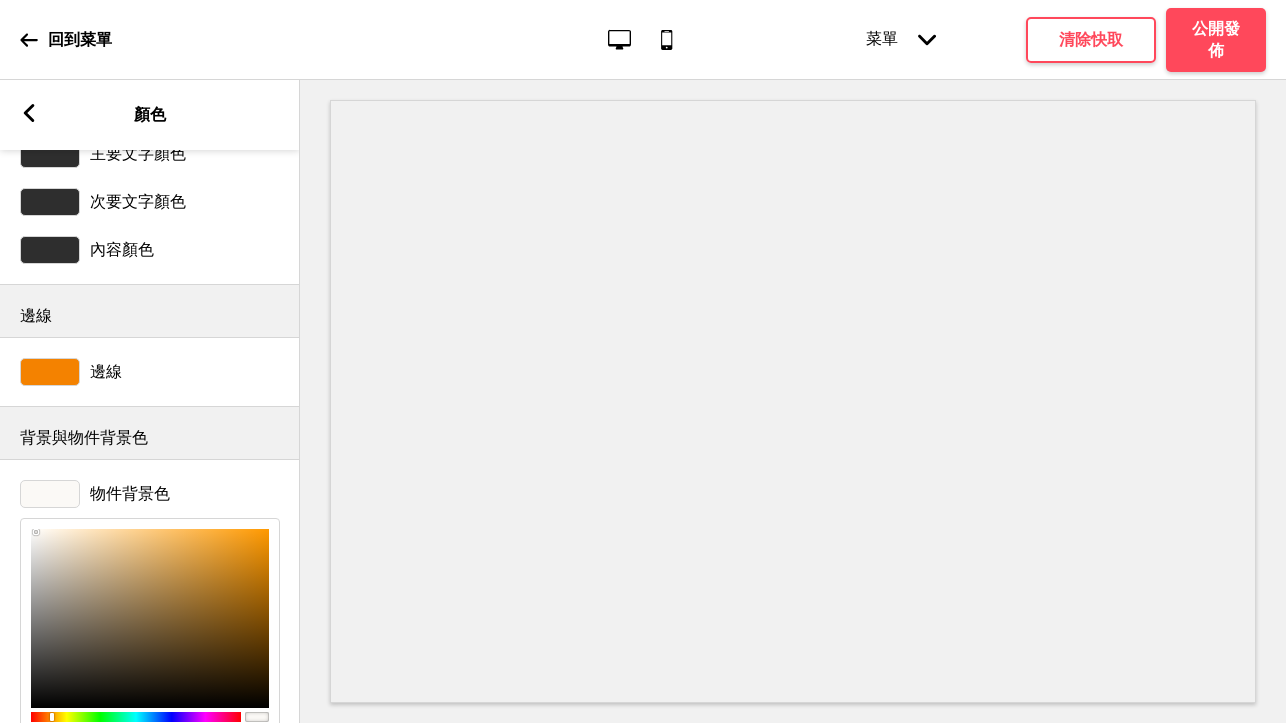 type on "FCFBF9" 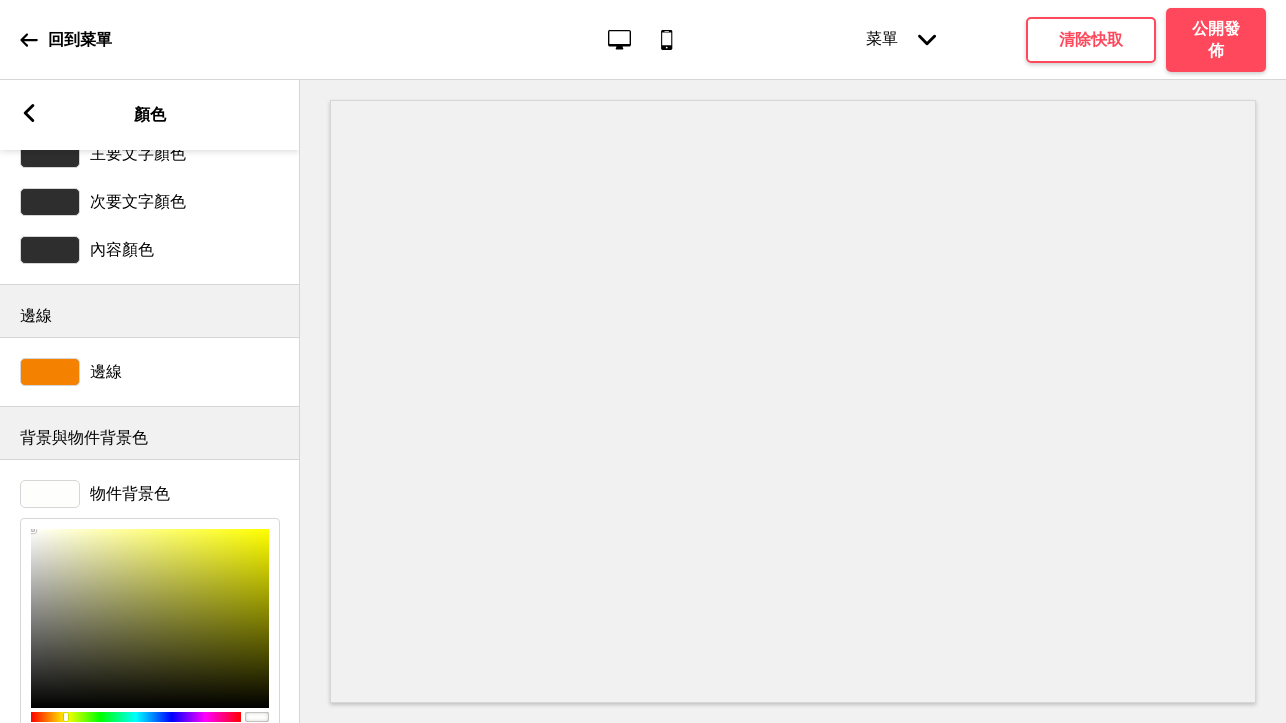 type on "FEFEFE" 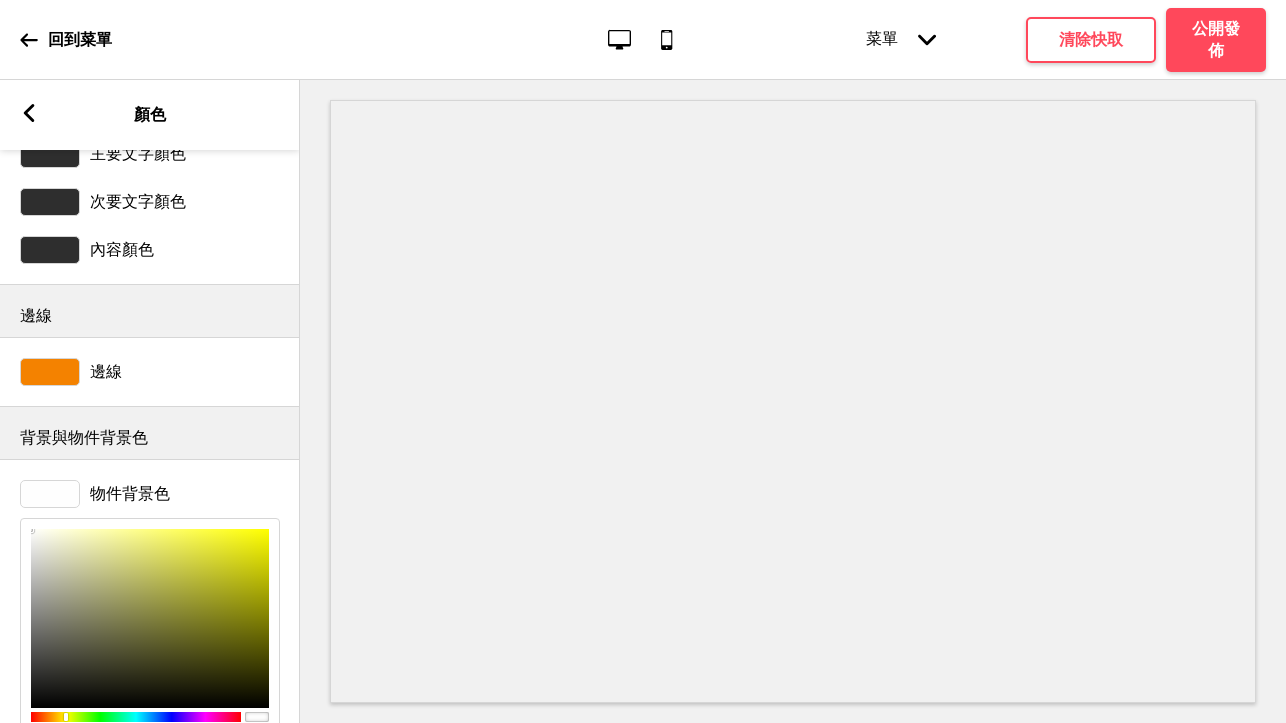 type on "FFFFFF" 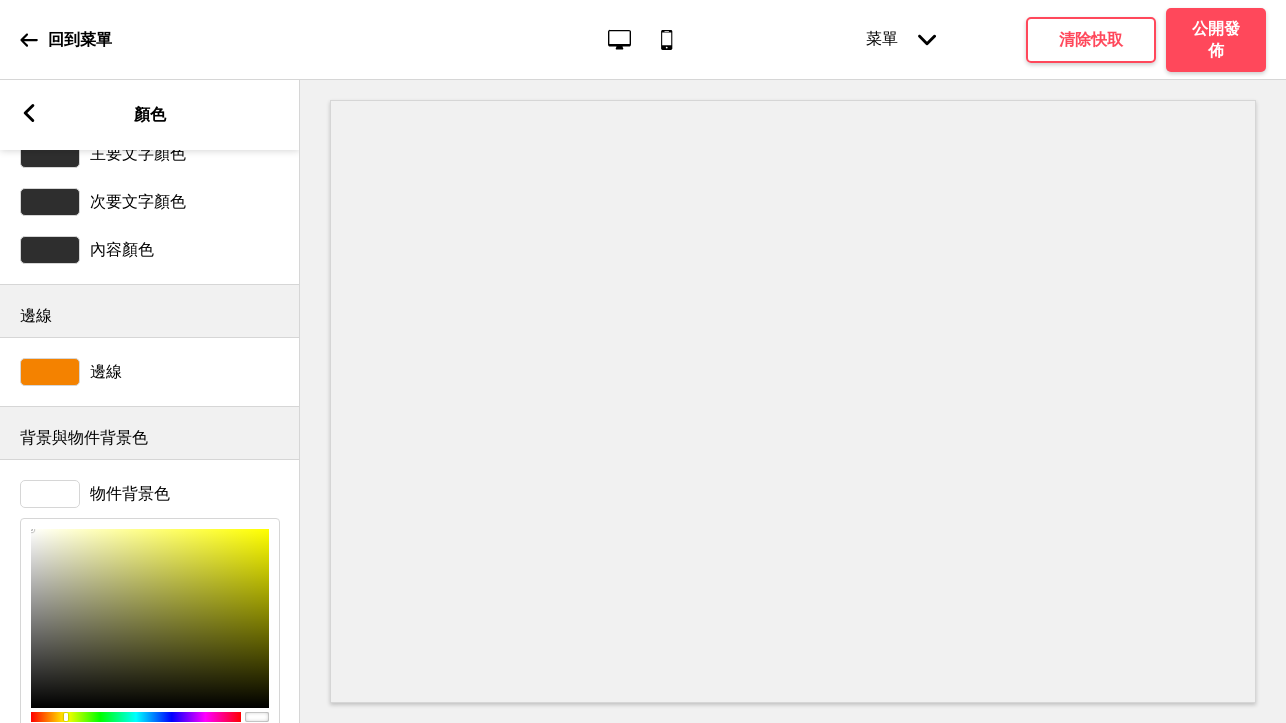 drag, startPoint x: 42, startPoint y: 532, endPoint x: 31, endPoint y: 529, distance: 11.401754 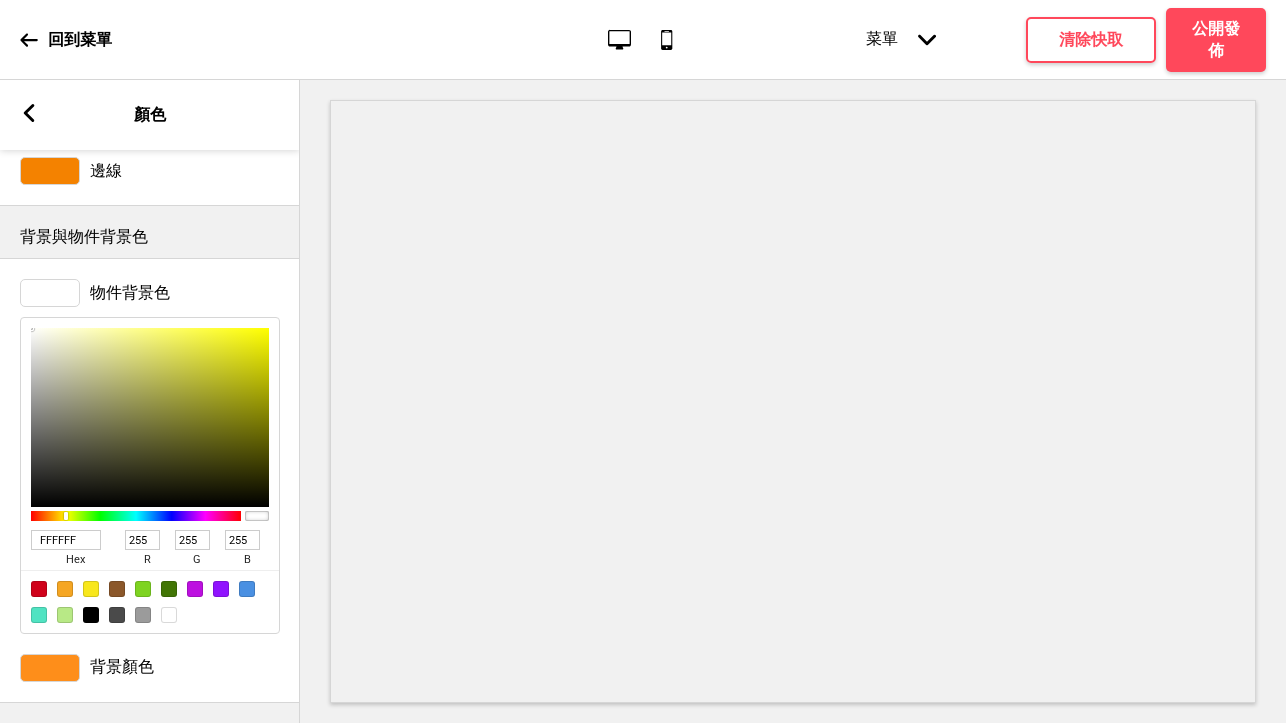 scroll, scrollTop: 283, scrollLeft: 0, axis: vertical 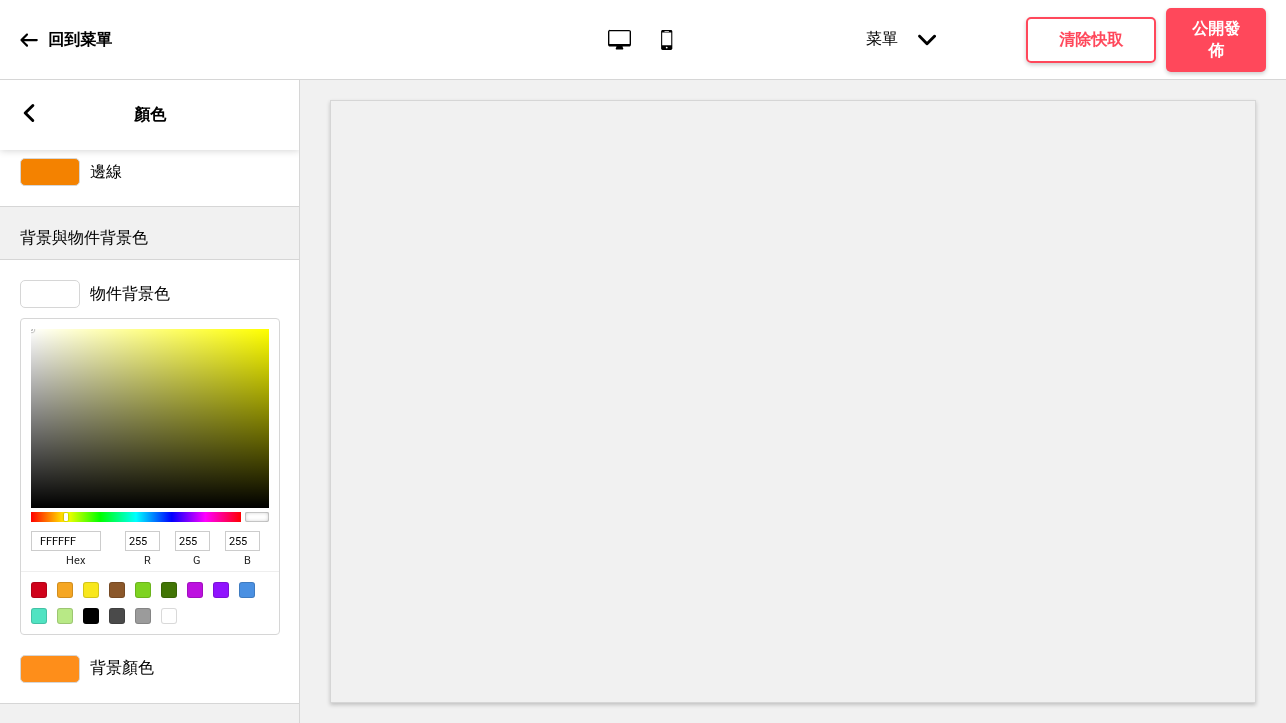 click at bounding box center (65, 590) 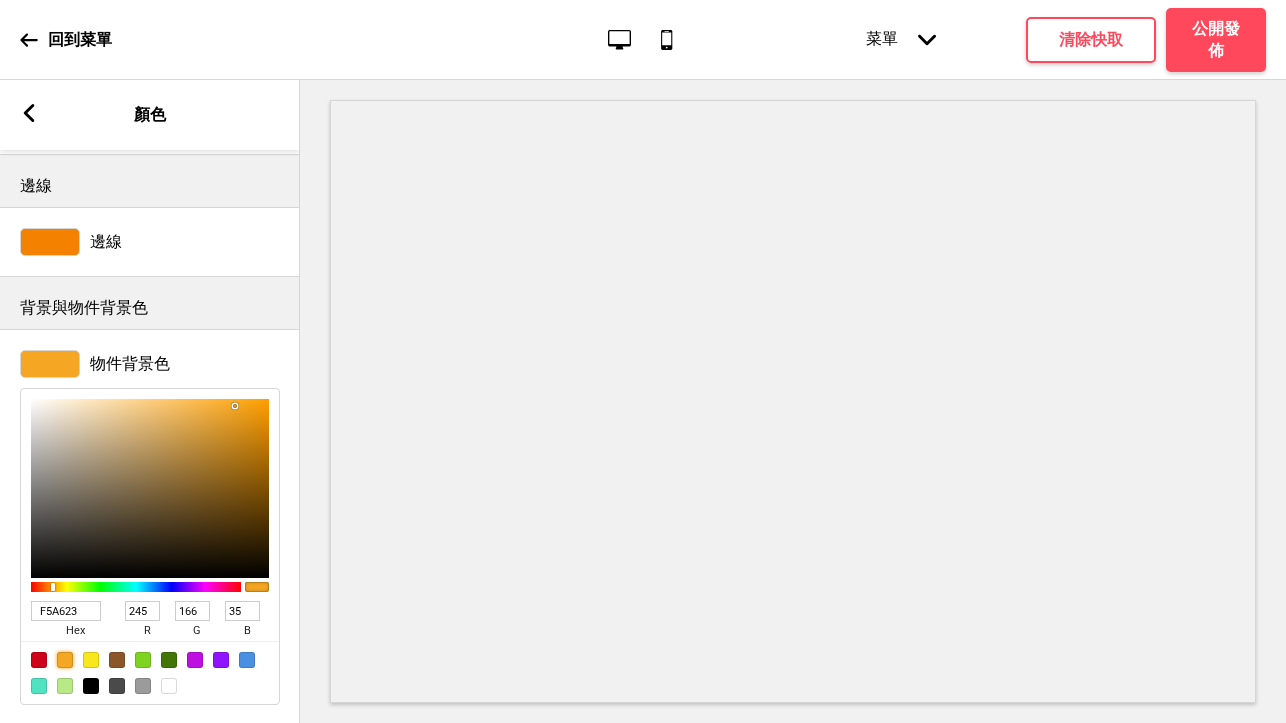 scroll, scrollTop: 187, scrollLeft: 0, axis: vertical 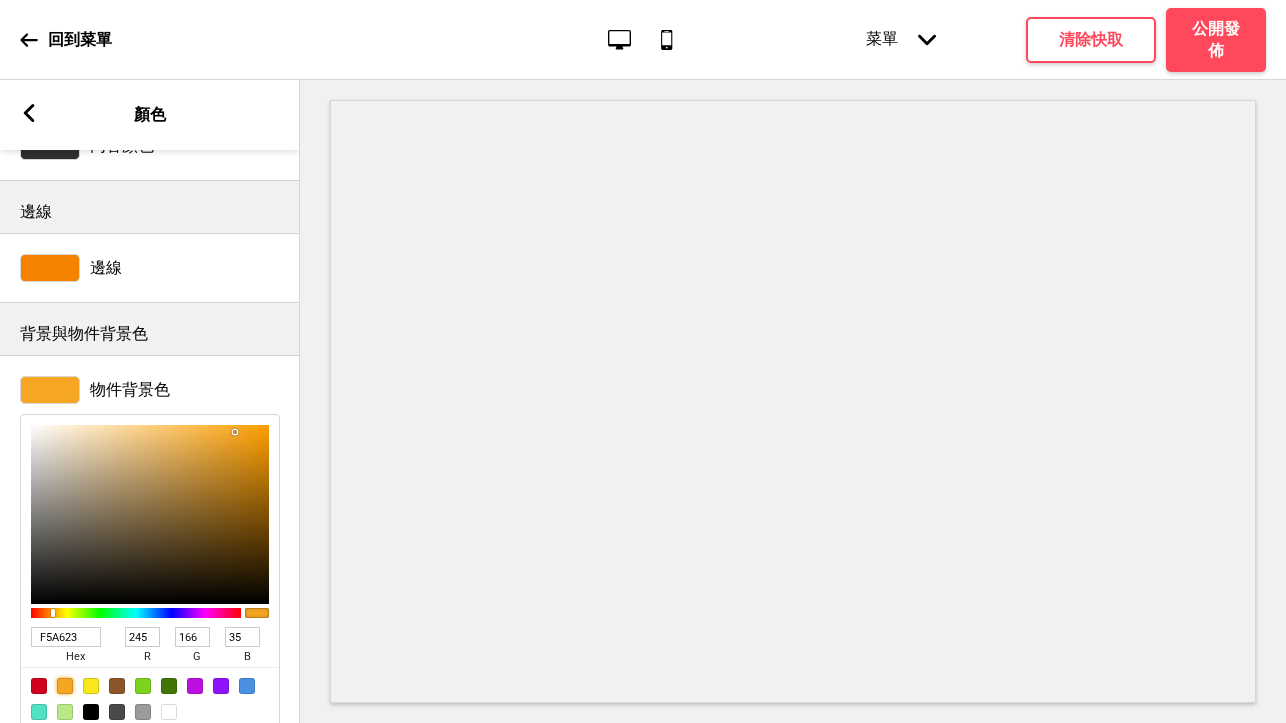 type on "F2A321" 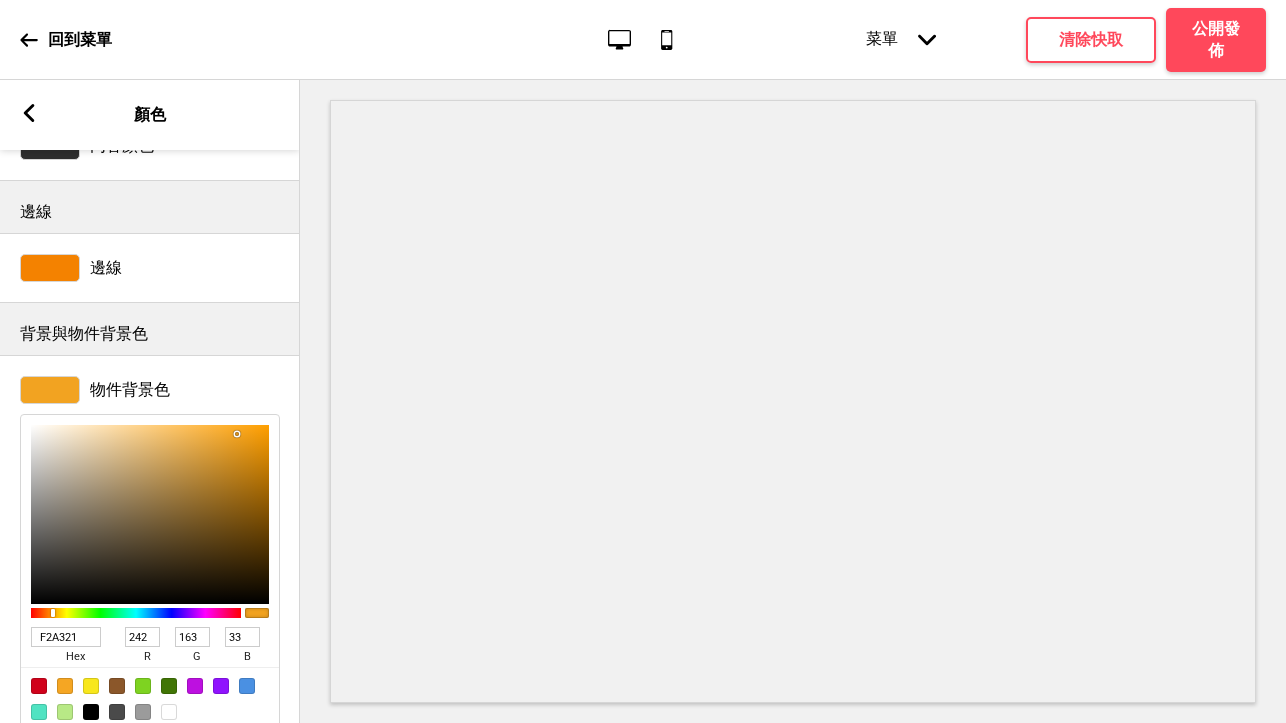 type on "F2A425" 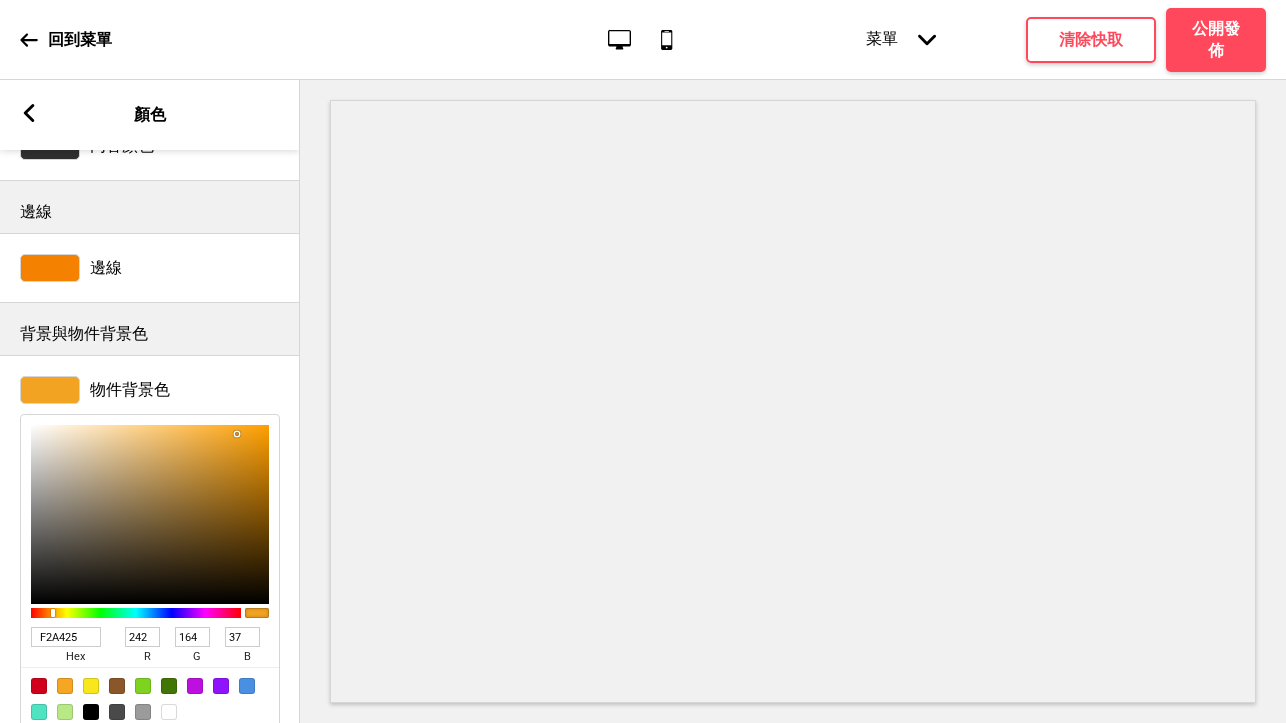 type on "F4A82C" 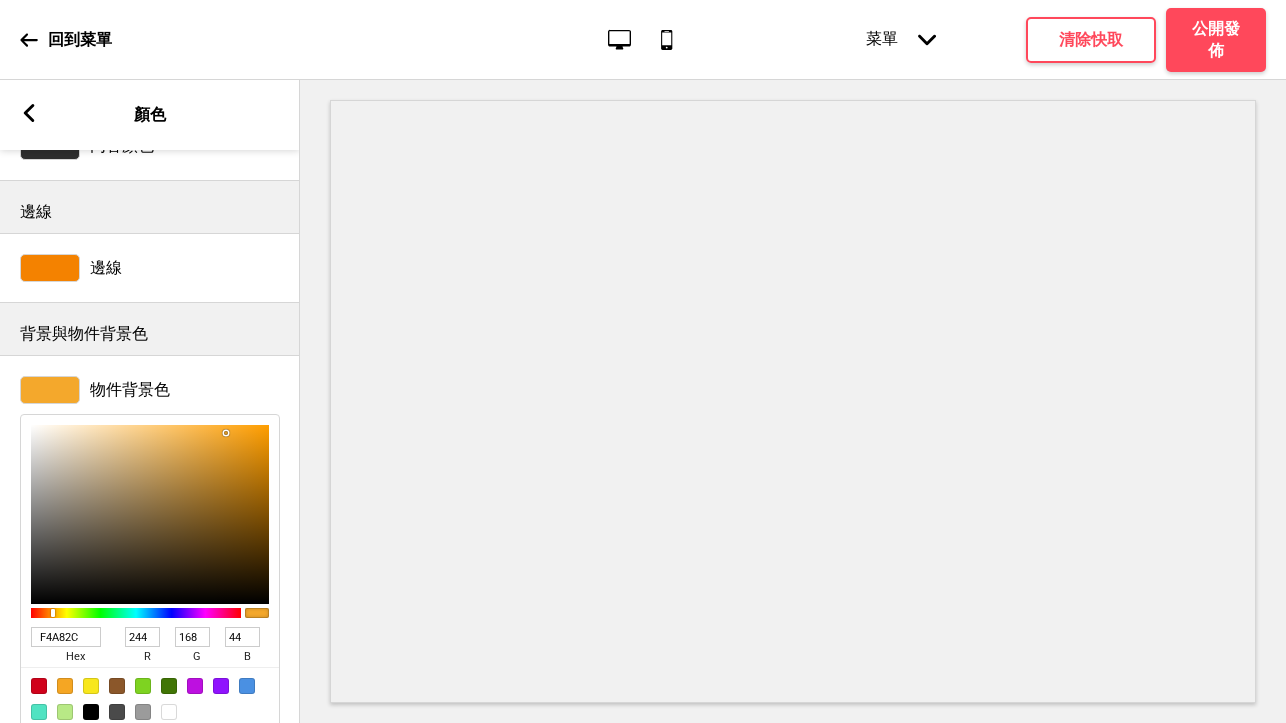 type on "F4AA33" 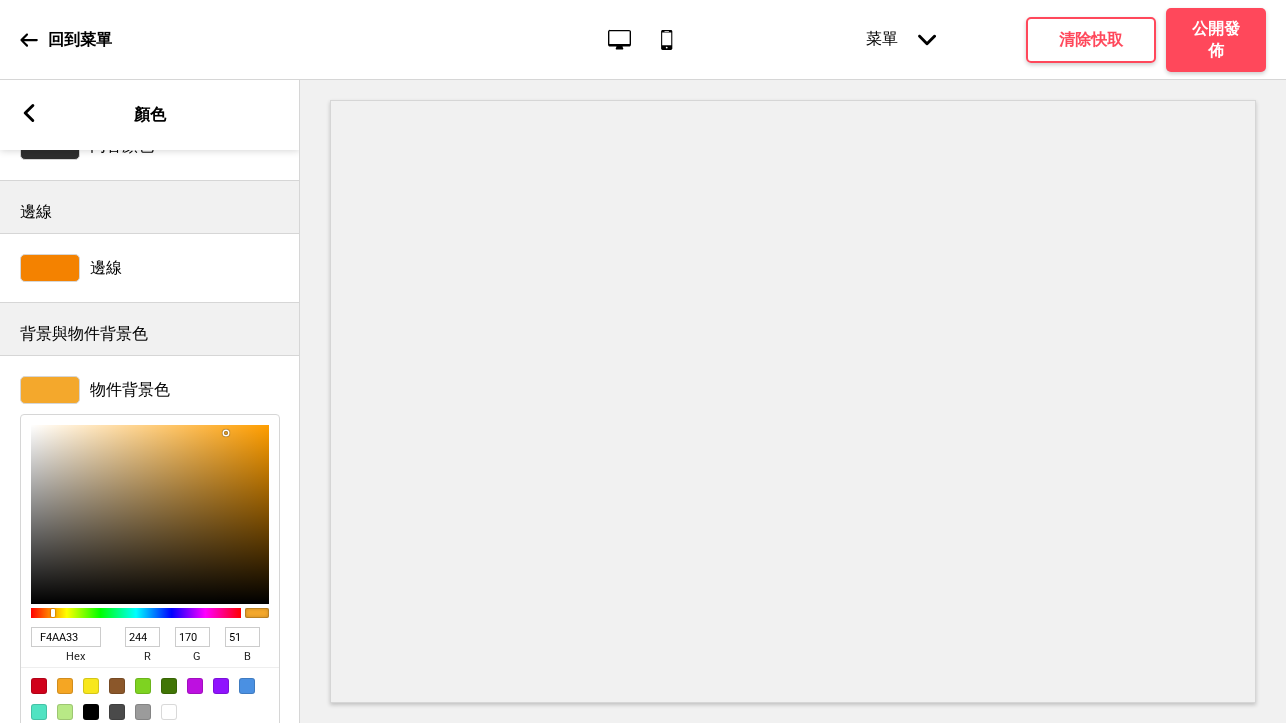 type on "F5AE3B" 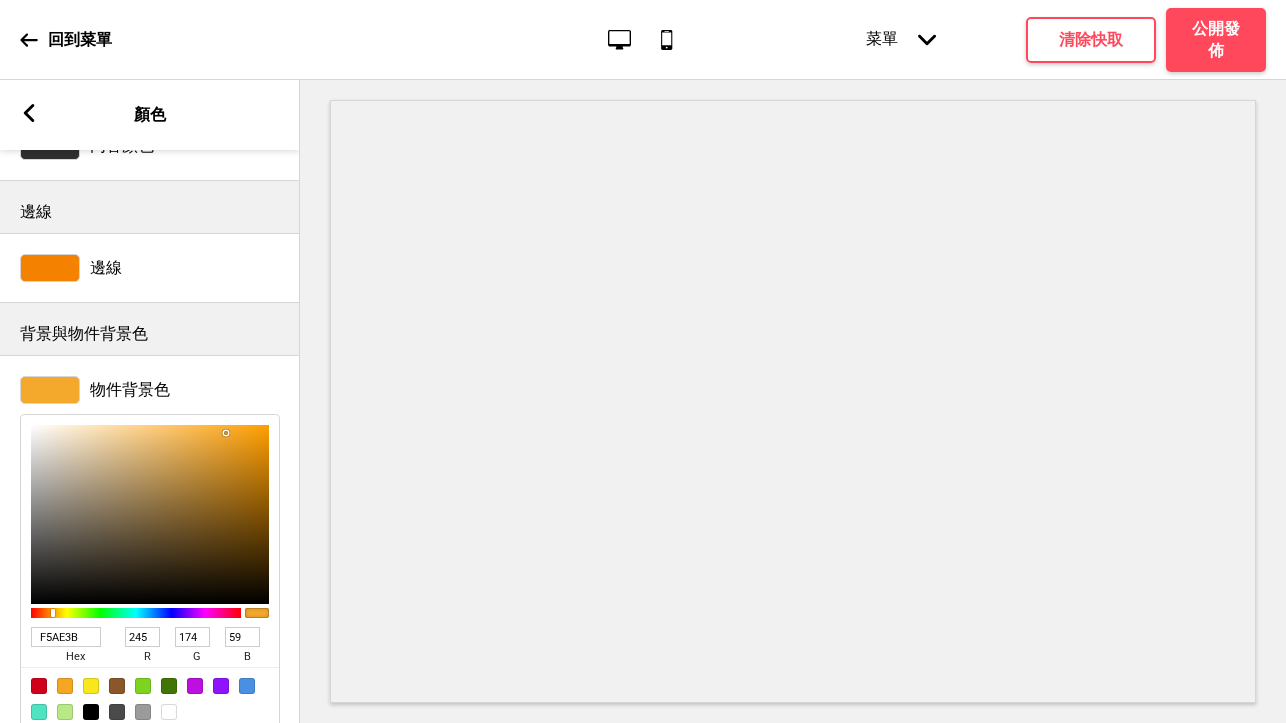 type on "F6B141" 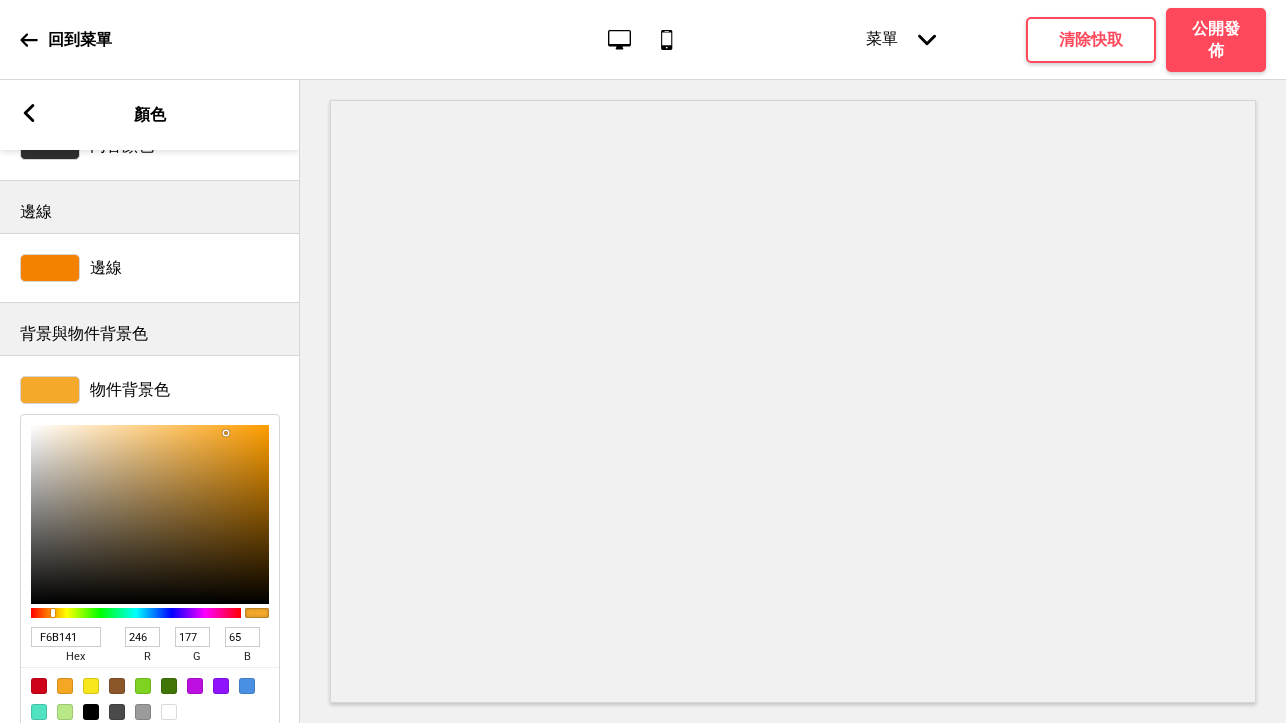 type on "F9B547" 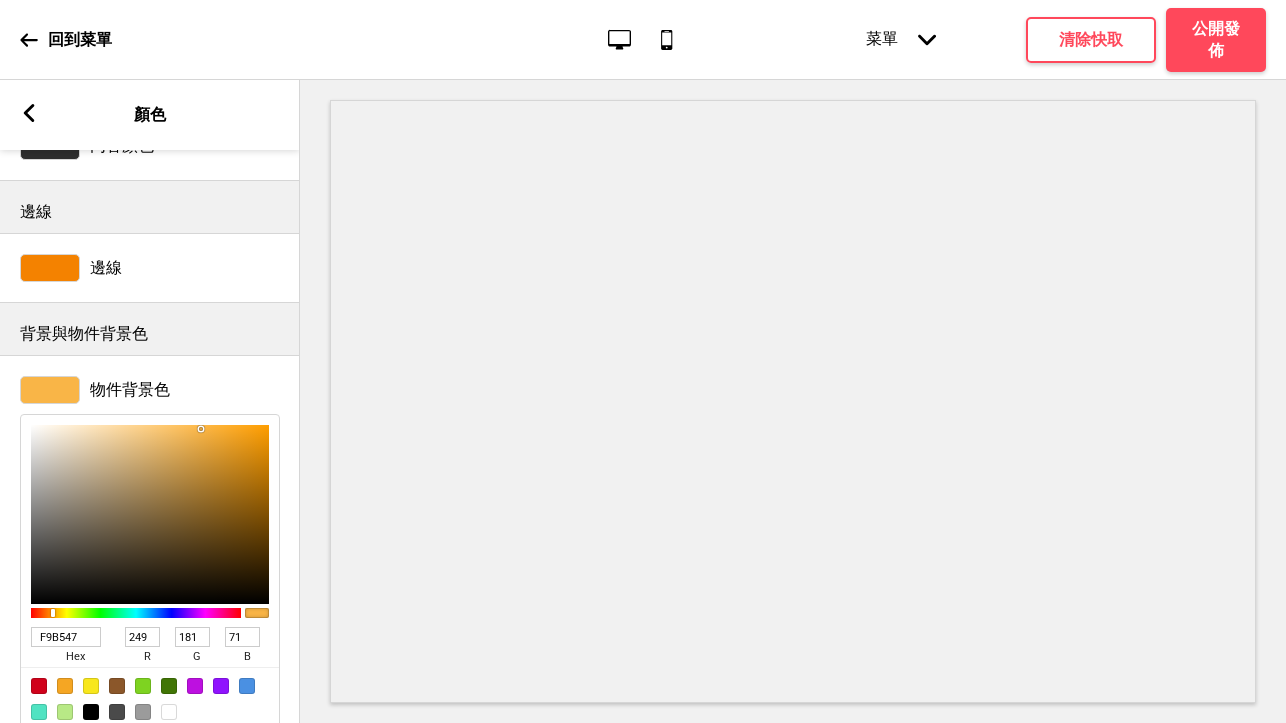 type on "FCB94B" 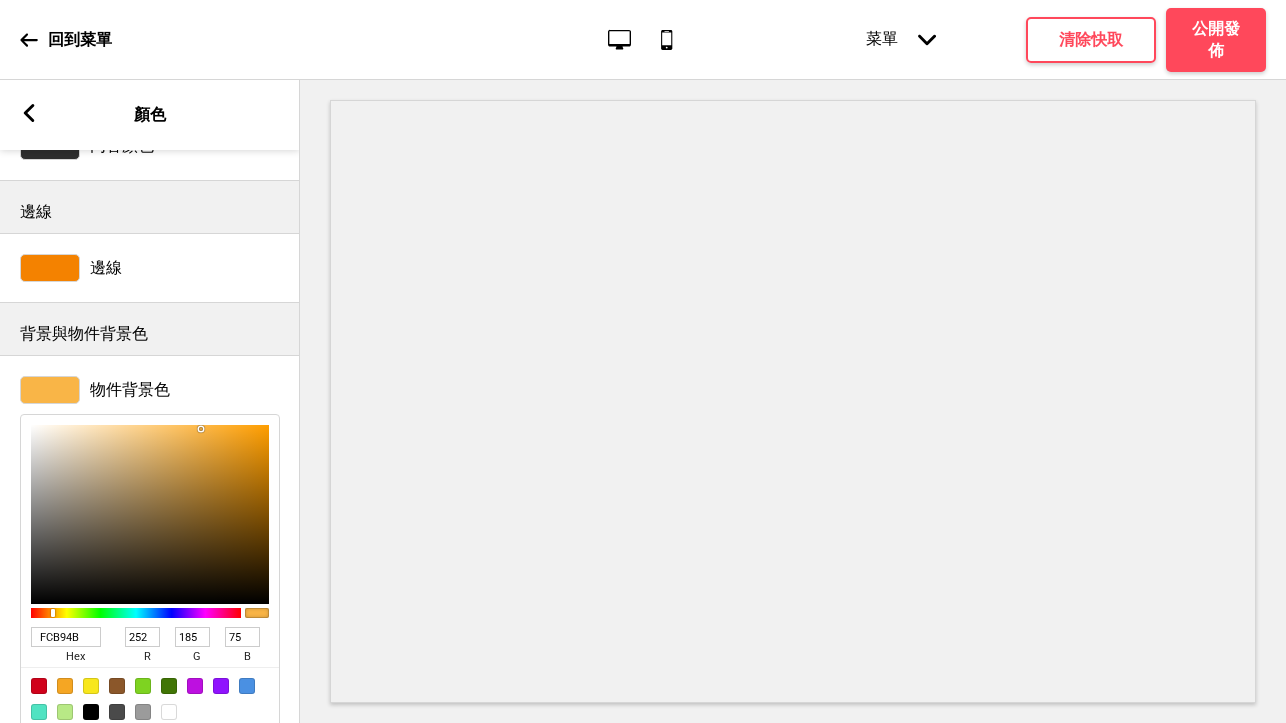 type on "FCBA4D" 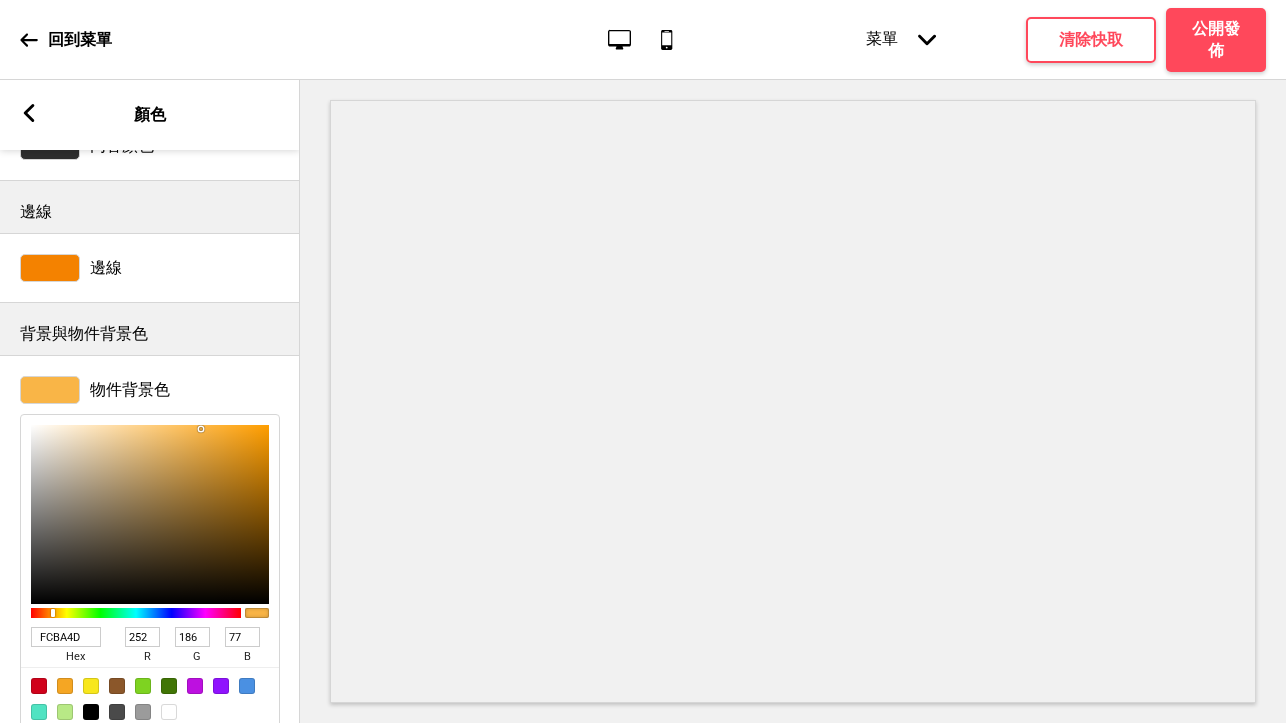 type on "FCBB4E" 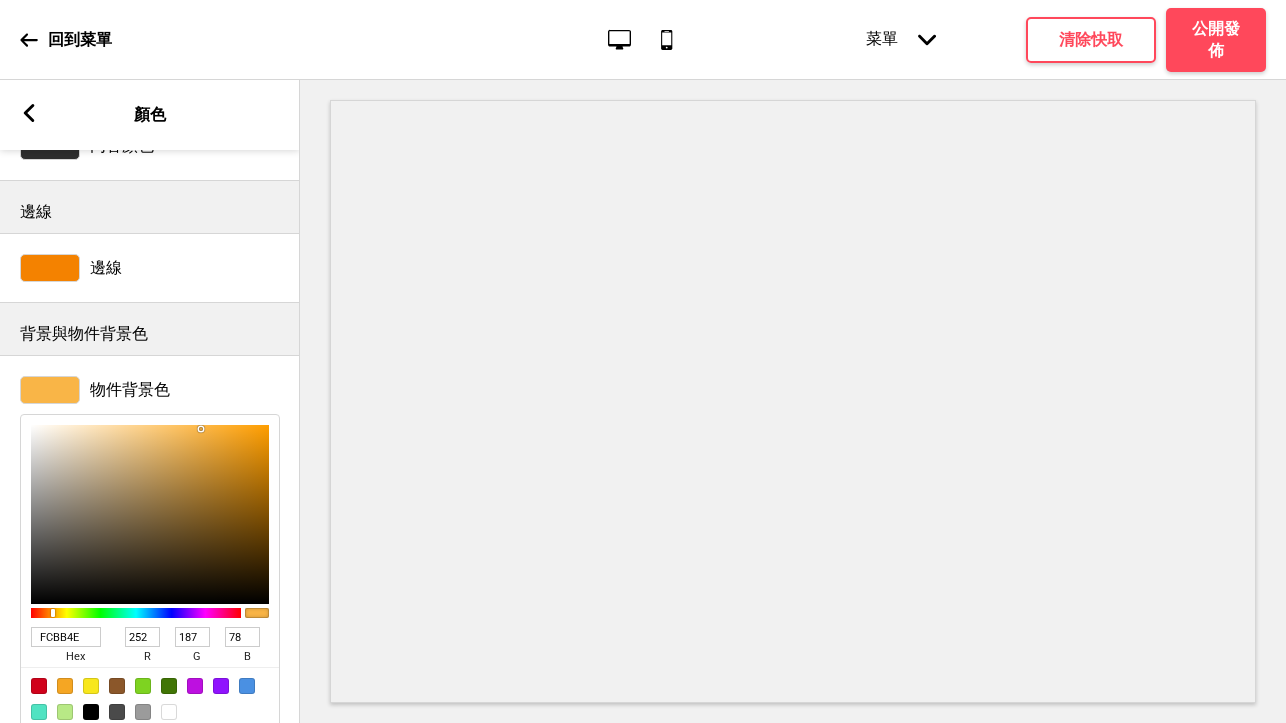 type on "FCBC4F" 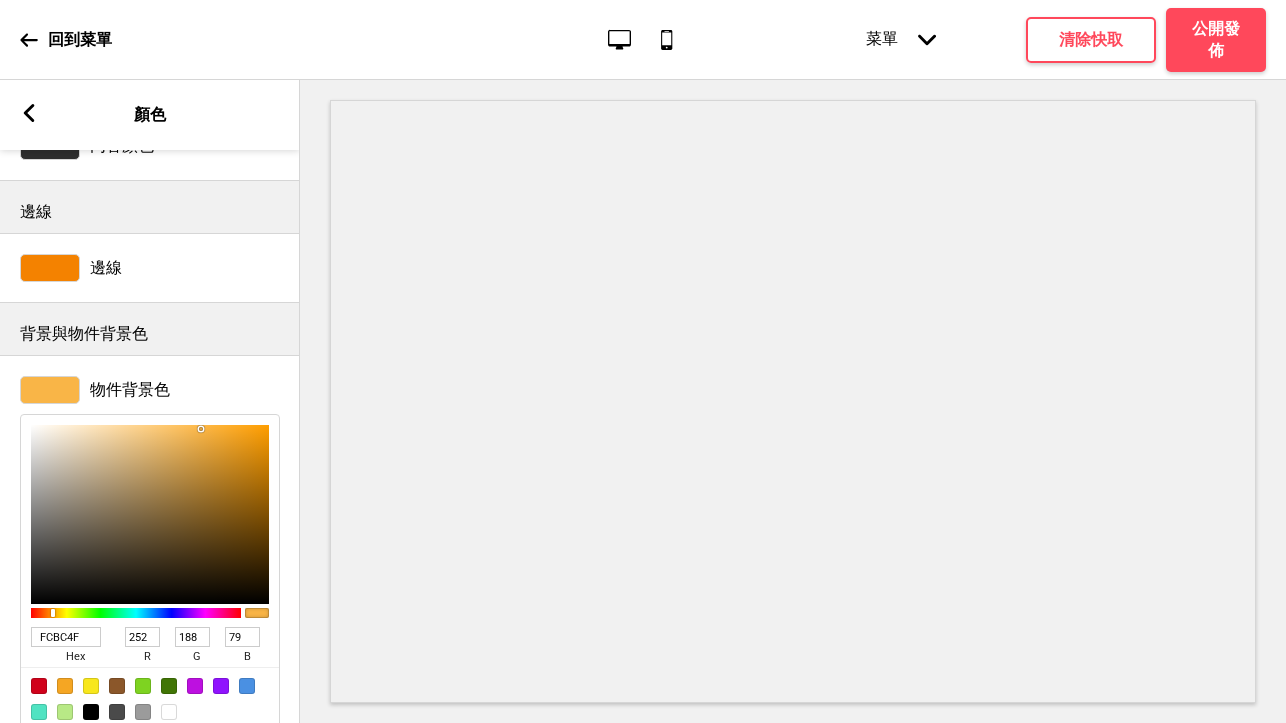 type on "FCBD52" 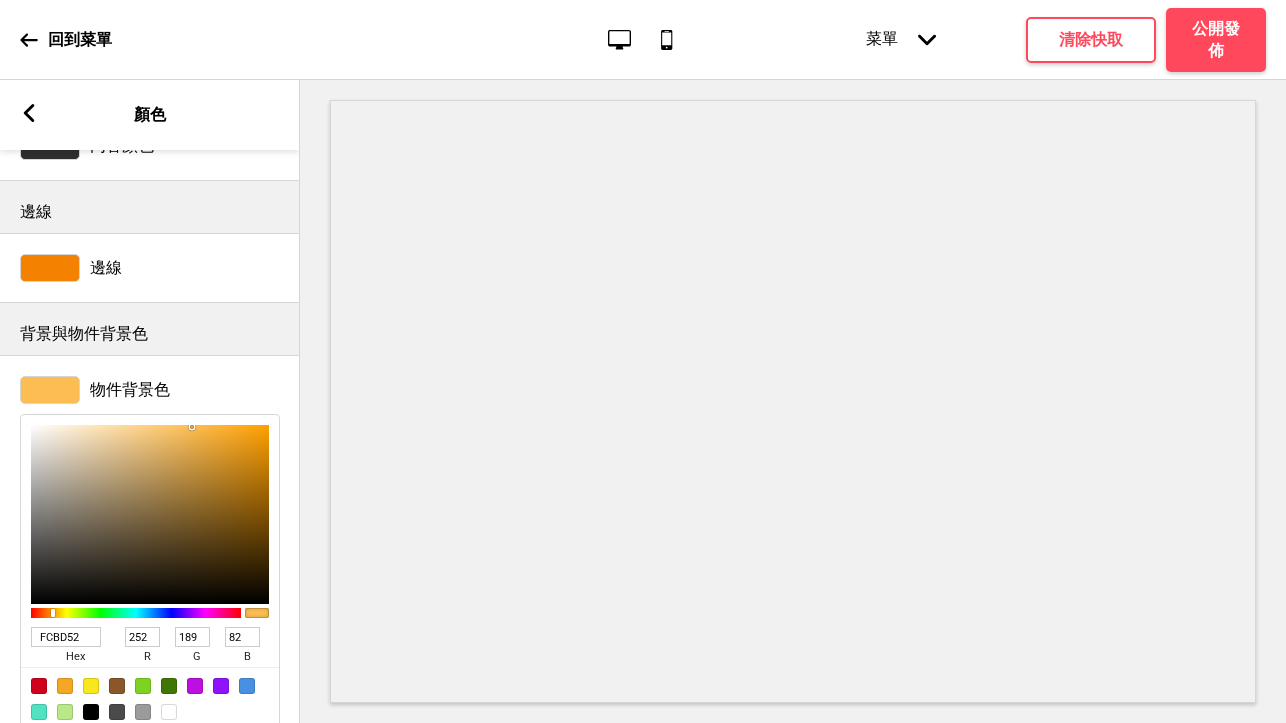 type on "FFC25B" 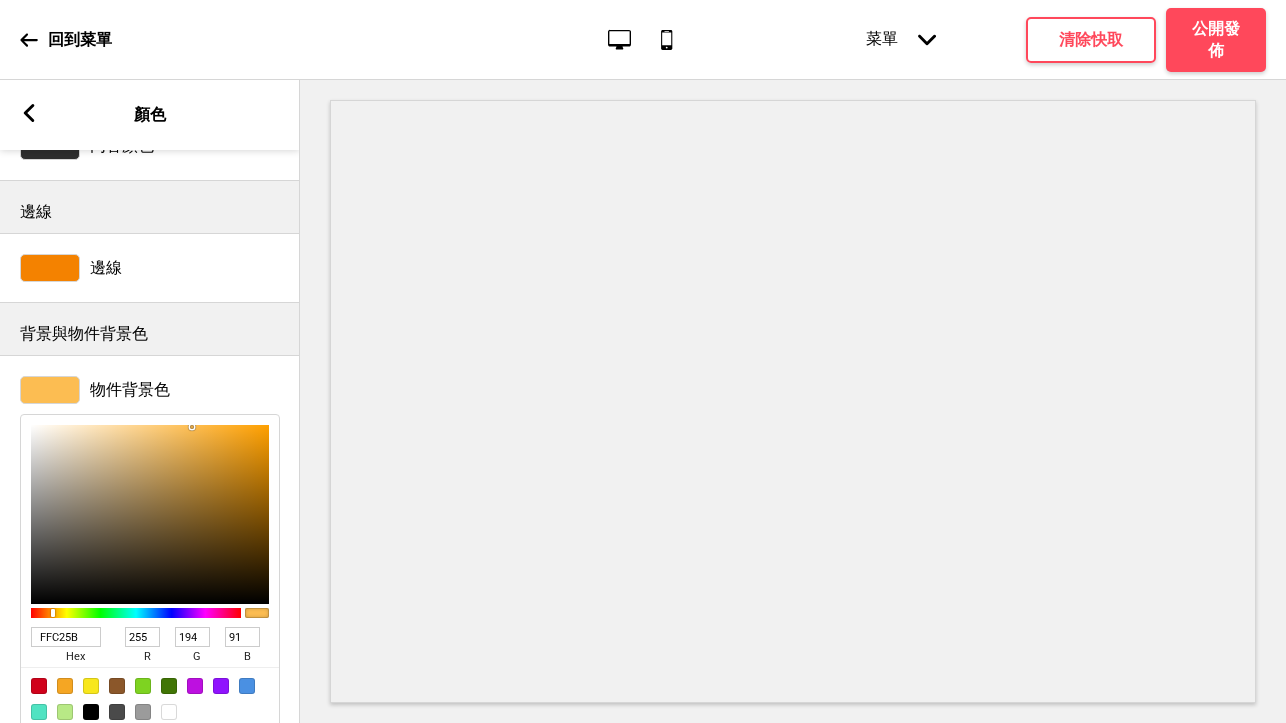 type on "FFC563" 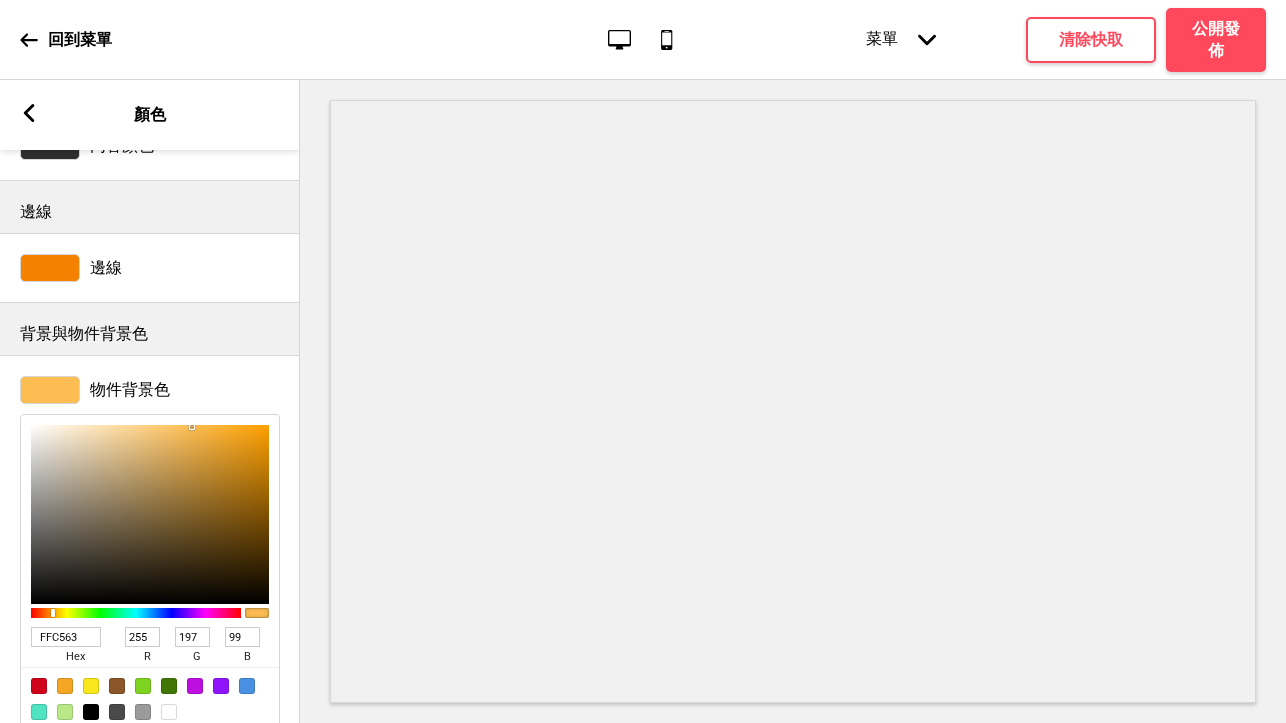 type on "FFC96E" 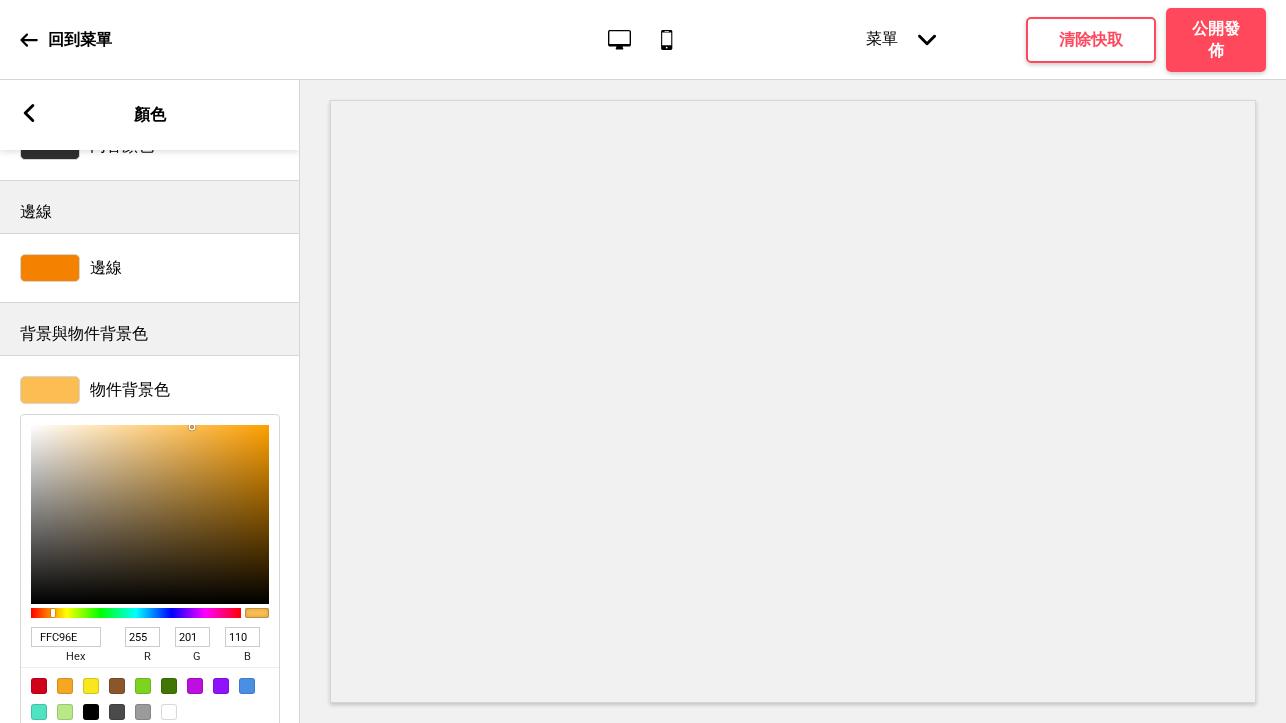 type on "FFCA72" 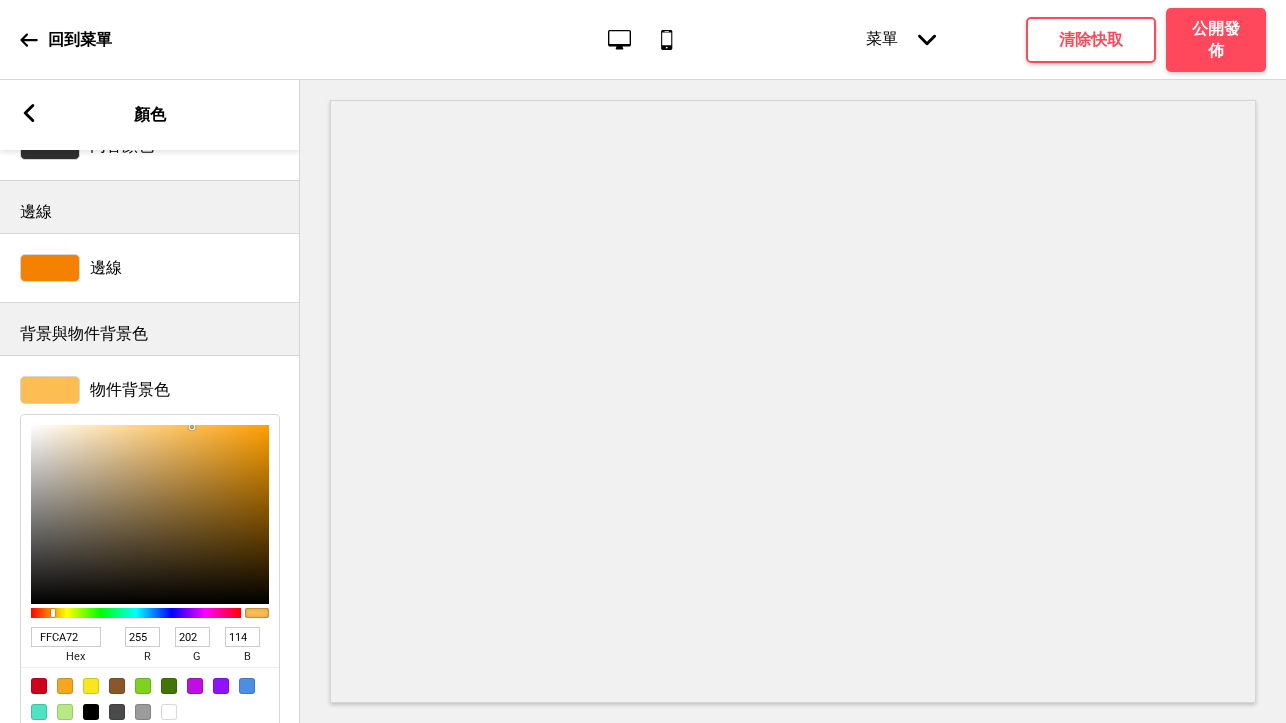 type on "FFCB74" 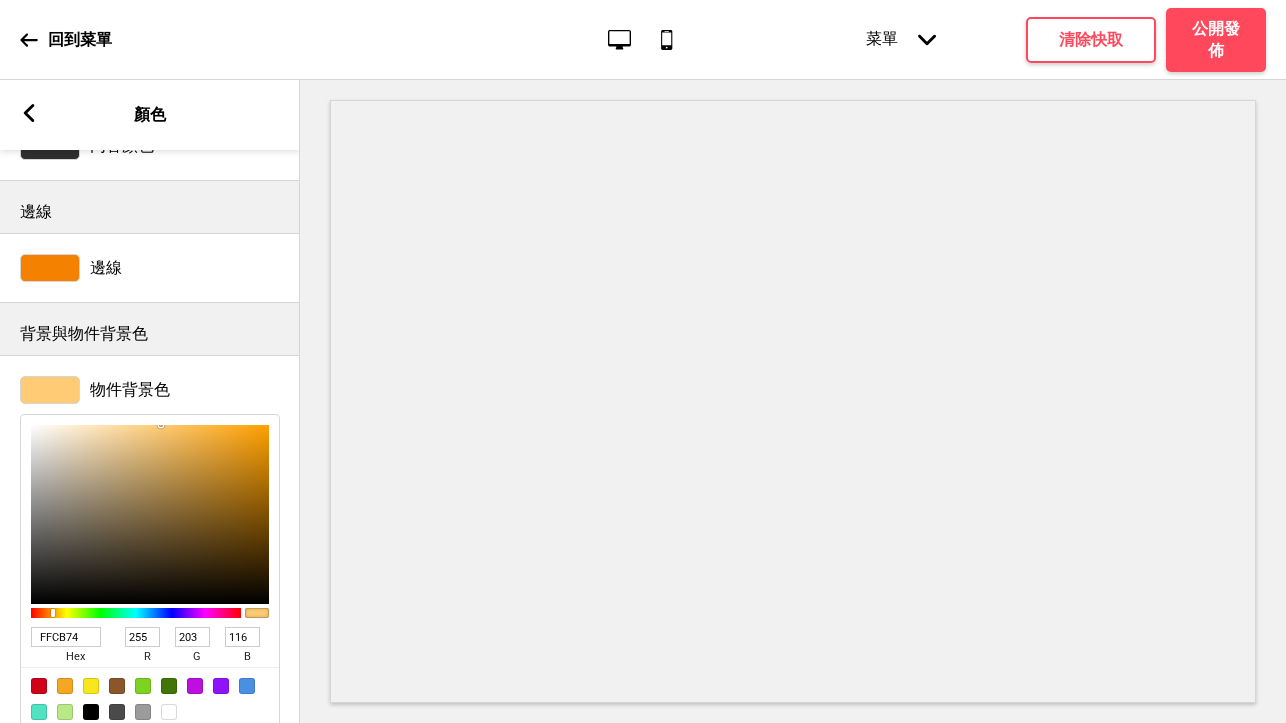type on "FFCB75" 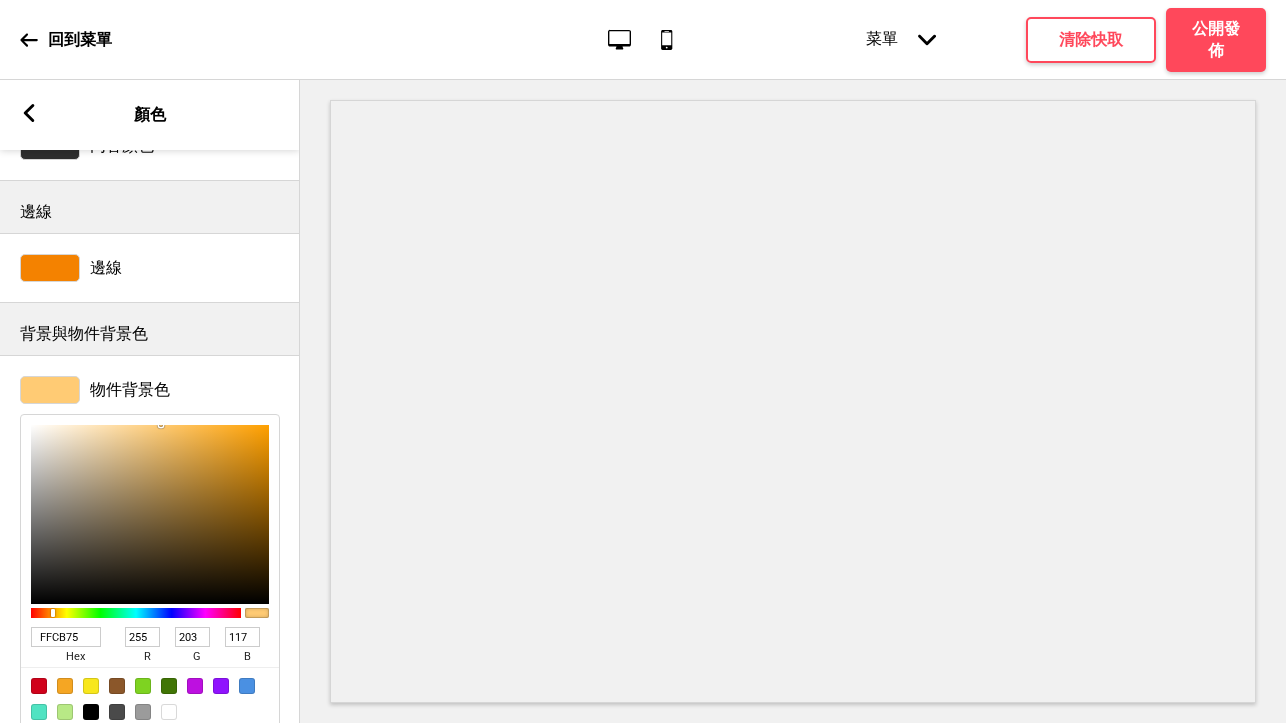type on "FFCC77" 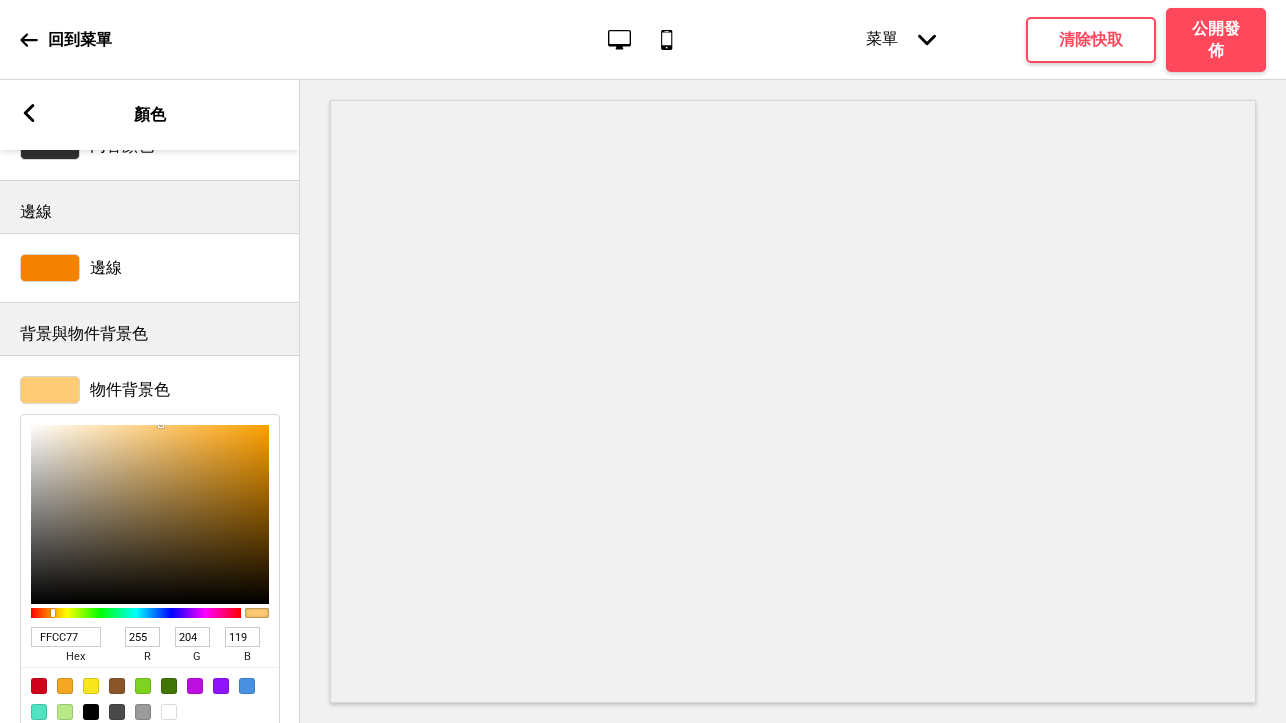 type on "FFCD7A" 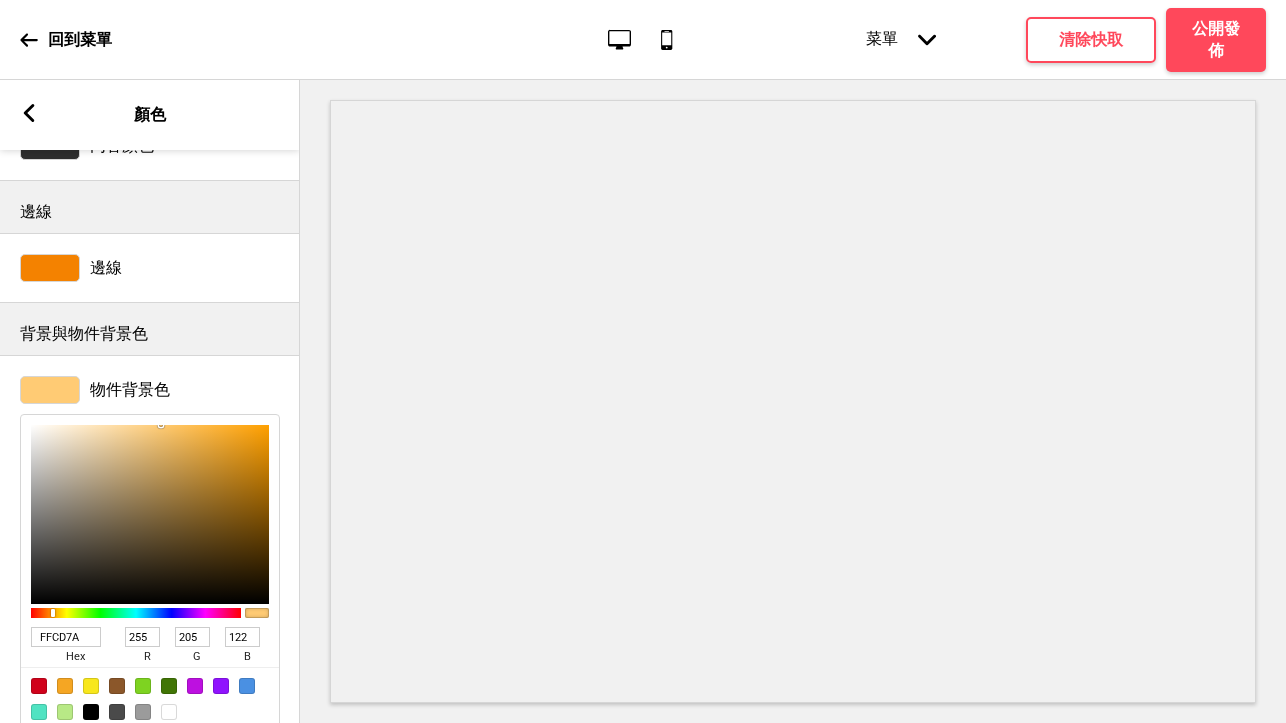 type on "FFCF81" 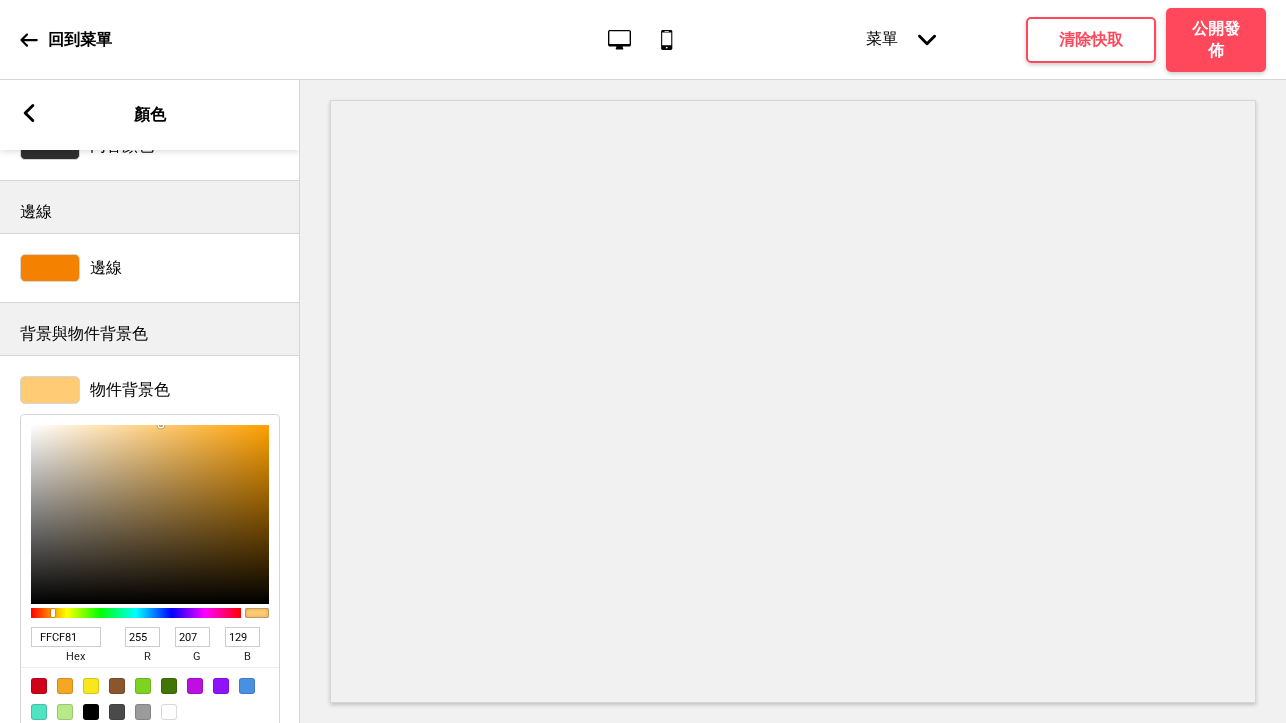 type on "FFD083" 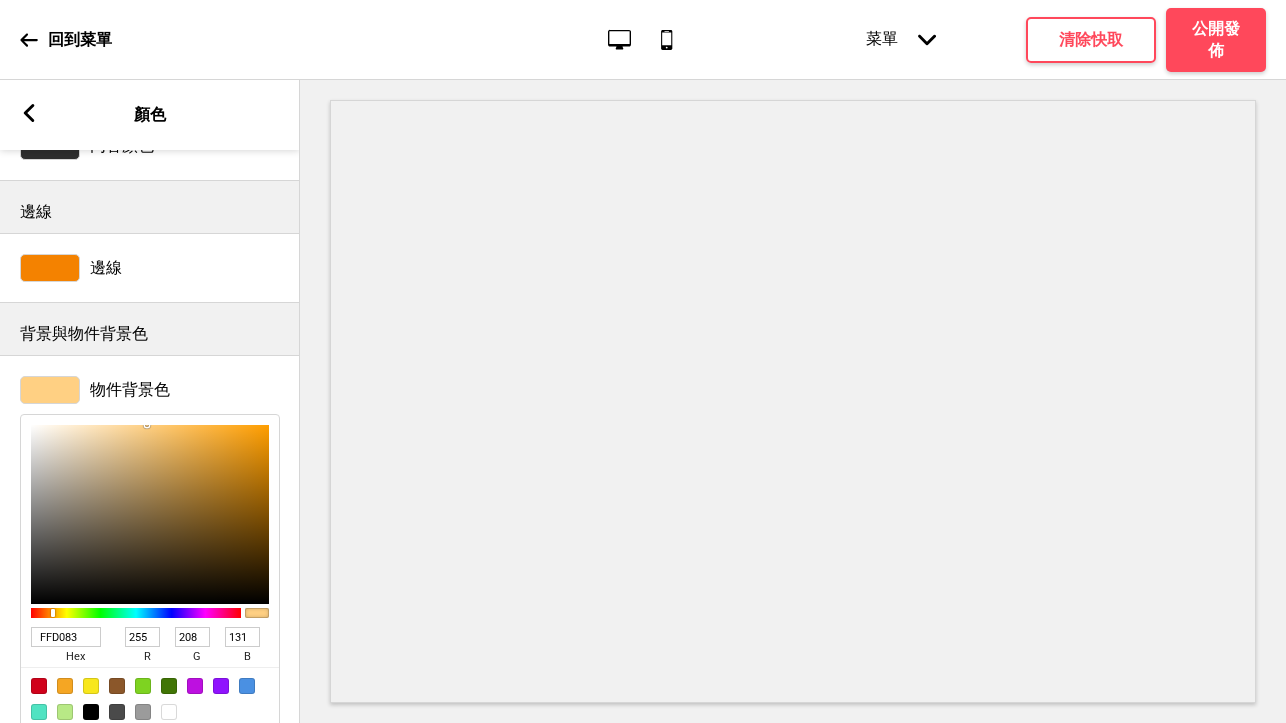 type on "FFD185" 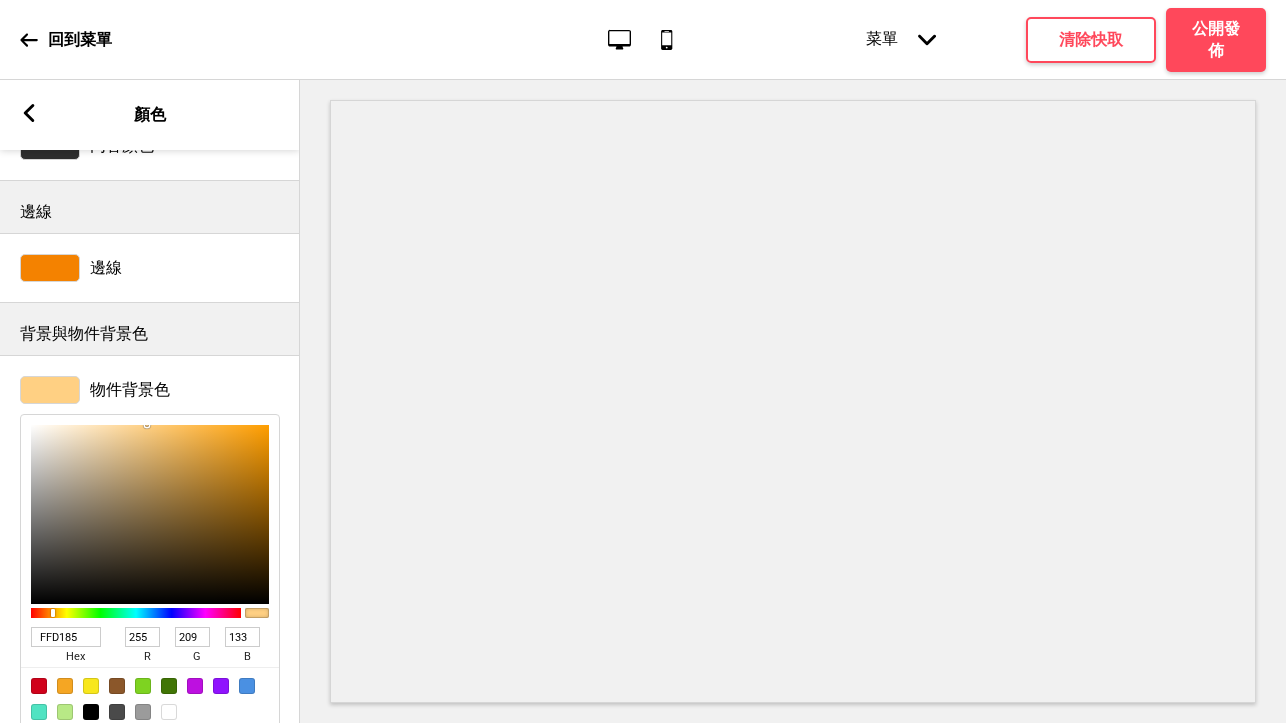 type on "FFD186" 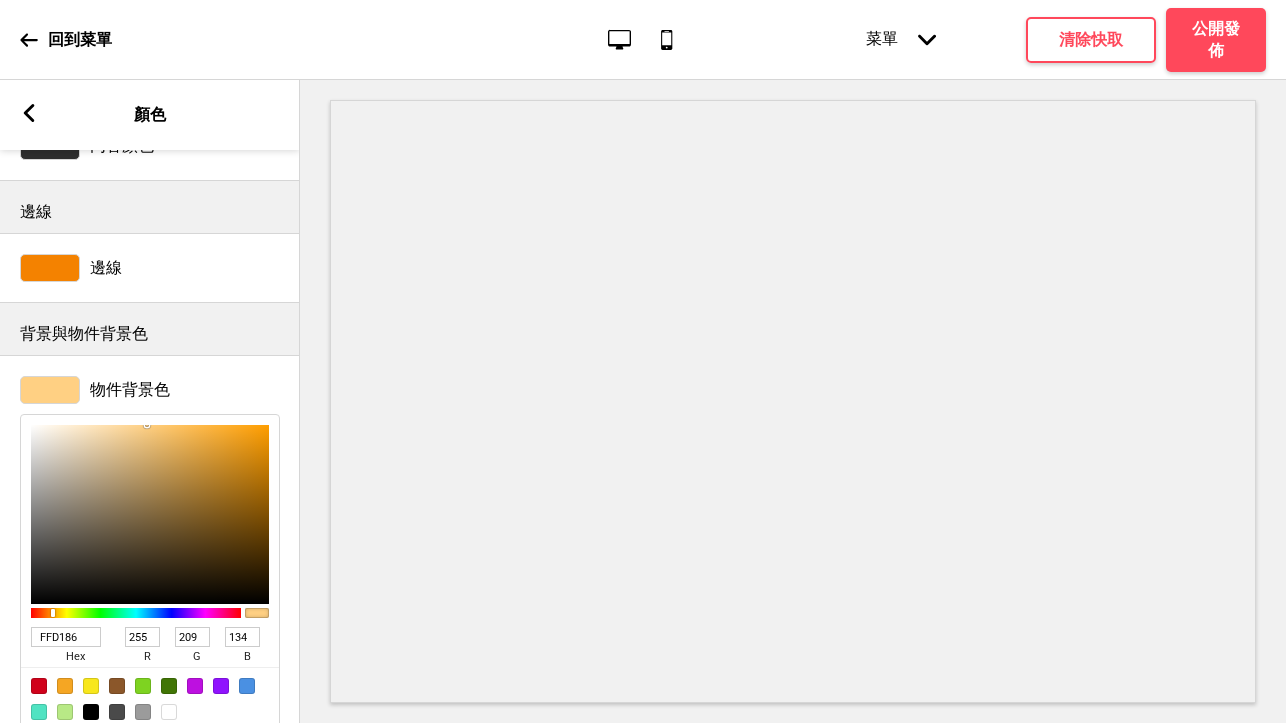 type on "FFD187" 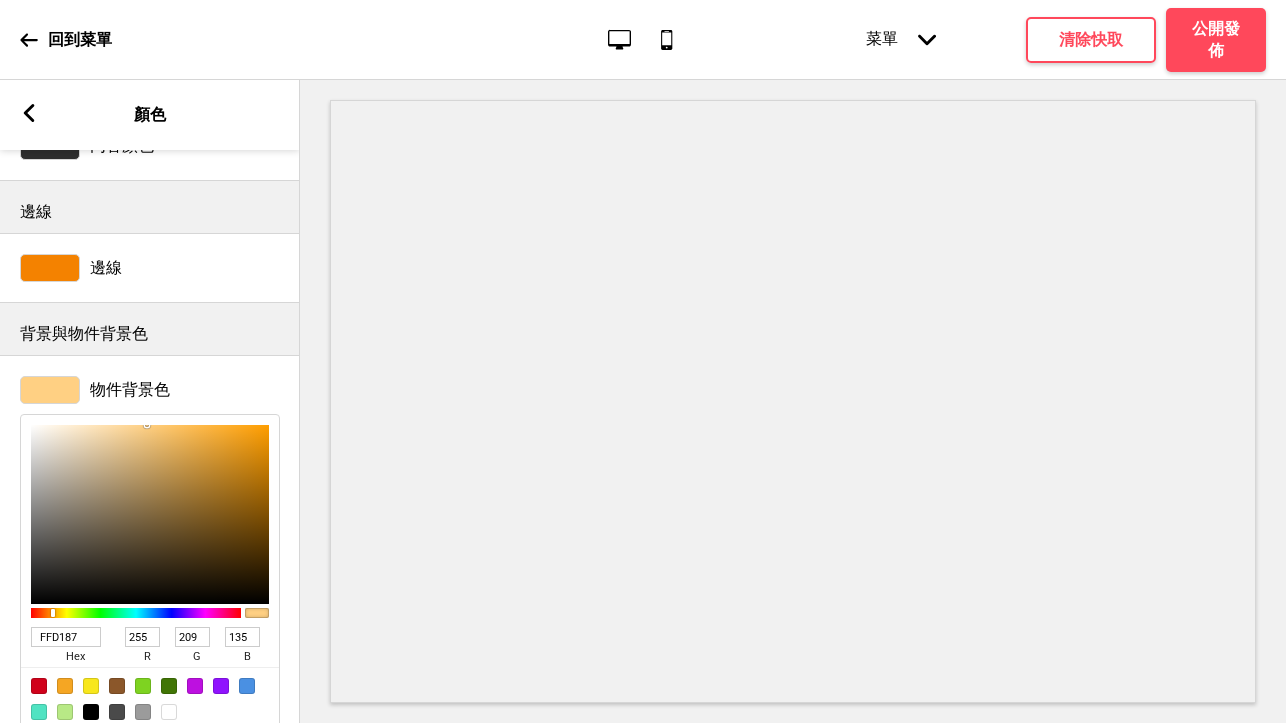 type on "FFD188" 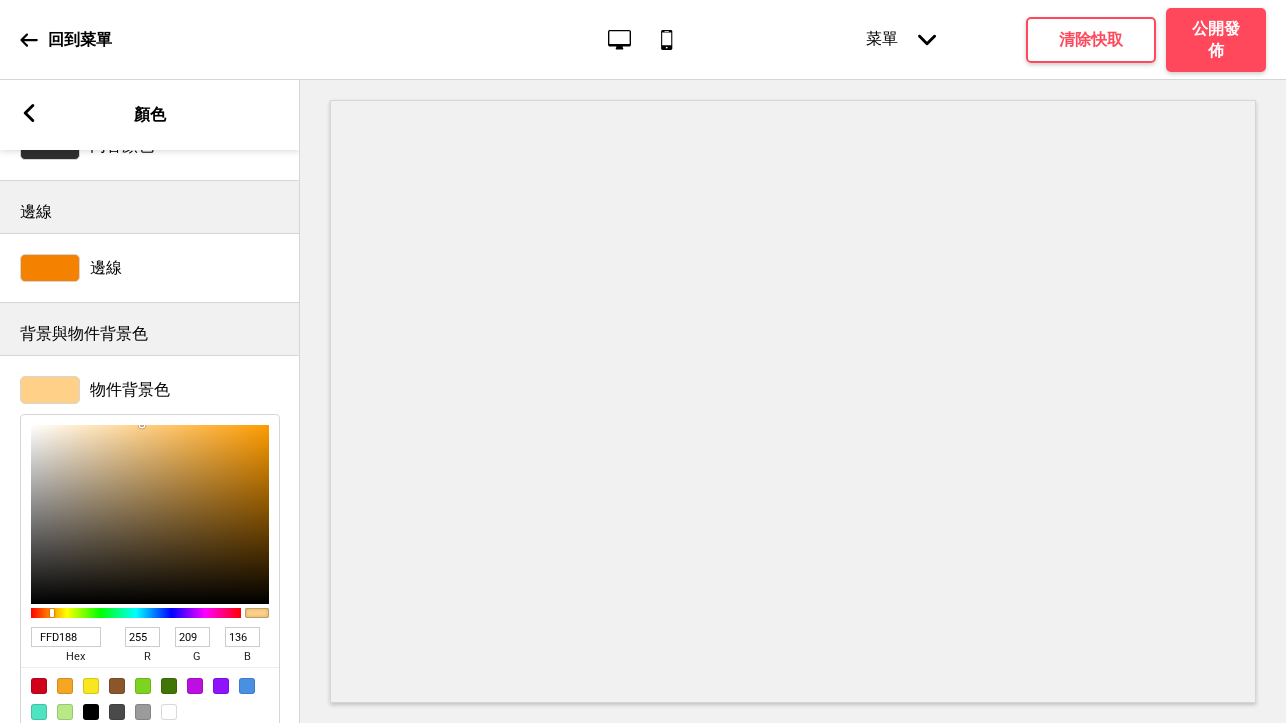 type on "FFD189" 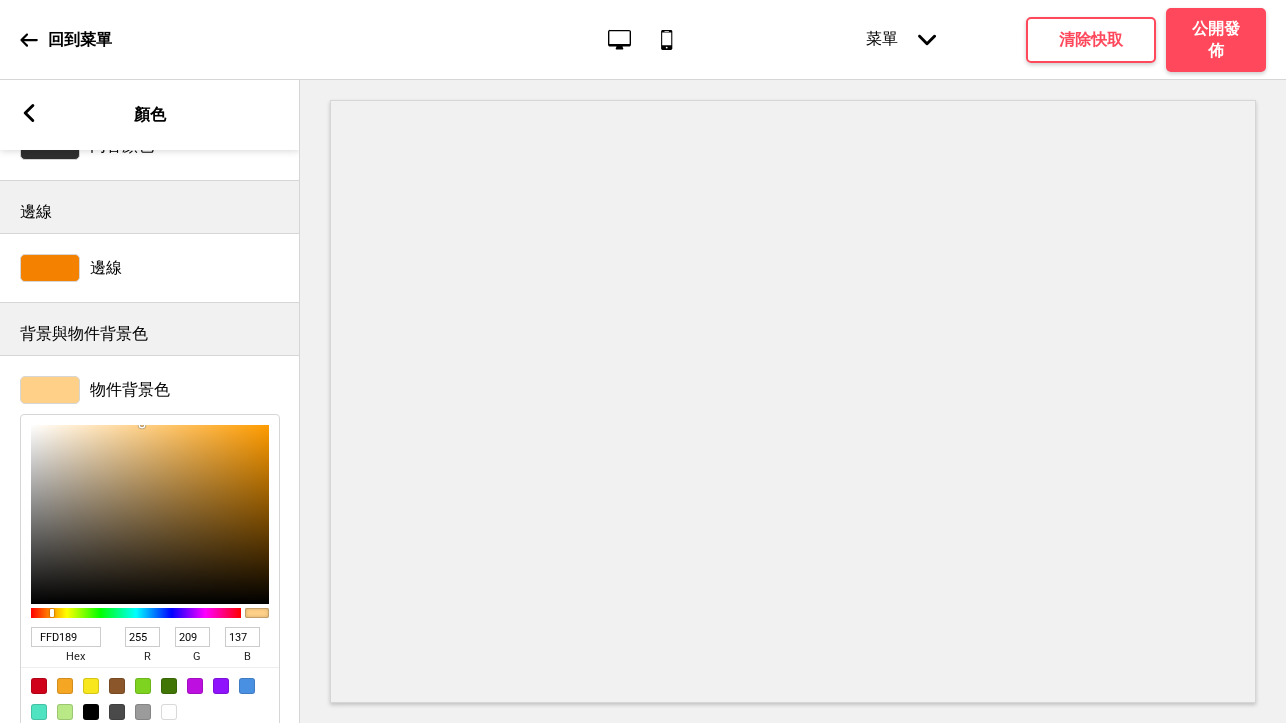 type on "FFD18A" 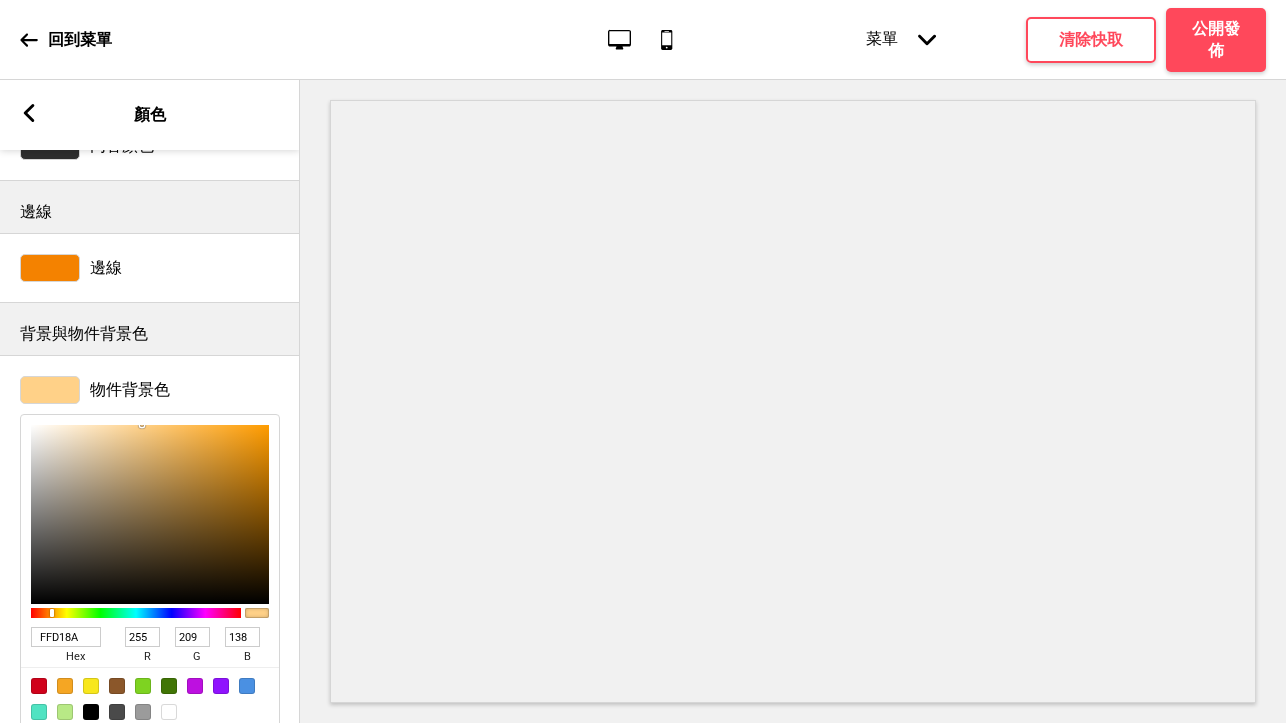 type on "FFD28B" 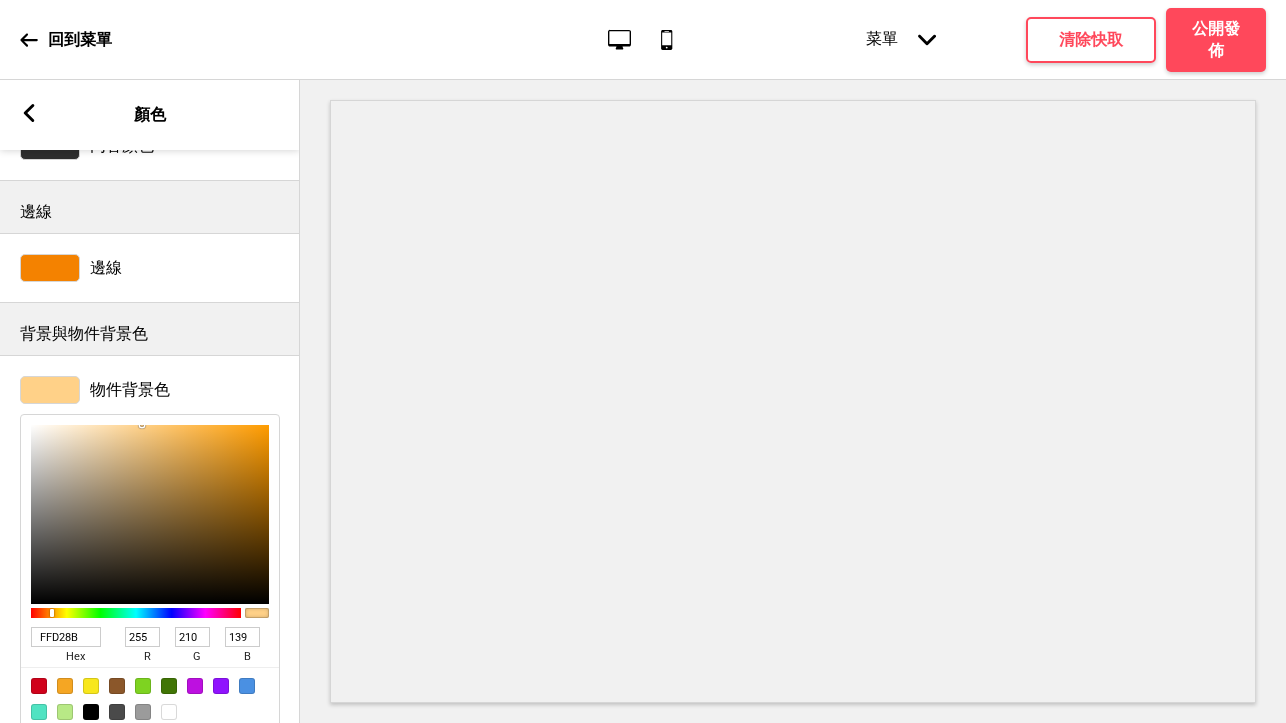 type on "FFD38D" 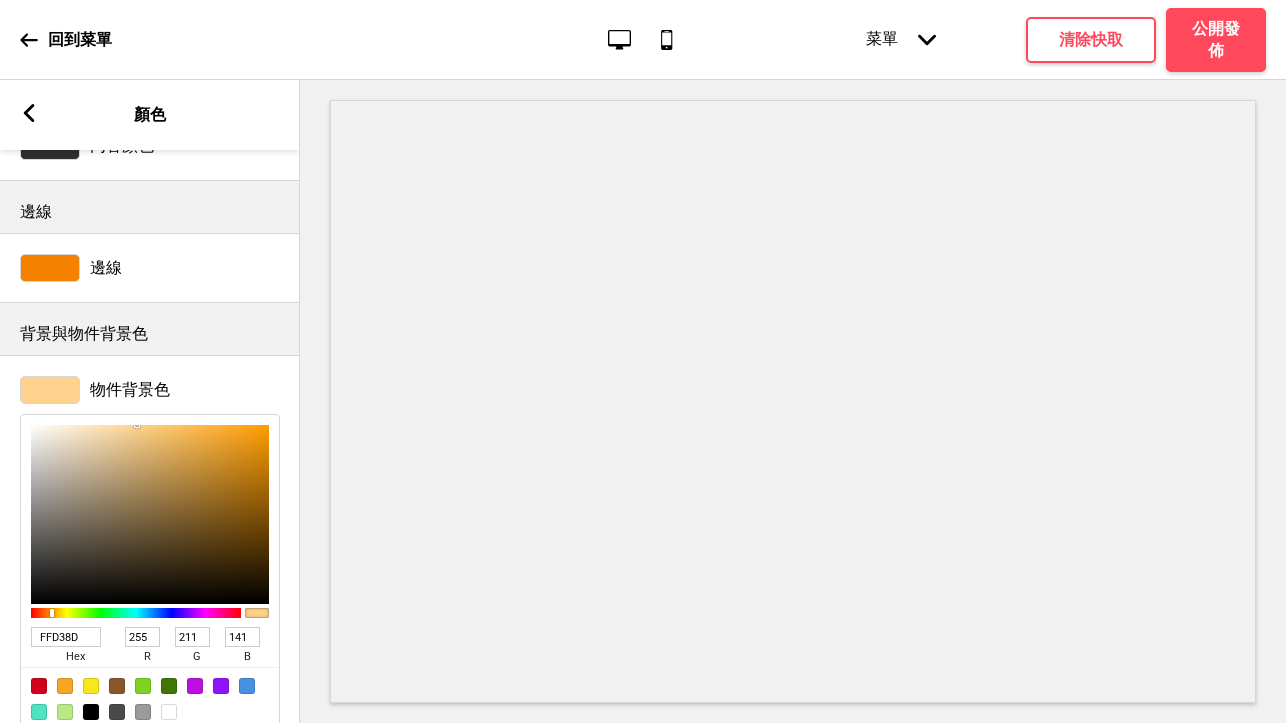 type on "FFD491" 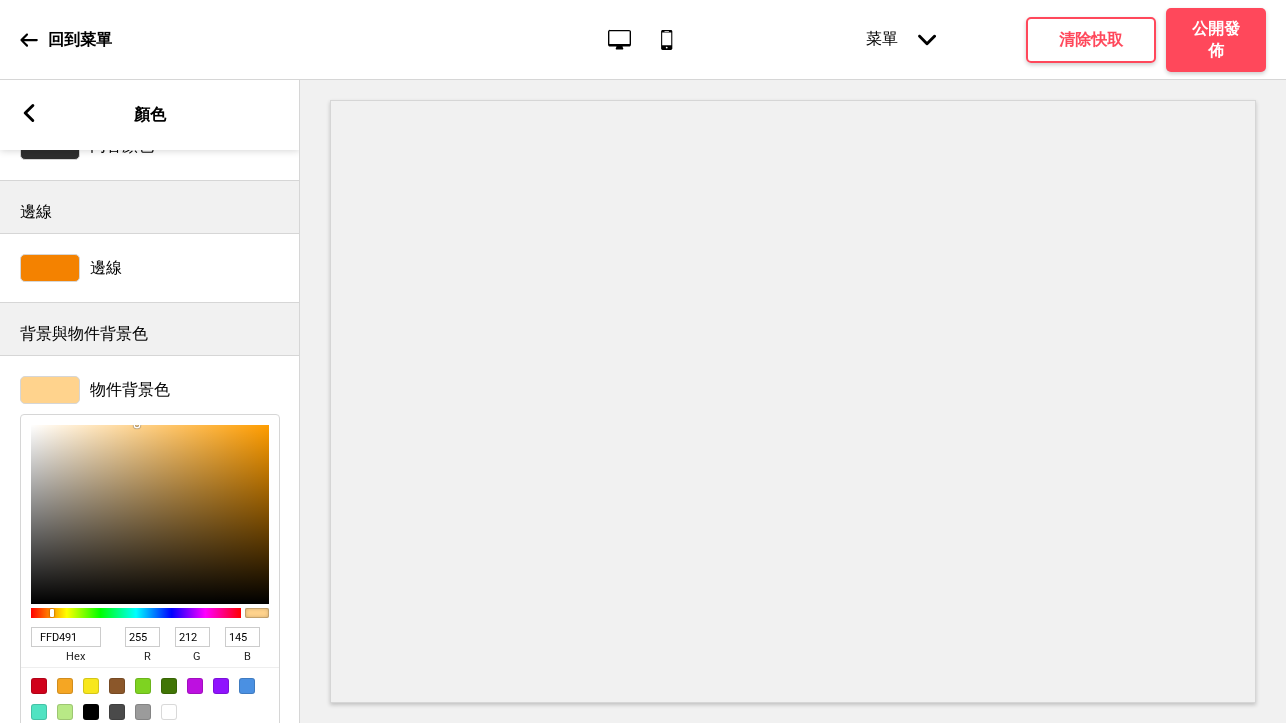 type on "FFD695" 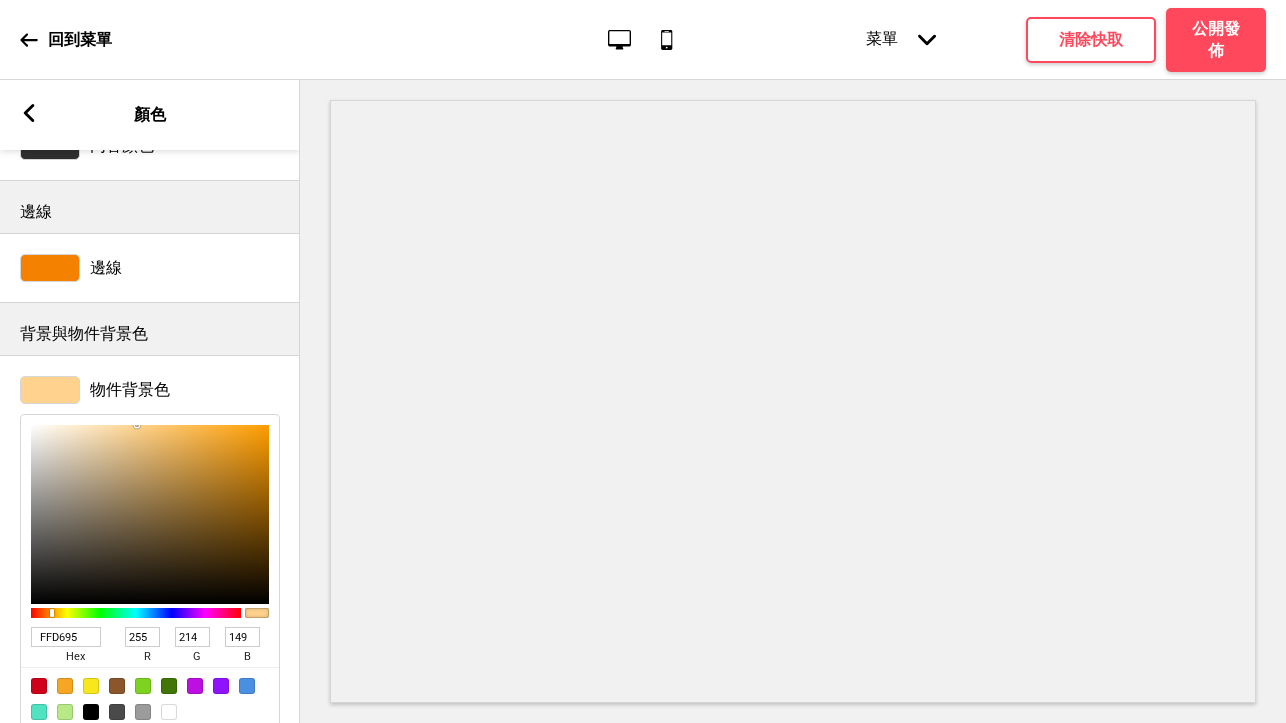 type on "FFD899" 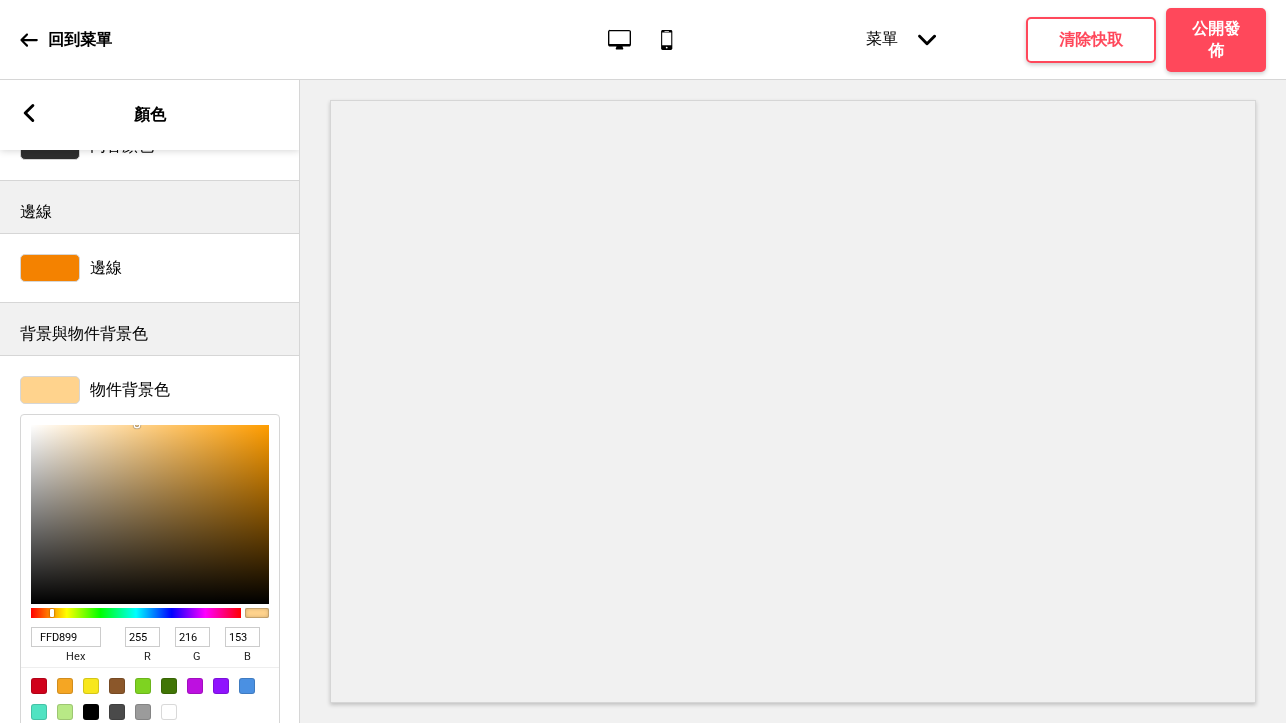 type on "FFDBA0" 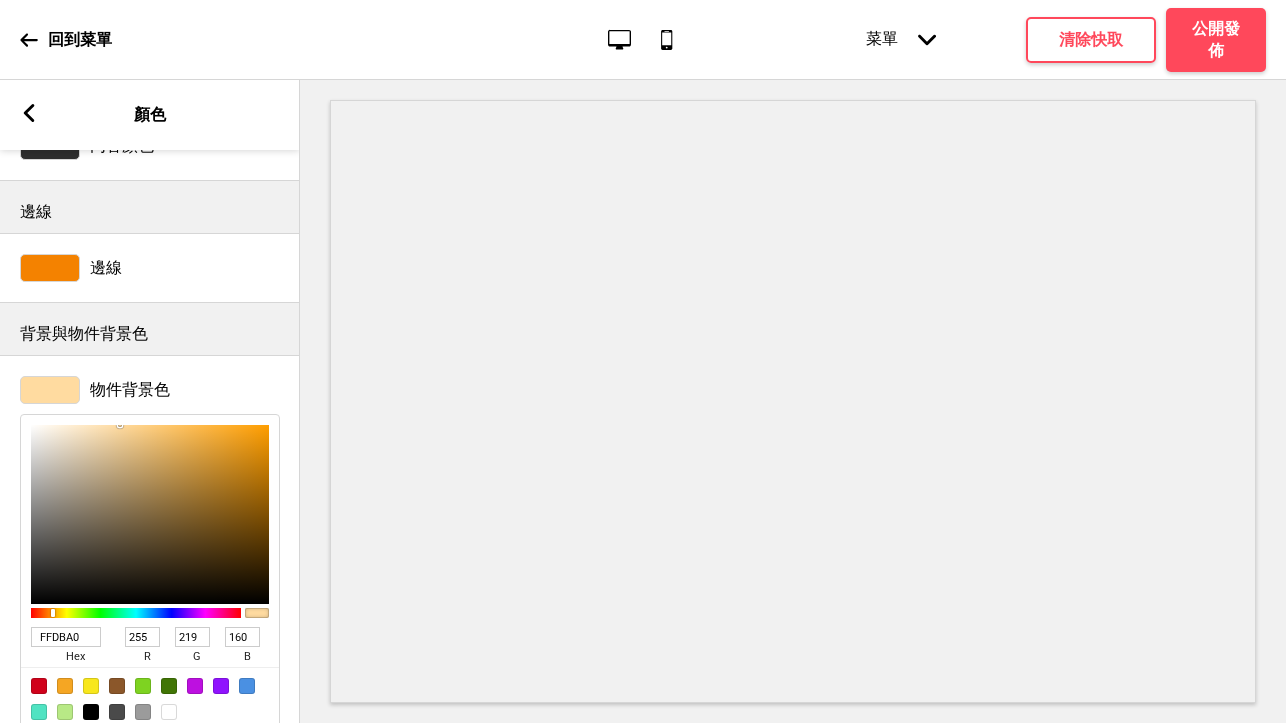 type on "FFDEA8" 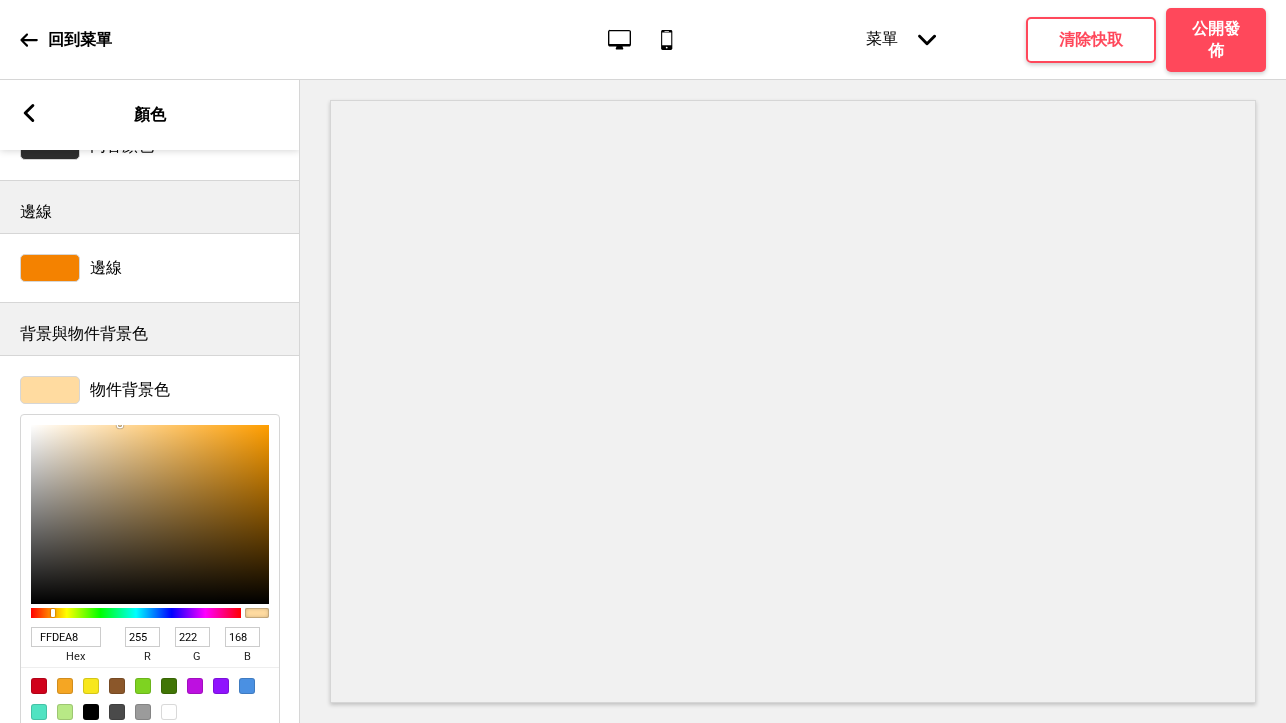 type on "FFE1AF" 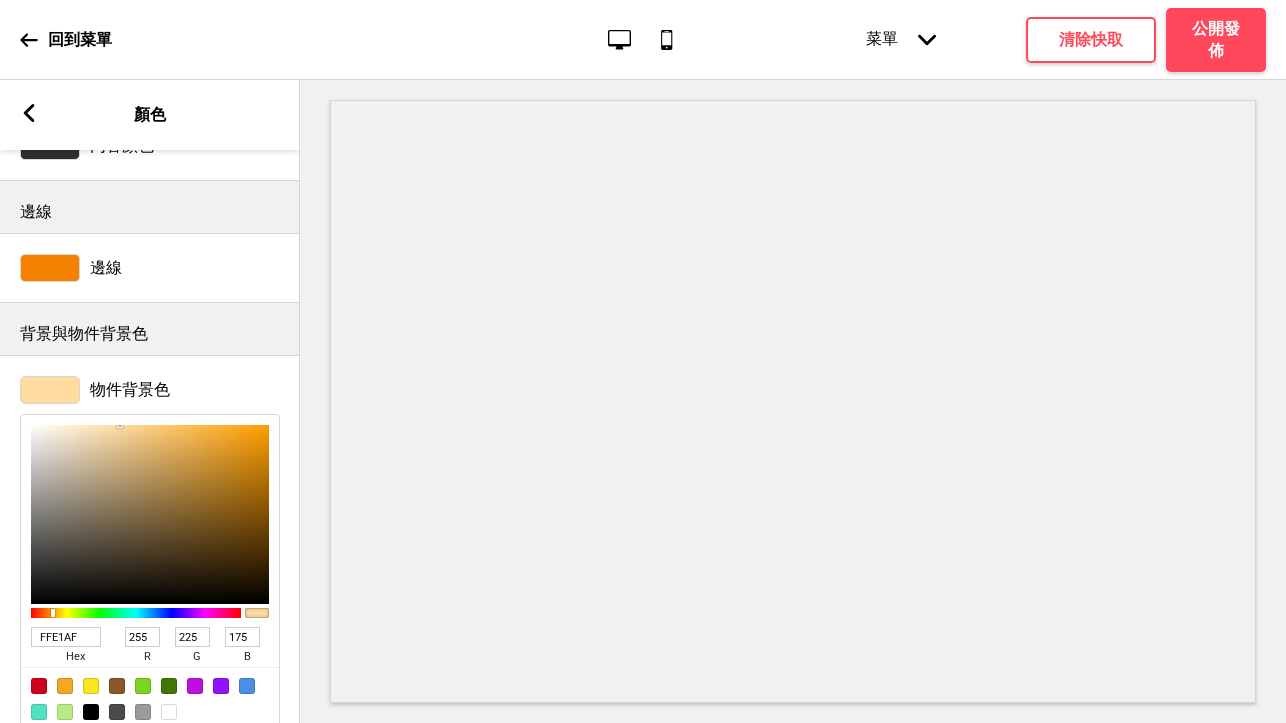 type on "FFE2B3" 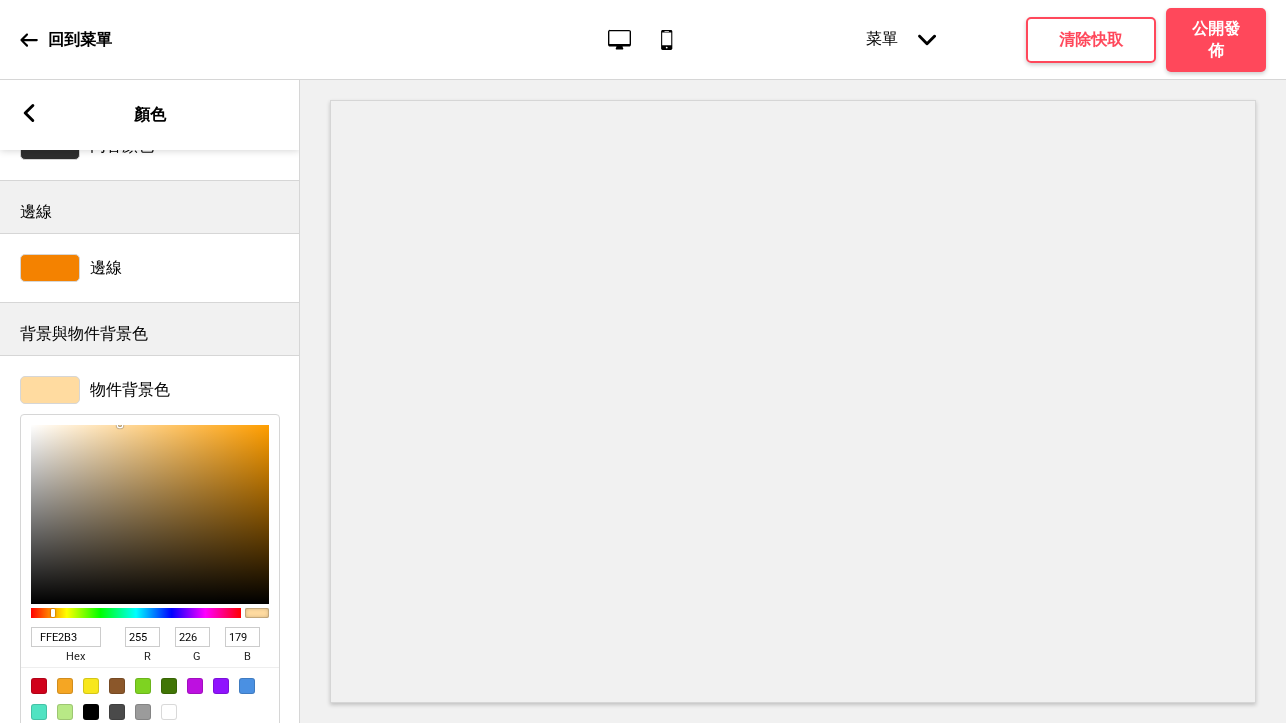 type on "FFE4B8" 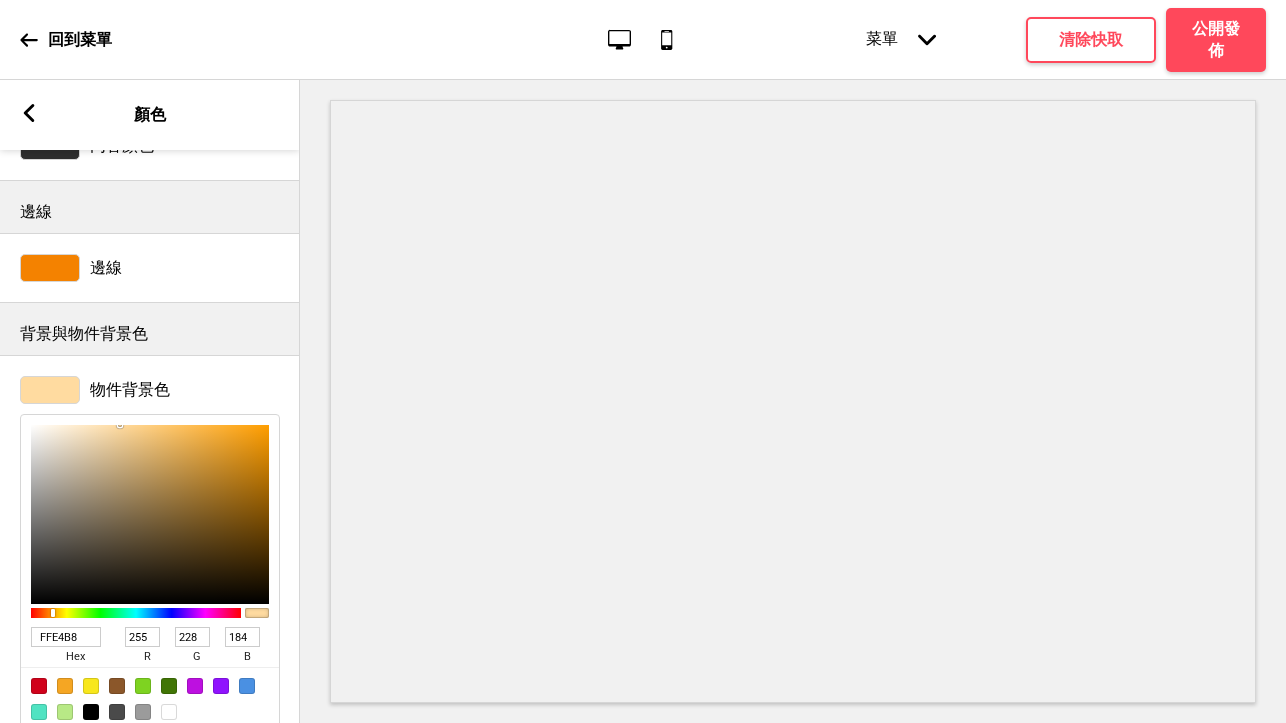 type on "FFE6BE" 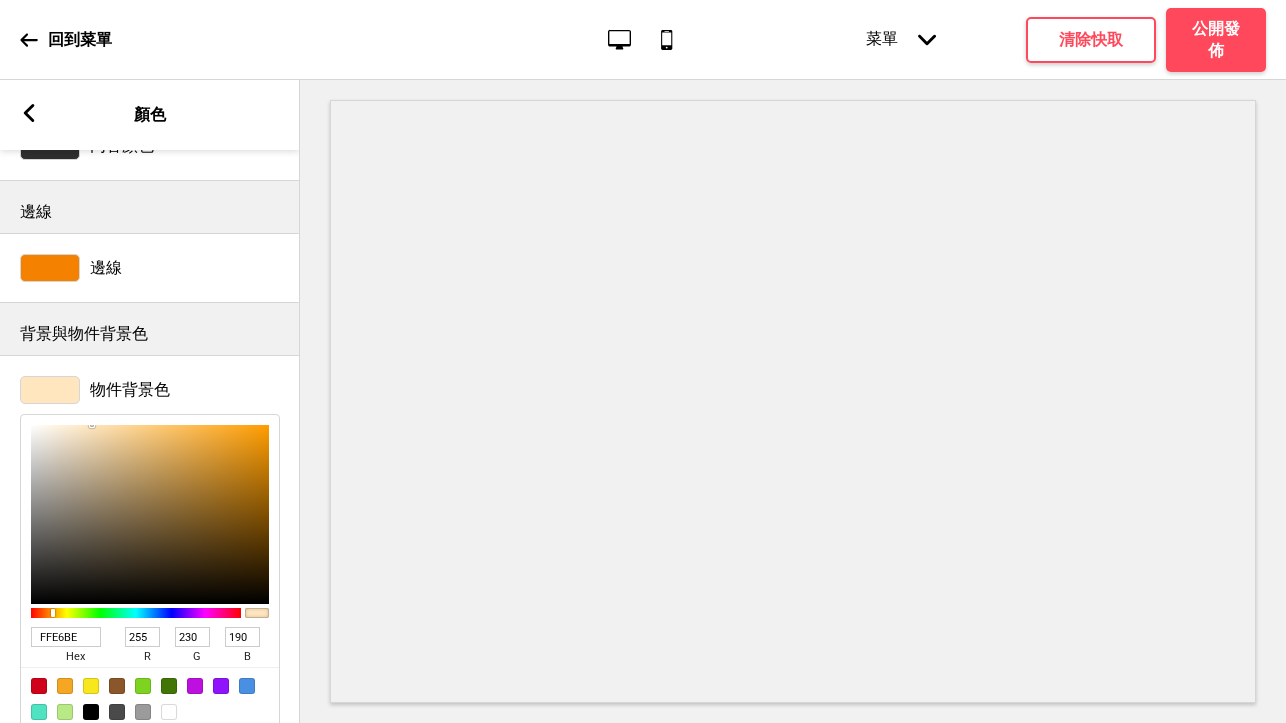 type on "FFE8C2" 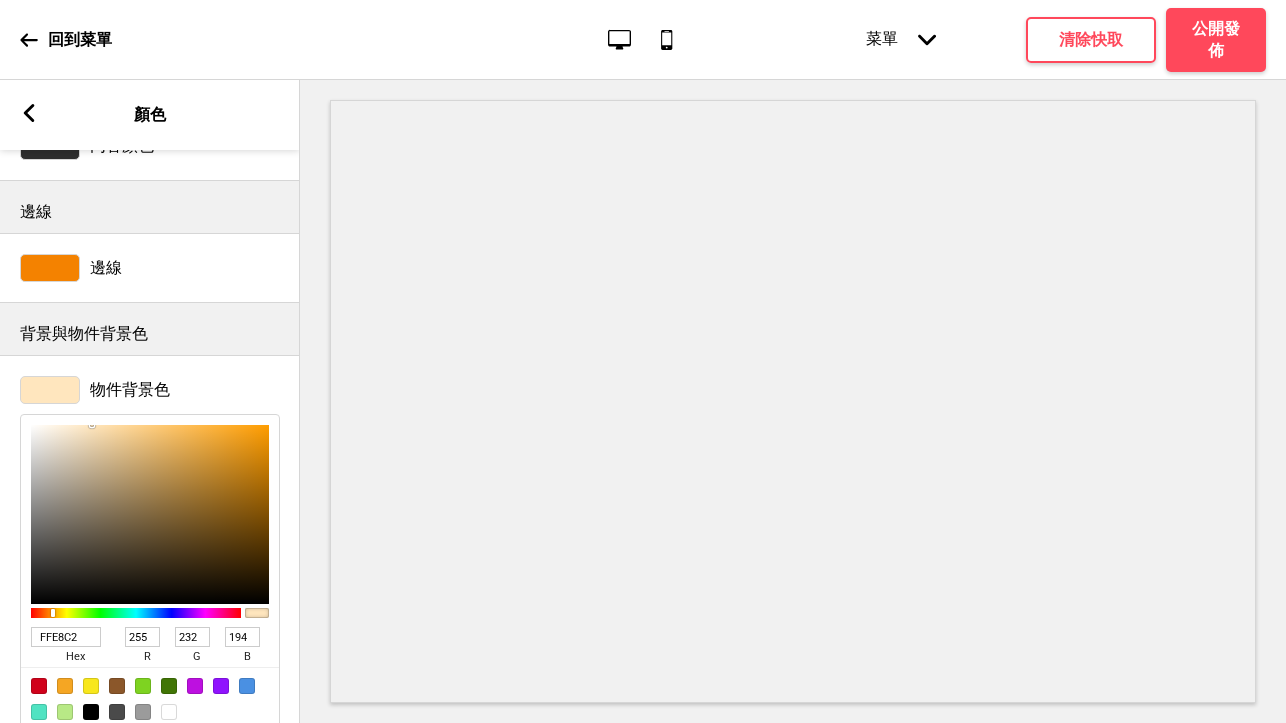 type on "FFE9C4" 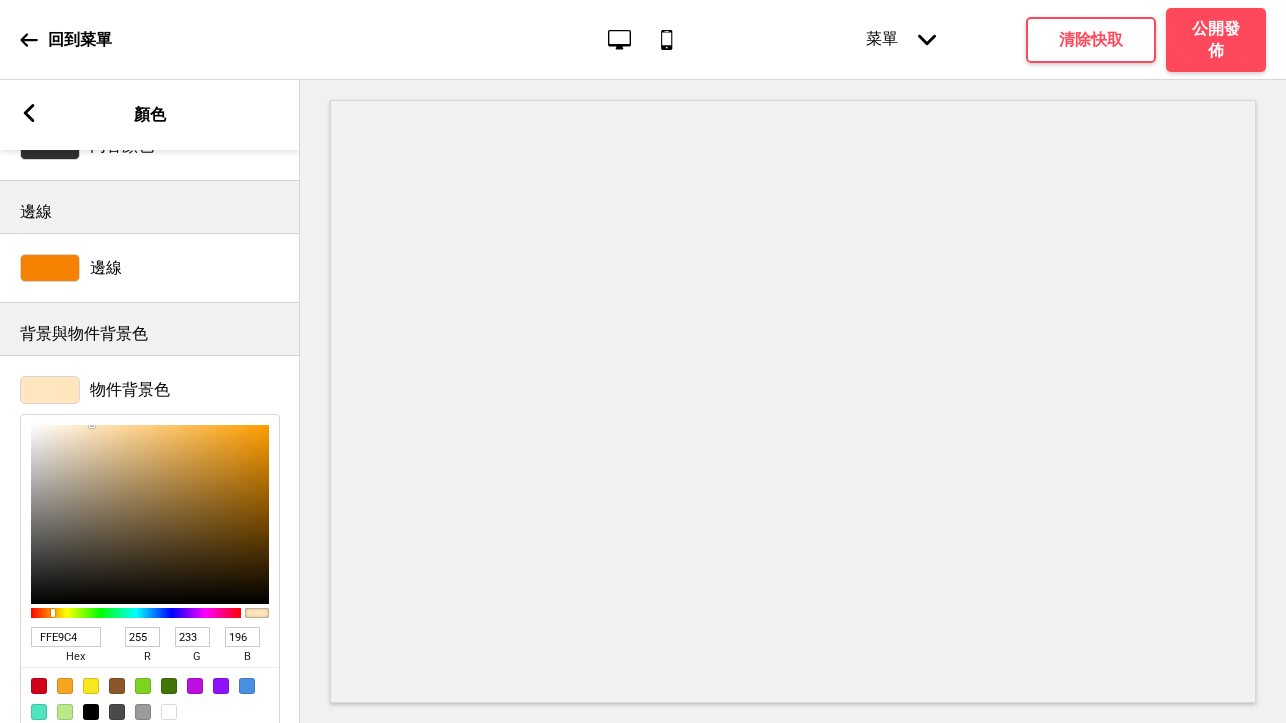 type on "FFE9C5" 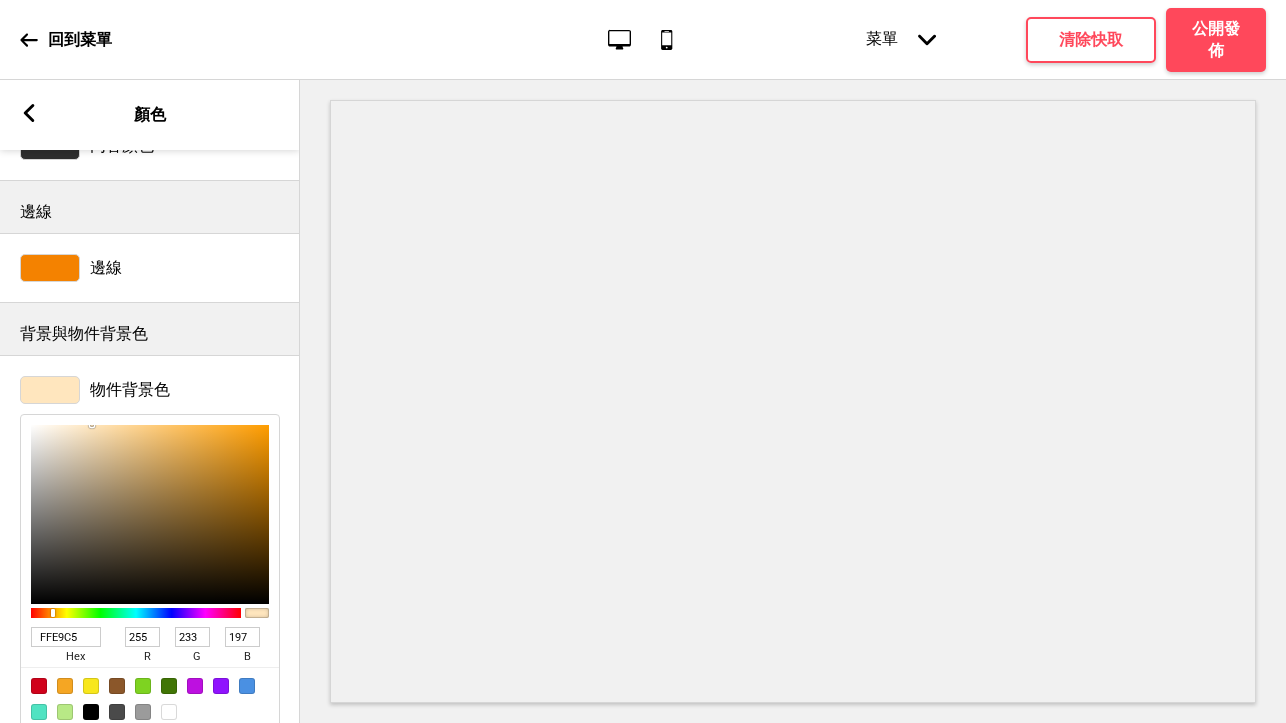 type on "FFEAC7" 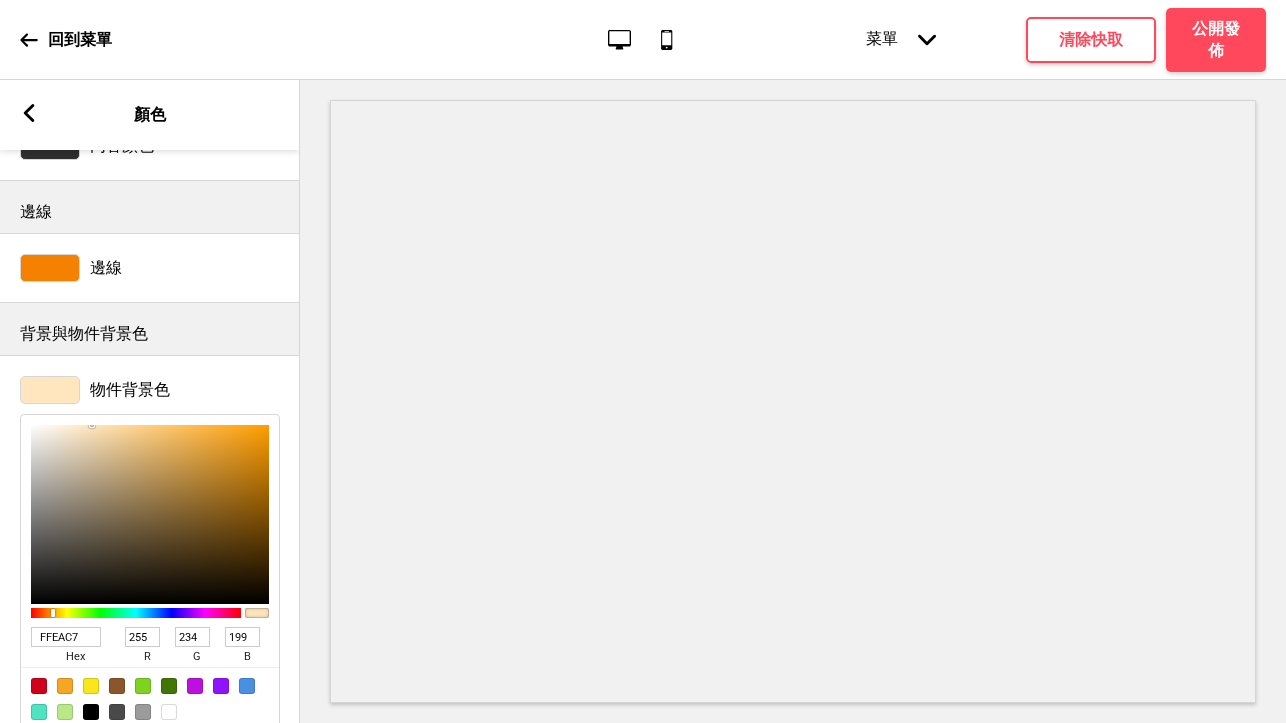 type on "FFEBC9" 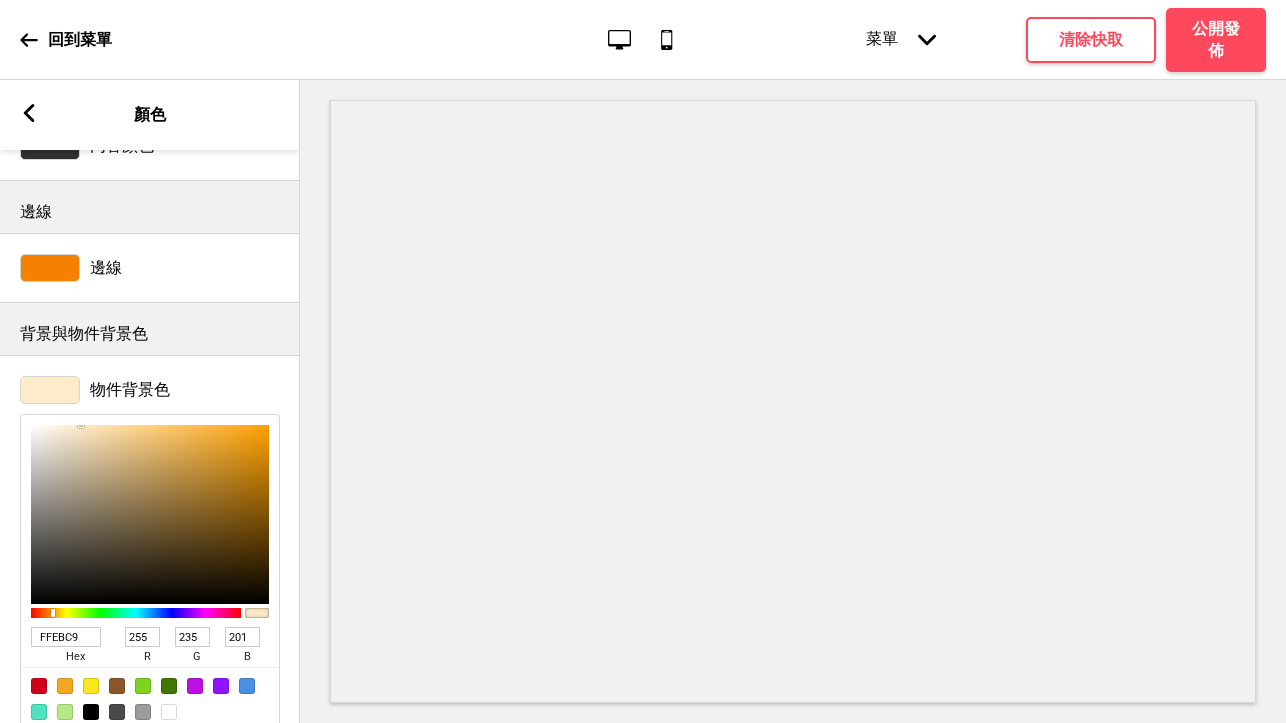 type on "FFECCC" 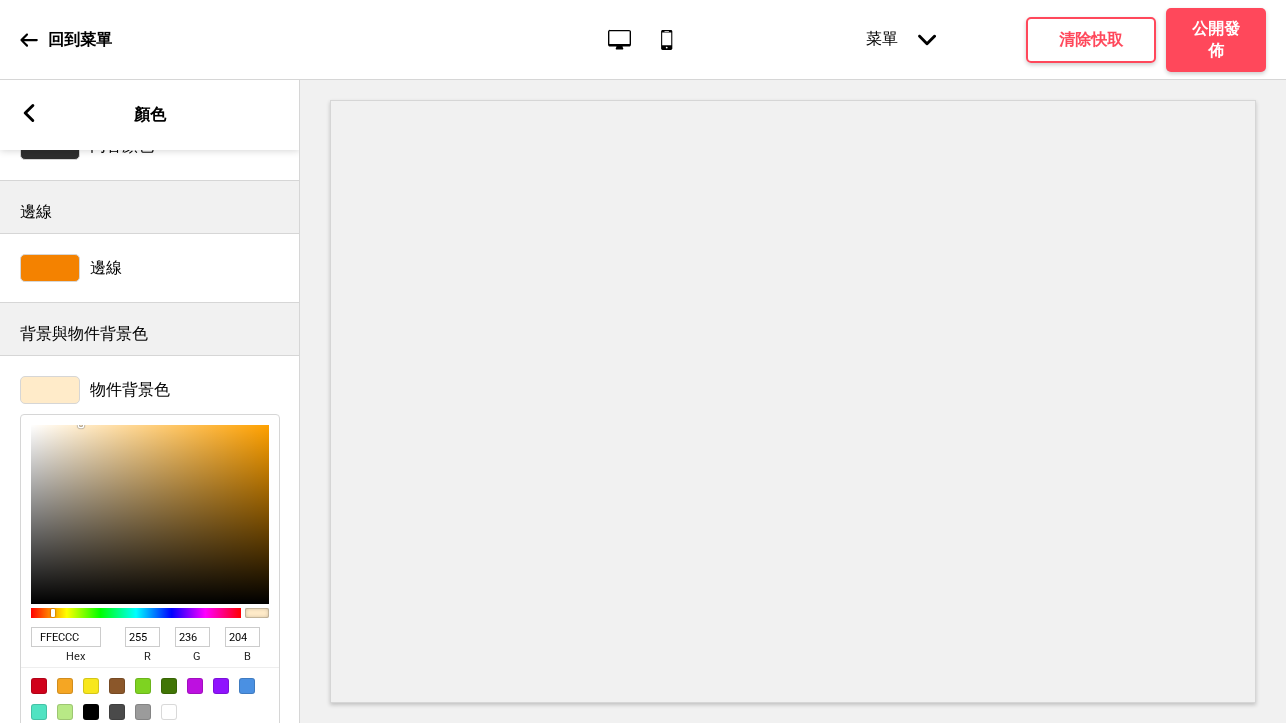 type on "FFEDCF" 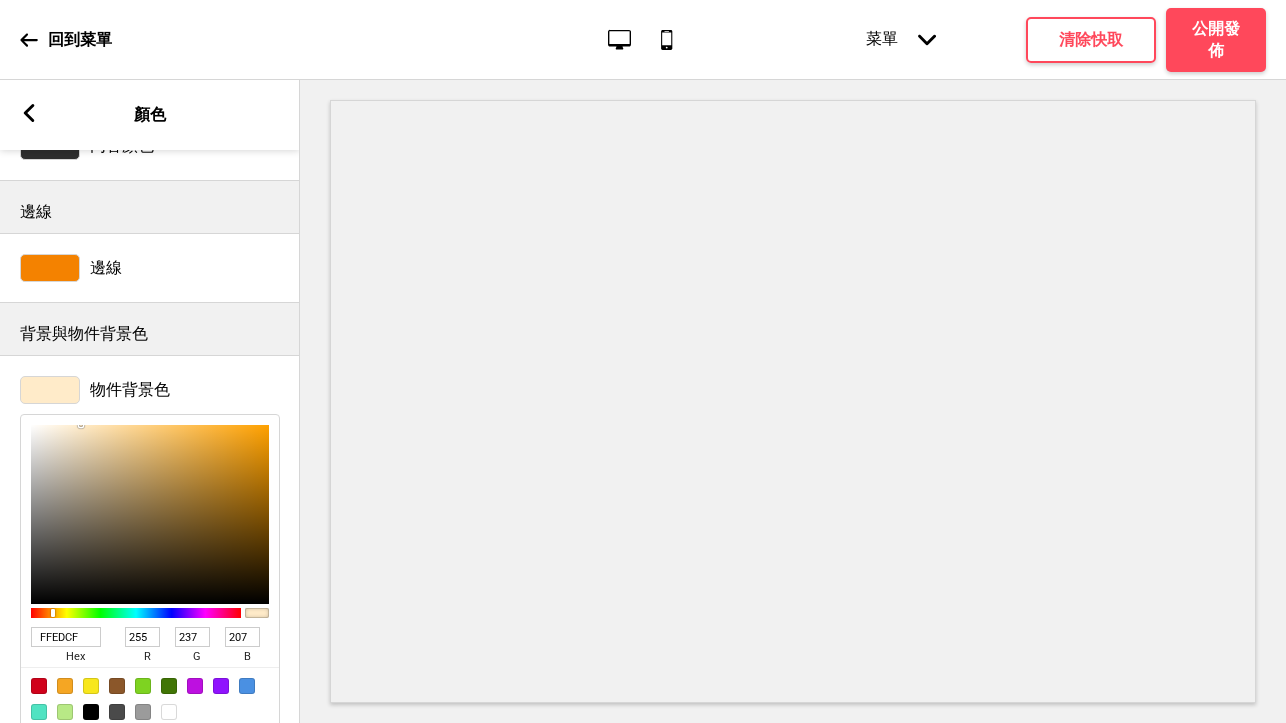 type on "FFEFD3" 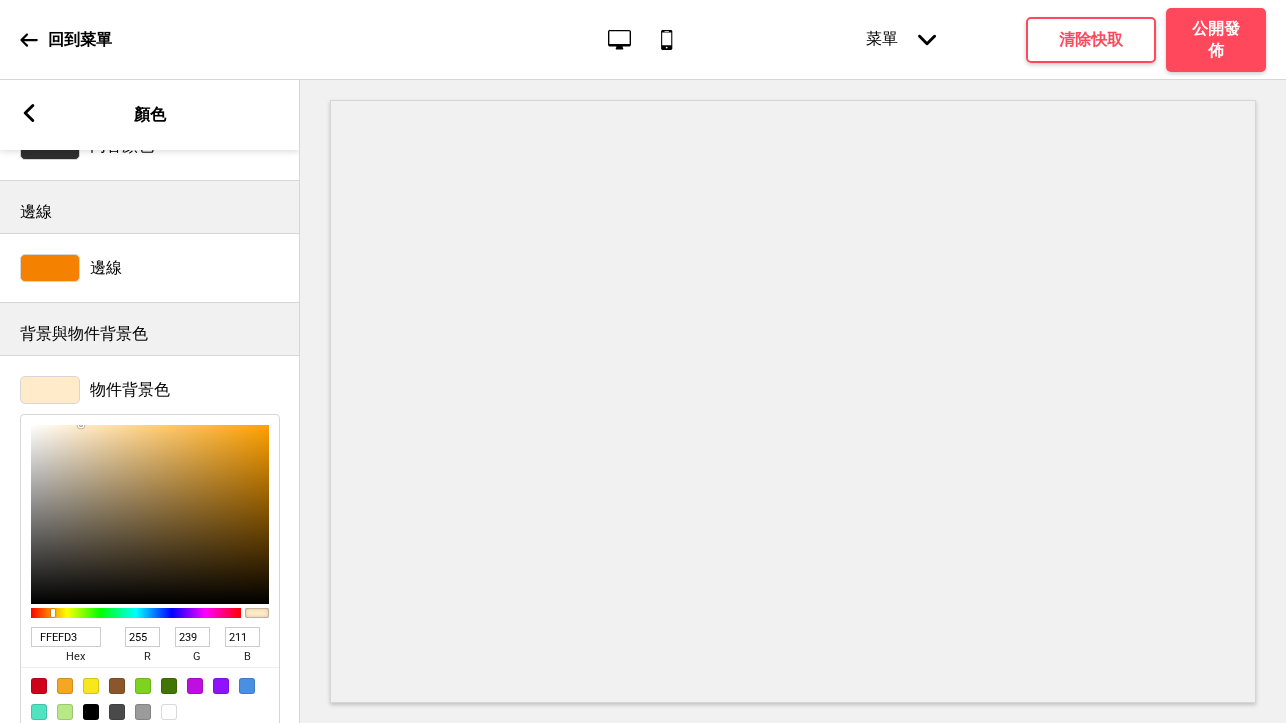 type on "FFF0D6" 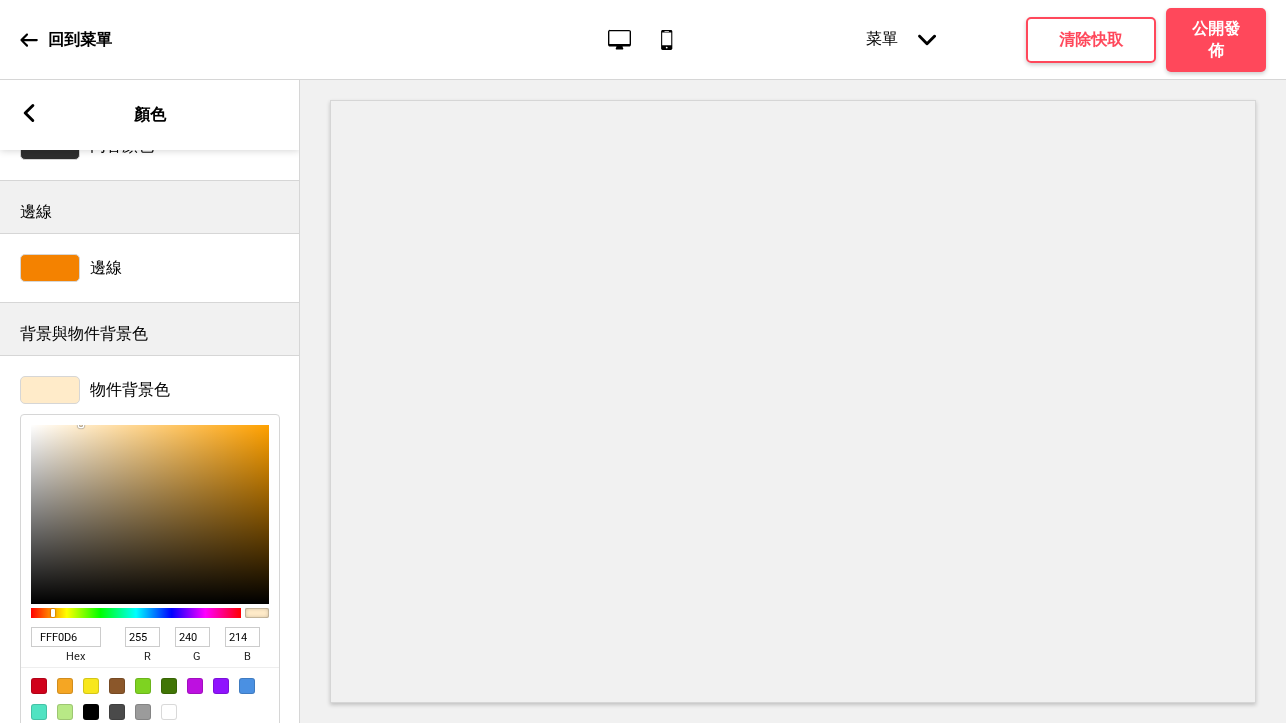 type on "FFF1DA" 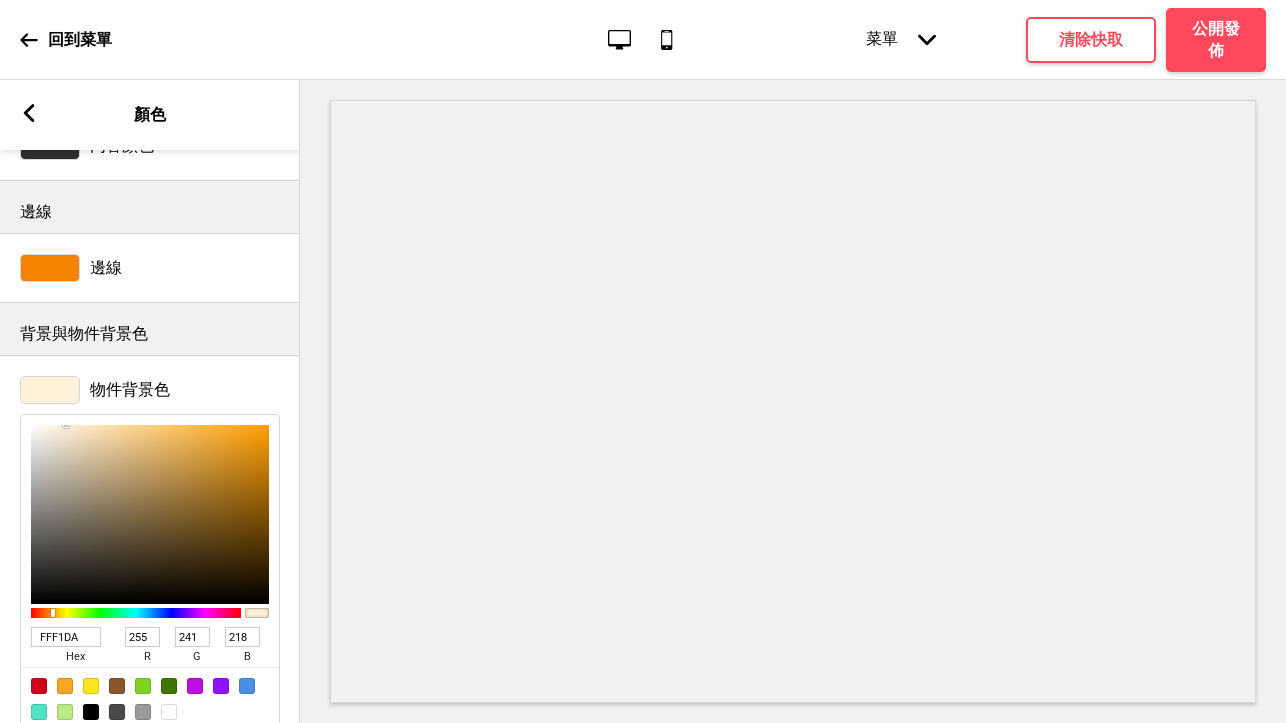 type on "FFF1DB" 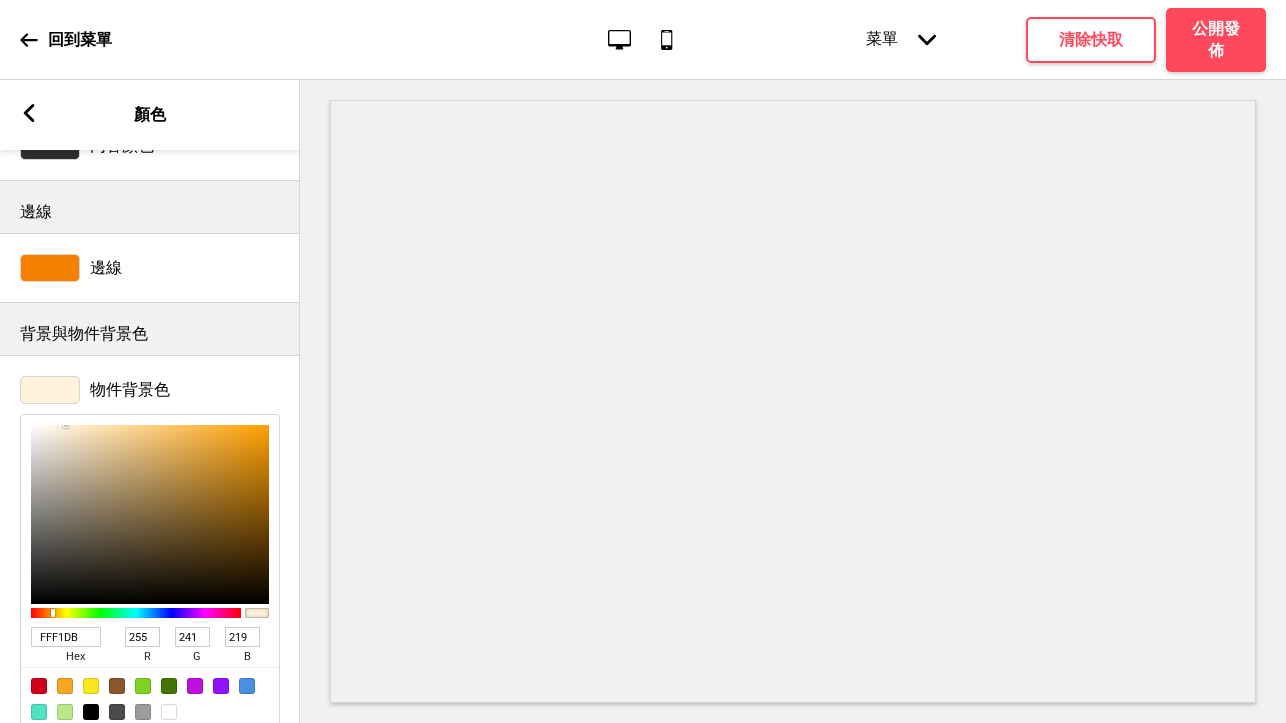 type on "FFF1DC" 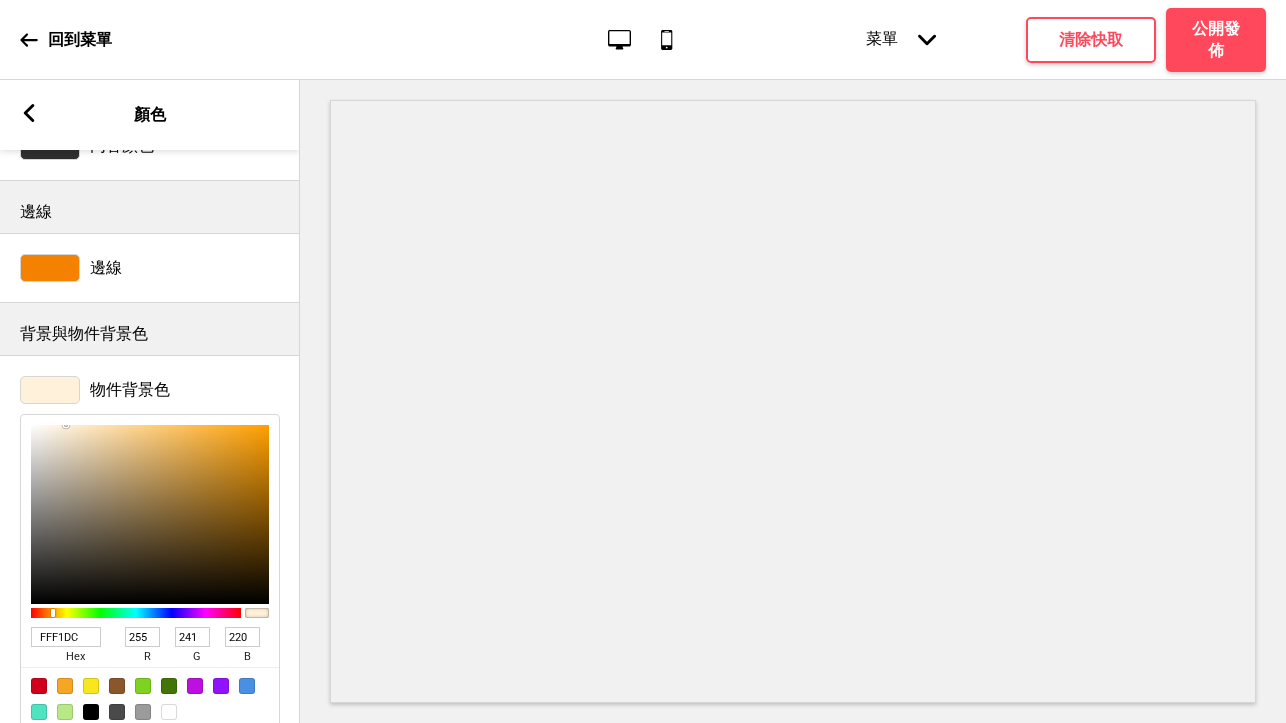type 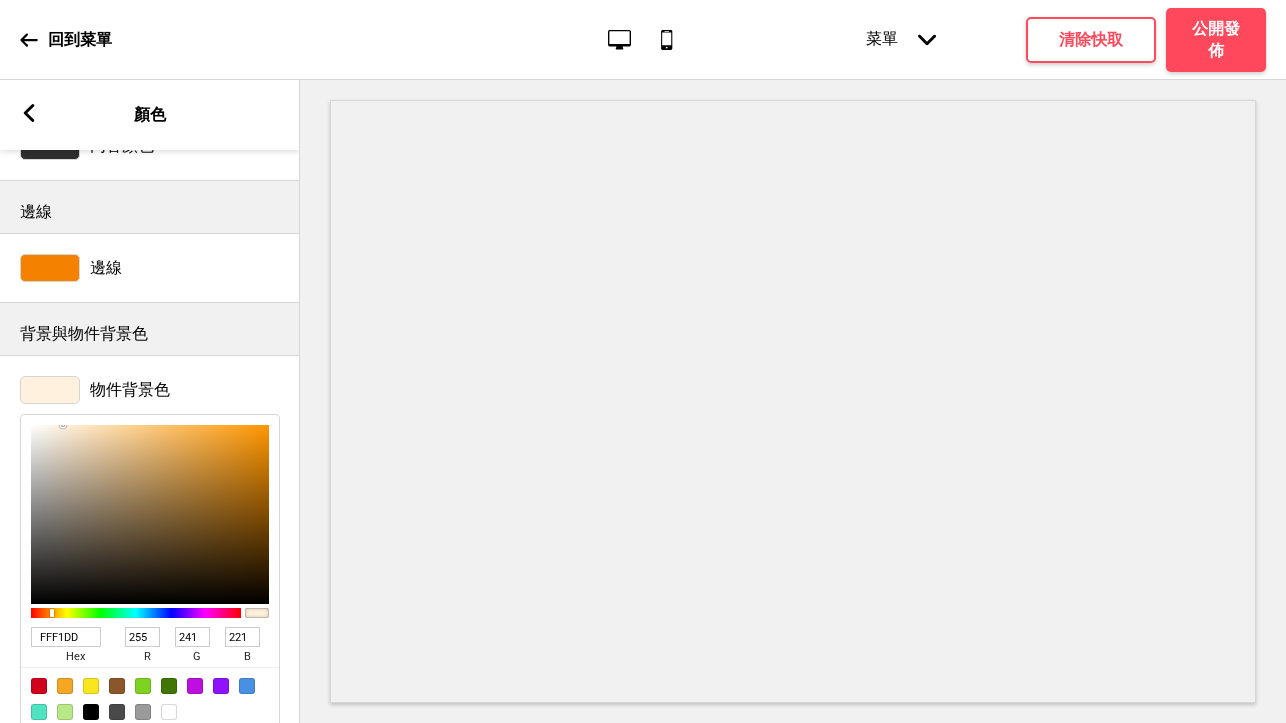 drag, startPoint x: 237, startPoint y: 434, endPoint x: 63, endPoint y: 422, distance: 174.4133 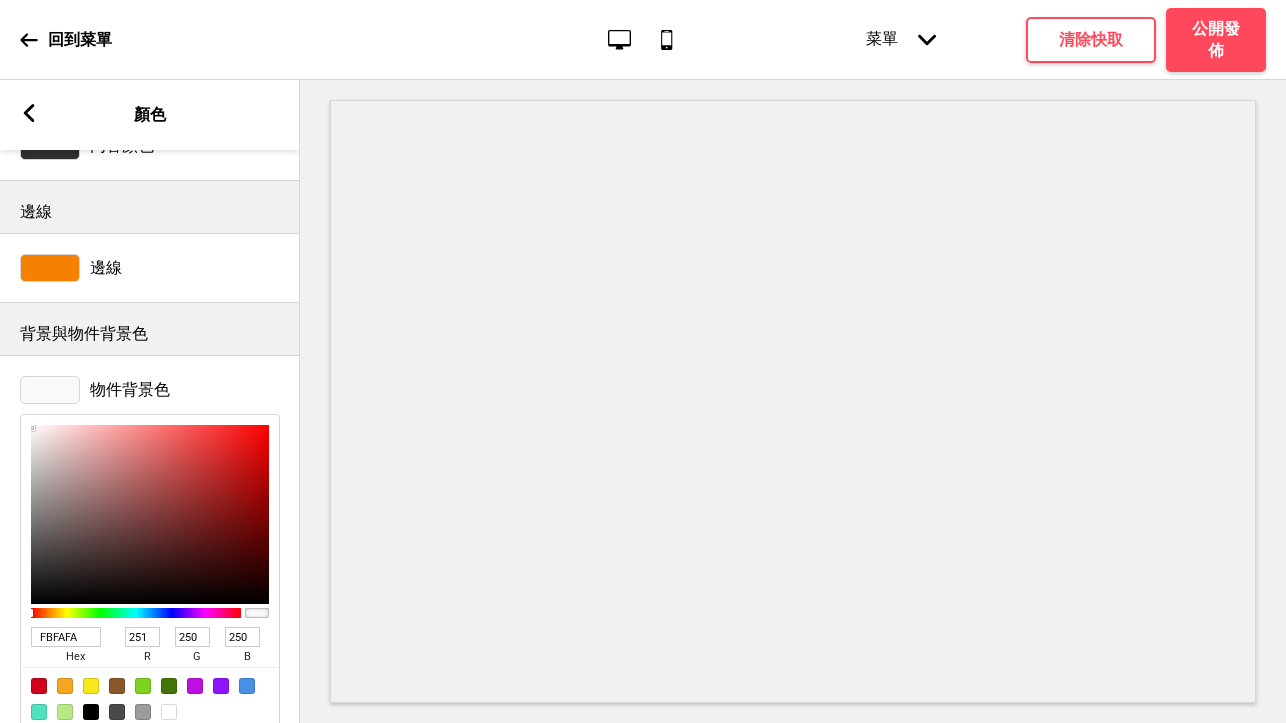 drag, startPoint x: 63, startPoint y: 427, endPoint x: 32, endPoint y: 428, distance: 31.016125 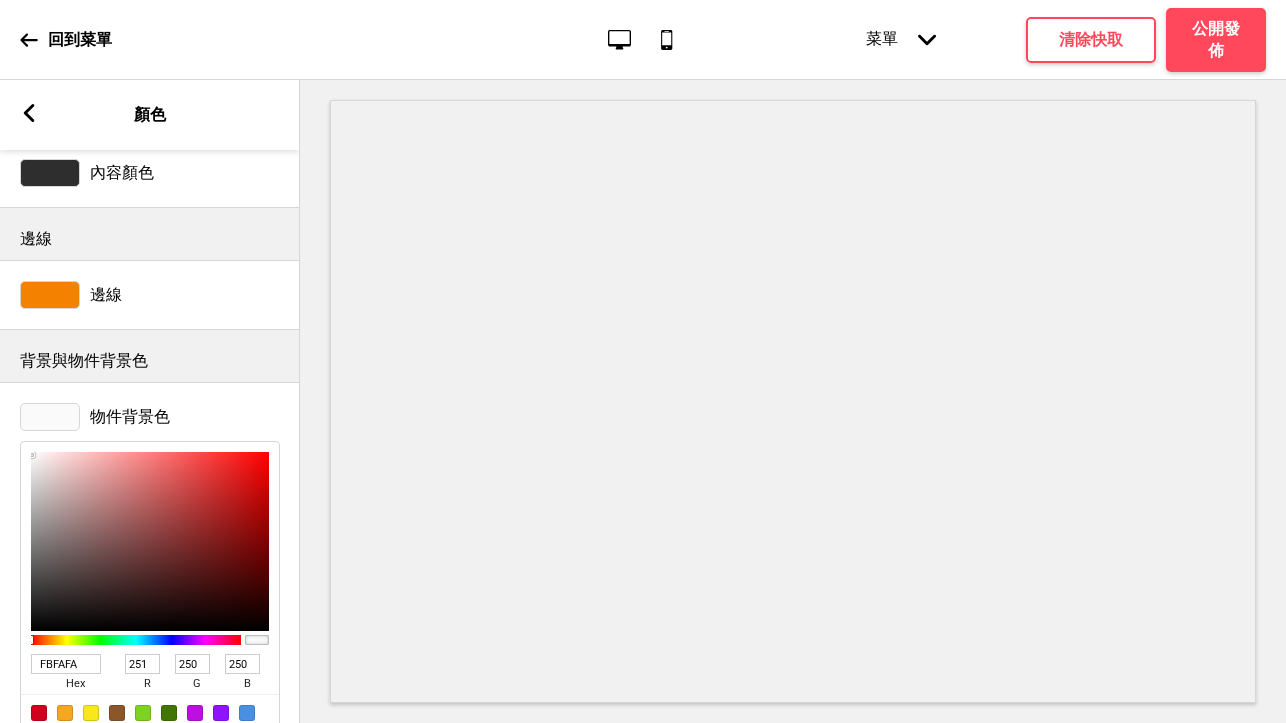 scroll, scrollTop: 178, scrollLeft: 0, axis: vertical 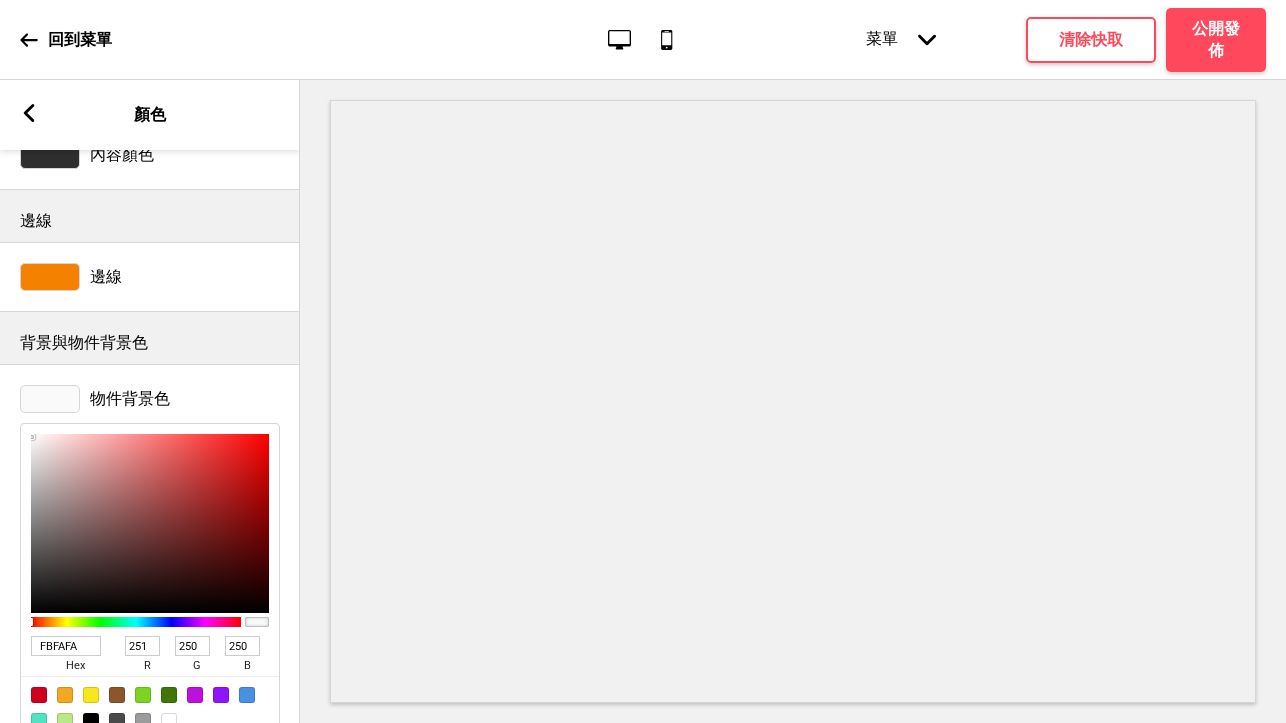 click 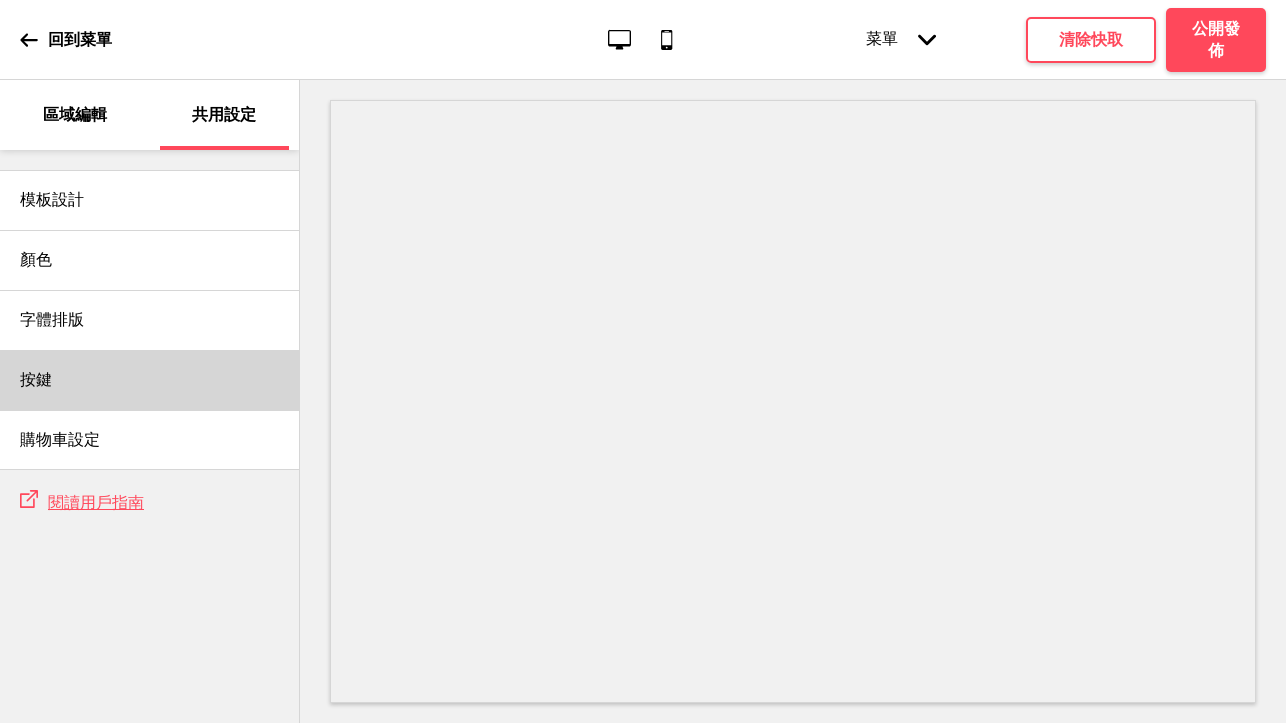 click on "按鍵" at bounding box center [149, 380] 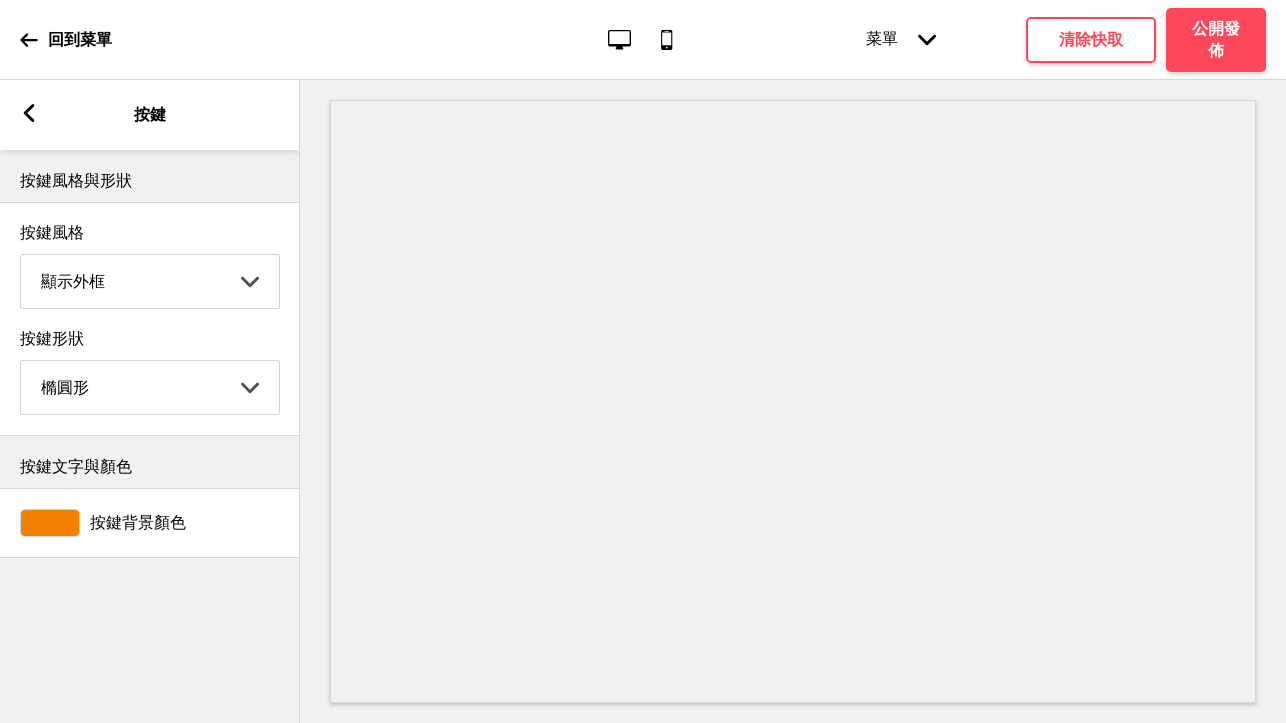 scroll, scrollTop: 0, scrollLeft: 0, axis: both 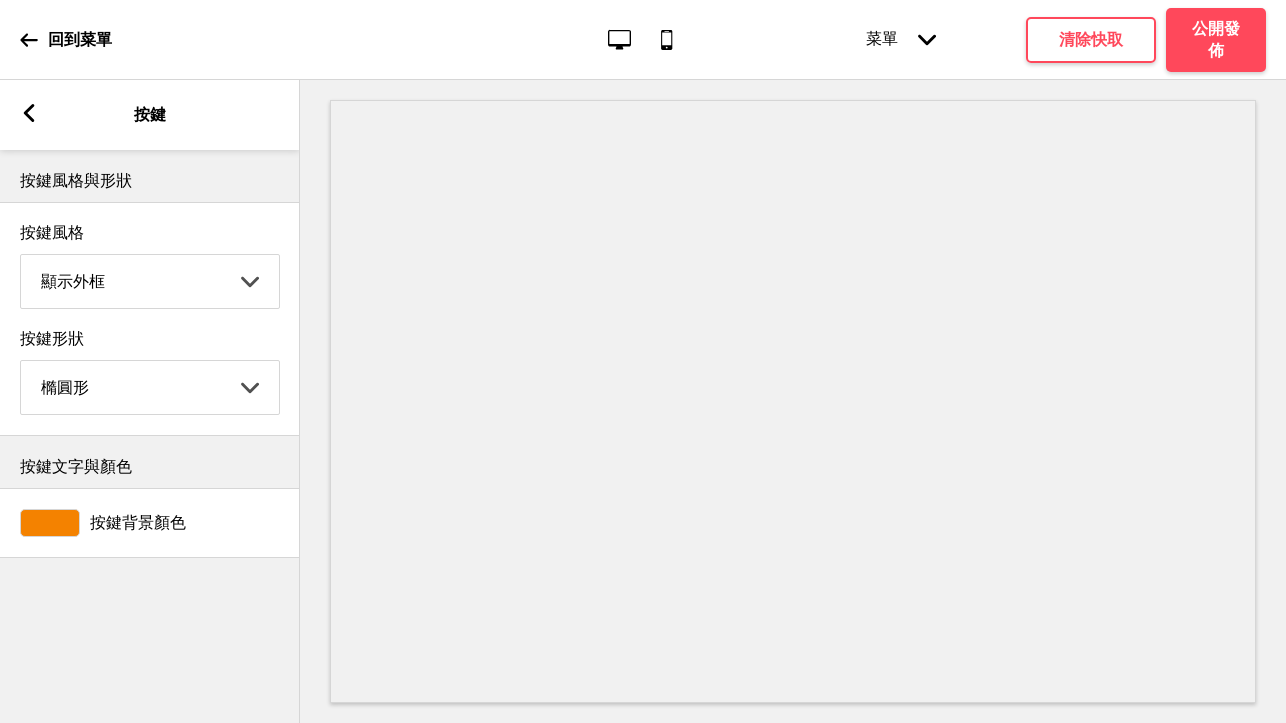 click 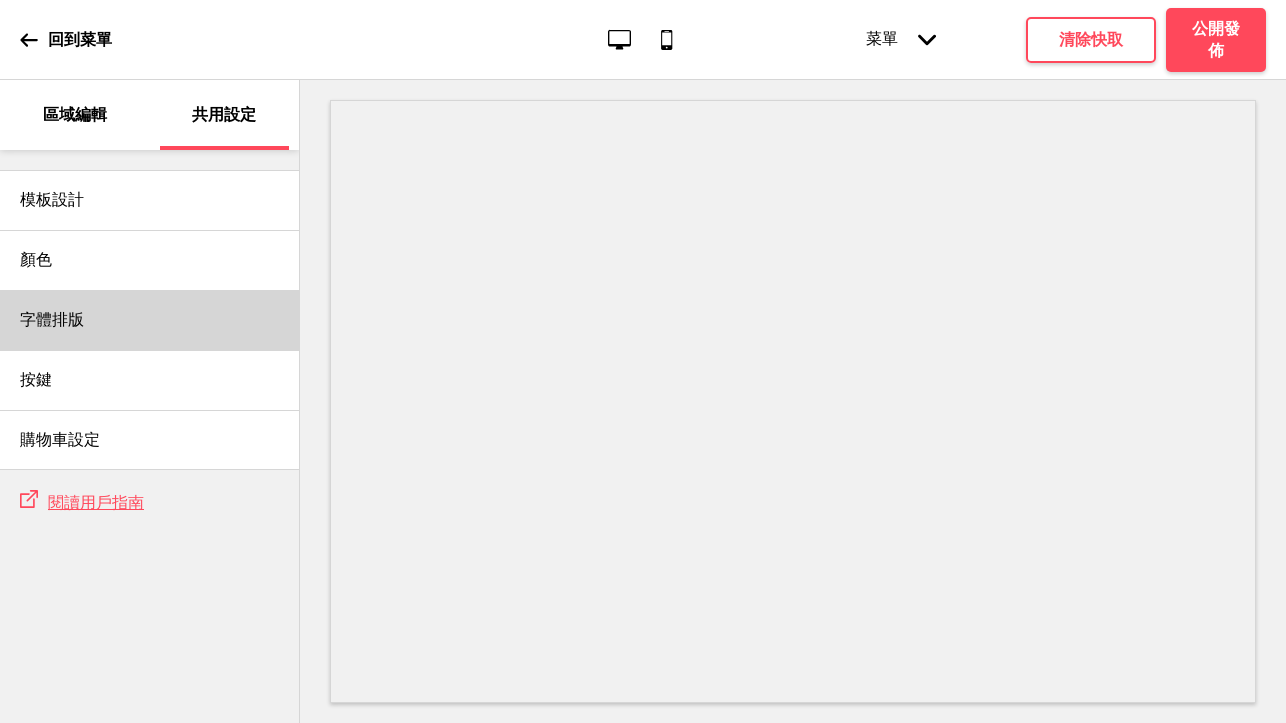 click on "字體排版" at bounding box center (52, 320) 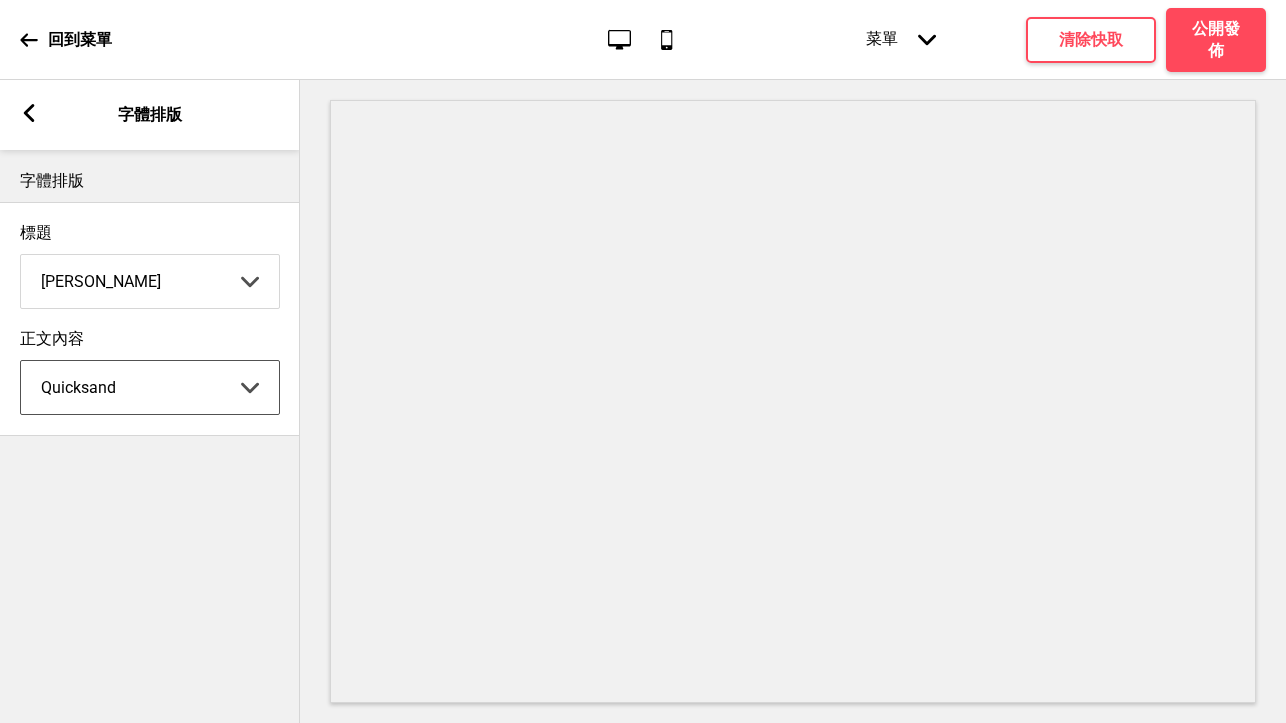 click 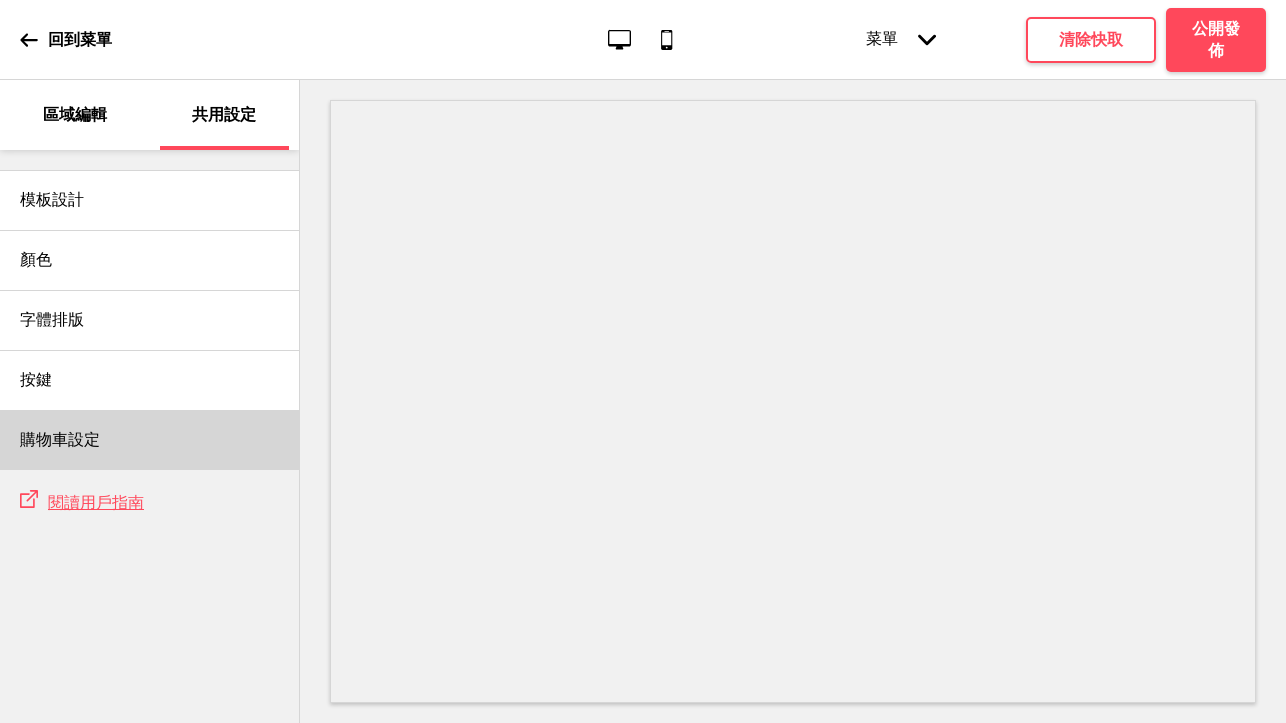 click on "購物車設定" at bounding box center [149, 440] 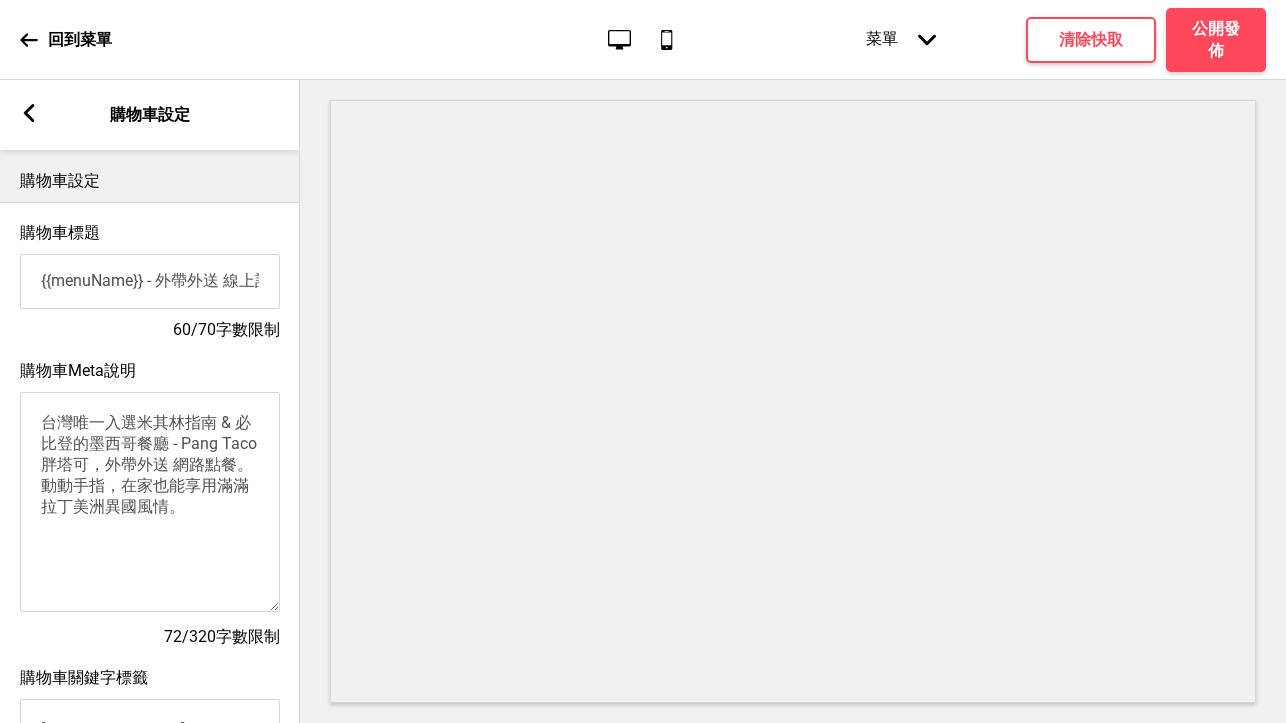 scroll, scrollTop: 0, scrollLeft: 0, axis: both 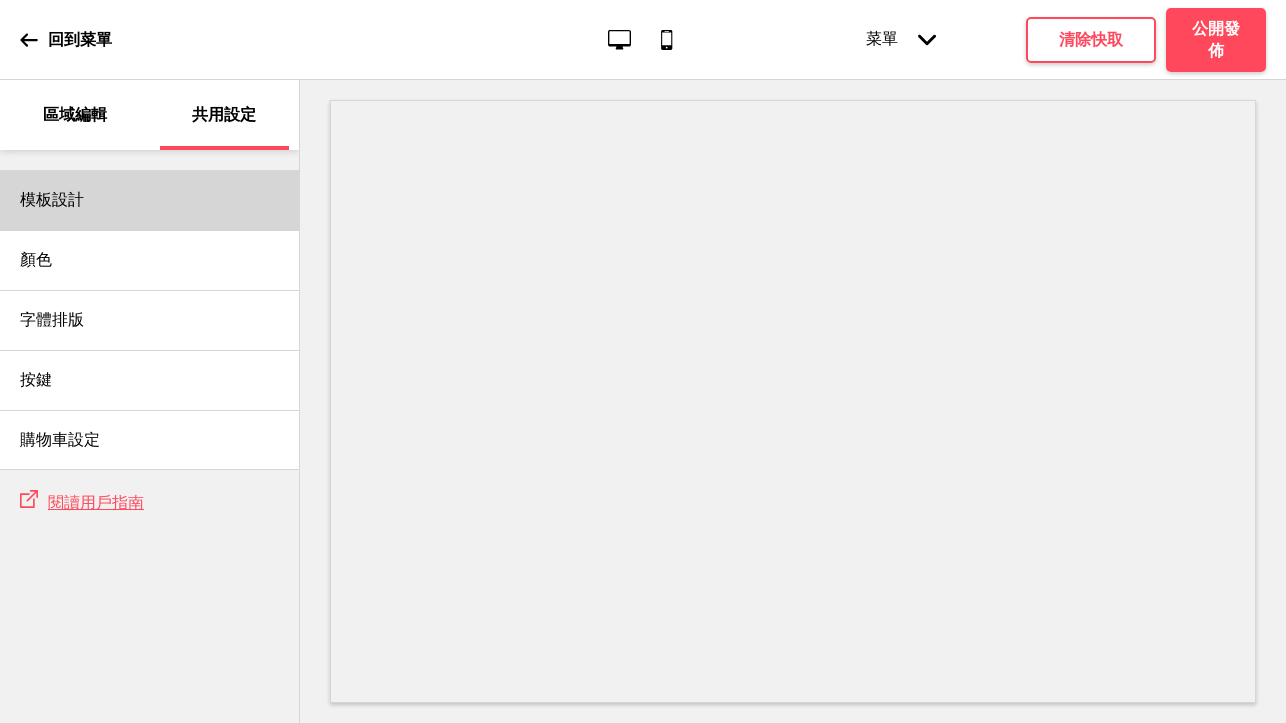 click on "模板設計" at bounding box center (149, 200) 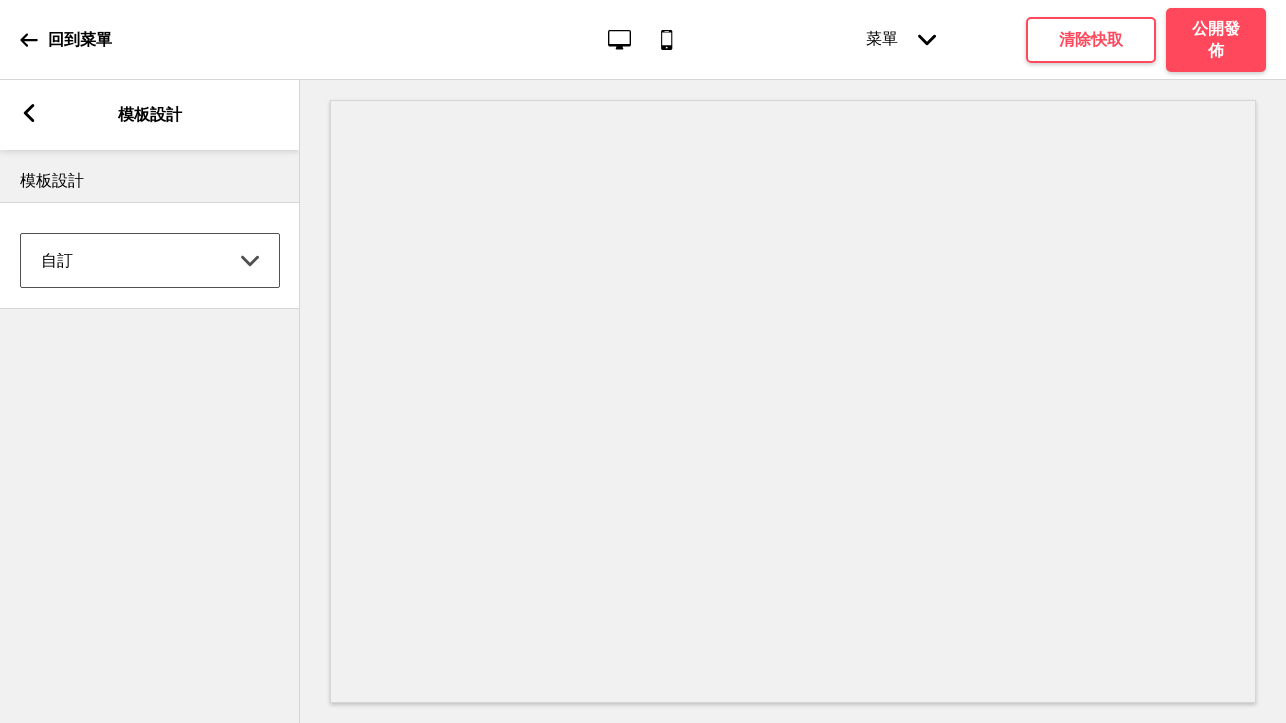 scroll, scrollTop: 0, scrollLeft: 0, axis: both 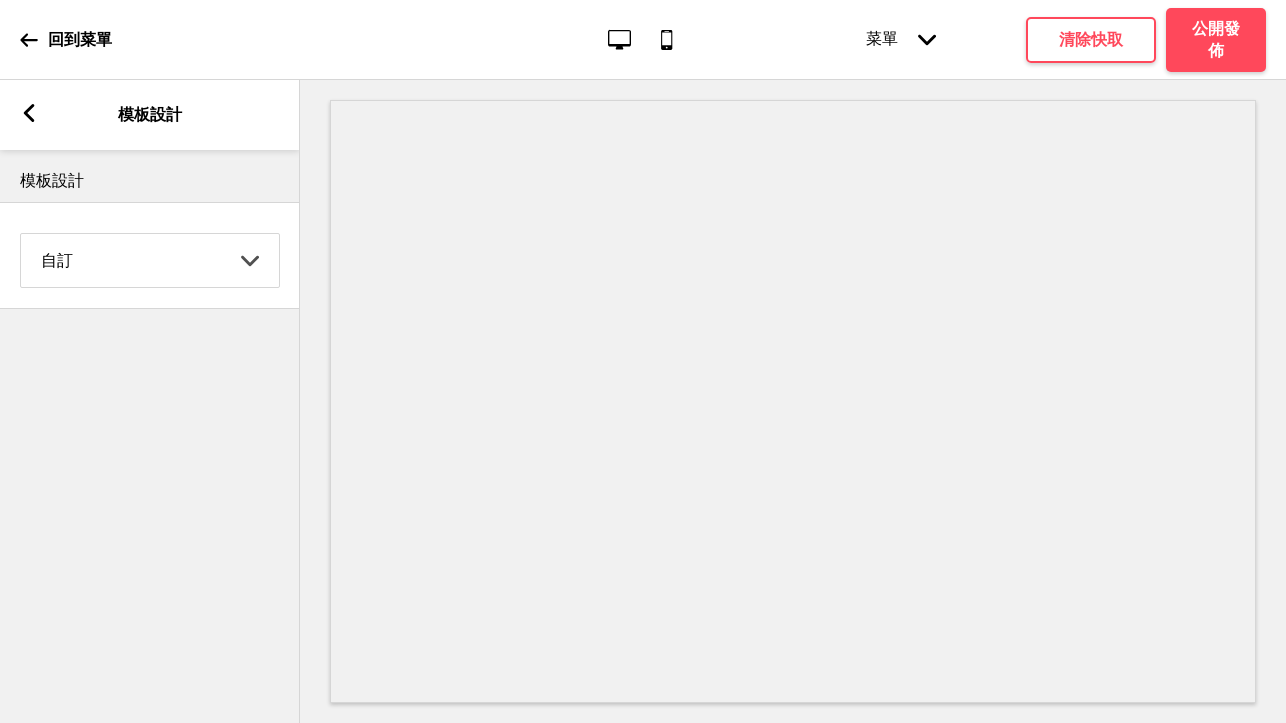 click 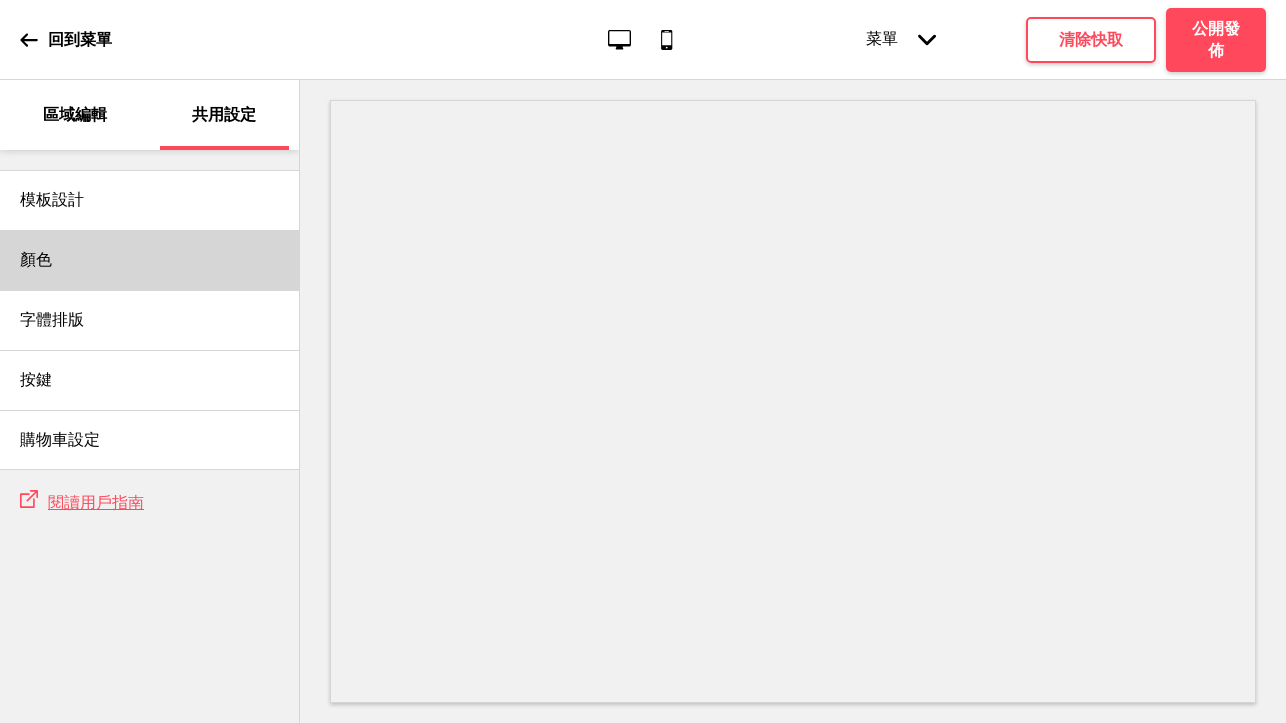 click on "顏色" at bounding box center [149, 260] 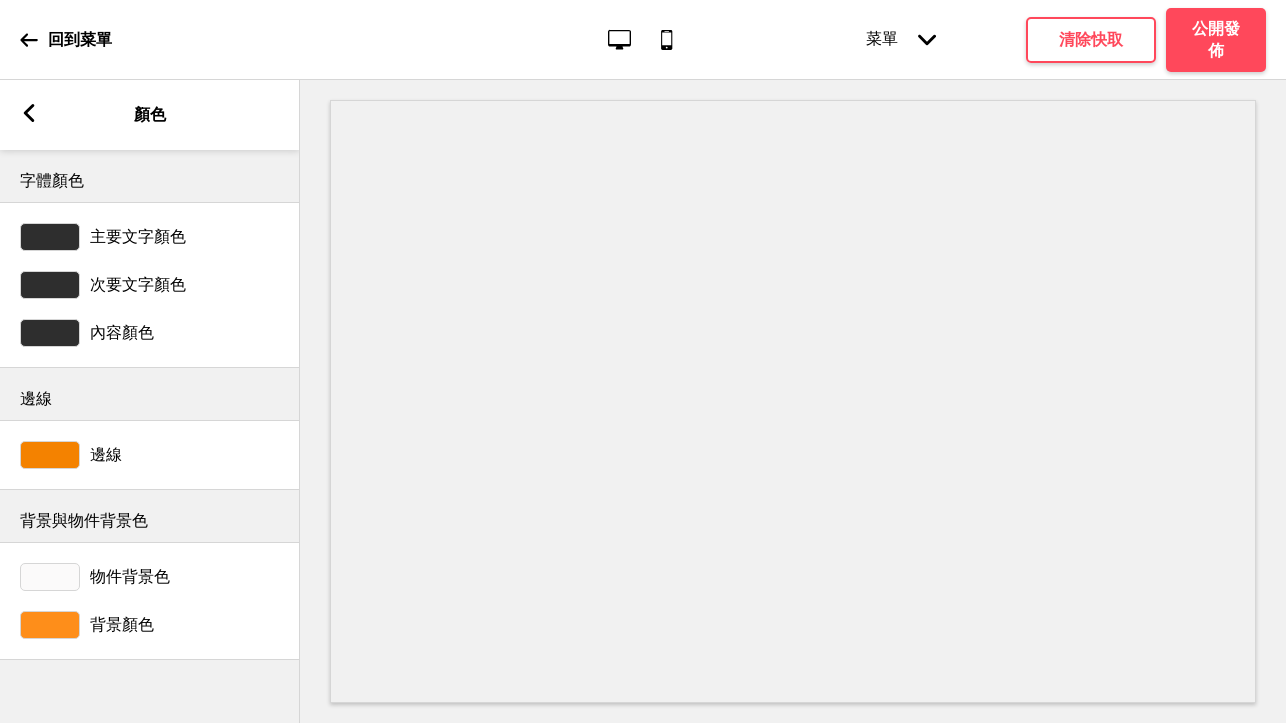 click at bounding box center [50, 625] 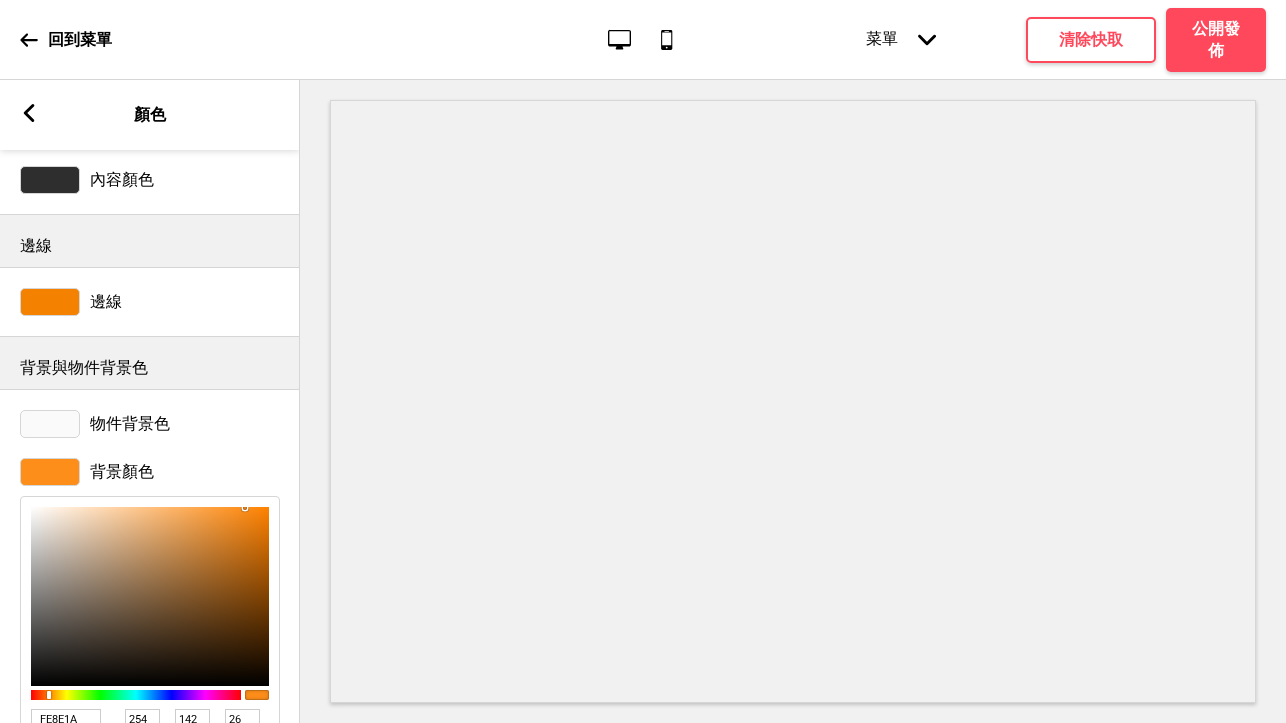 scroll, scrollTop: 162, scrollLeft: 0, axis: vertical 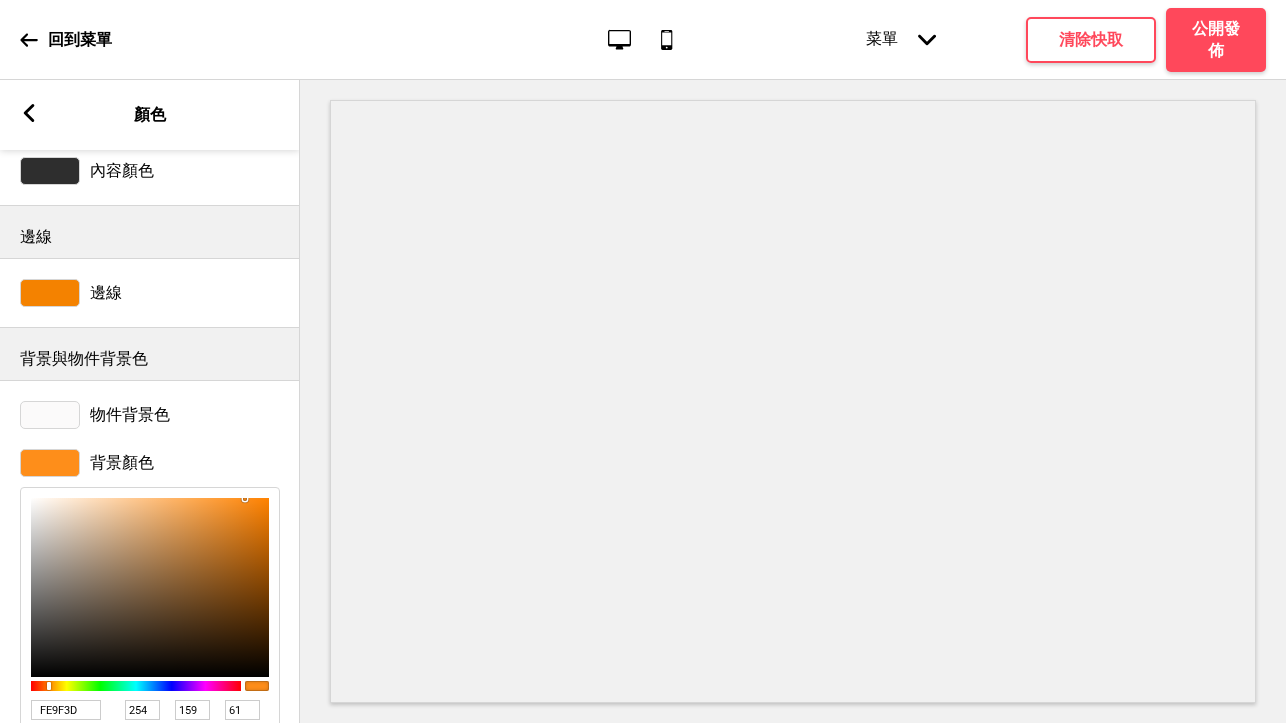 click at bounding box center (150, 587) 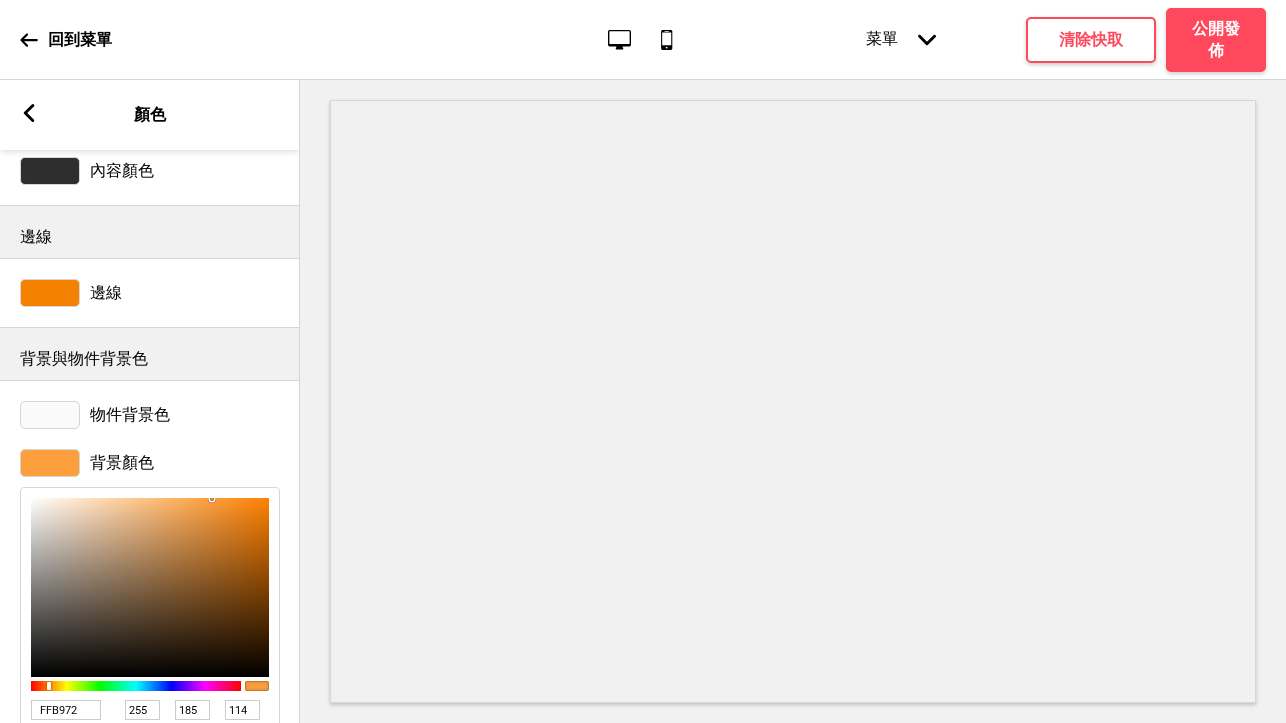 click at bounding box center (150, 587) 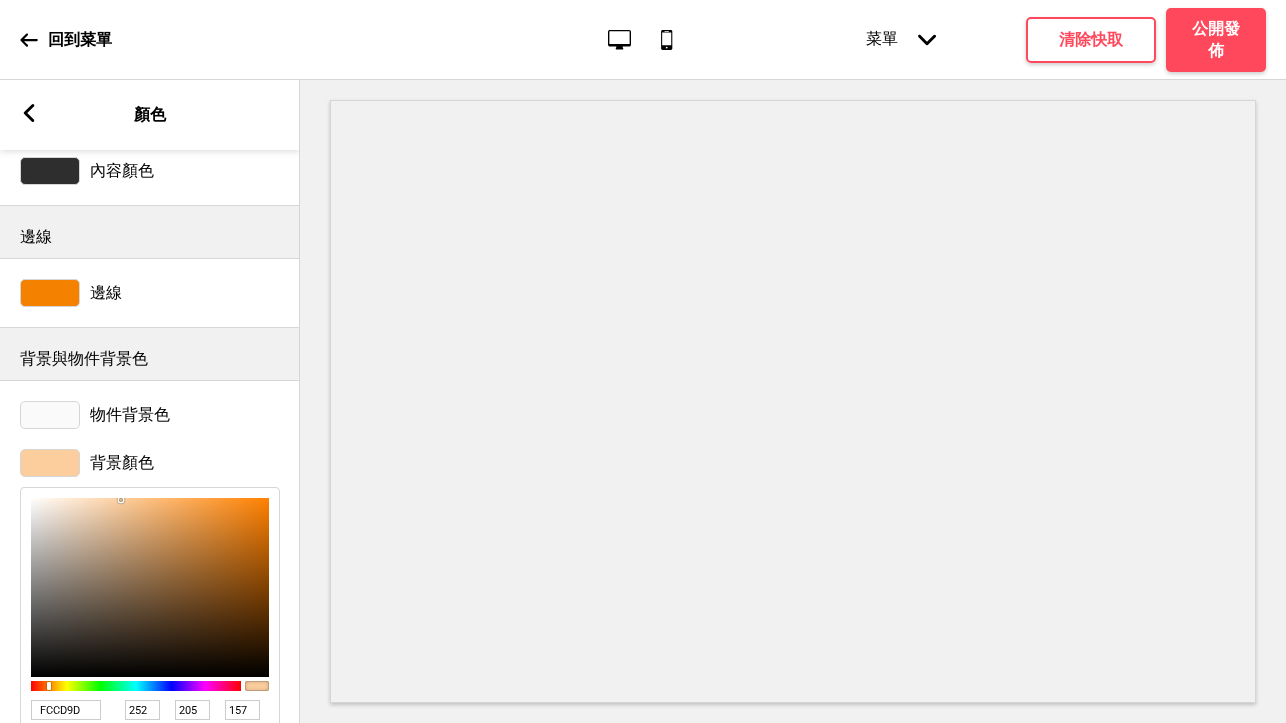 click at bounding box center (150, 587) 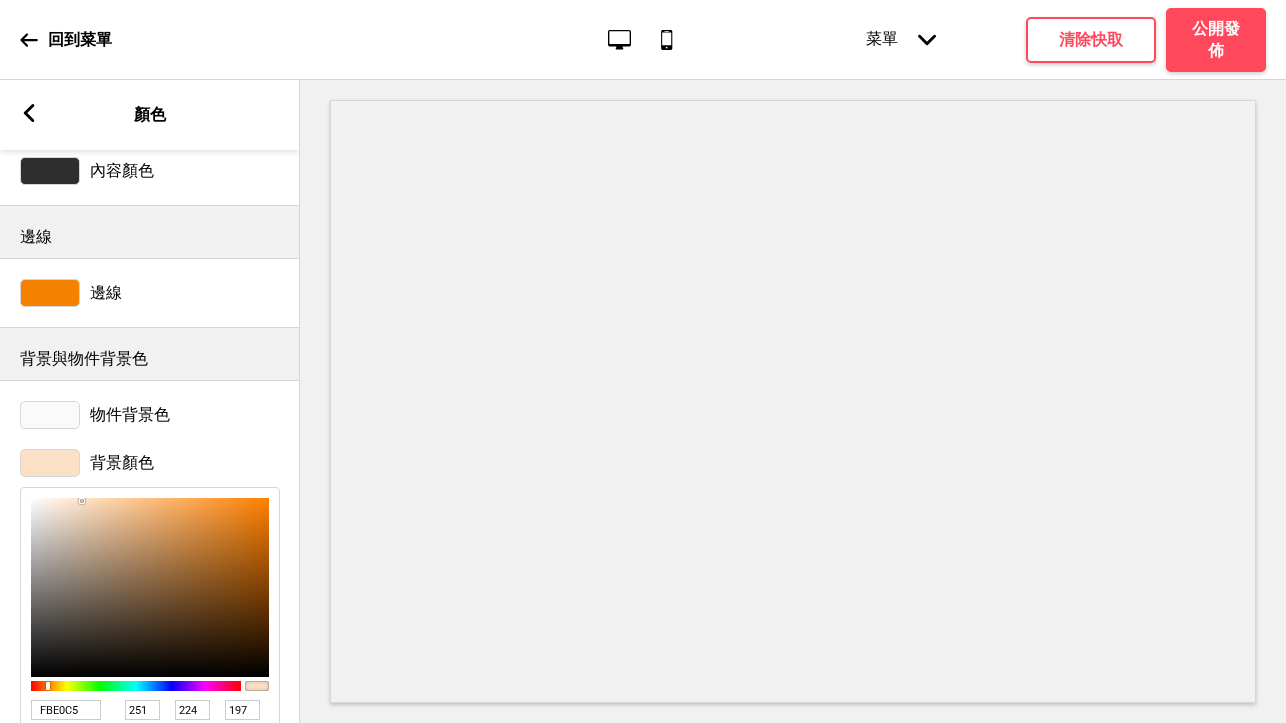 click at bounding box center (150, 587) 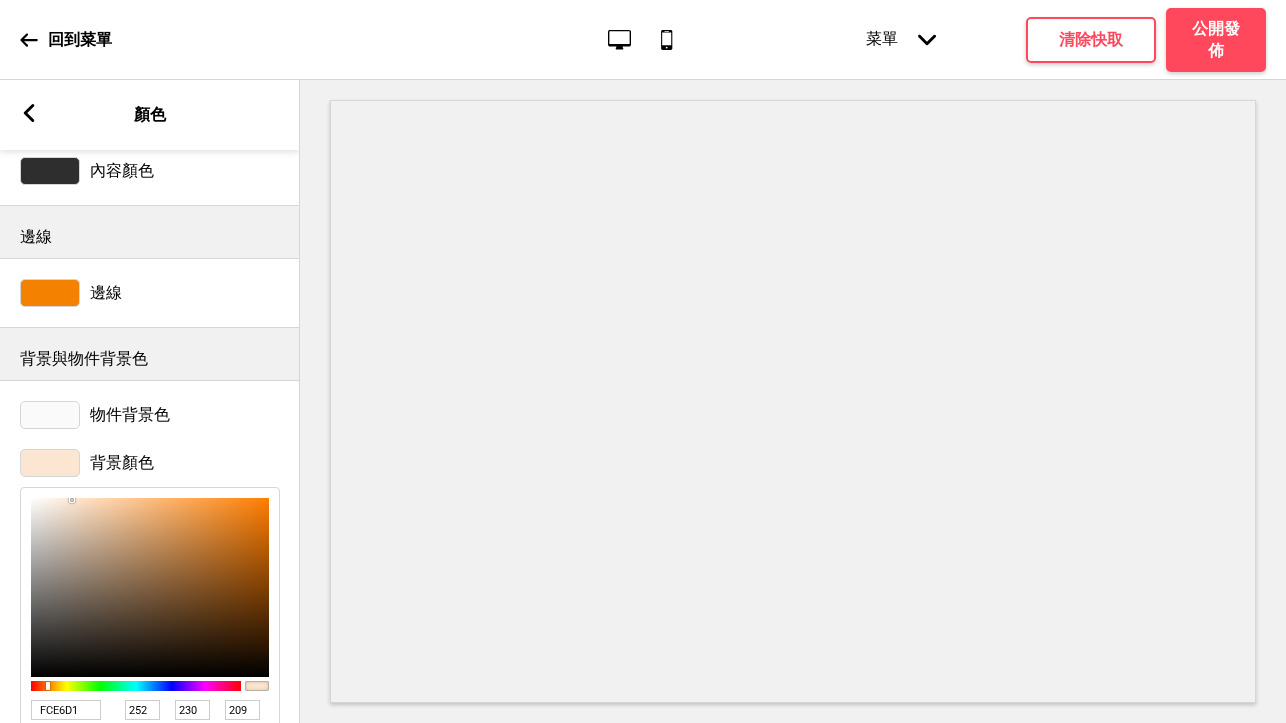 click at bounding box center (150, 587) 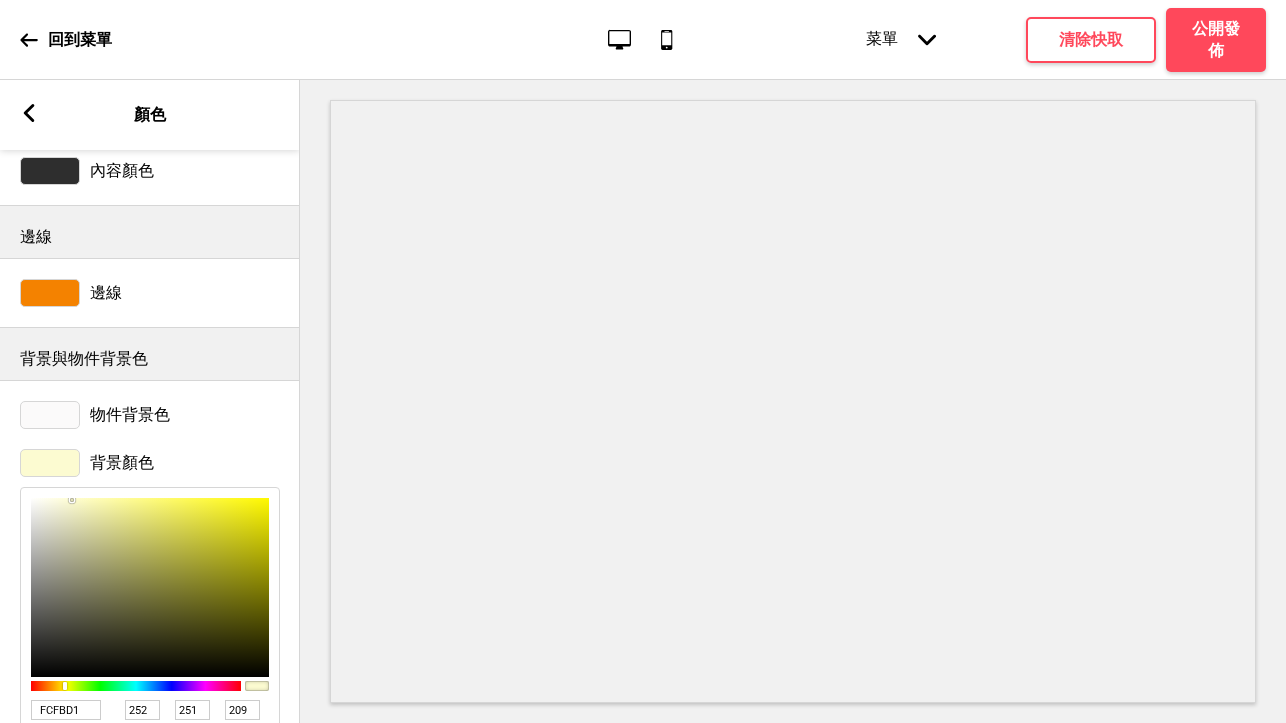 click at bounding box center [136, 686] 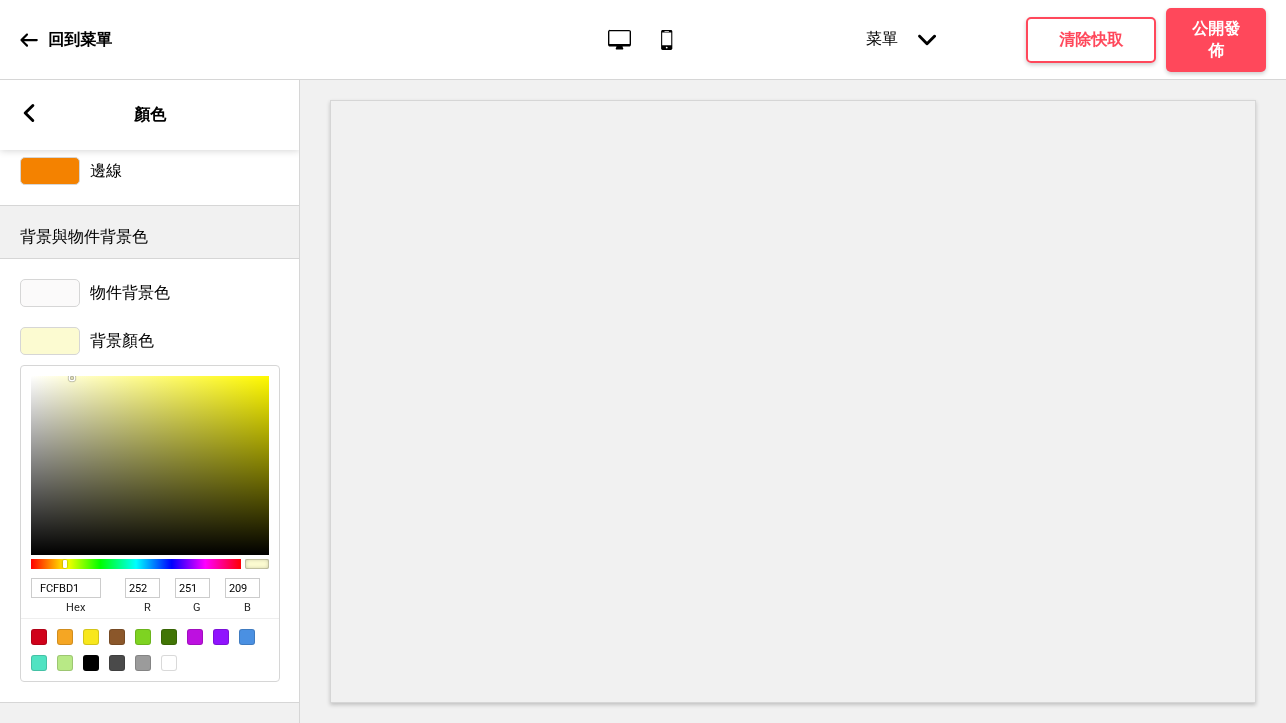 scroll, scrollTop: 283, scrollLeft: 0, axis: vertical 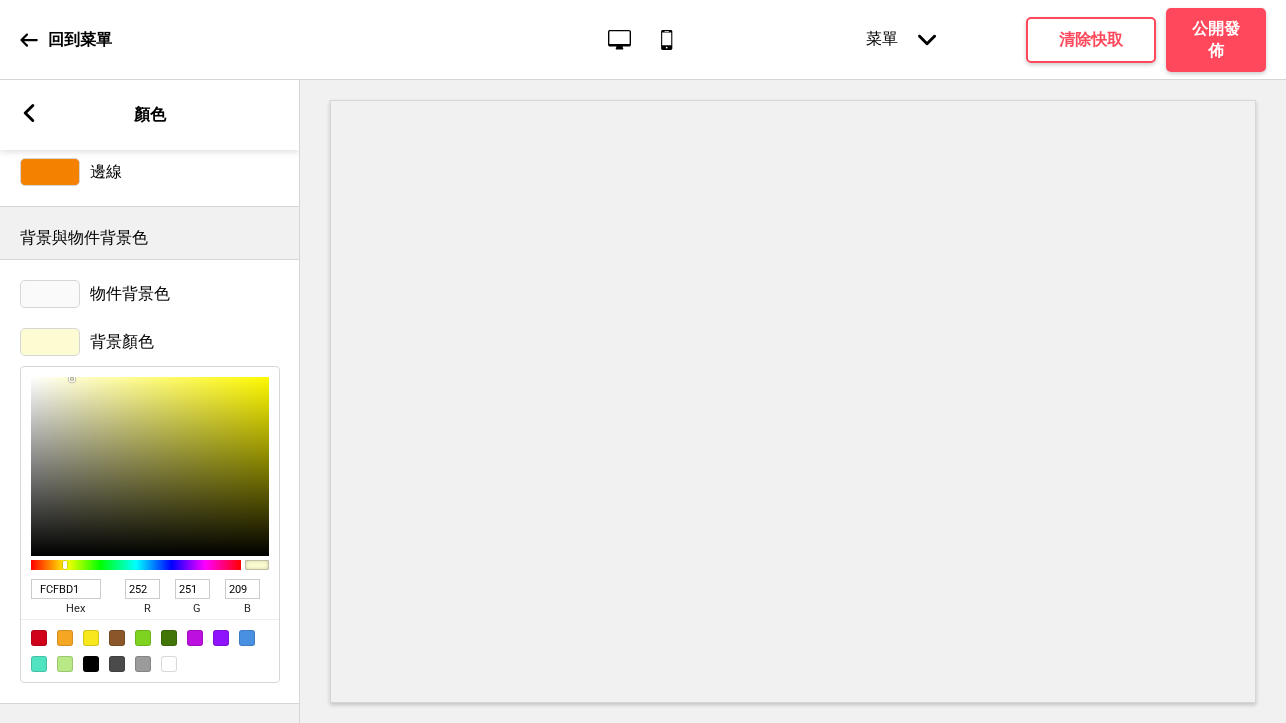 click at bounding box center (91, 638) 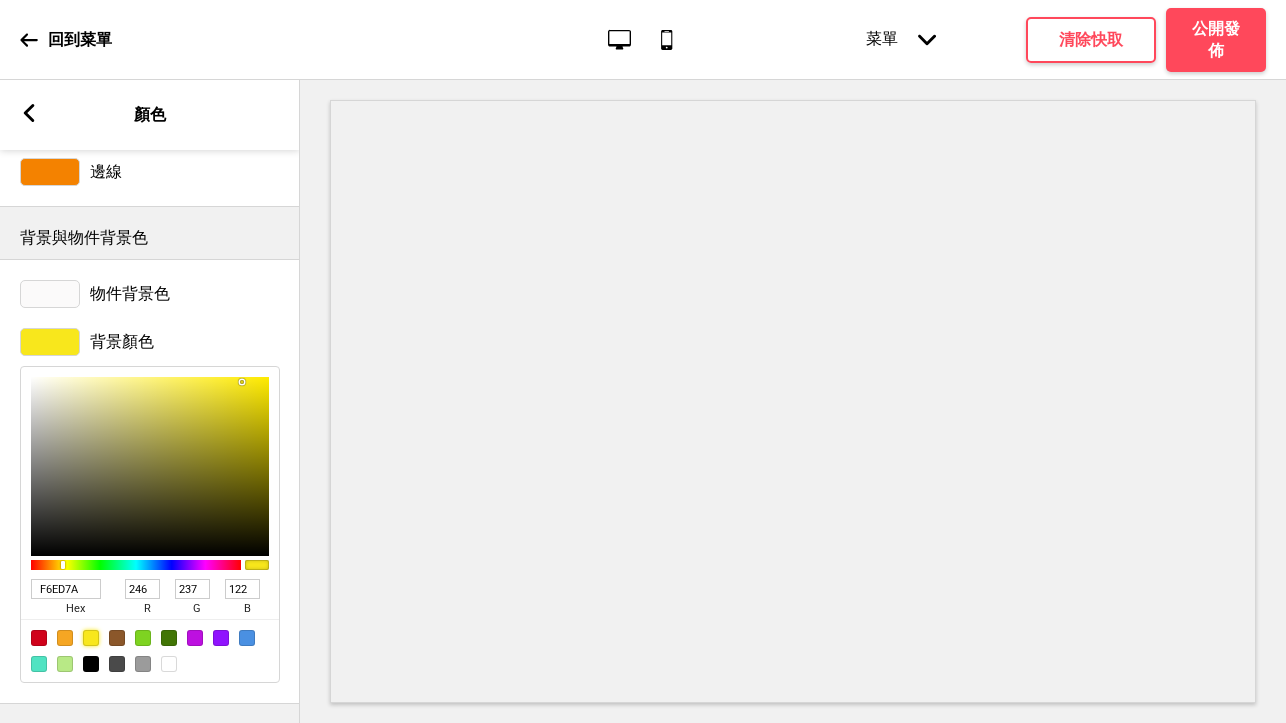 click at bounding box center (150, 466) 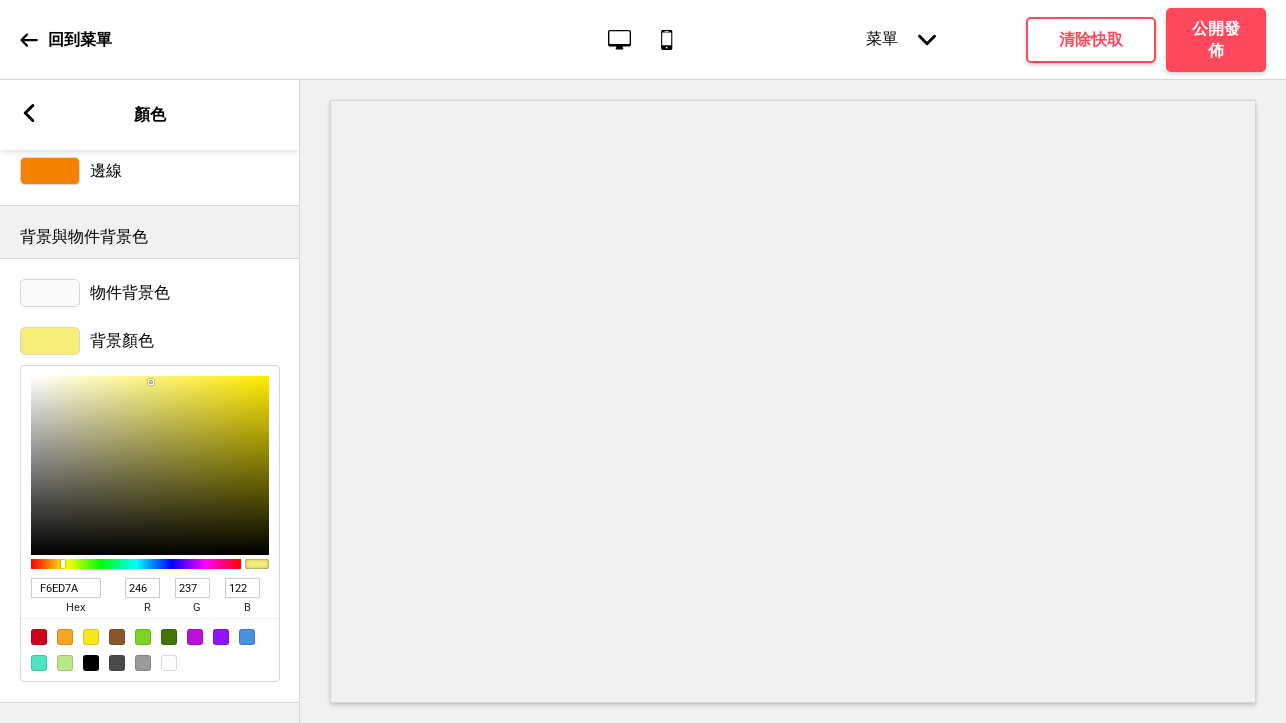 scroll, scrollTop: 283, scrollLeft: 0, axis: vertical 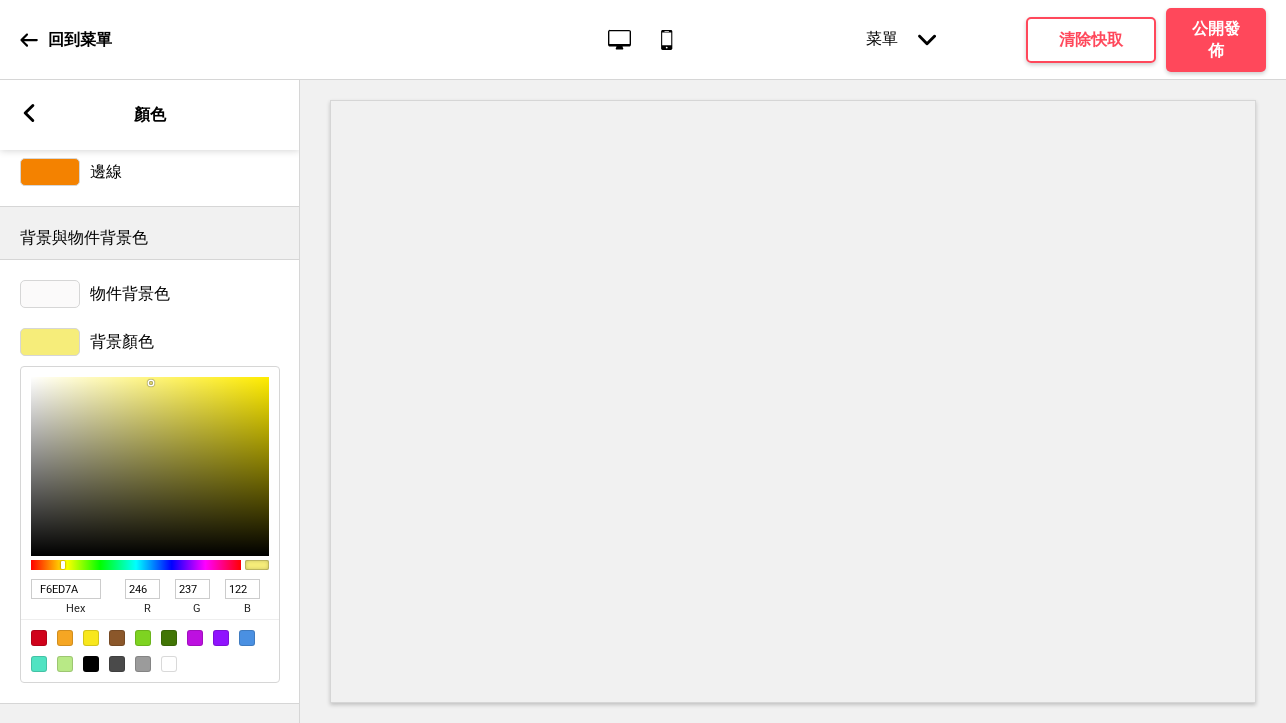 click at bounding box center [65, 638] 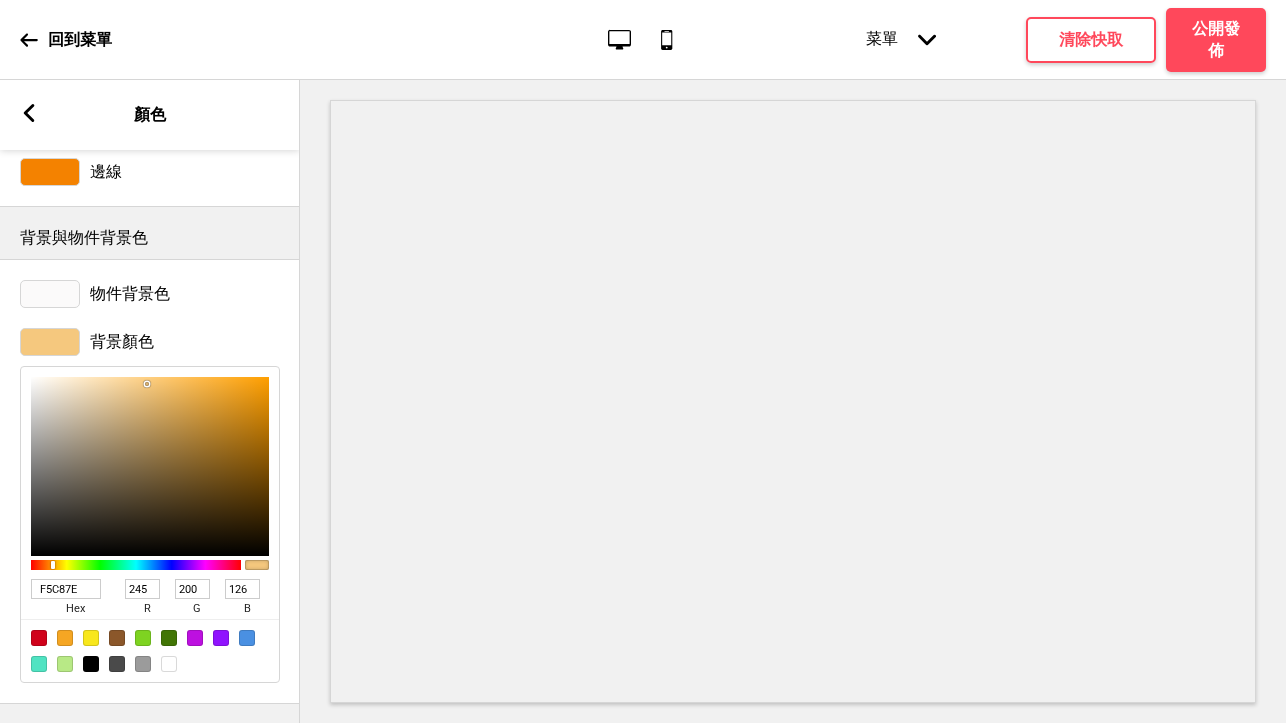 click at bounding box center (150, 466) 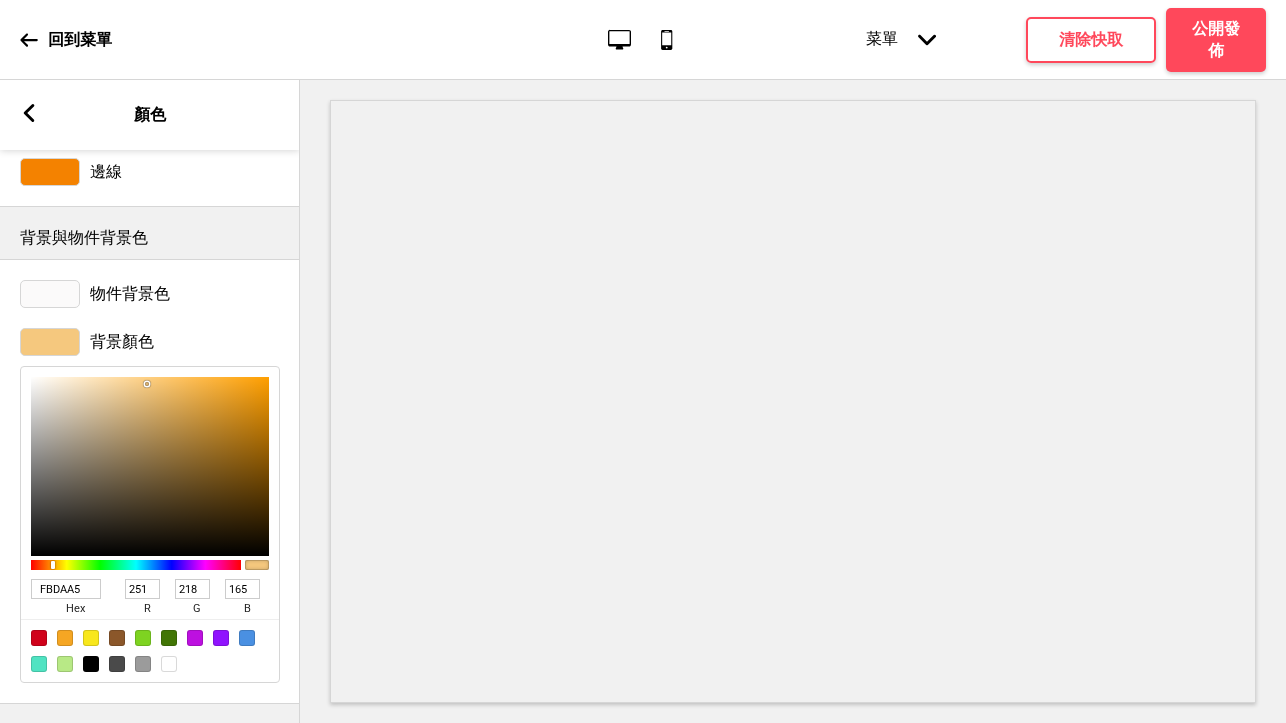 click at bounding box center [150, 466] 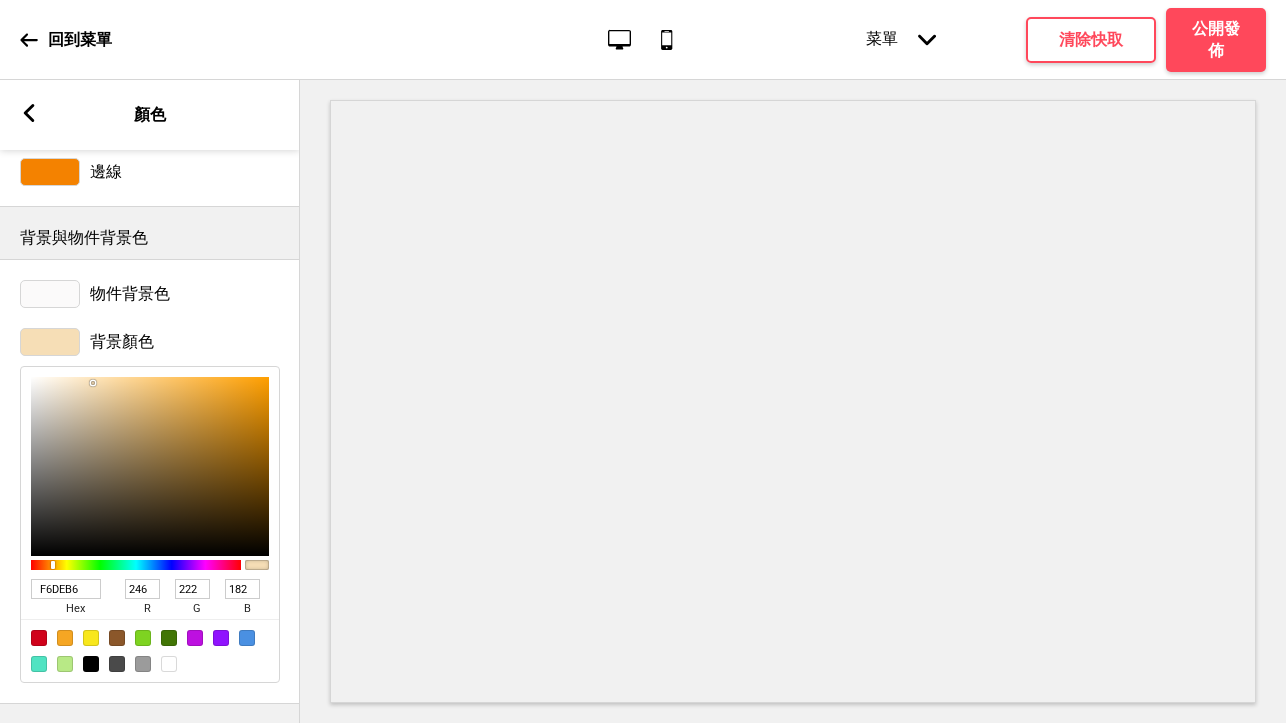 click at bounding box center [150, 466] 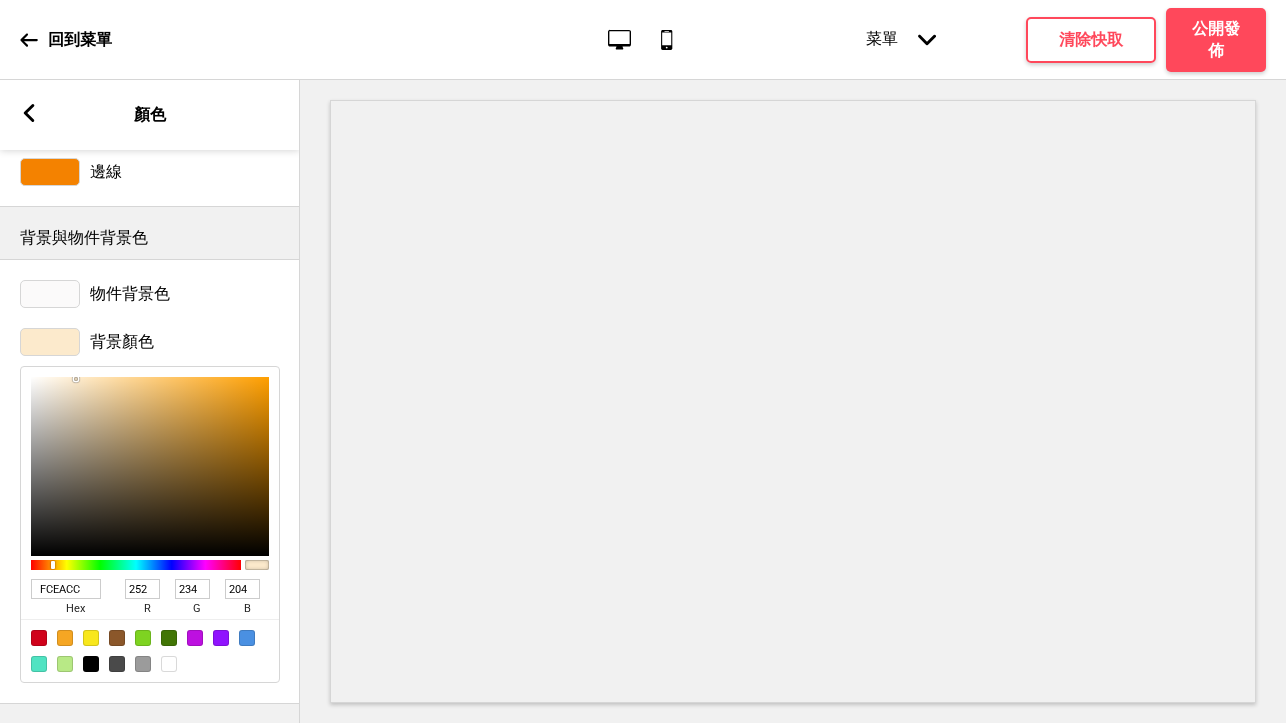 click at bounding box center [150, 466] 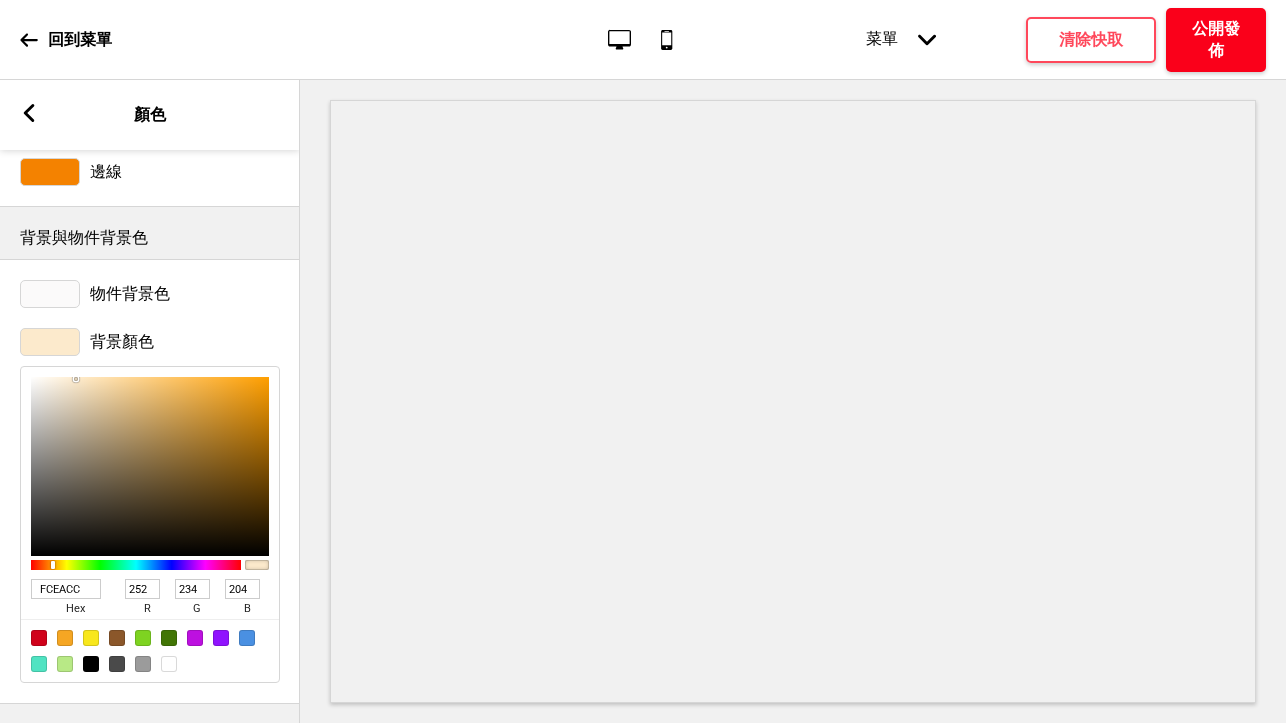click on "公開發佈" at bounding box center (1216, 40) 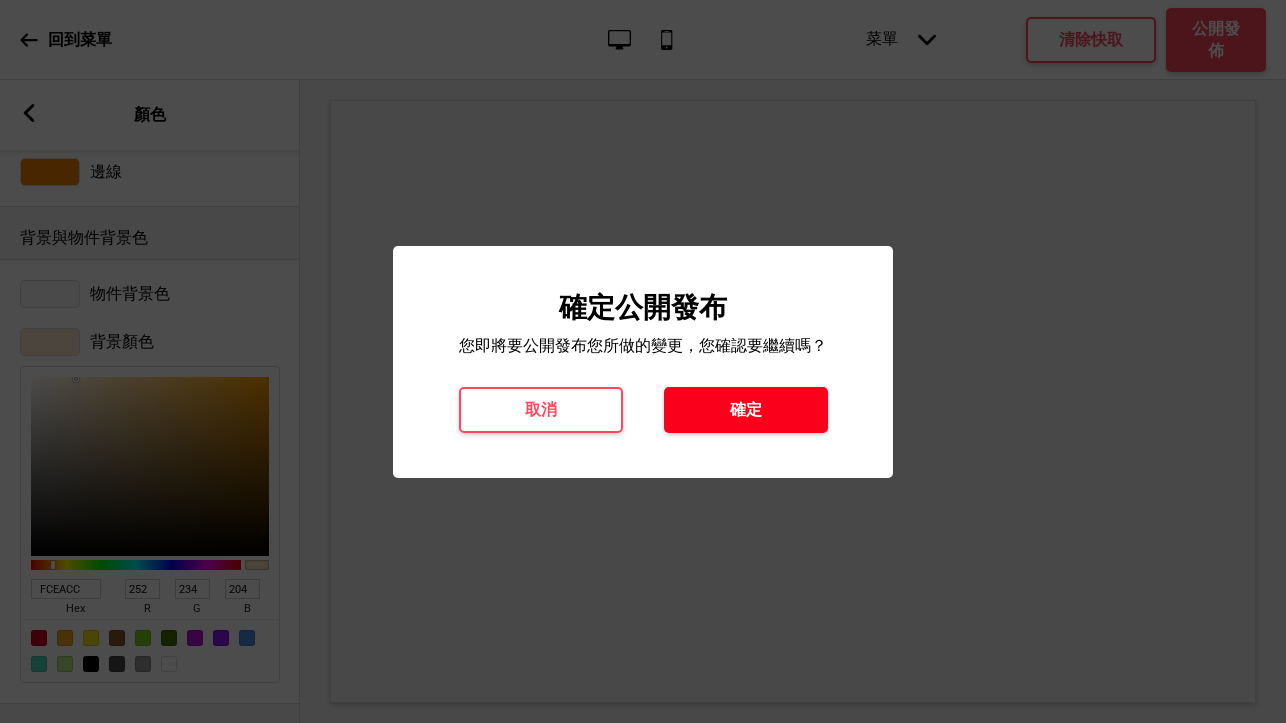 click on "確定" at bounding box center (746, 410) 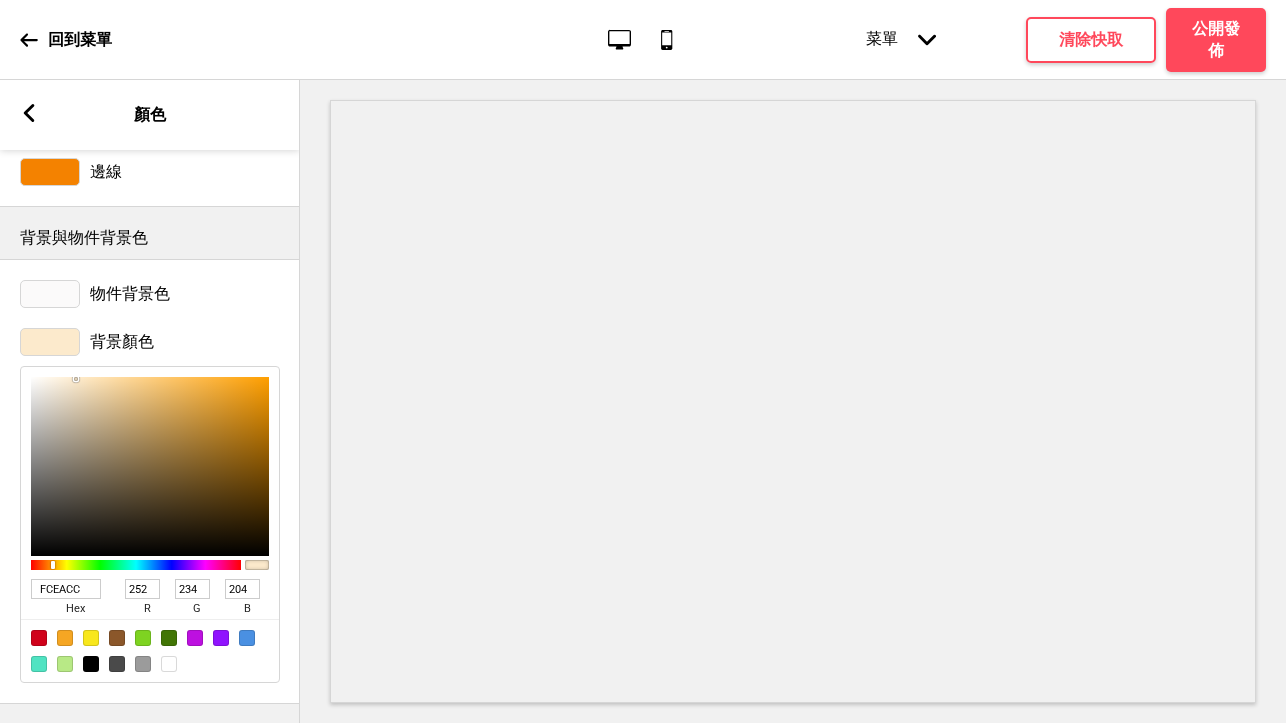scroll, scrollTop: 0, scrollLeft: 0, axis: both 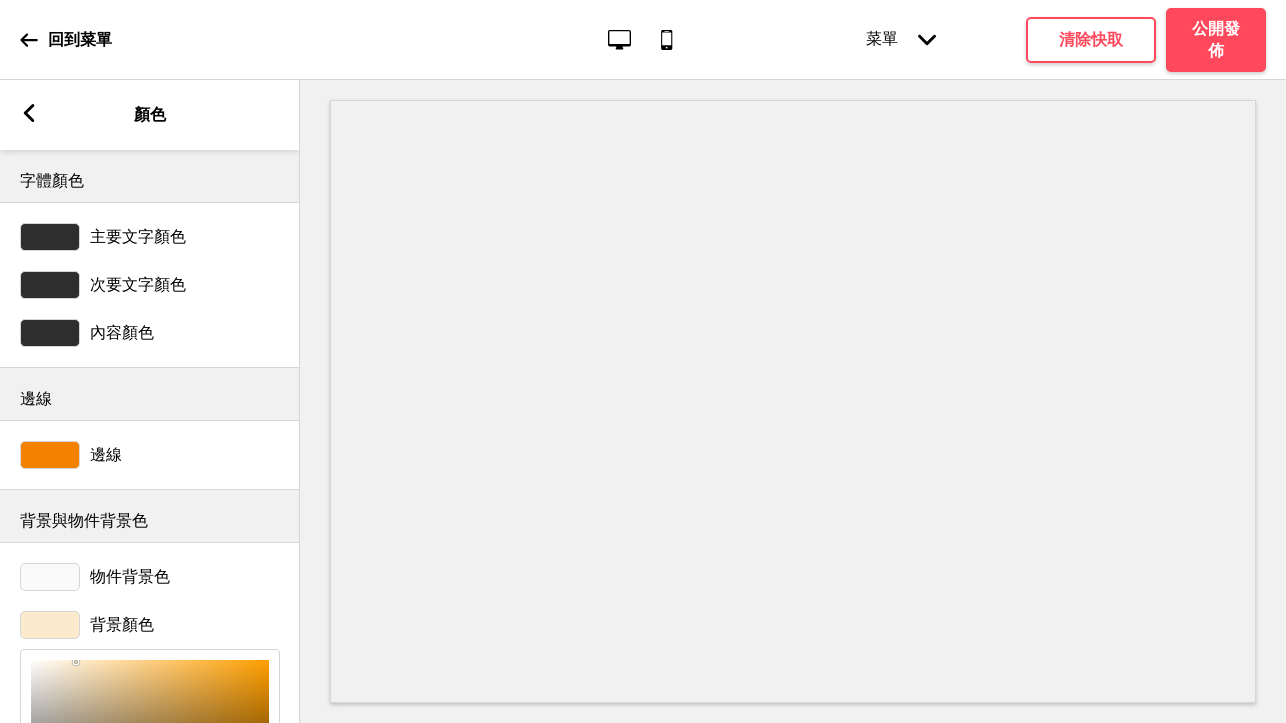 click 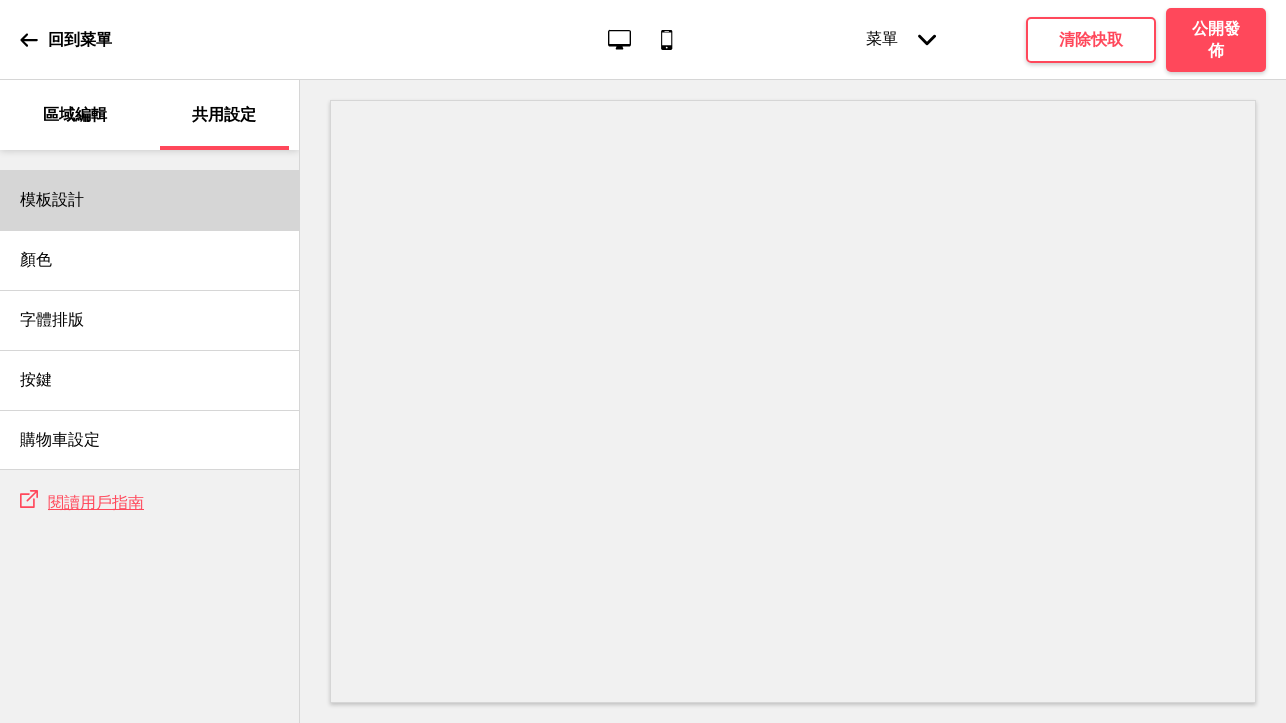 click on "模板設計" at bounding box center [149, 200] 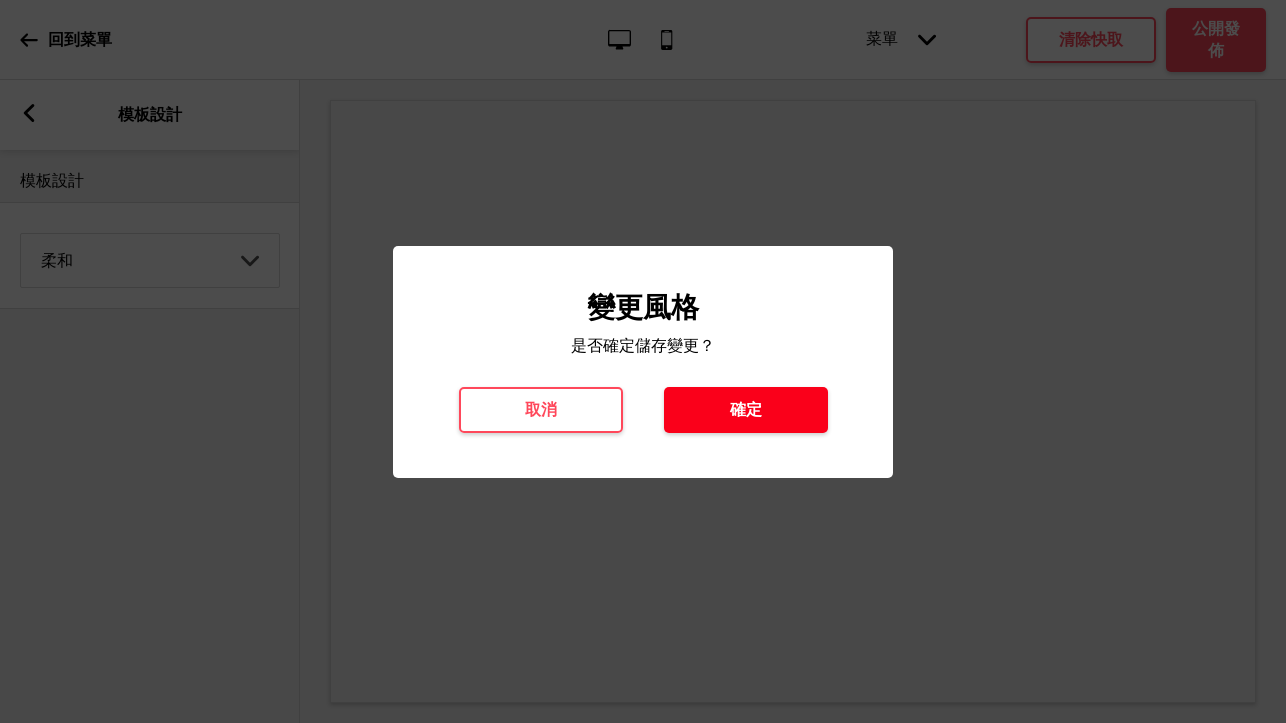 click on "確定" at bounding box center (746, 410) 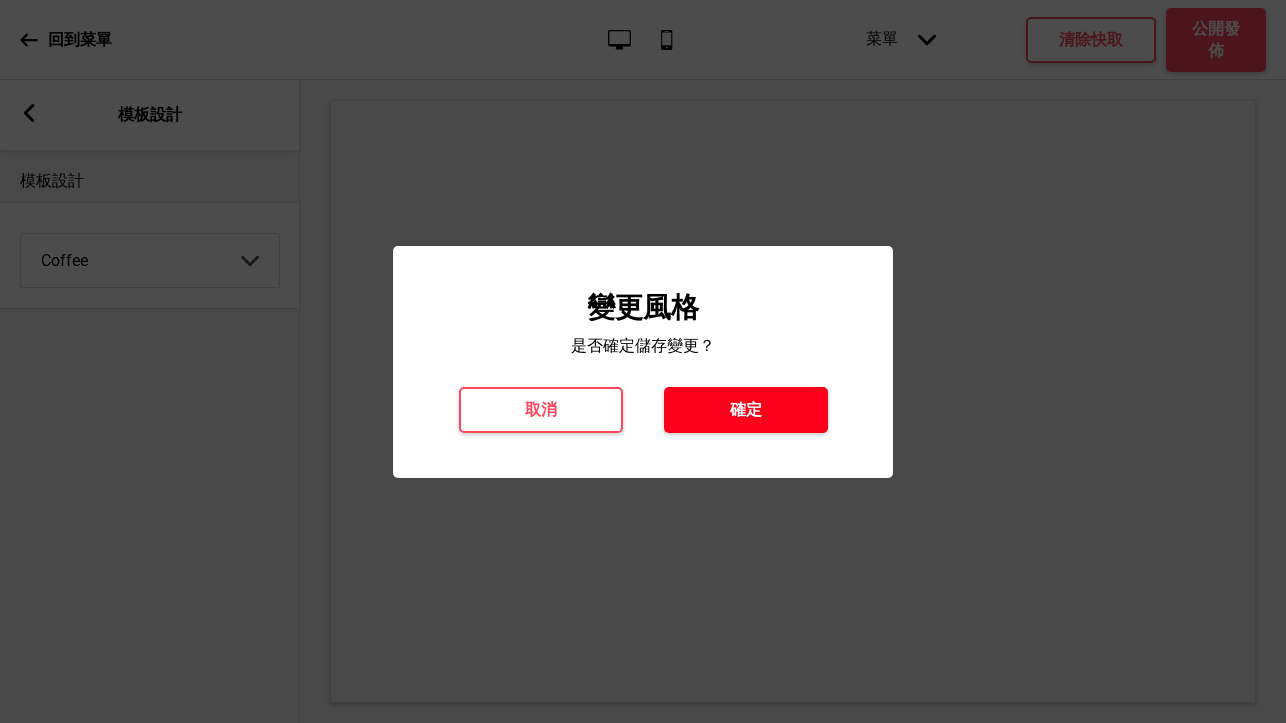 click on "確定" at bounding box center [746, 410] 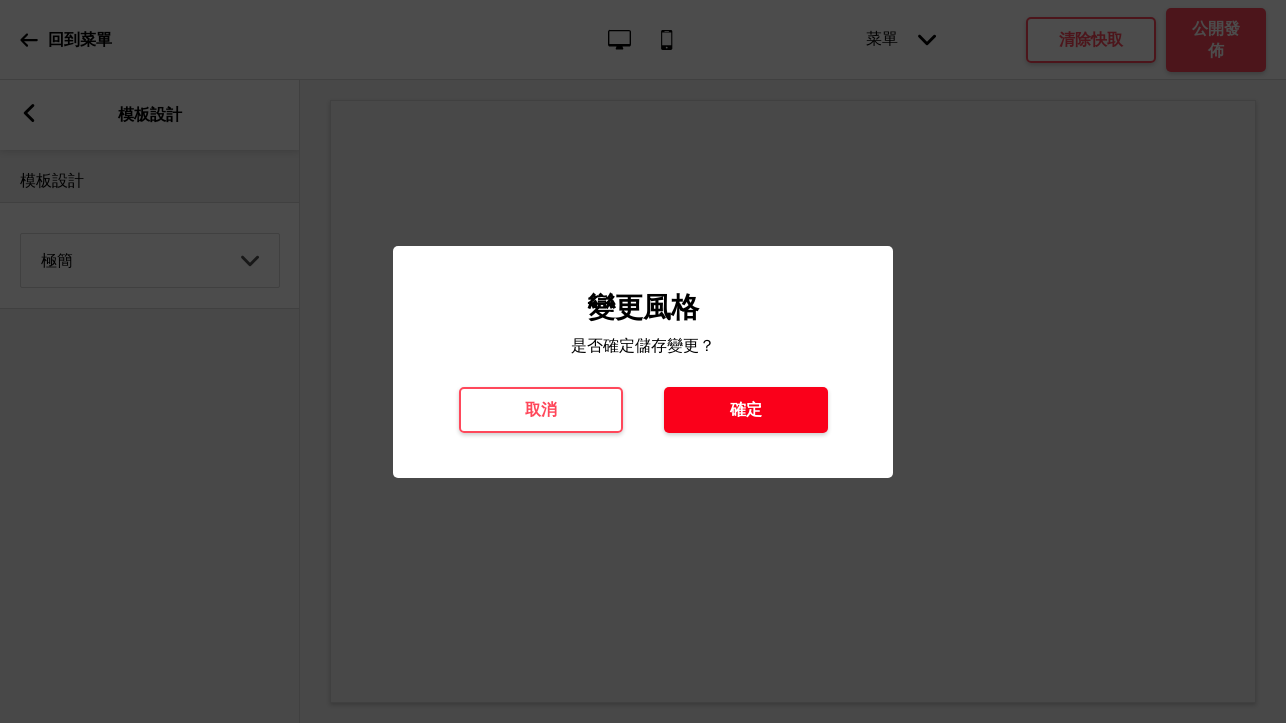 click on "確定" at bounding box center [746, 410] 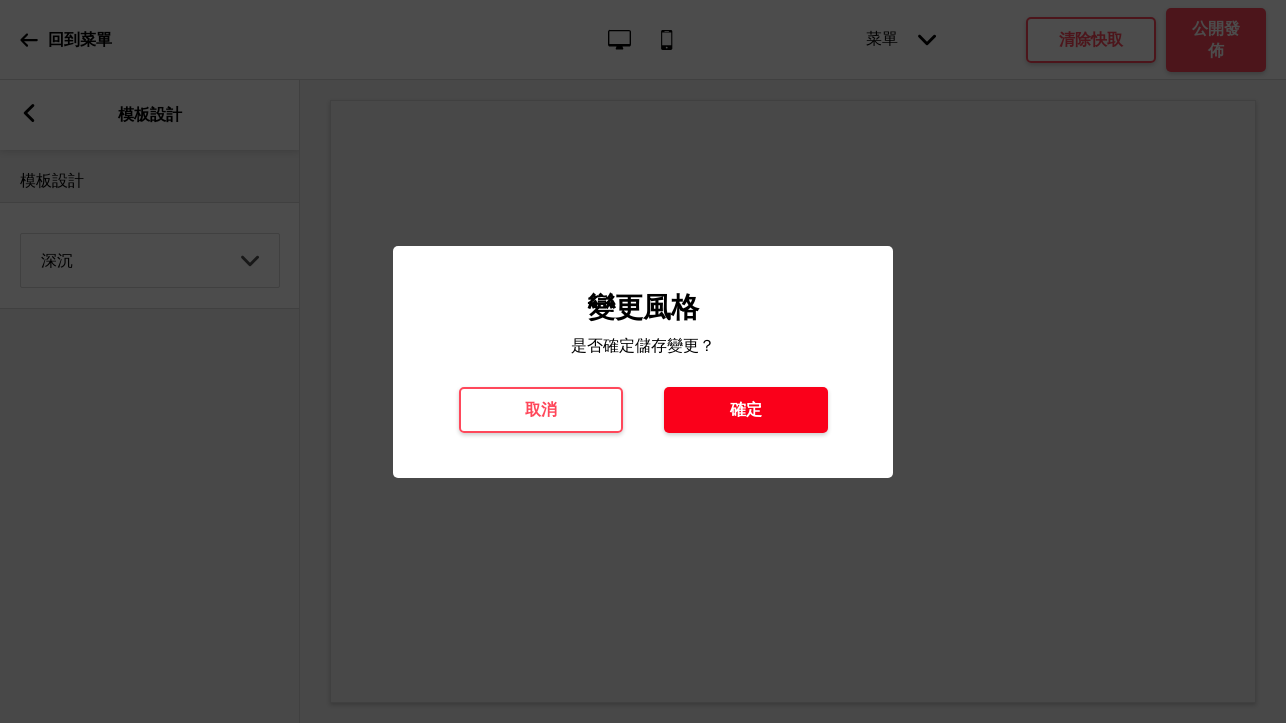 click on "確定" at bounding box center (746, 410) 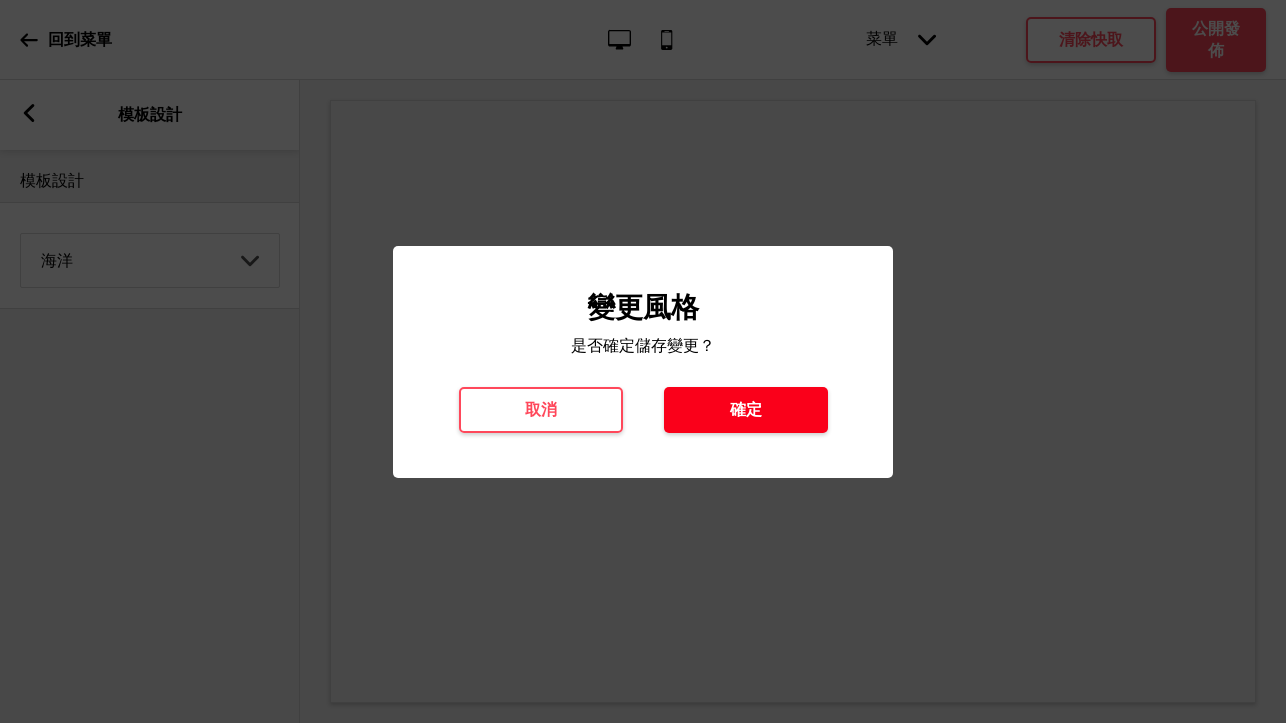 click on "確定" at bounding box center (746, 410) 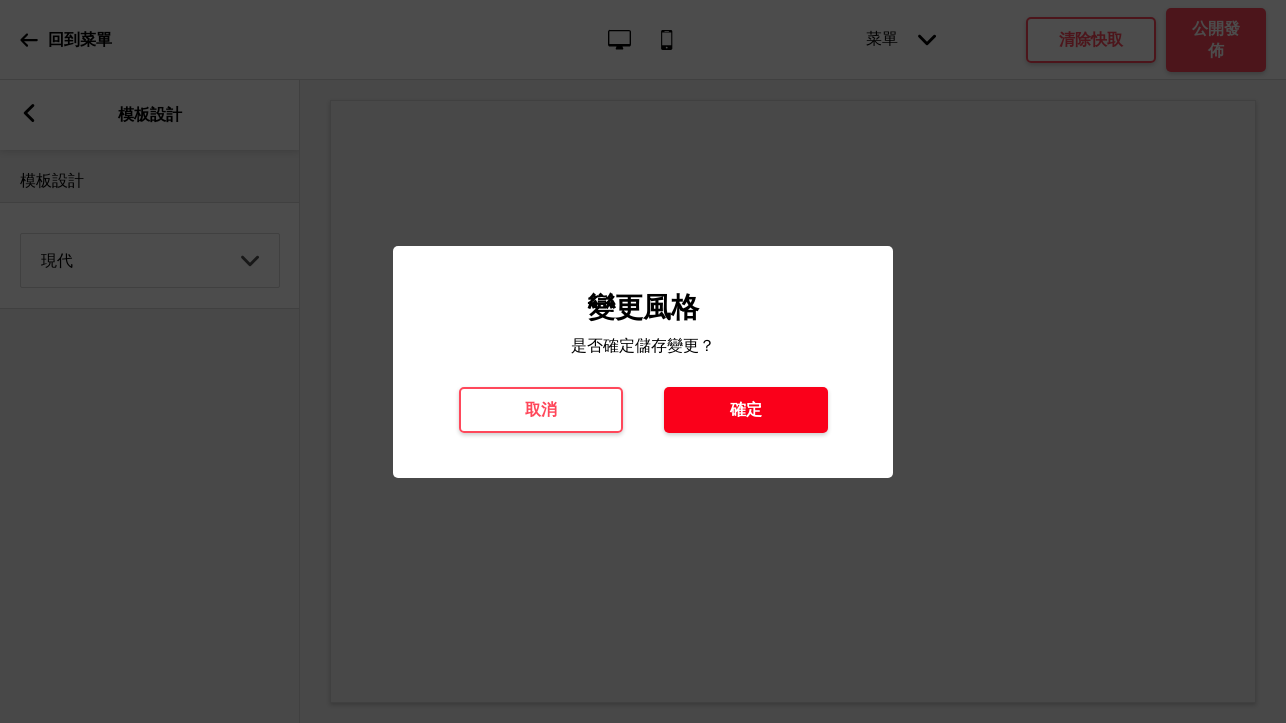 click on "確定" at bounding box center (746, 410) 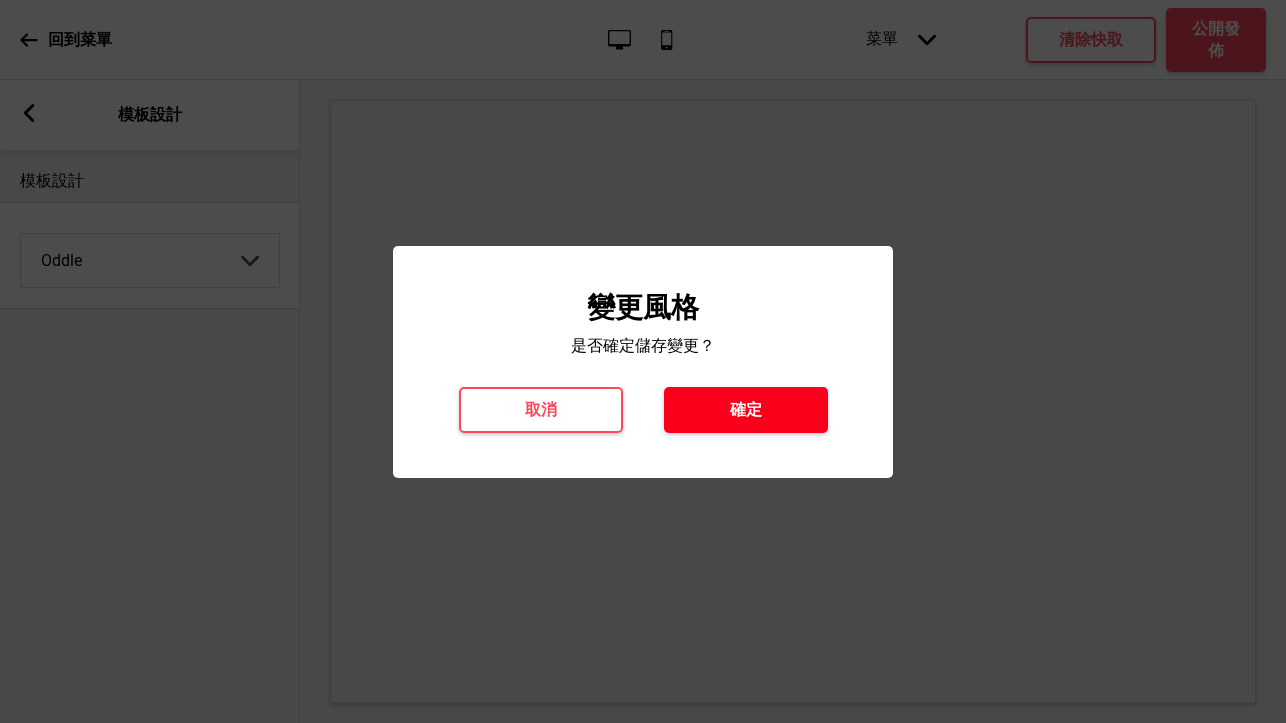 click on "確定" at bounding box center [746, 410] 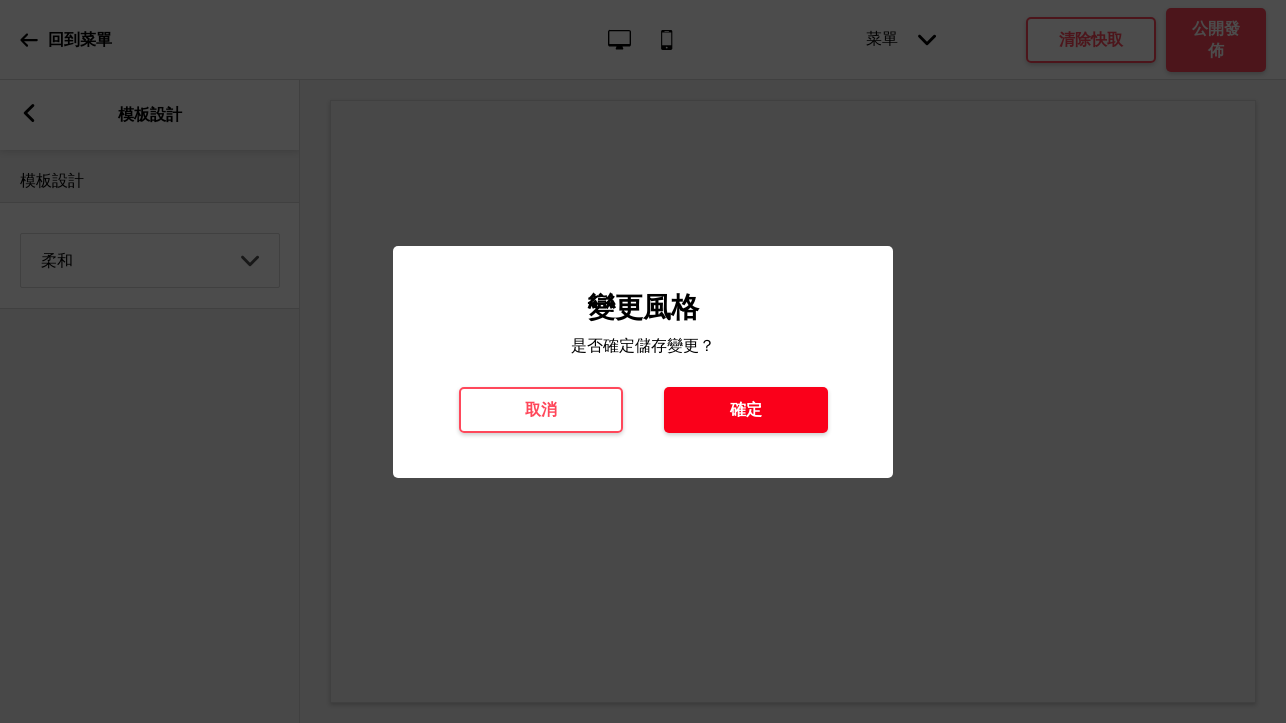 click on "確定" at bounding box center [746, 410] 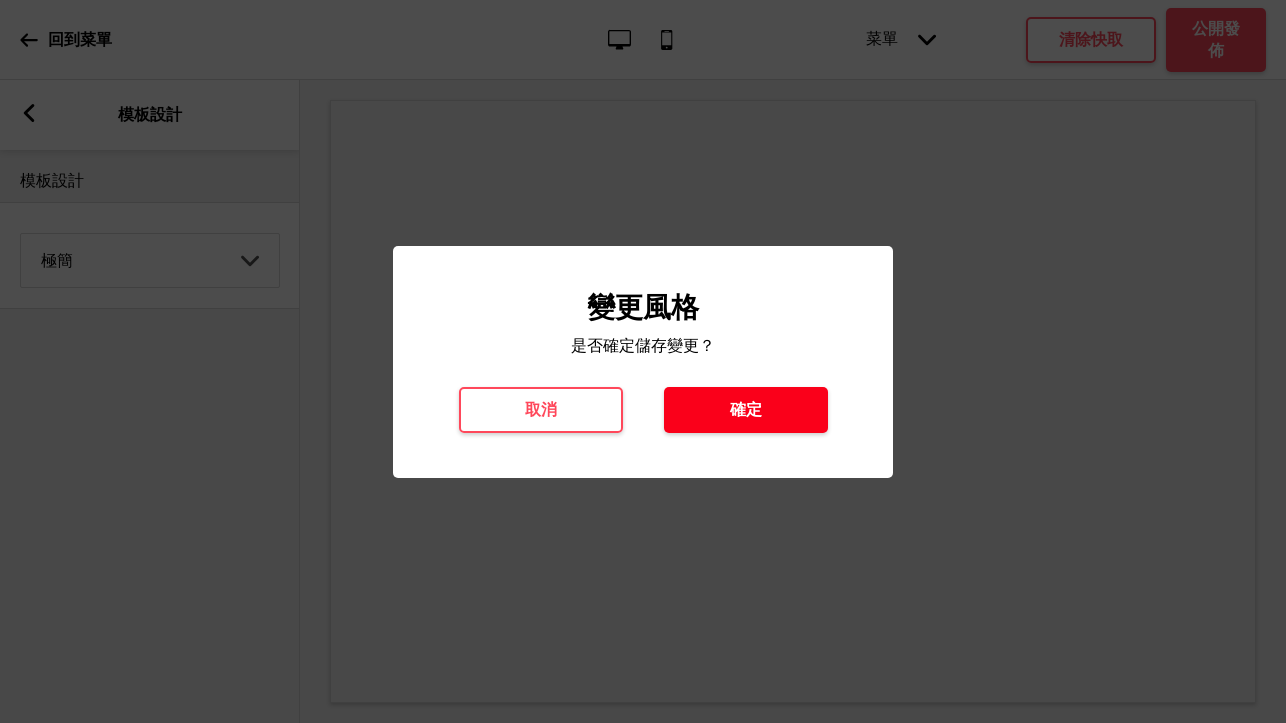 click on "確定" at bounding box center [746, 410] 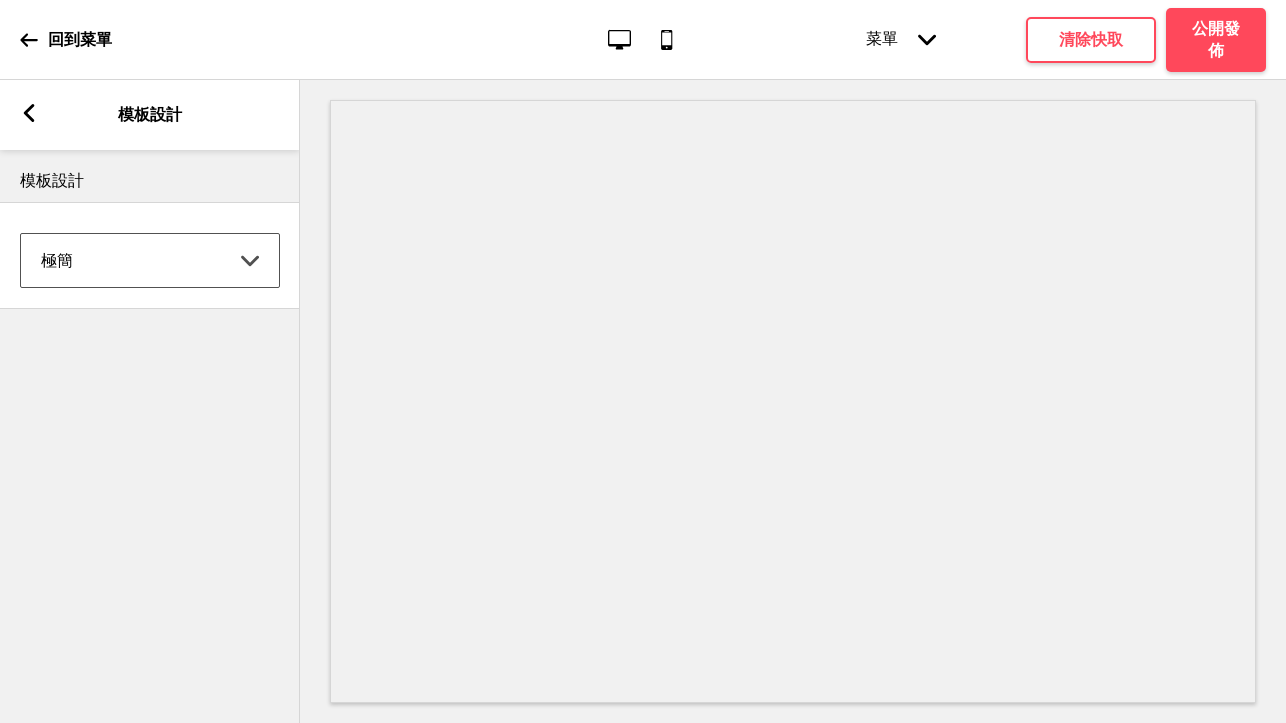 click 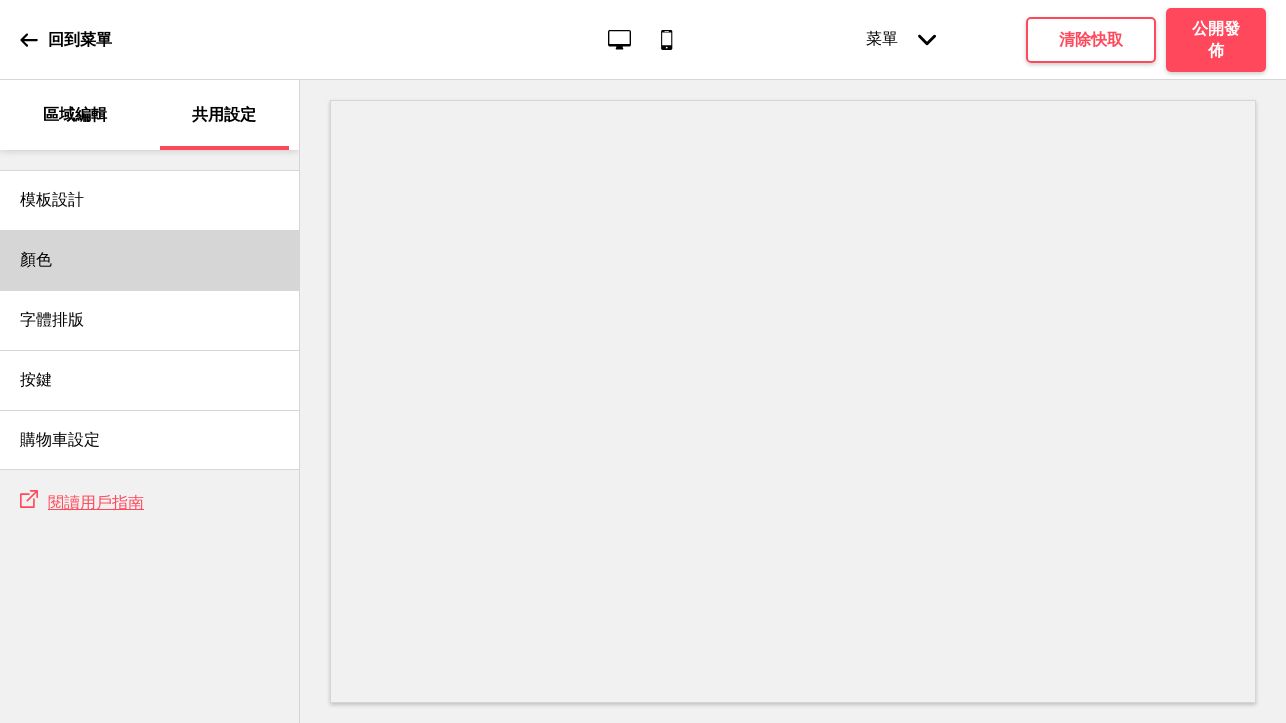 click on "顏色" at bounding box center (149, 260) 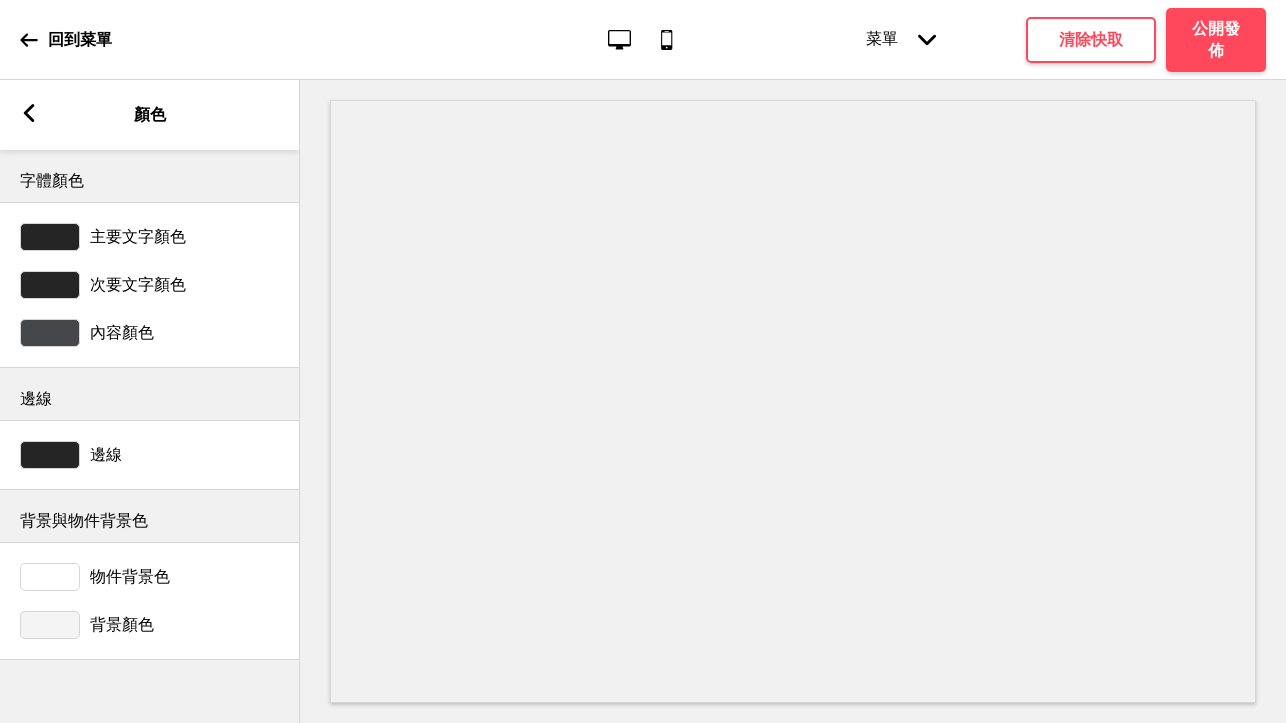 click 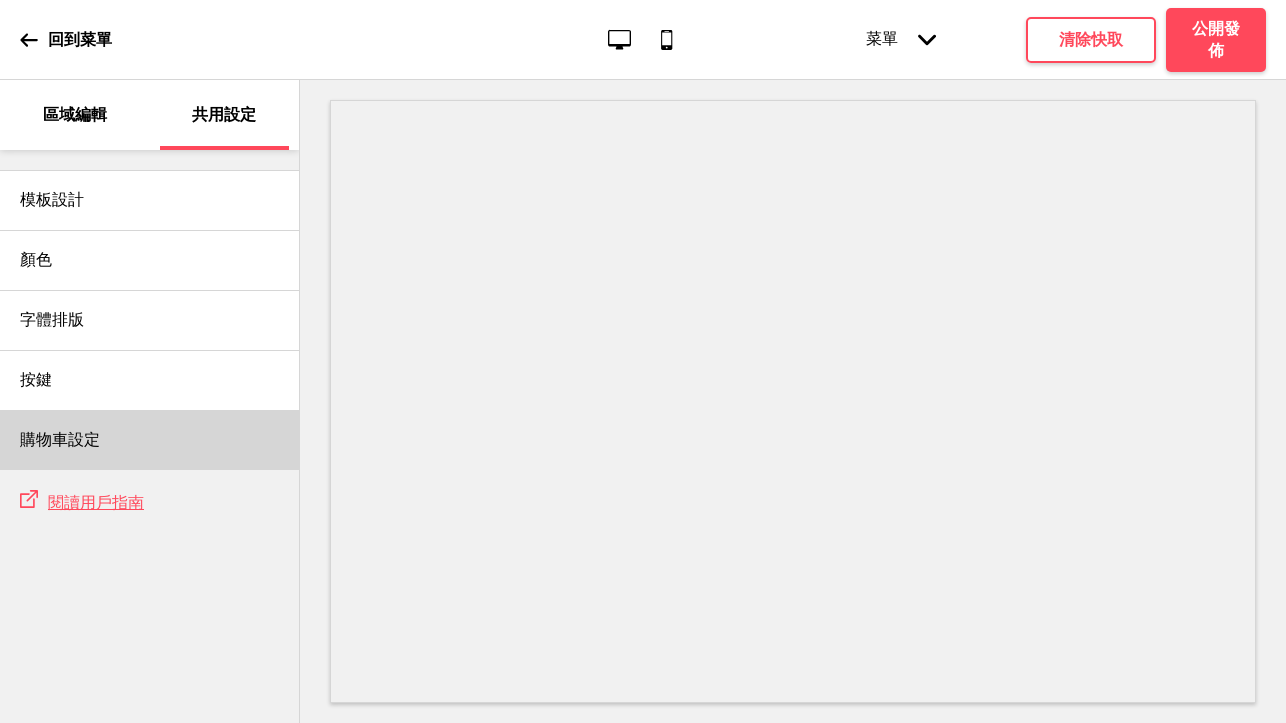 click on "購物車設定" at bounding box center [149, 440] 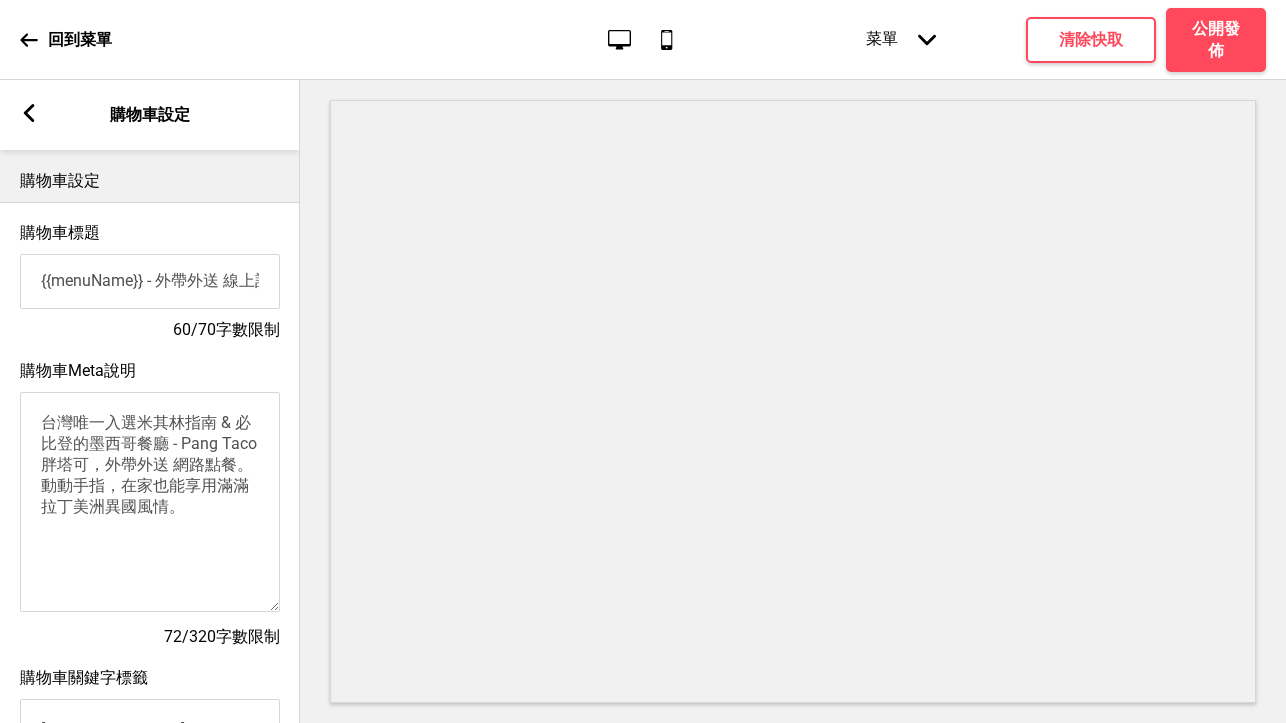 click 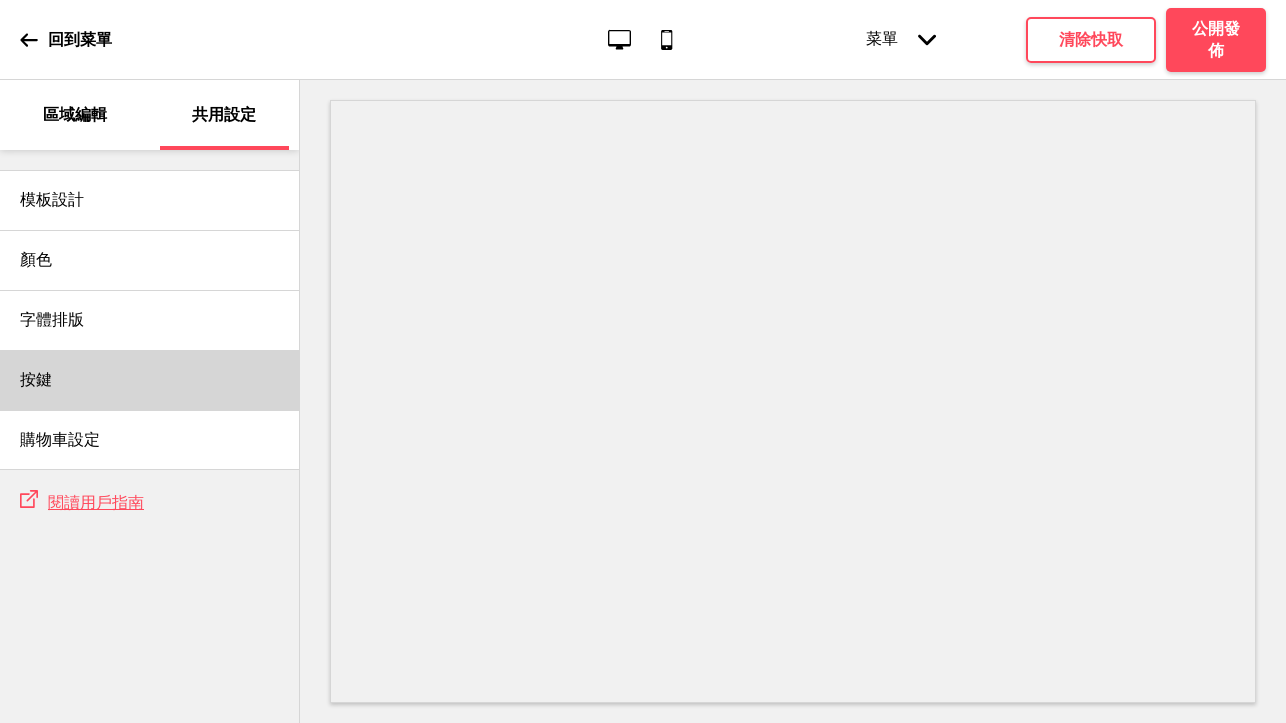 click on "按鍵" at bounding box center (149, 380) 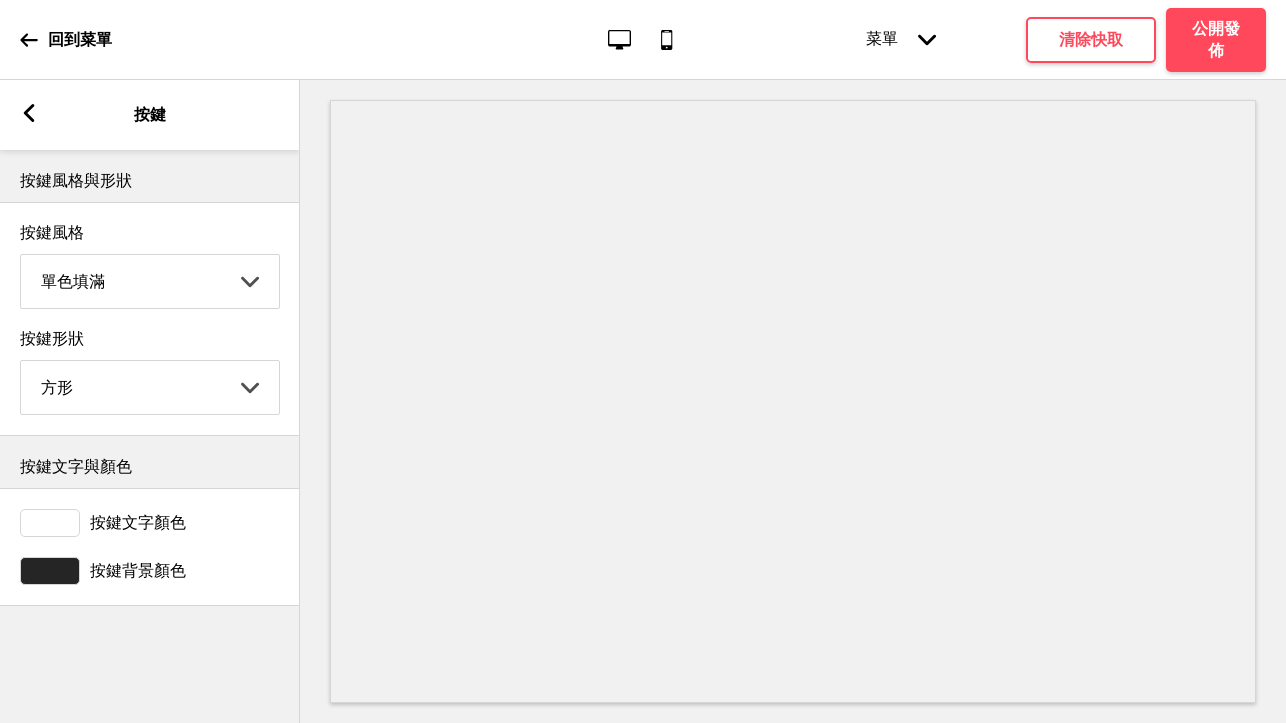 click on "箭頭left 按鍵" at bounding box center (150, 115) 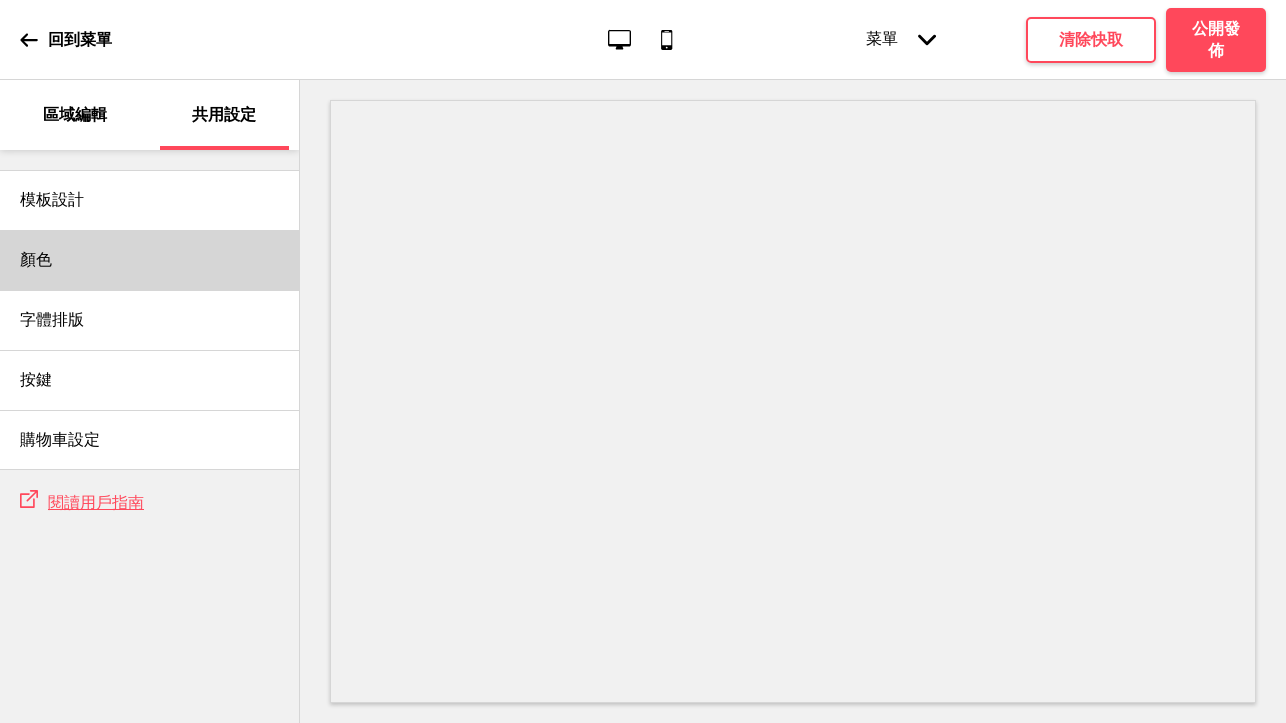 click on "顏色" at bounding box center (149, 260) 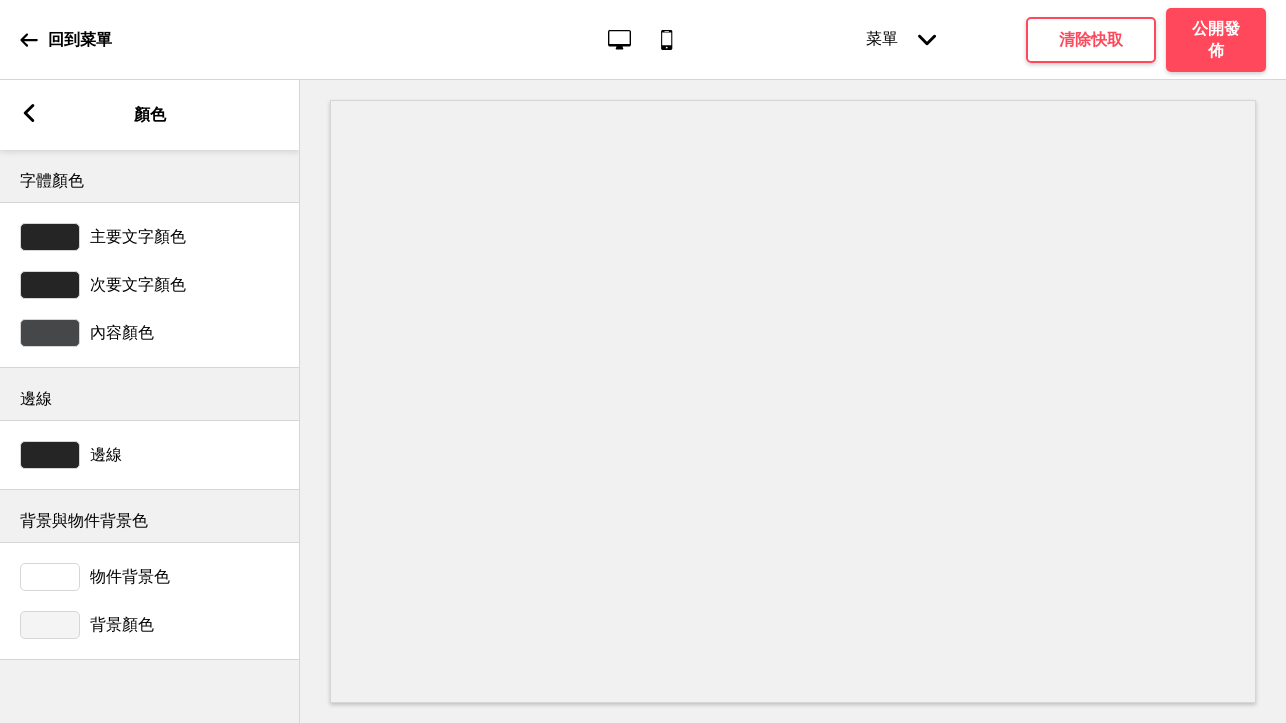 click on "箭頭left 顏色" at bounding box center (150, 115) 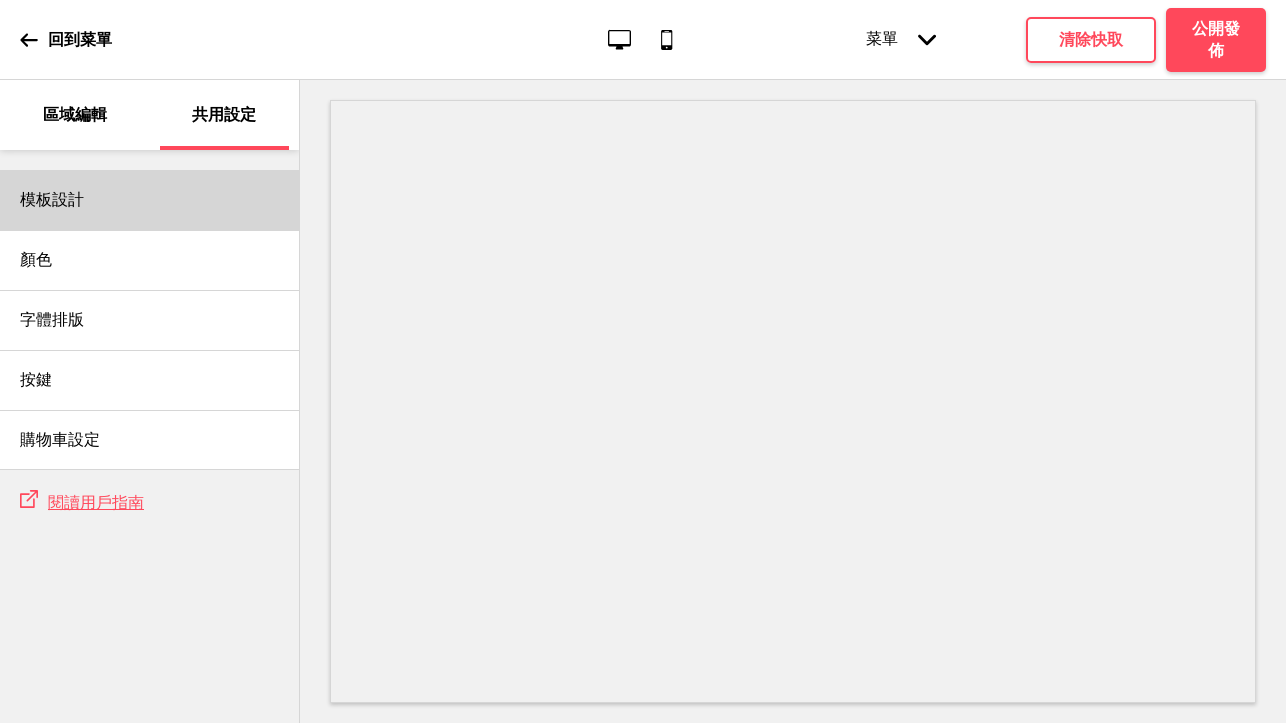 click on "模板設計" at bounding box center [52, 200] 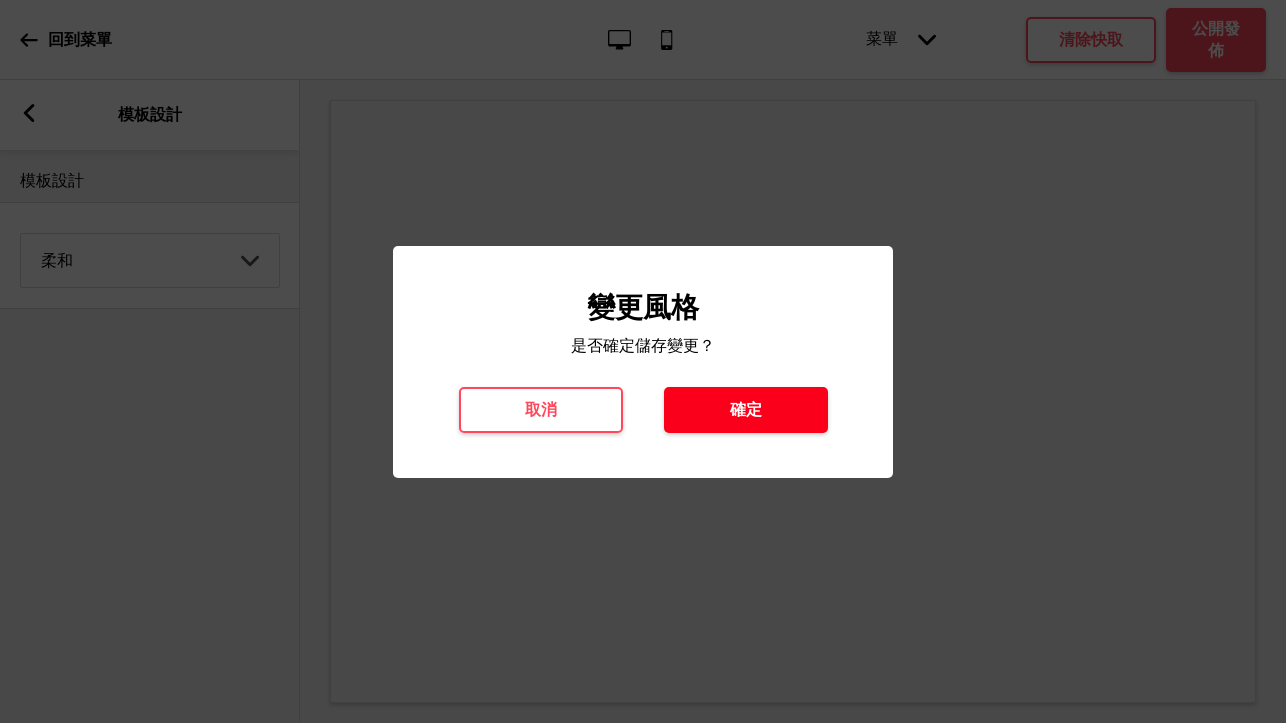 click on "確定" at bounding box center (746, 410) 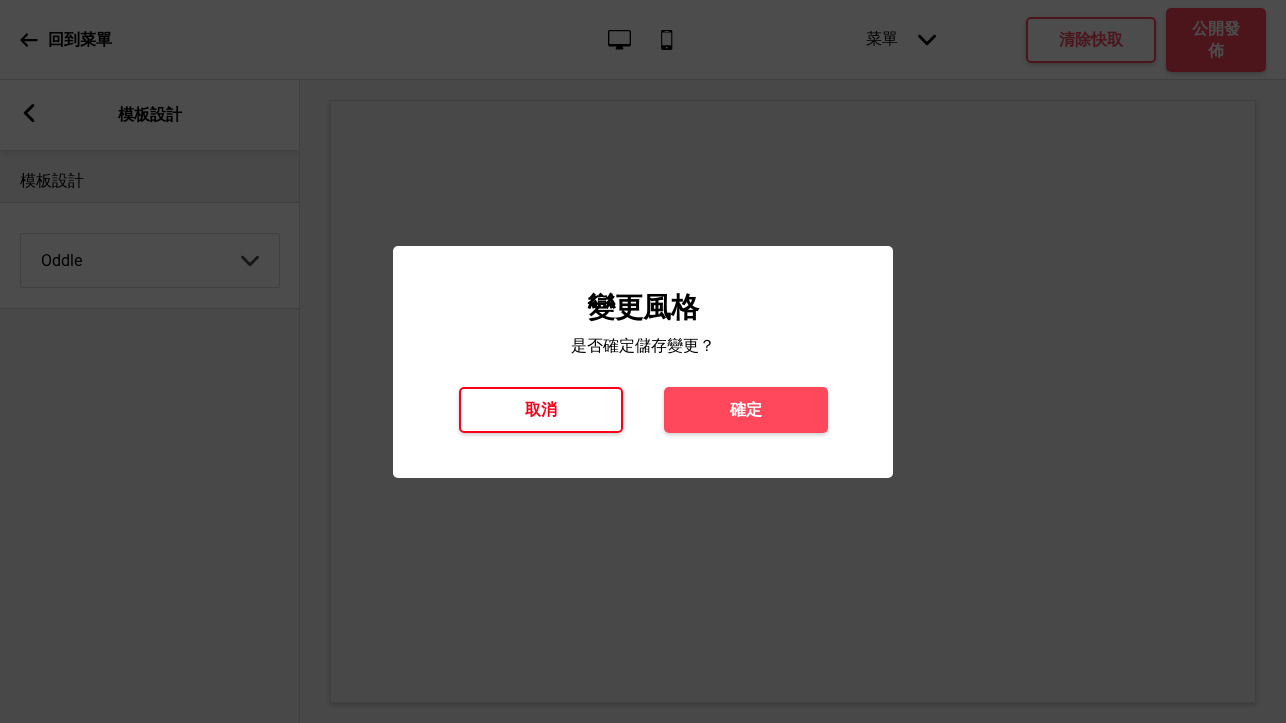 click on "取消" at bounding box center [541, 410] 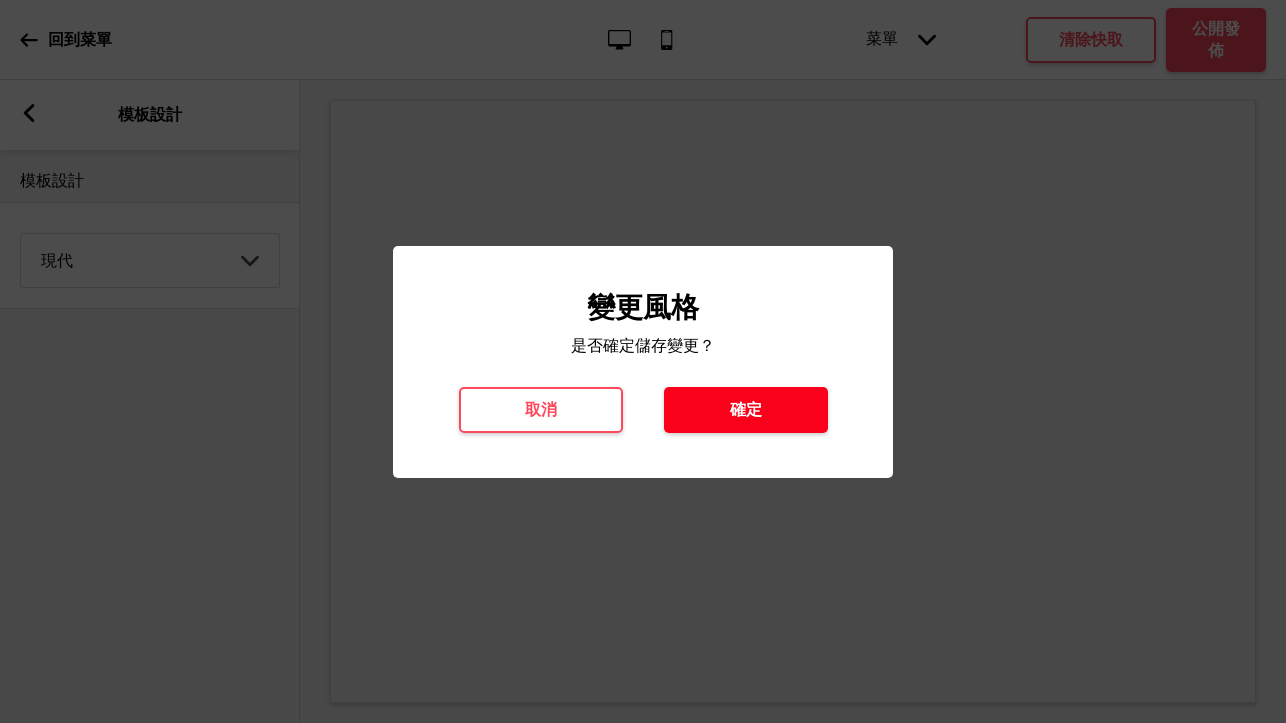 click on "確定" at bounding box center (746, 410) 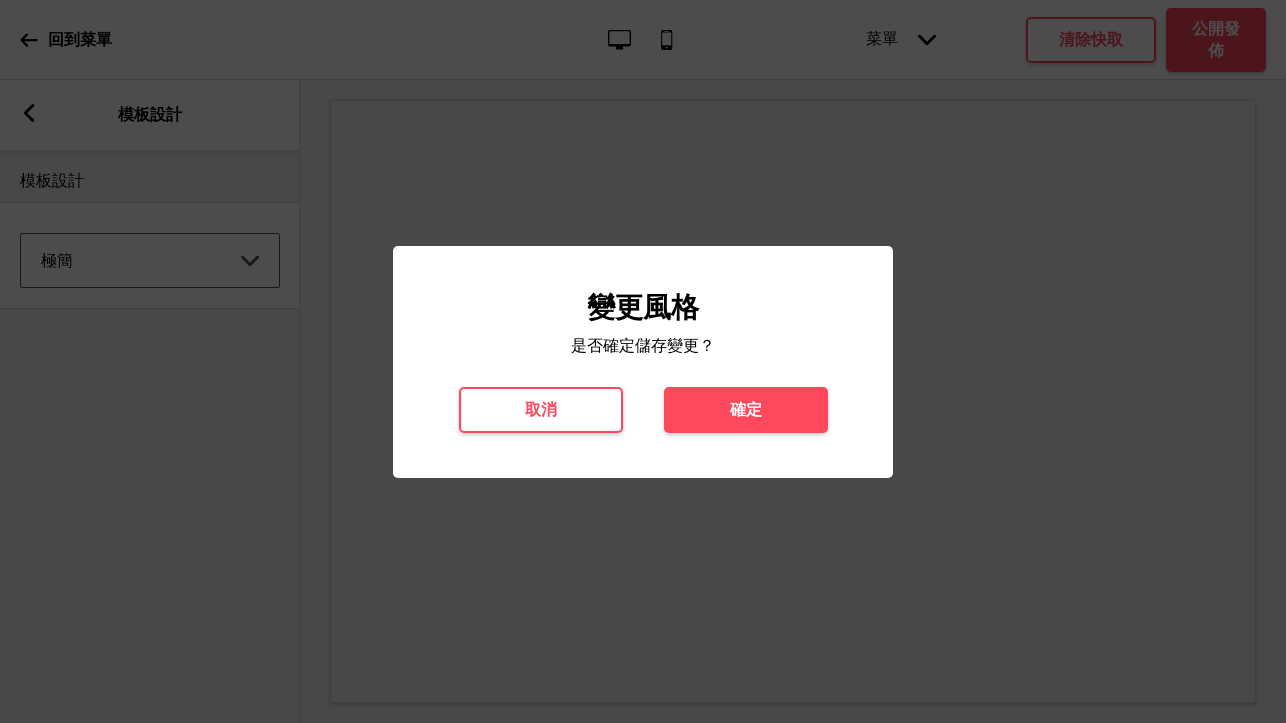 click at bounding box center (643, 361) 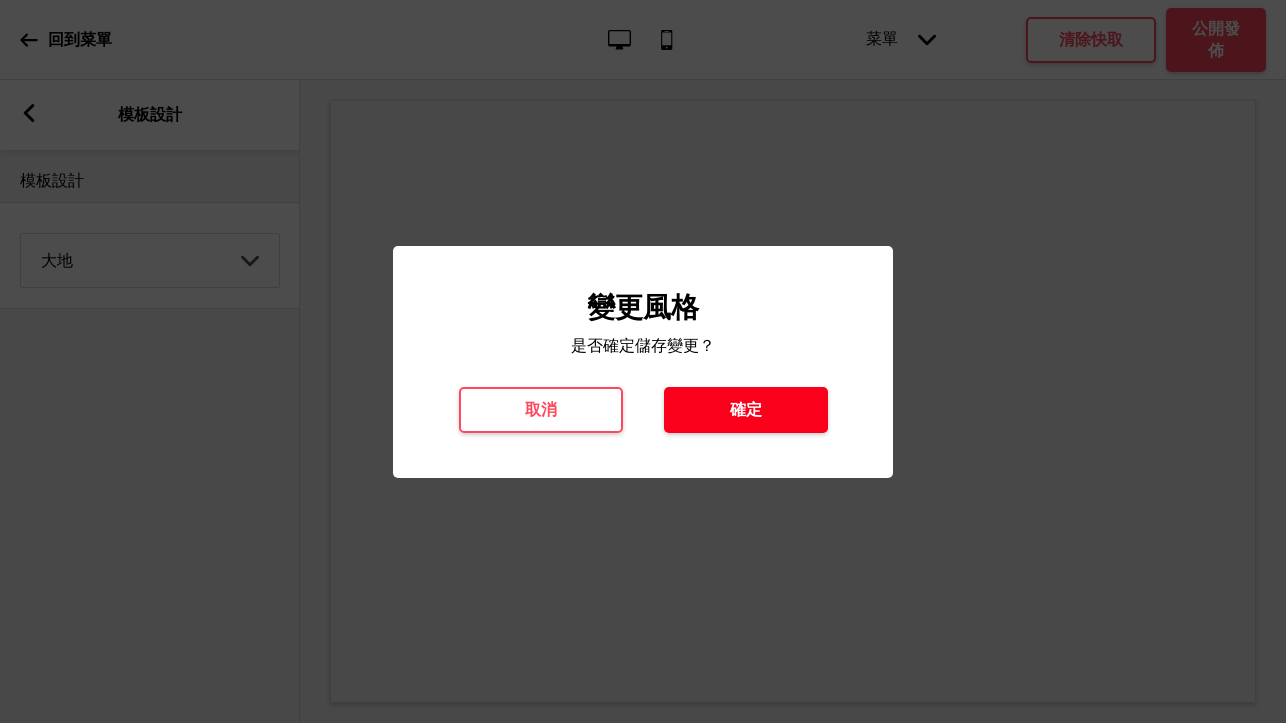 click on "確定" at bounding box center (746, 410) 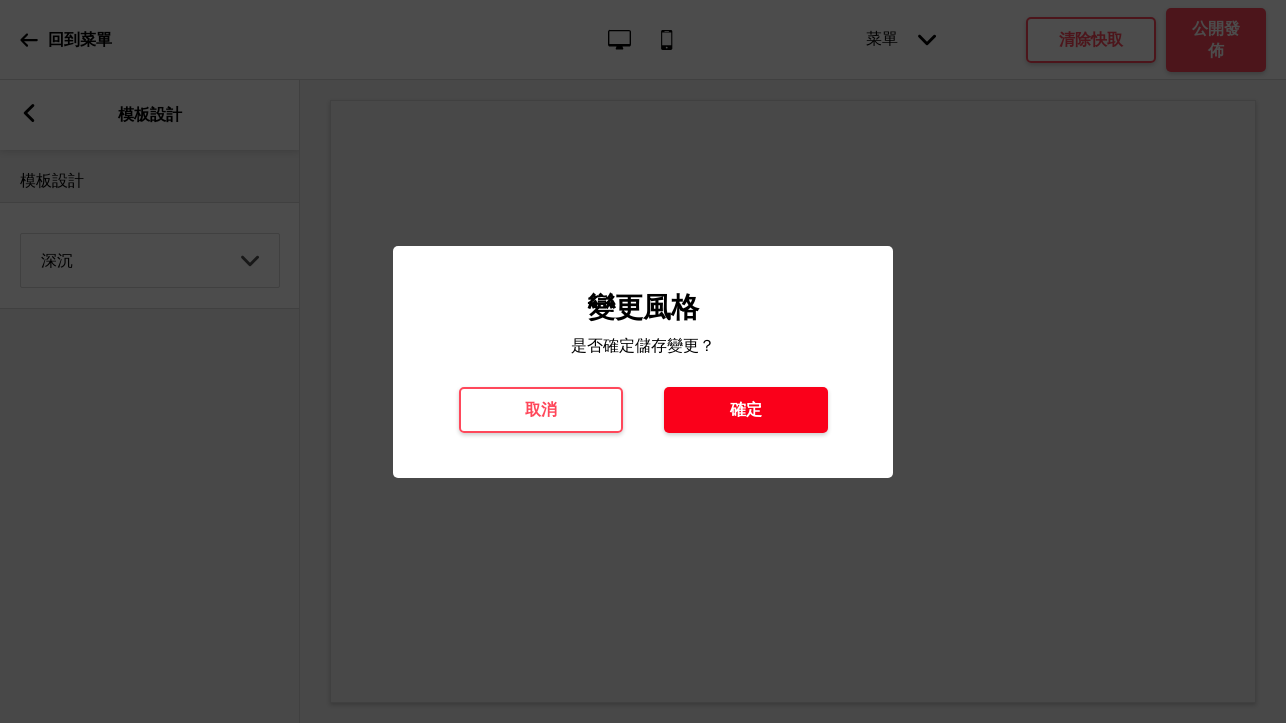 click on "確定" at bounding box center [746, 410] 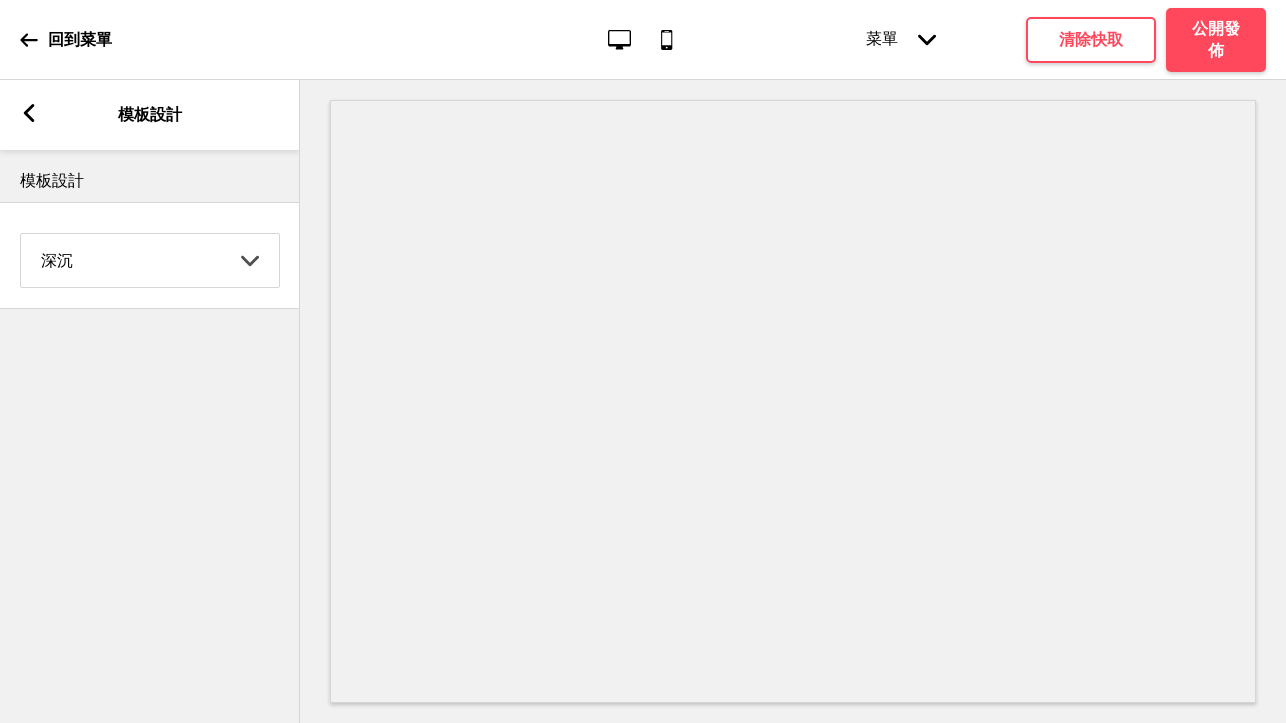 click on "深沉 Coffee 對比 深沉 大地 海洋 極簡 現代 Oddle 柔和 Yellow Fruits 自訂 箭頭down" at bounding box center [150, 255] 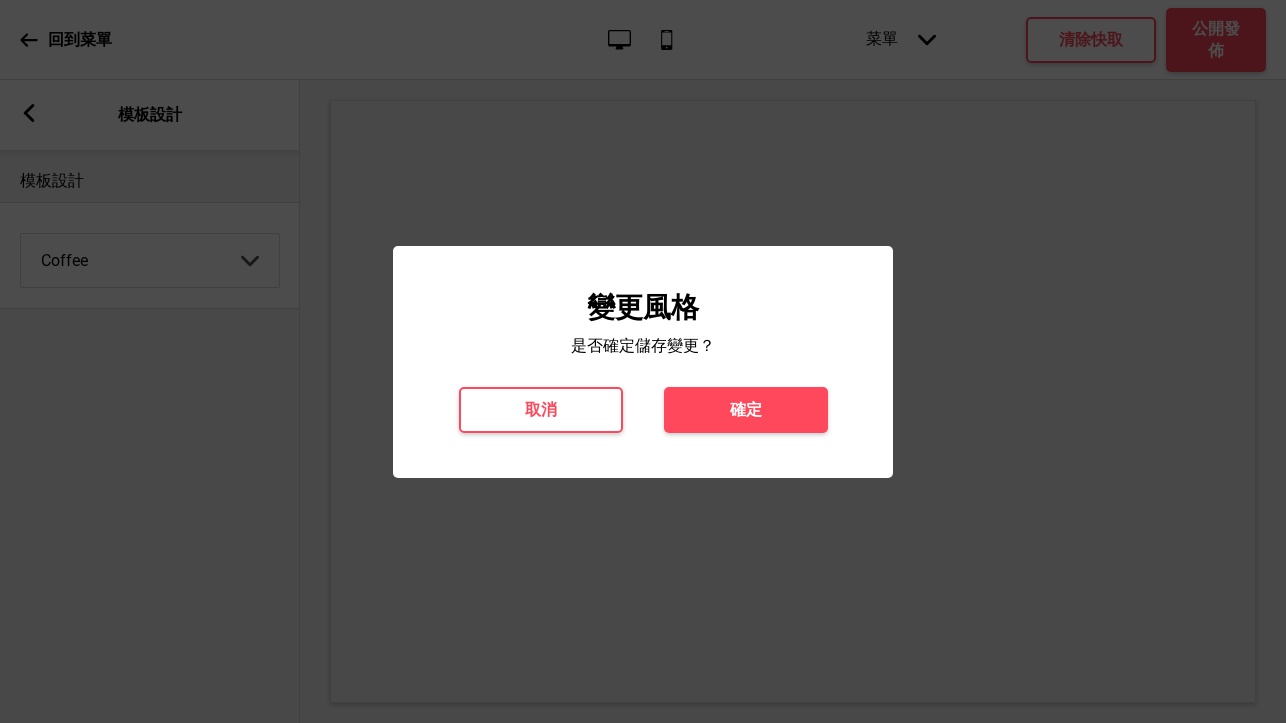 click on "變更風格 是否確定儲存變更？ 取消 確定" at bounding box center (643, 362) 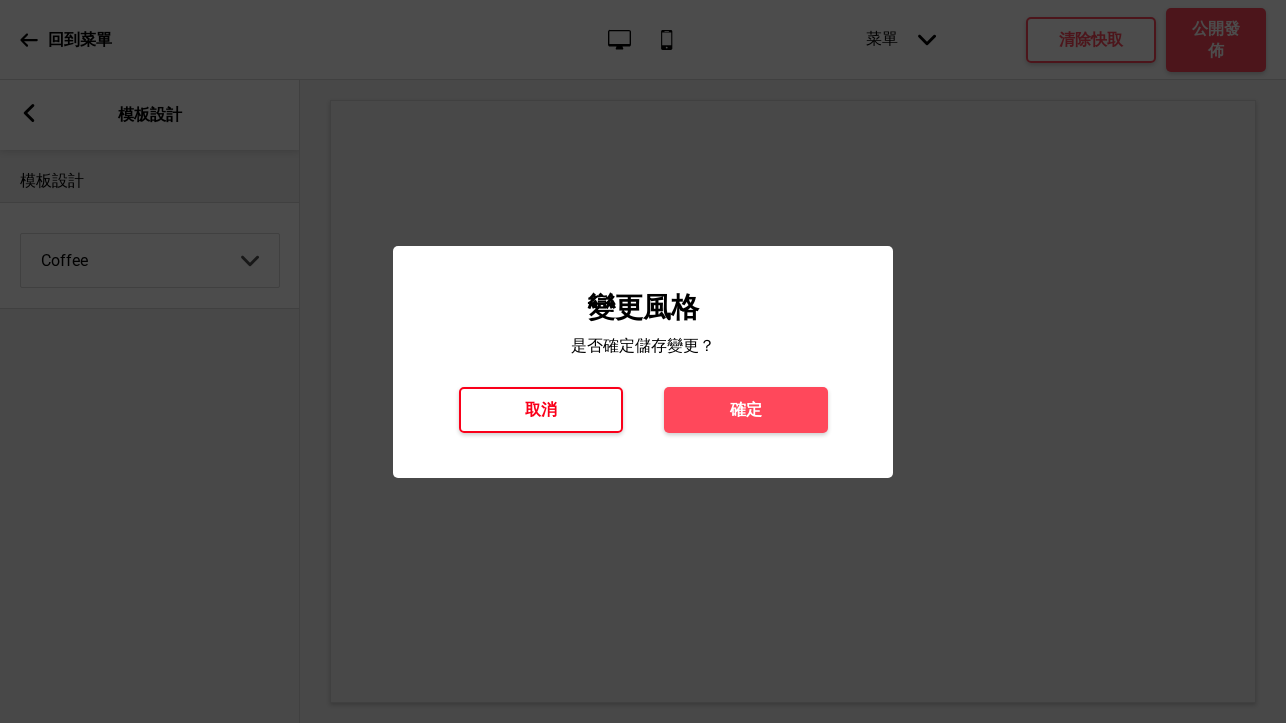 click on "取消" at bounding box center [541, 410] 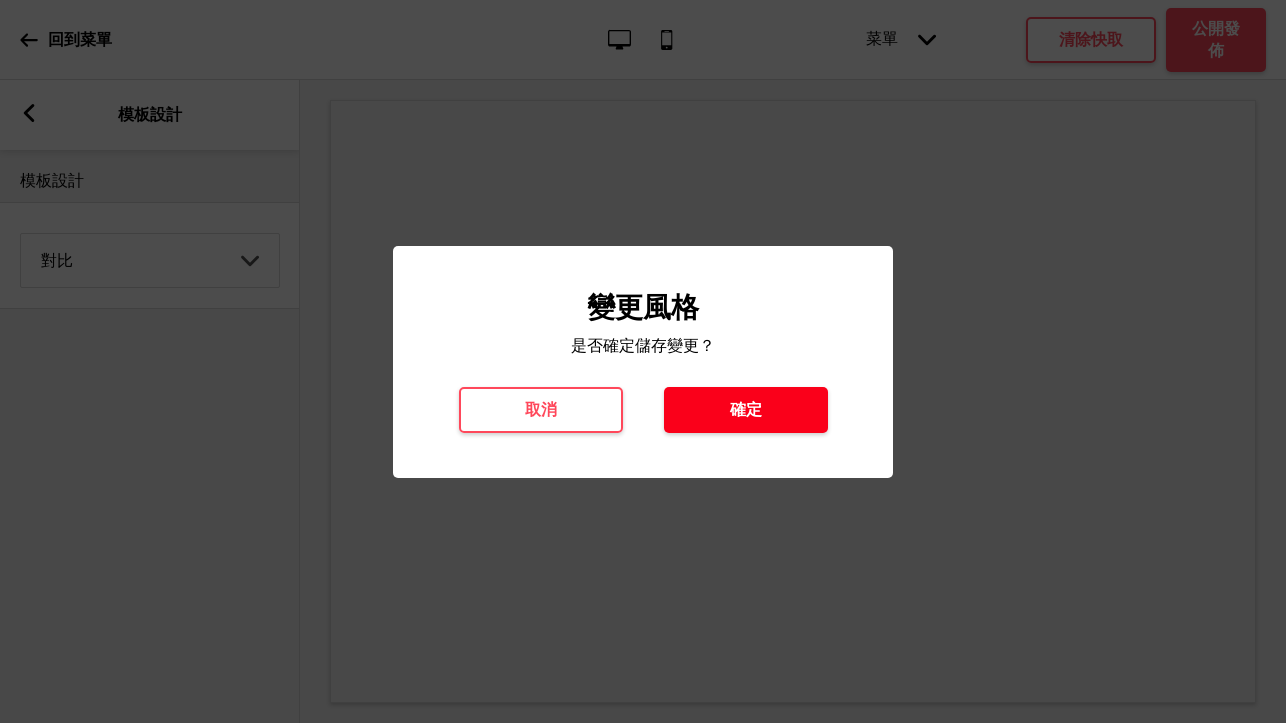 click on "確定" at bounding box center [746, 410] 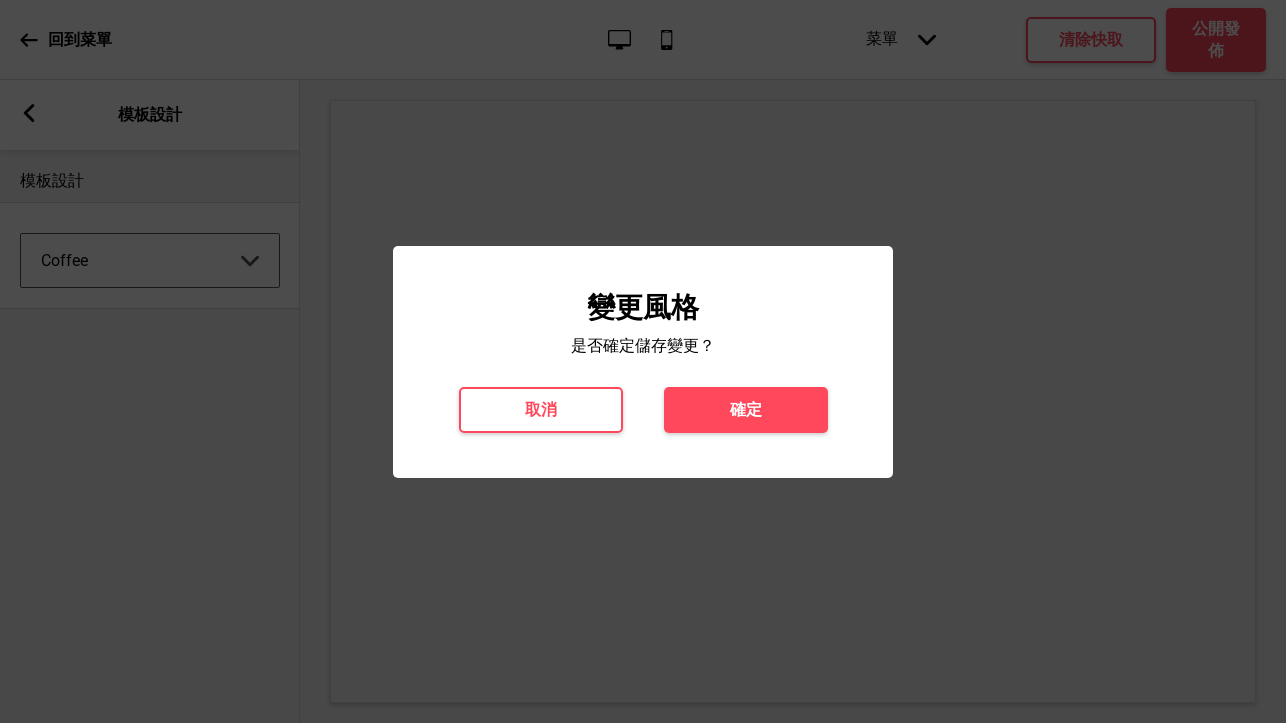 click at bounding box center (643, 361) 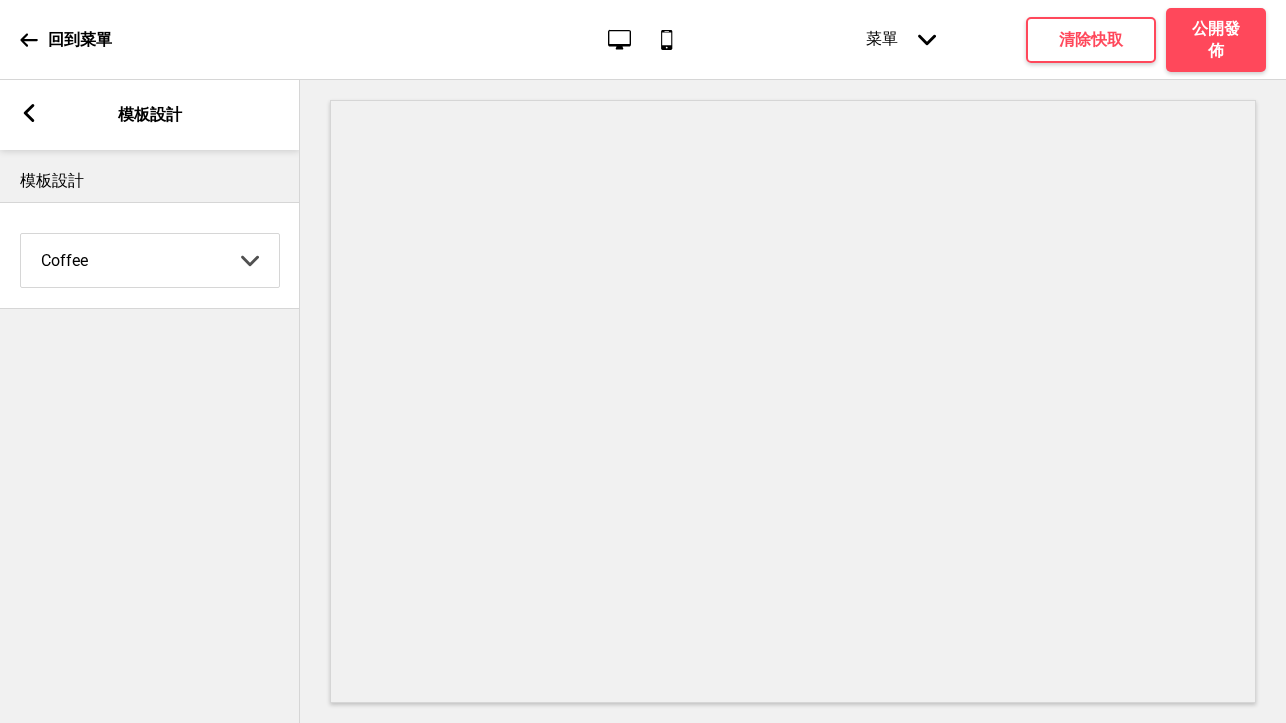 click on "Coffee Coffee 對比 深沉 大地 海洋 極簡 現代 Oddle 柔和 Yellow Fruits 自訂 箭頭down" at bounding box center [150, 255] 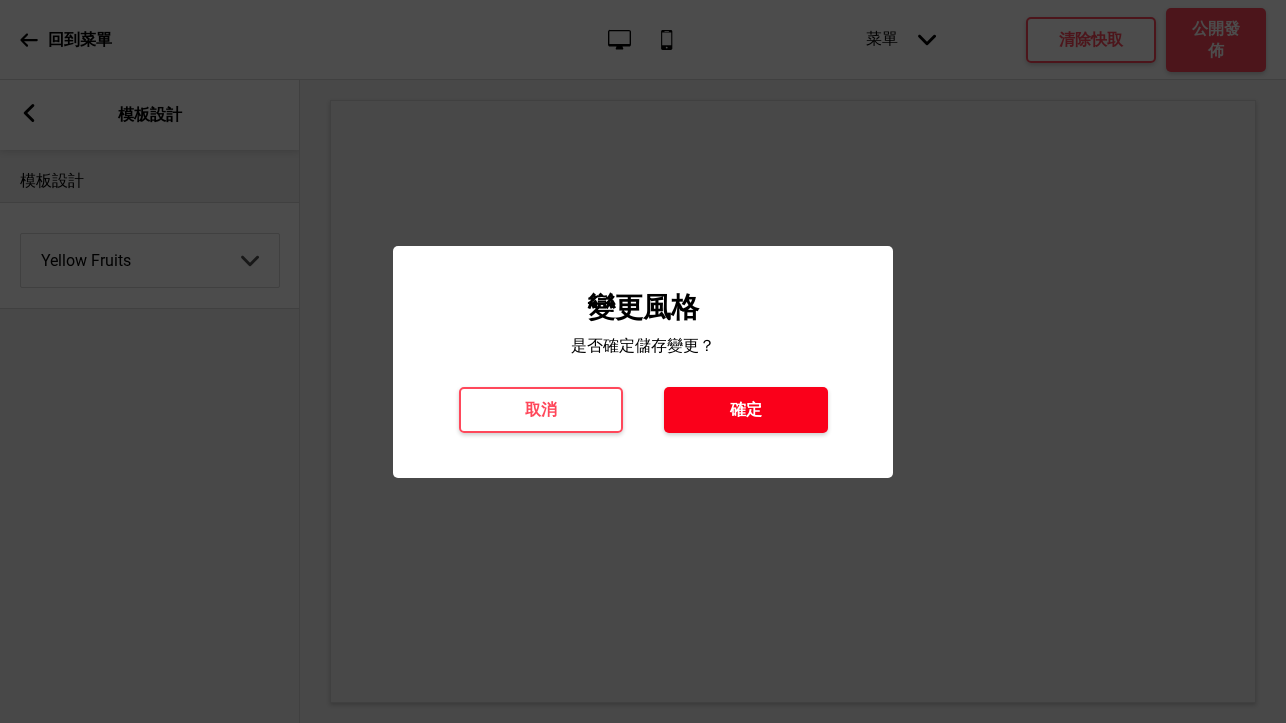 click on "確定" at bounding box center (746, 410) 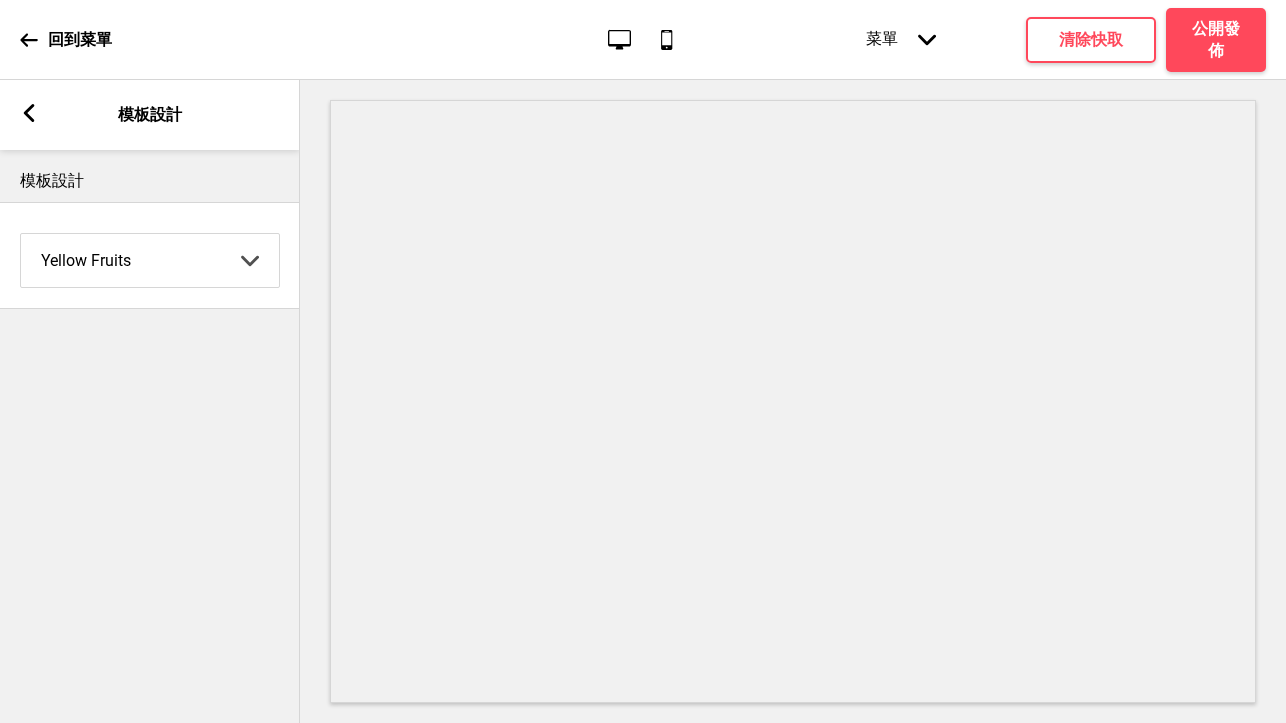 click 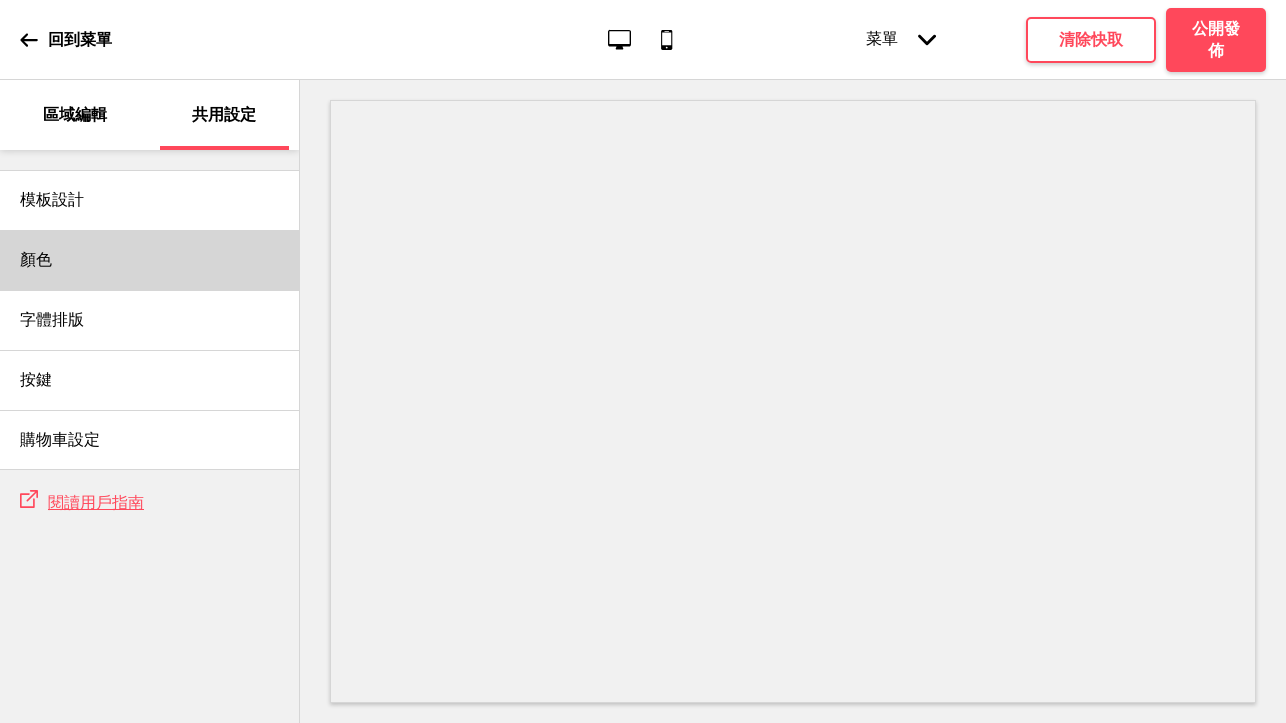 click on "顏色" at bounding box center [149, 260] 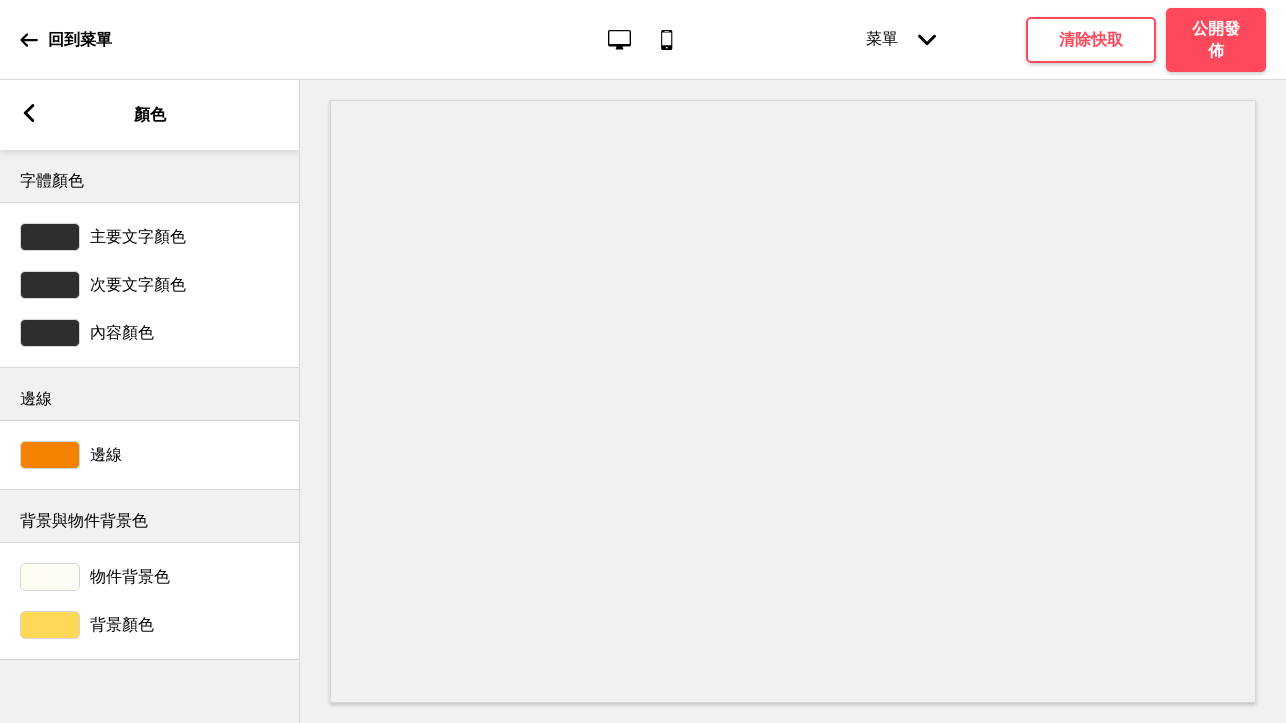 scroll, scrollTop: 0, scrollLeft: 0, axis: both 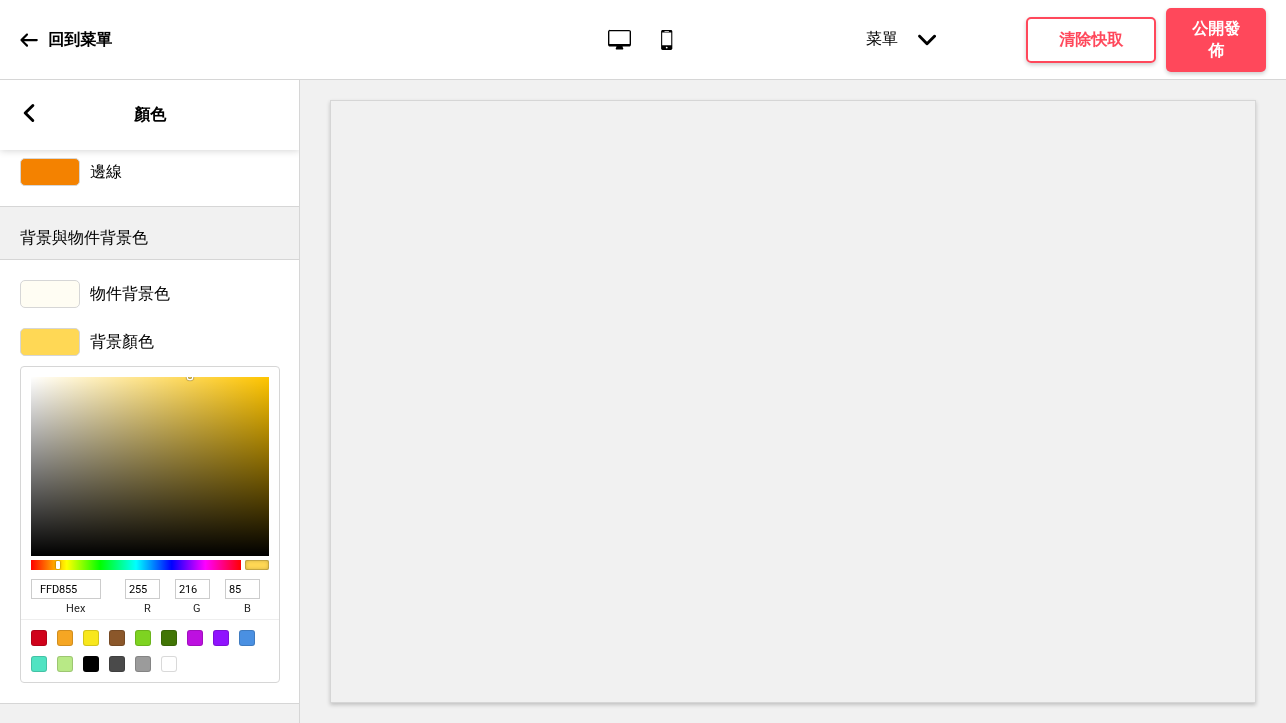 click at bounding box center [65, 638] 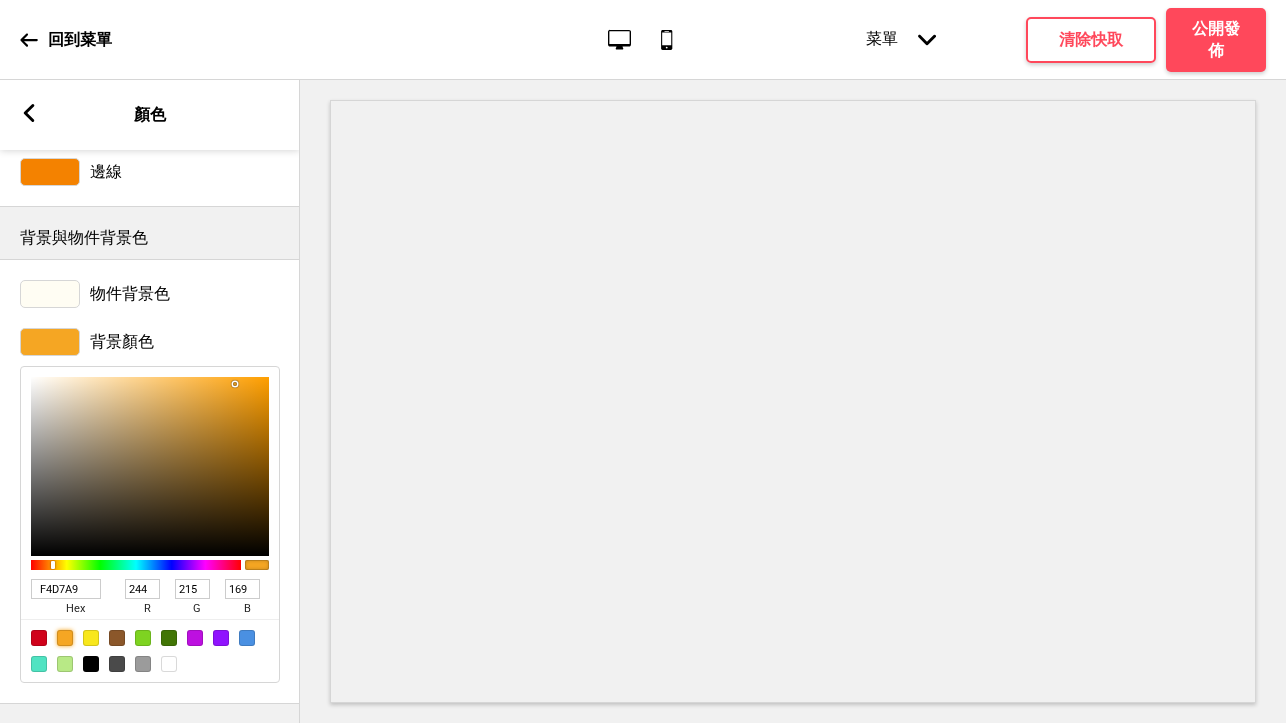 click at bounding box center (150, 466) 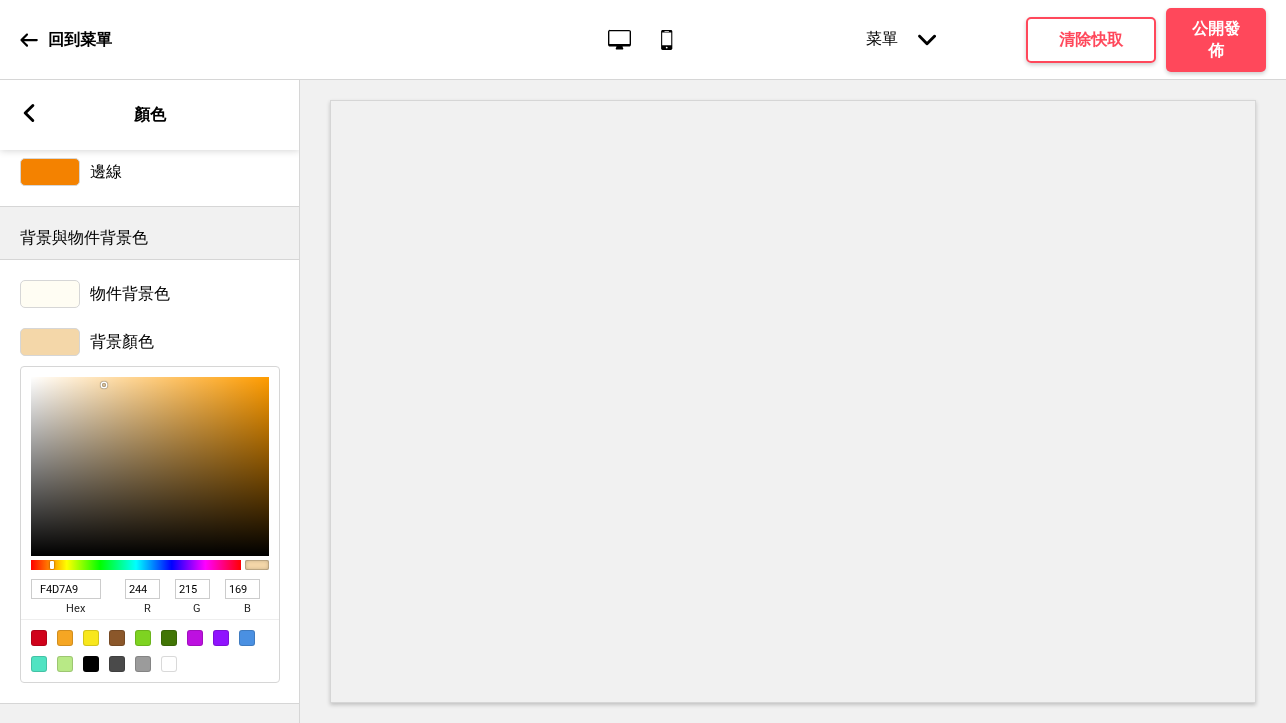click on "F4D7A9 hex 244 r 215 g 169 b 100 a" at bounding box center (150, 524) 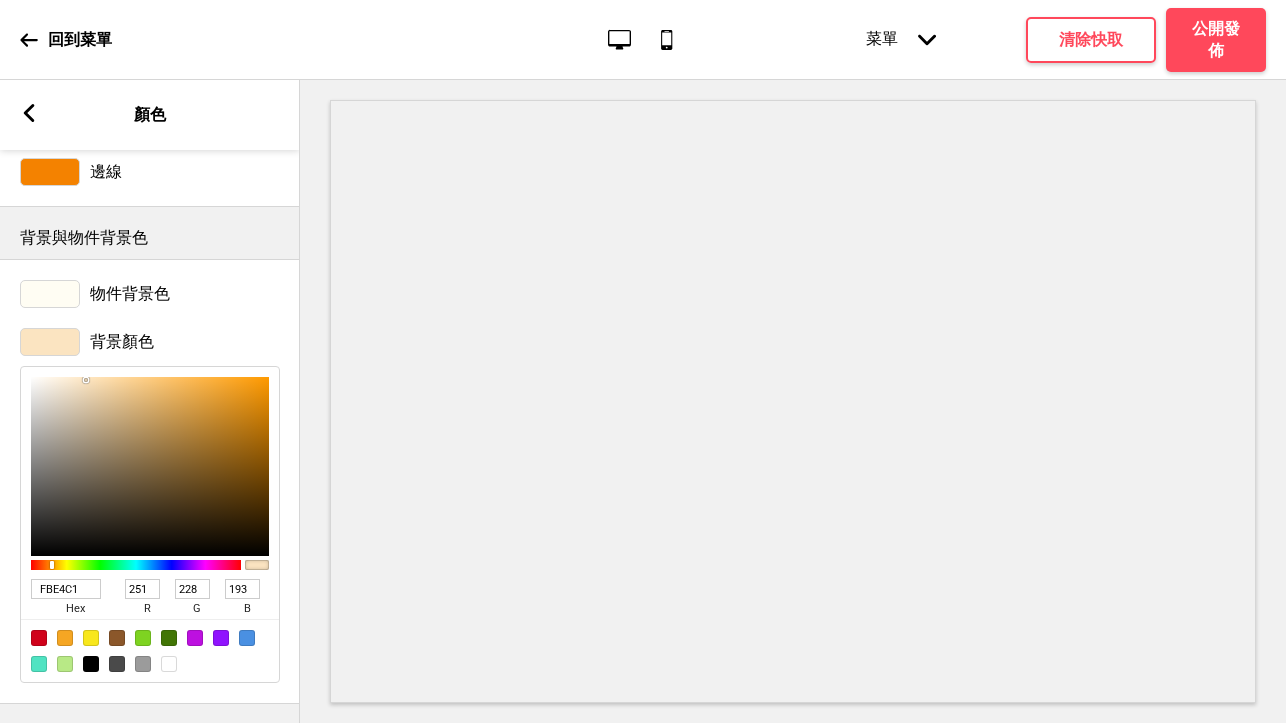 click at bounding box center (150, 466) 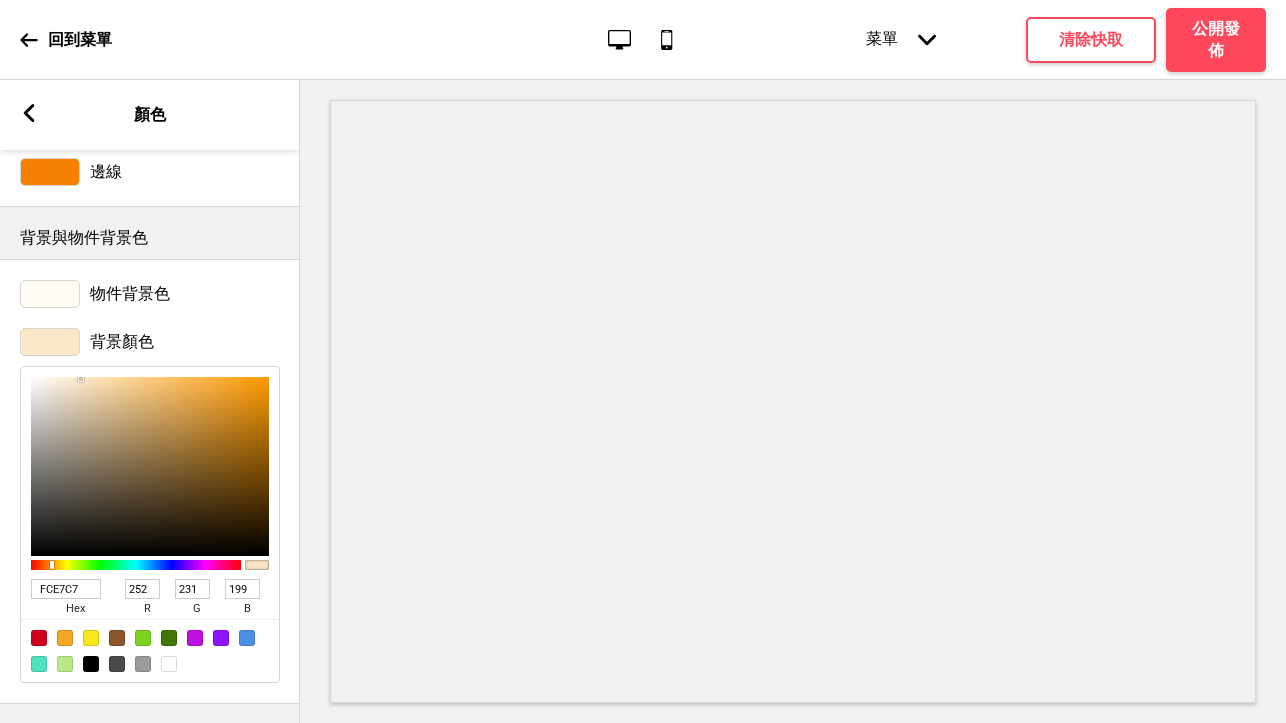 click at bounding box center (150, 466) 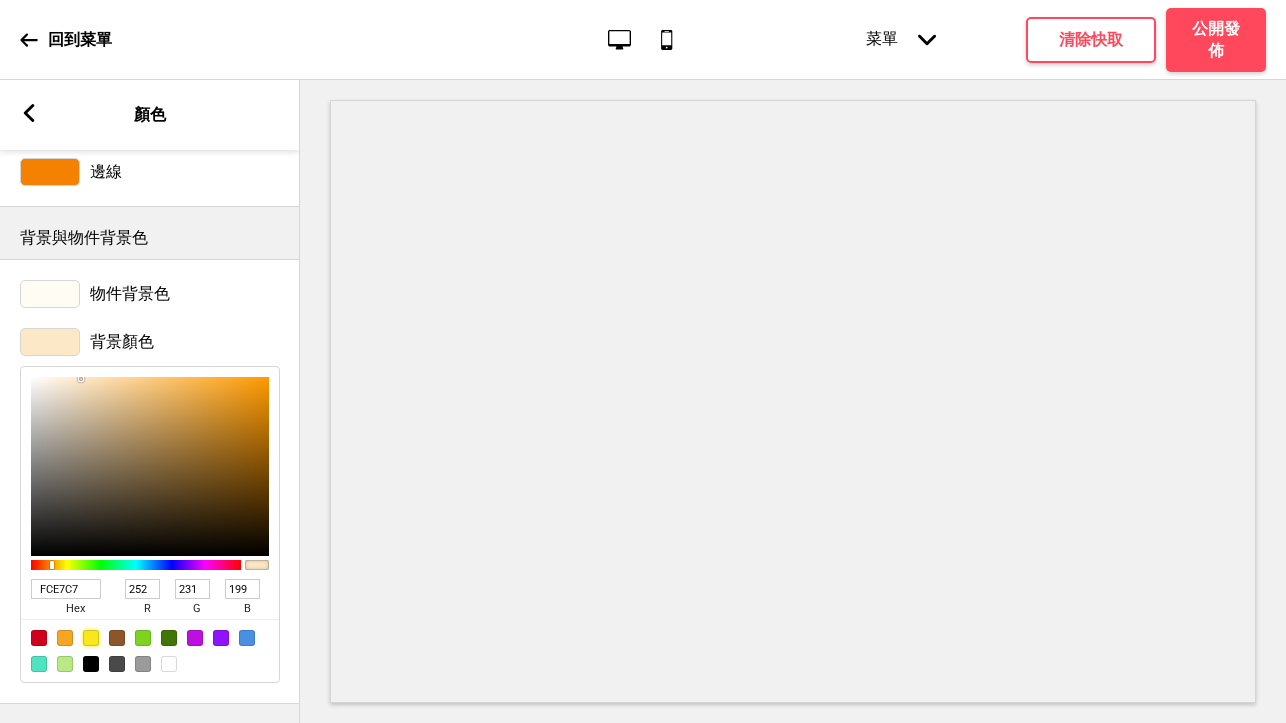 click at bounding box center [91, 638] 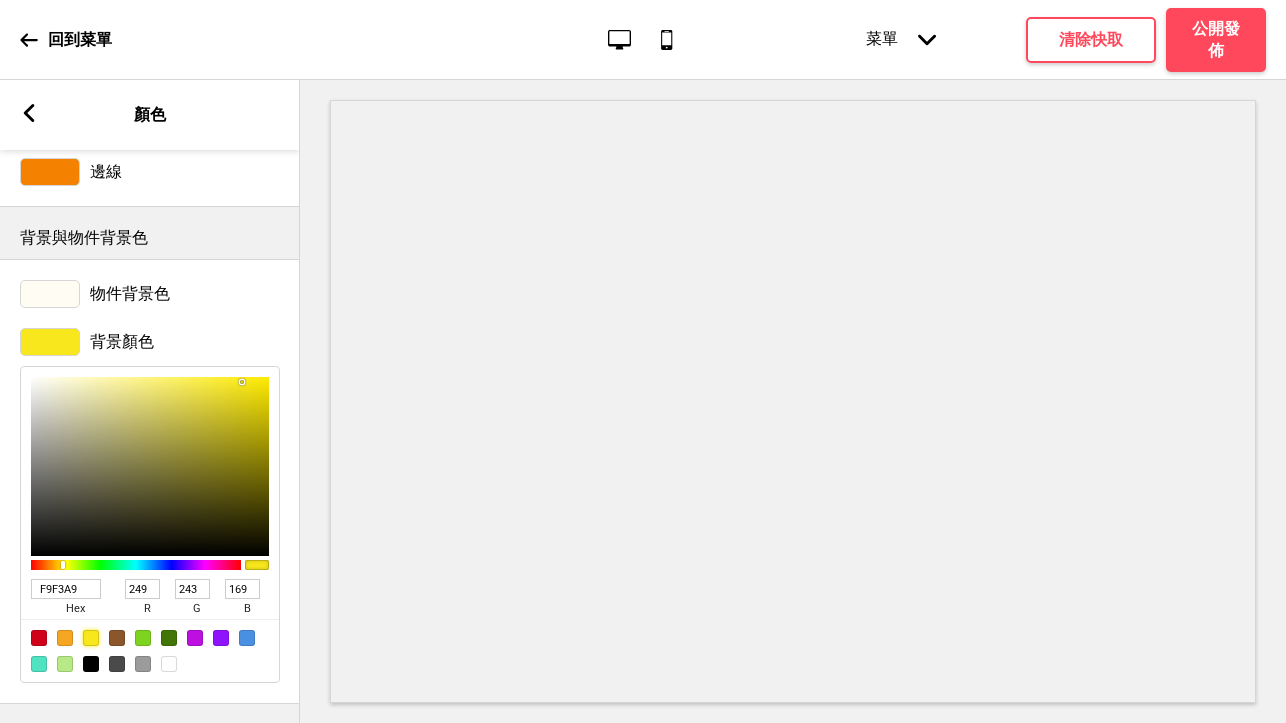 click at bounding box center (150, 466) 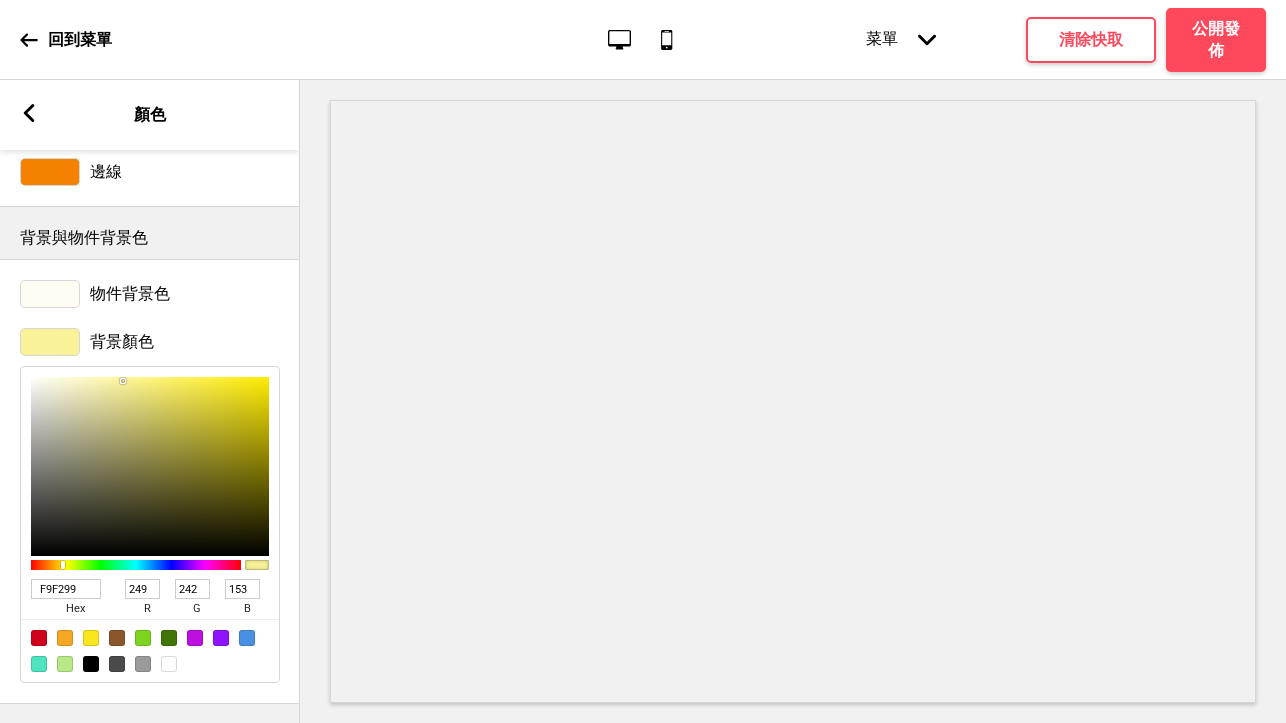 click at bounding box center (150, 466) 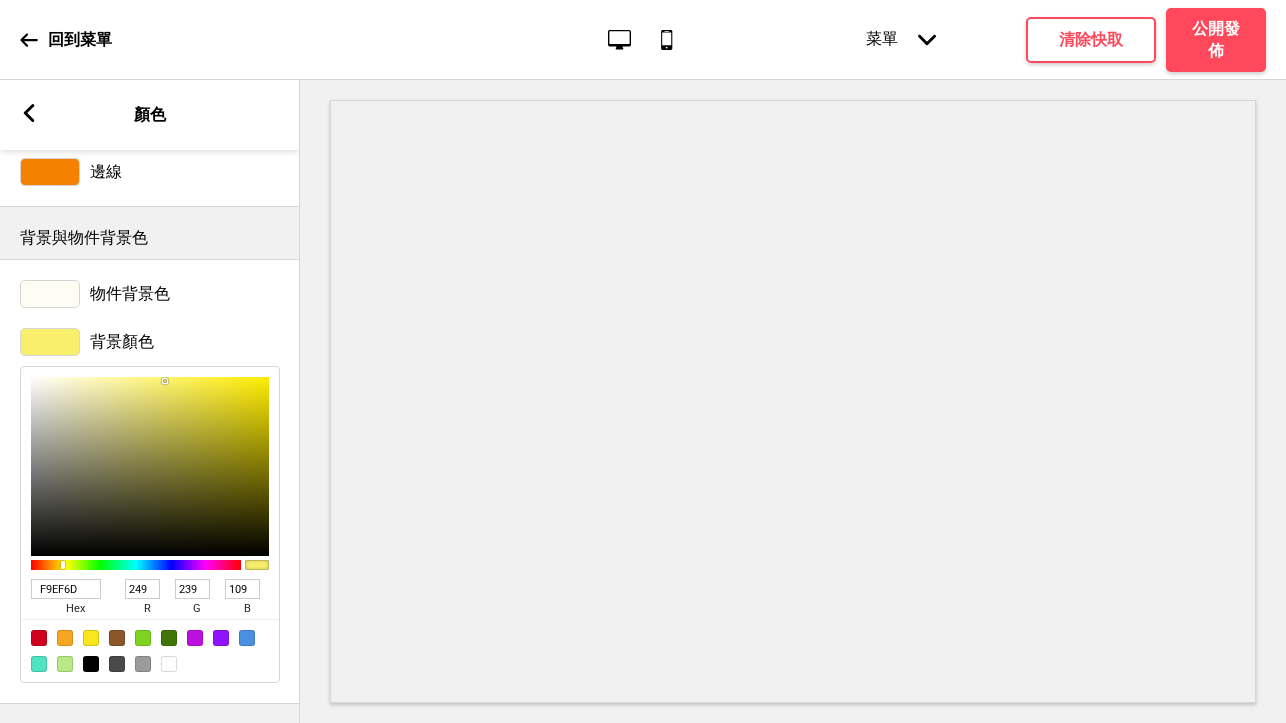 click at bounding box center [150, 466] 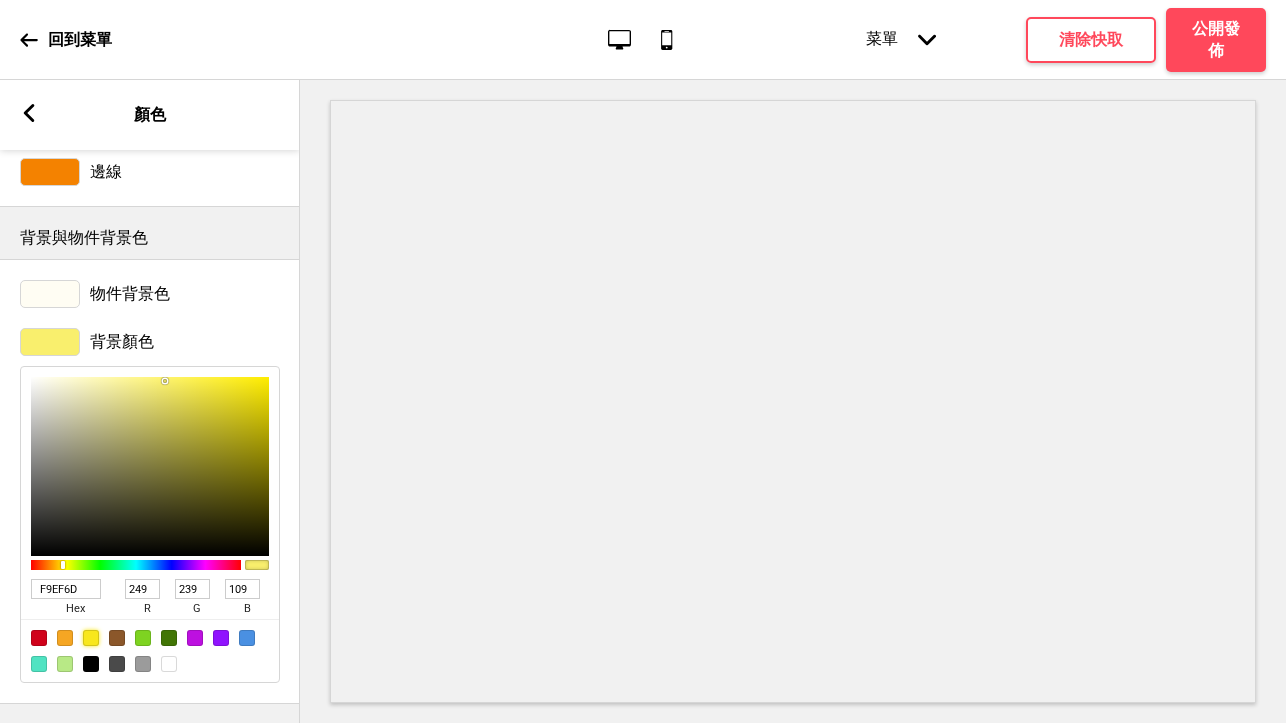 click at bounding box center (91, 638) 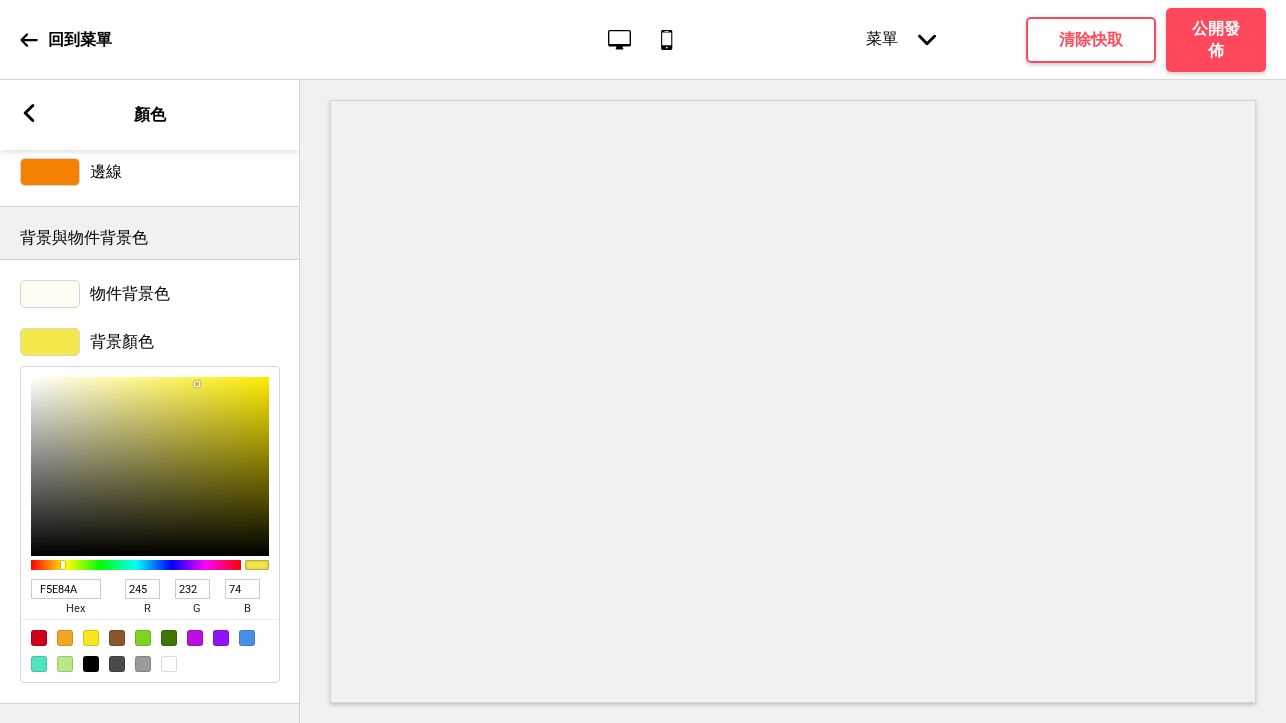 click at bounding box center [150, 466] 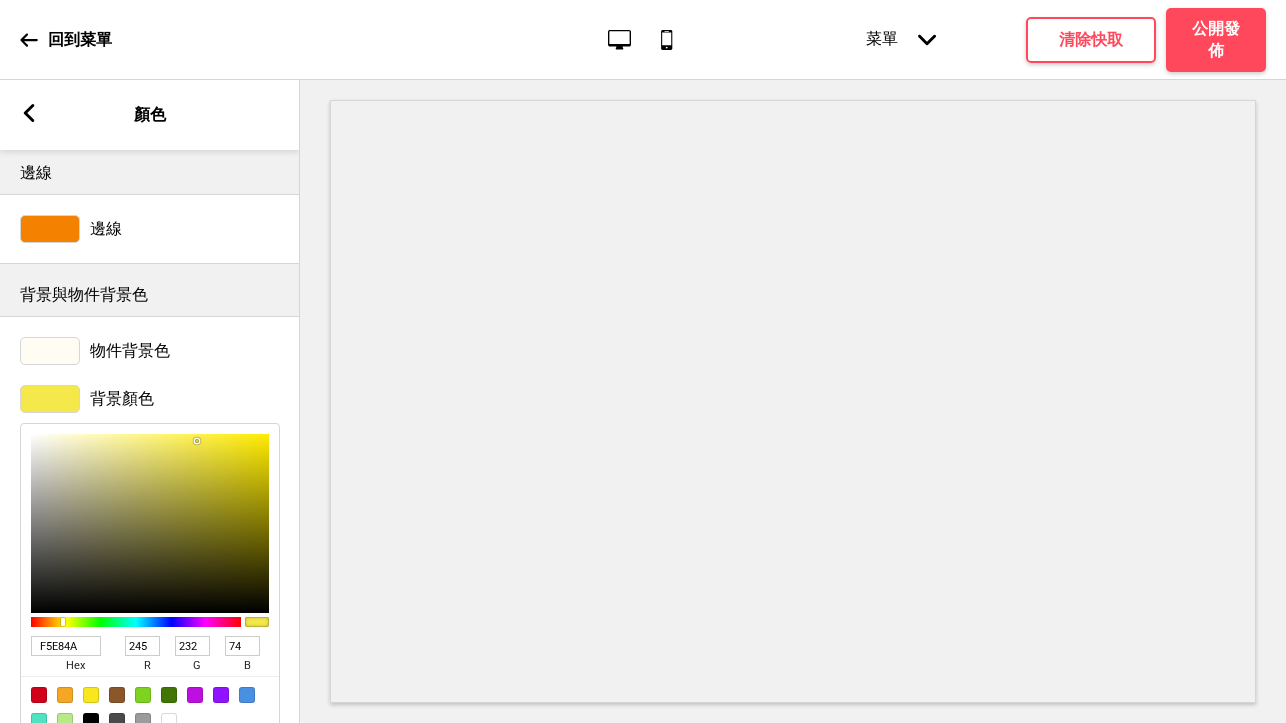 scroll, scrollTop: 218, scrollLeft: 0, axis: vertical 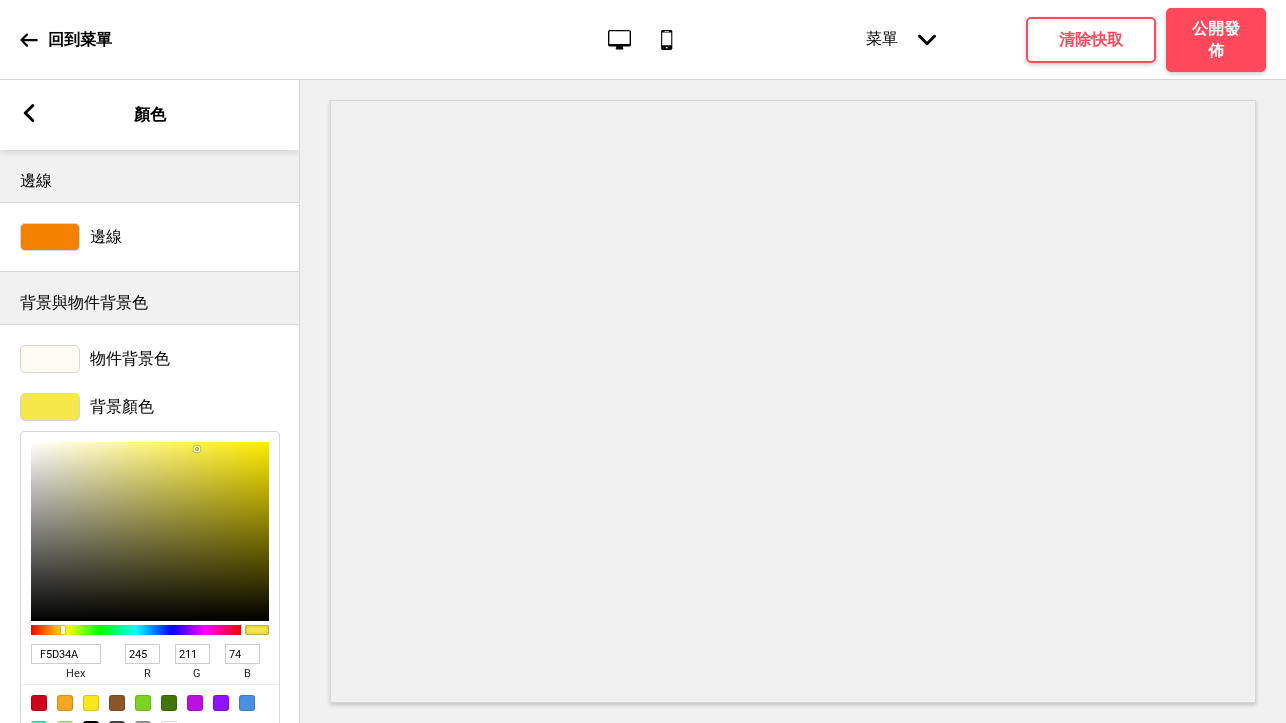 click at bounding box center (136, 630) 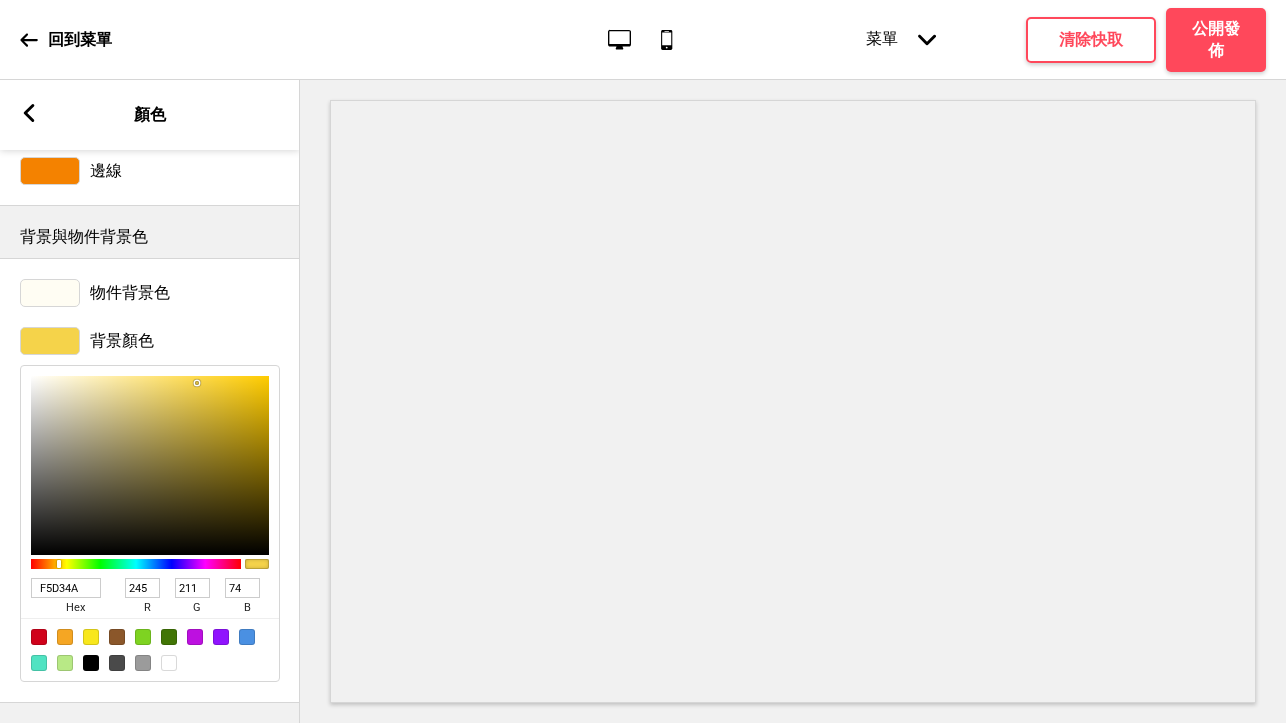 scroll, scrollTop: 283, scrollLeft: 0, axis: vertical 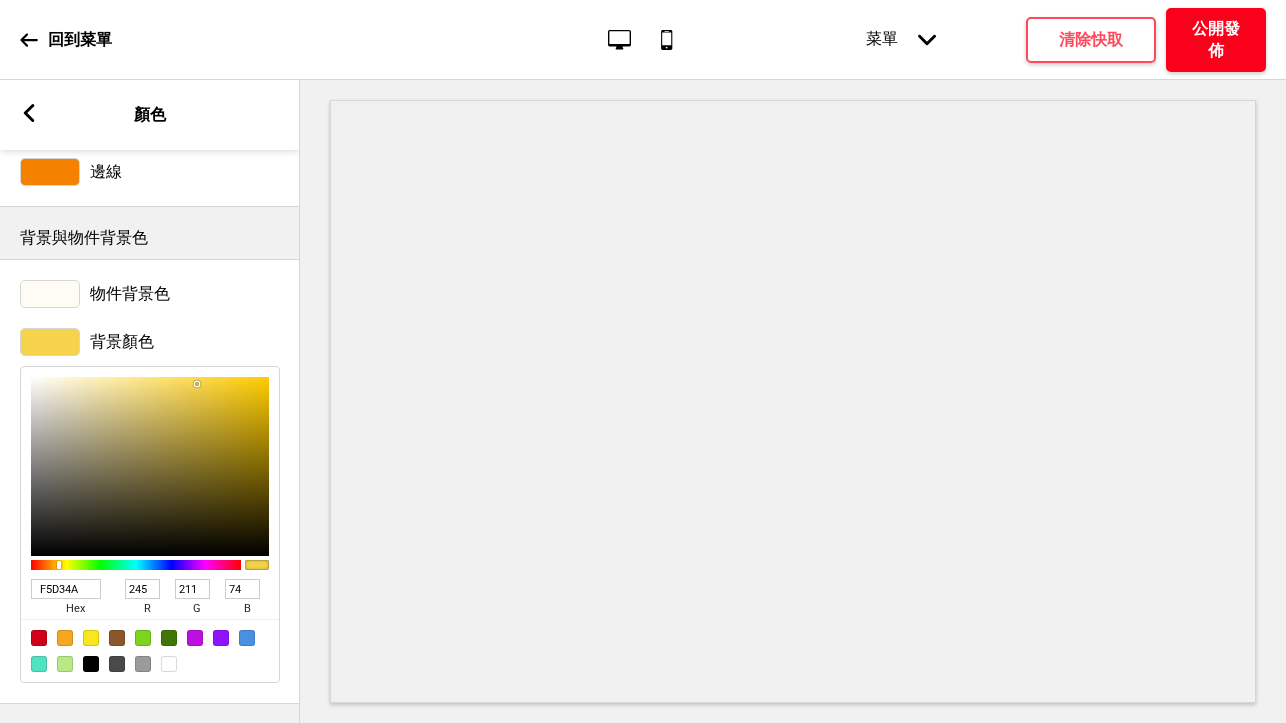 click on "公開發佈" at bounding box center [1216, 40] 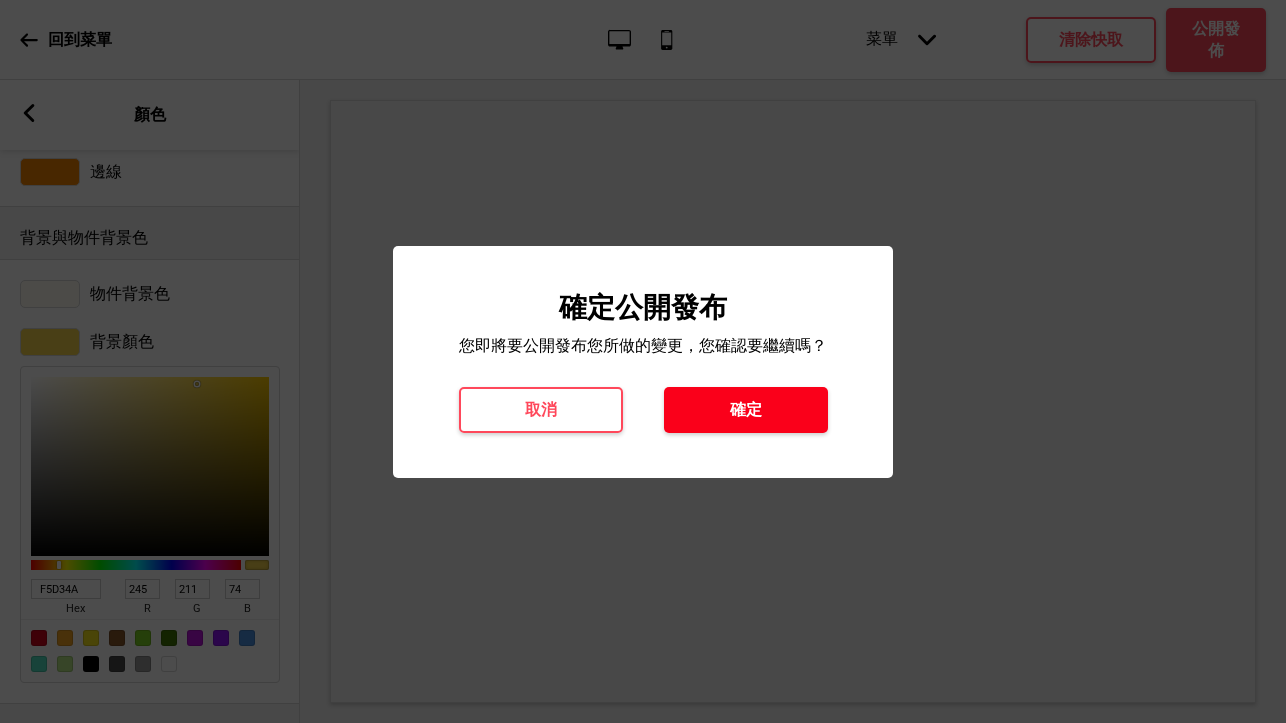 click on "確定" at bounding box center [746, 410] 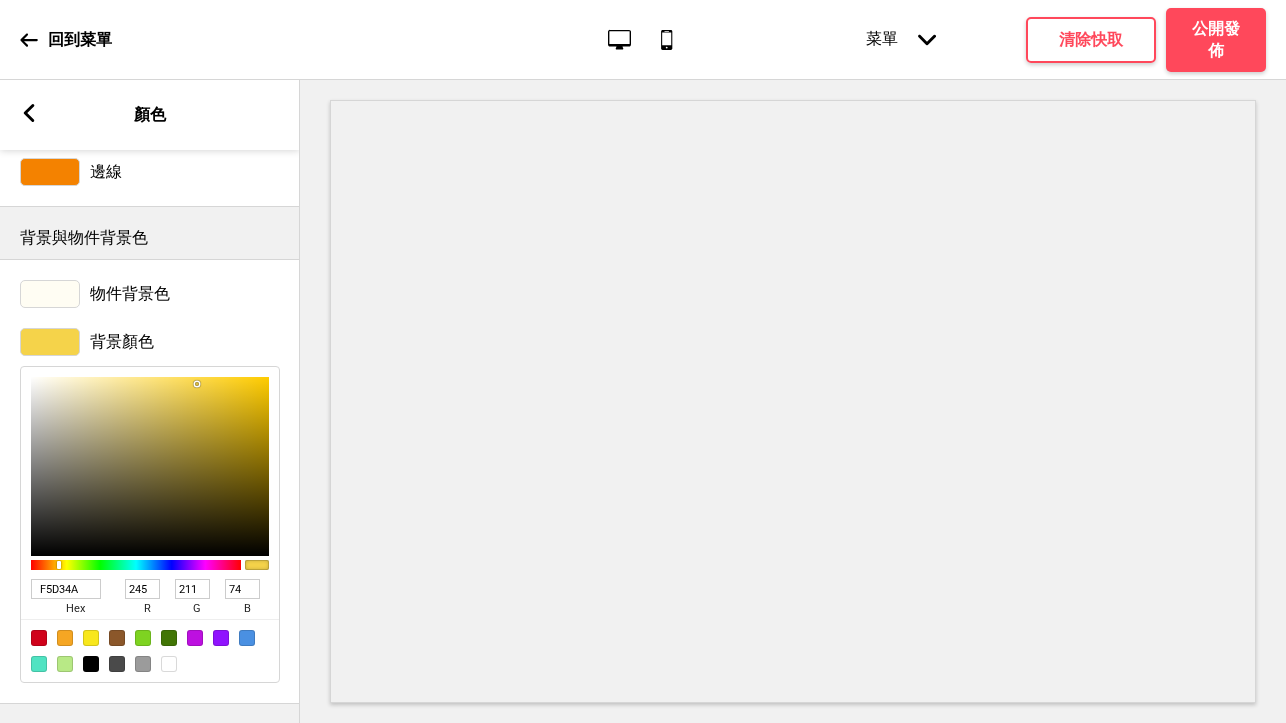 click 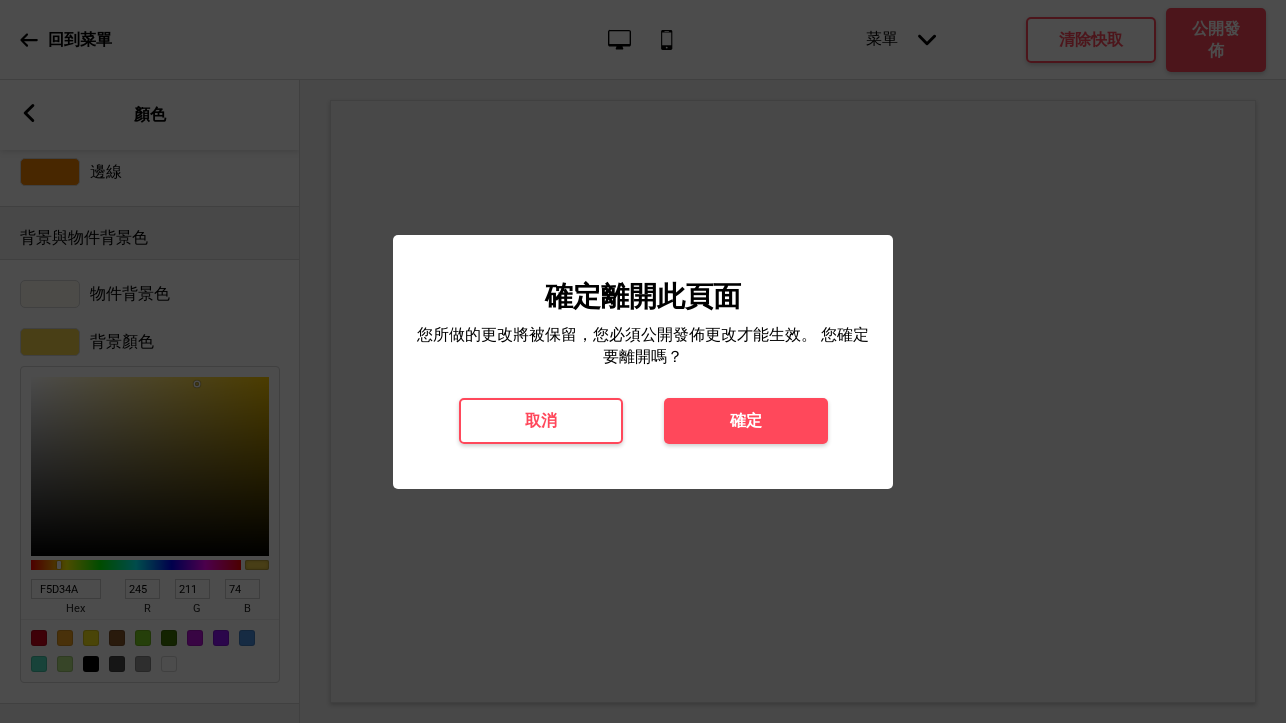 click on "確定離開此頁面 您所做的更改將被保留，您必須公開發佈更改才能生效。 您確定要離開嗎？ 取消 確定" at bounding box center (643, 362) 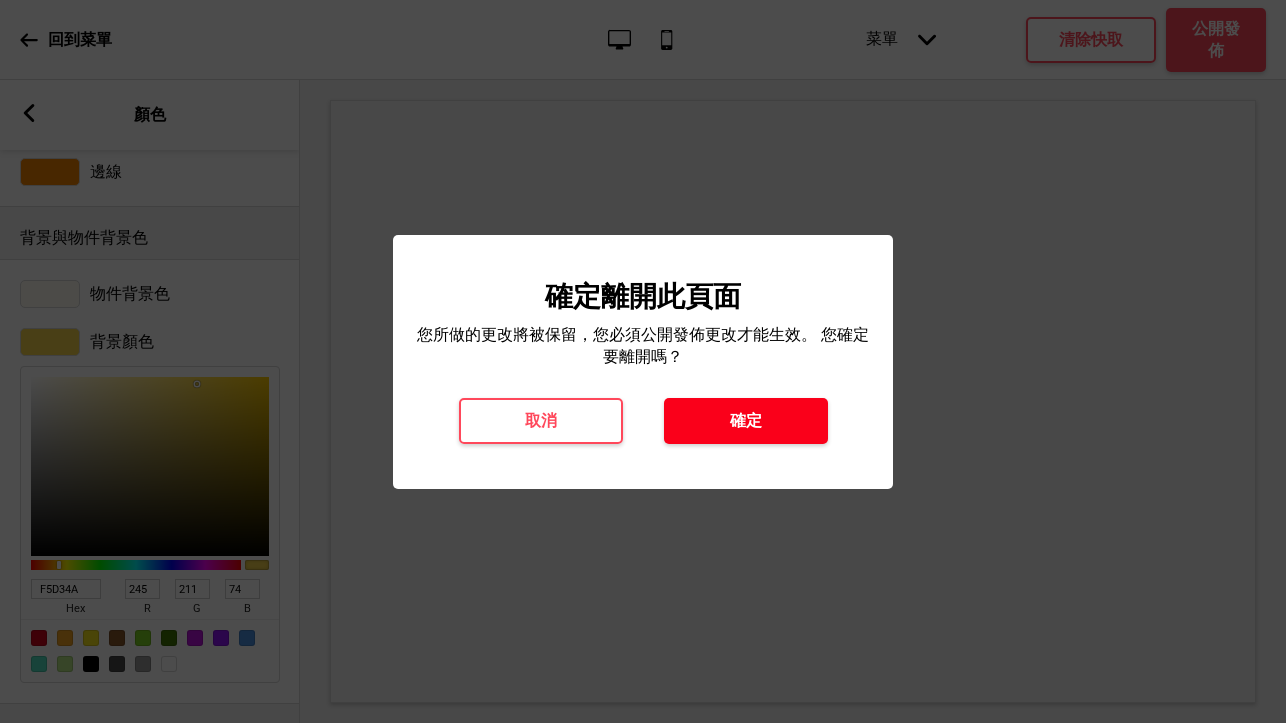 click on "確定" at bounding box center (746, 421) 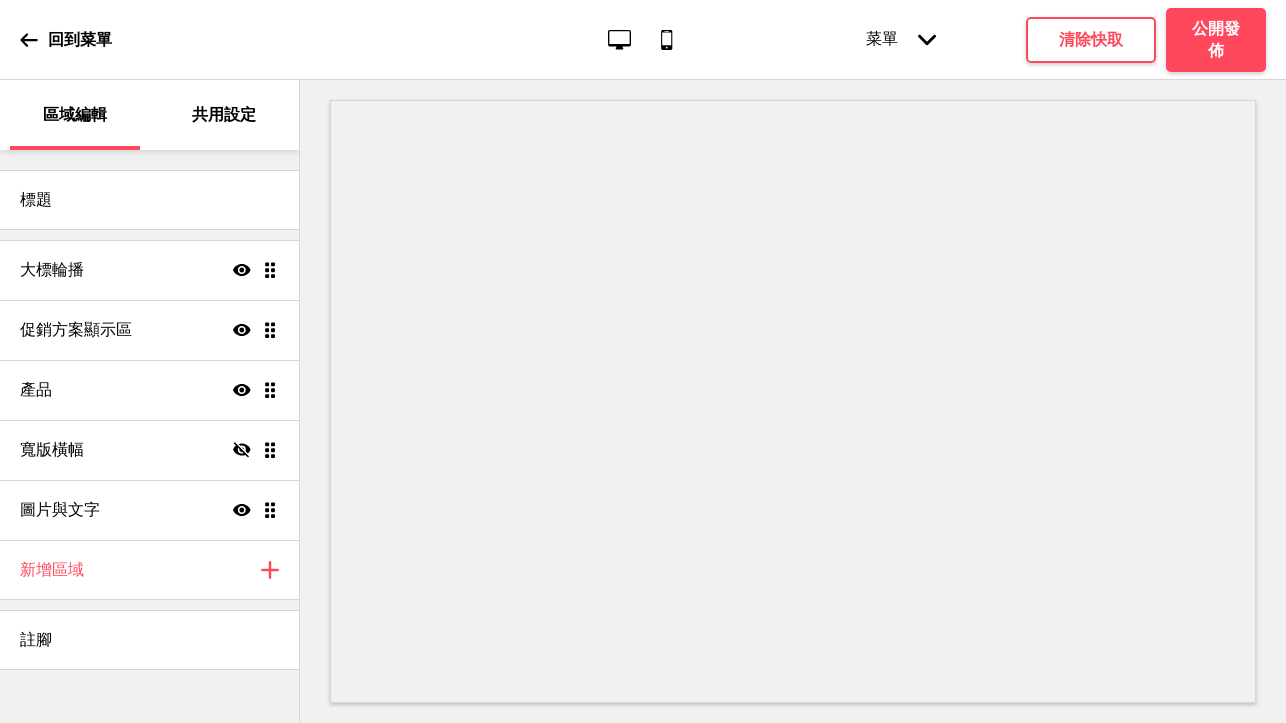 scroll, scrollTop: 0, scrollLeft: 0, axis: both 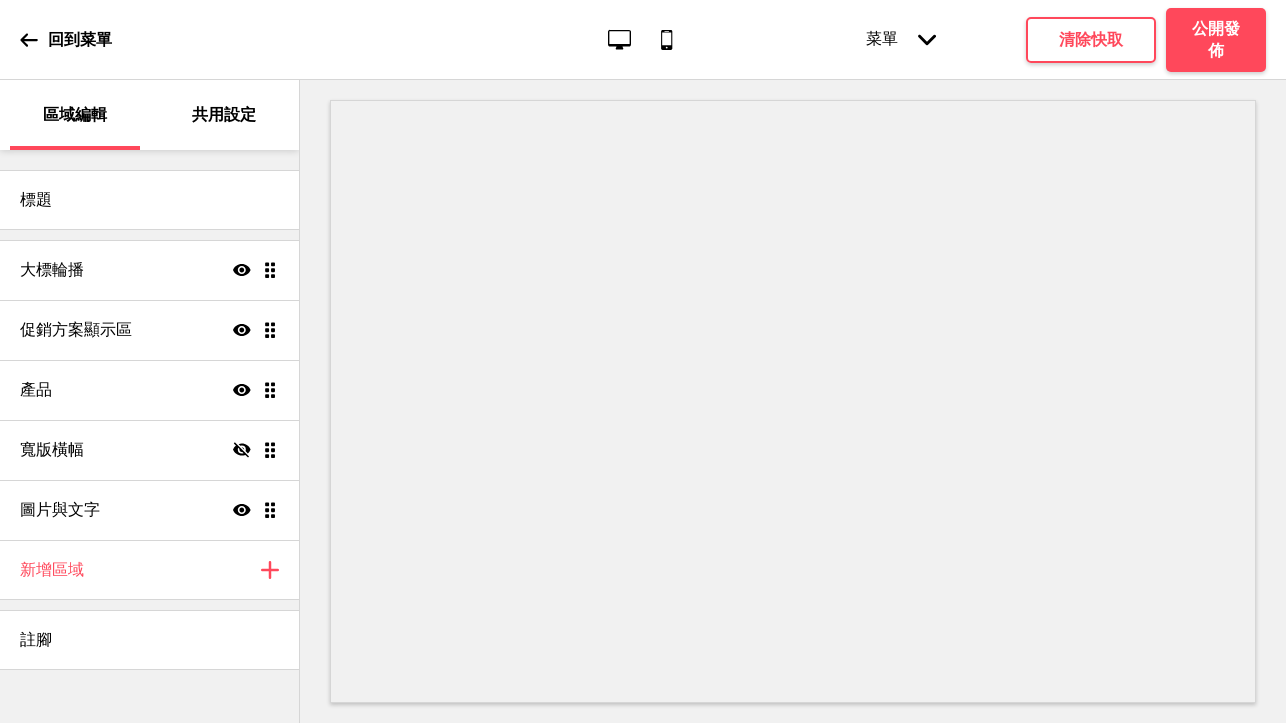 click on "共用設定" at bounding box center (224, 115) 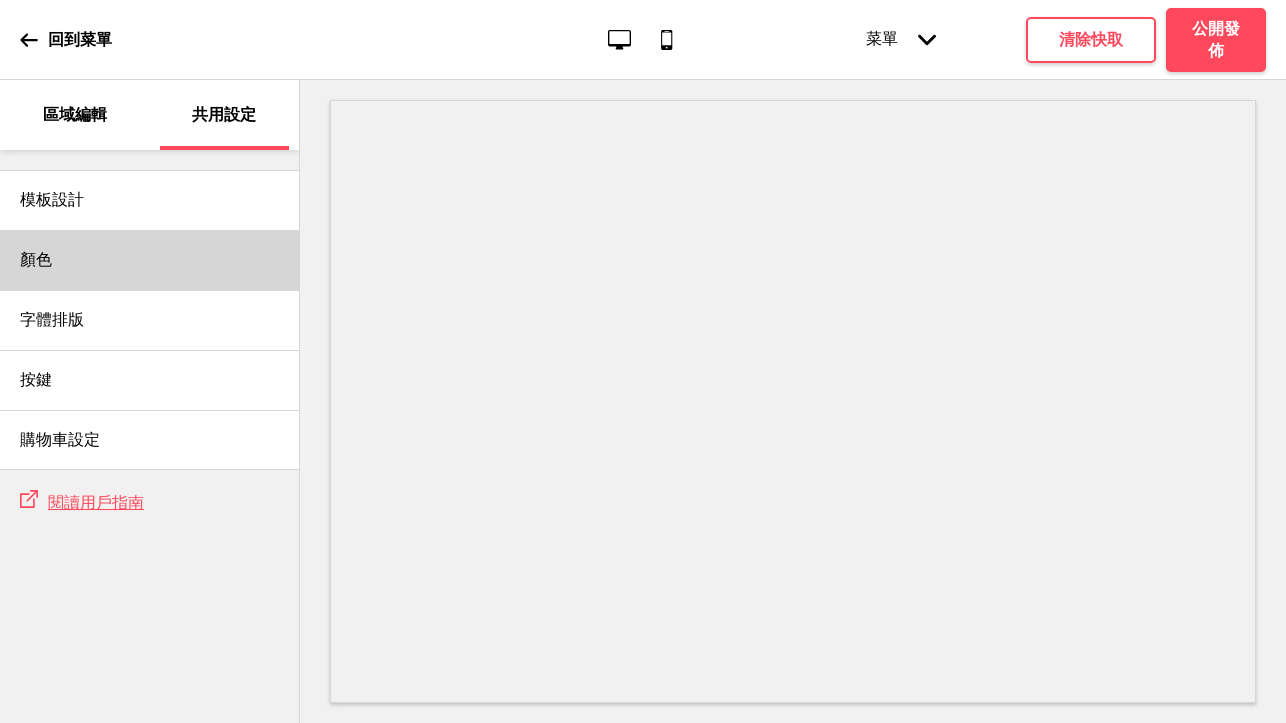 click on "顏色" at bounding box center (149, 260) 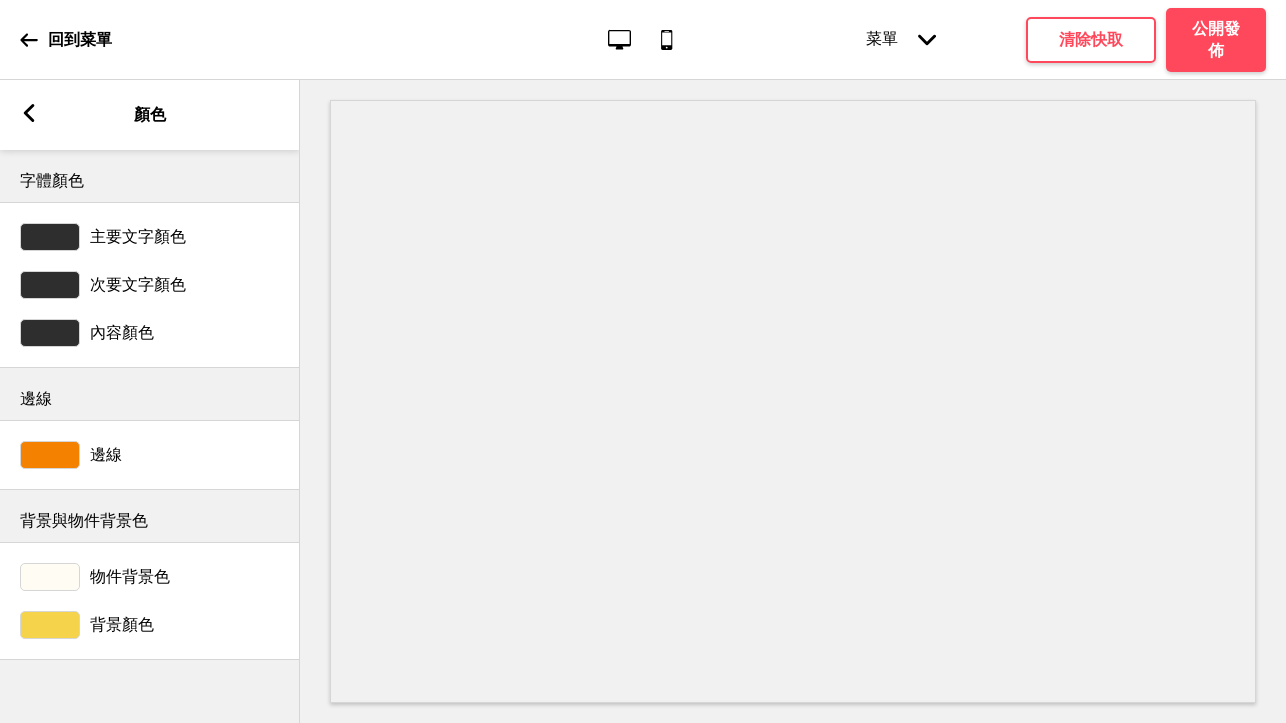 click on "背景顏色" at bounding box center (150, 625) 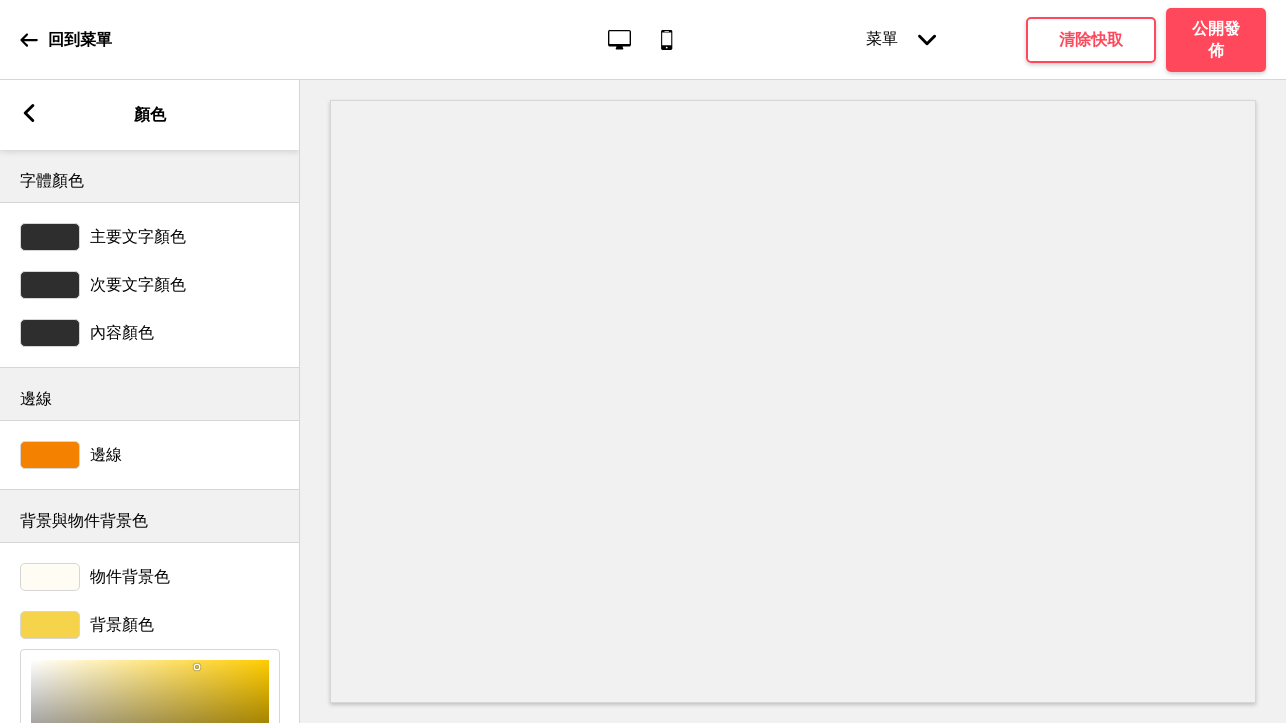 type on "FCF2C9" 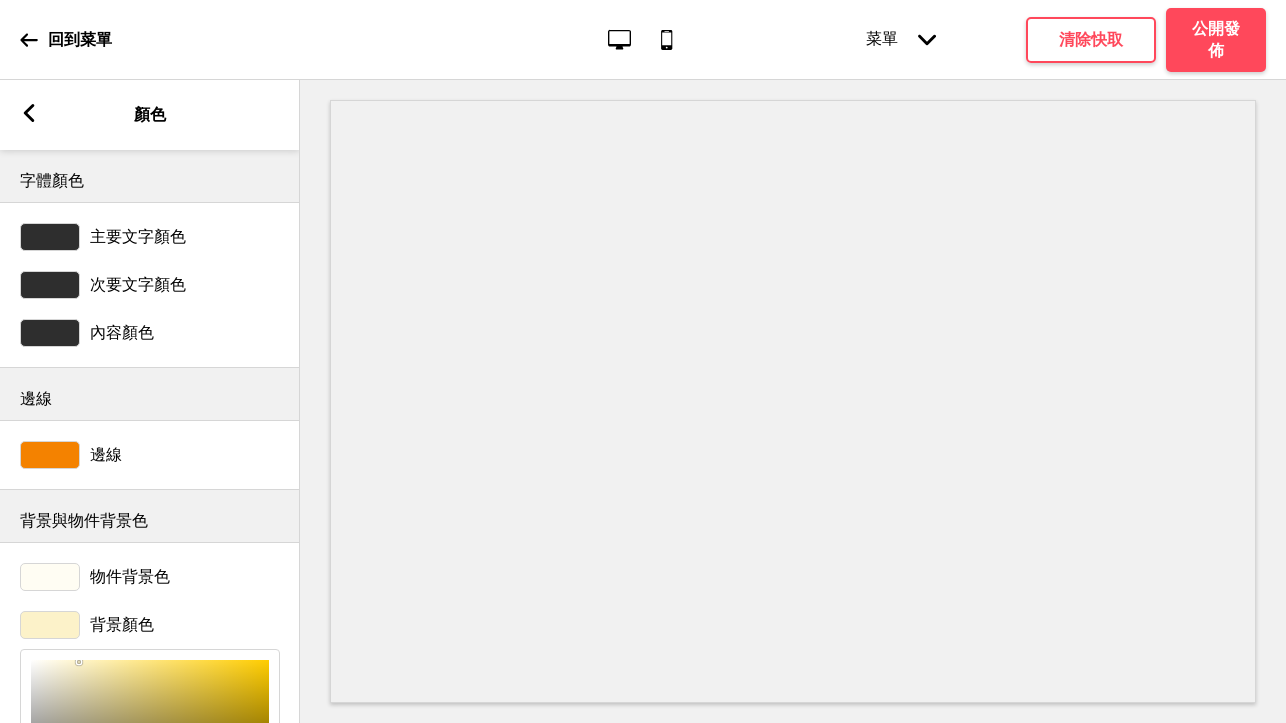 click at bounding box center [150, 749] 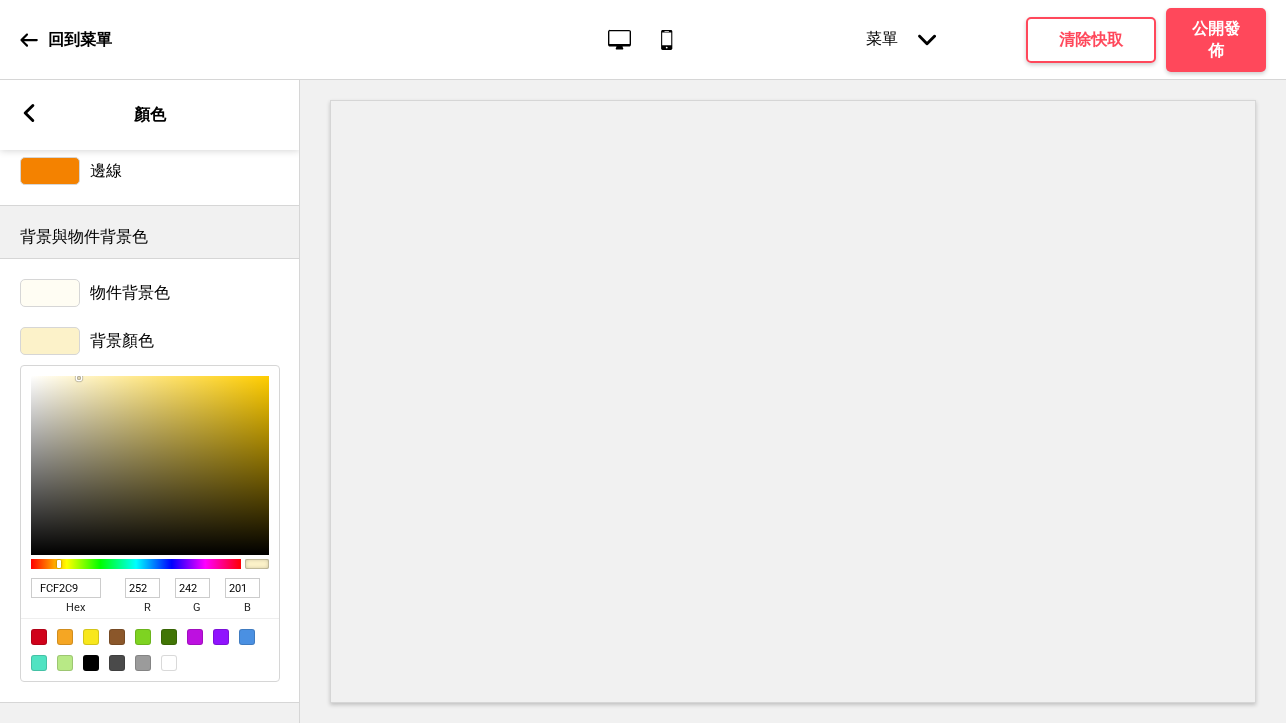 scroll, scrollTop: 283, scrollLeft: 0, axis: vertical 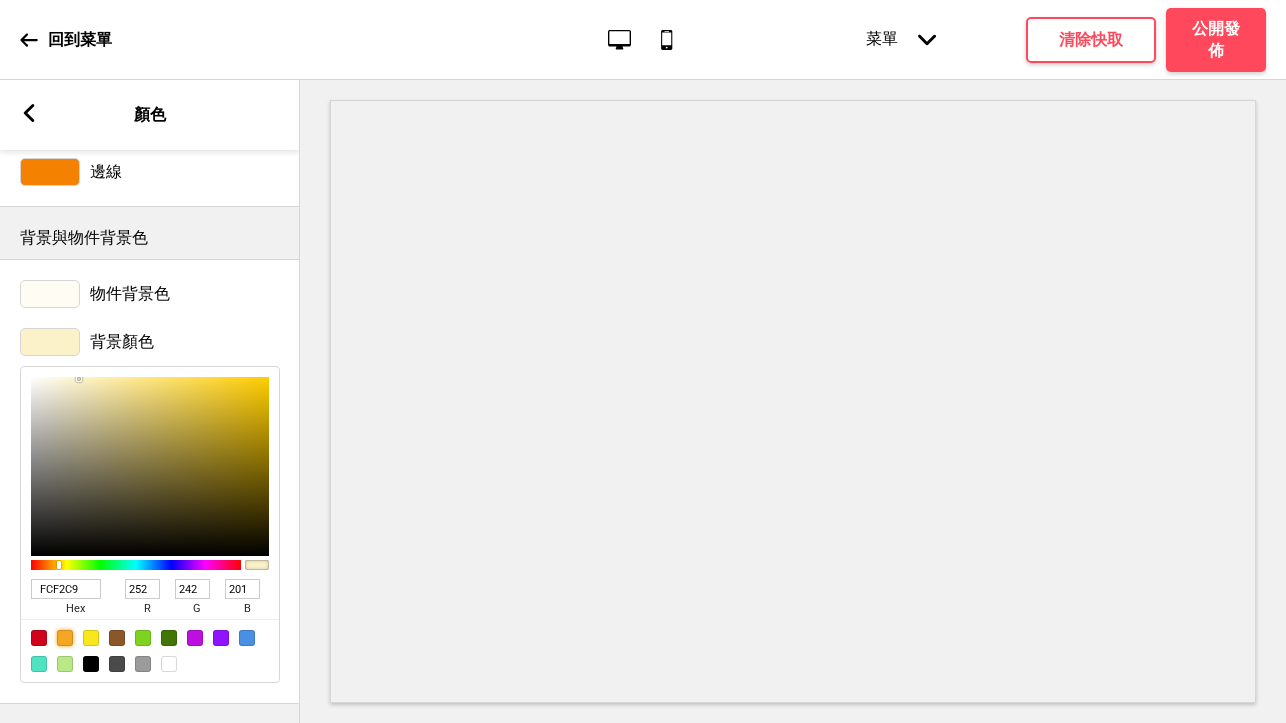 click at bounding box center [65, 638] 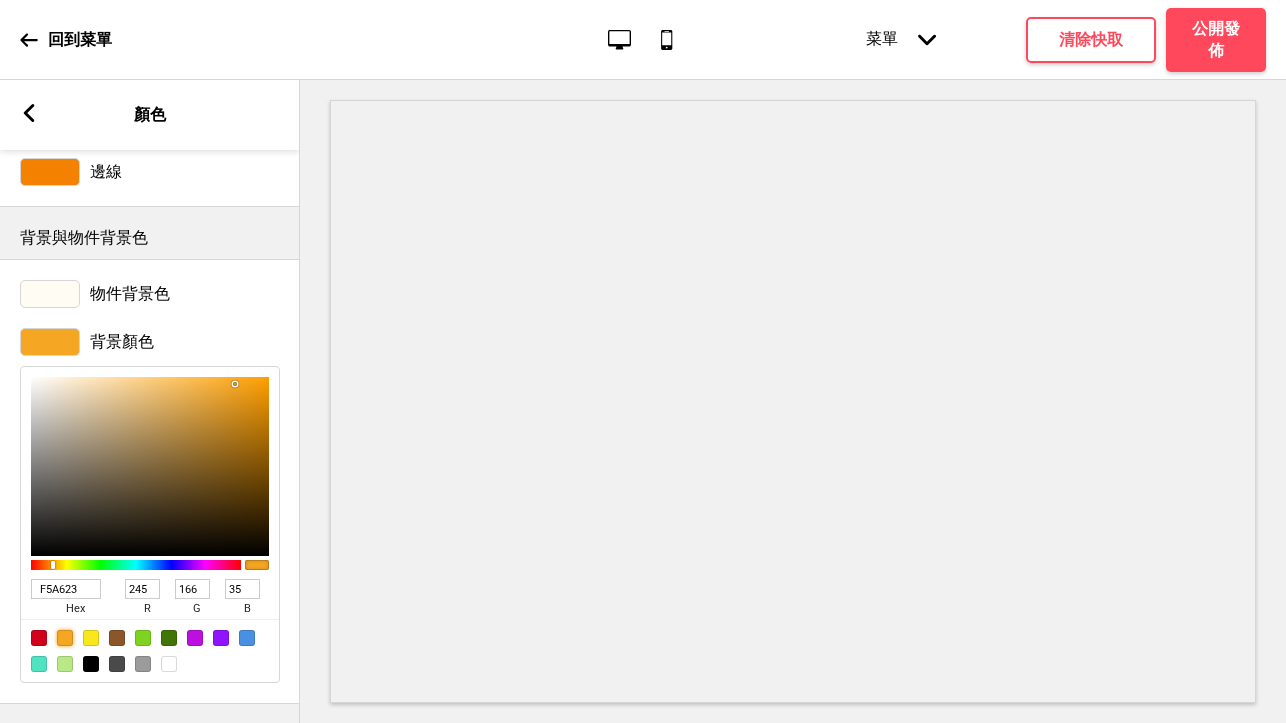 type on "FCF0DC" 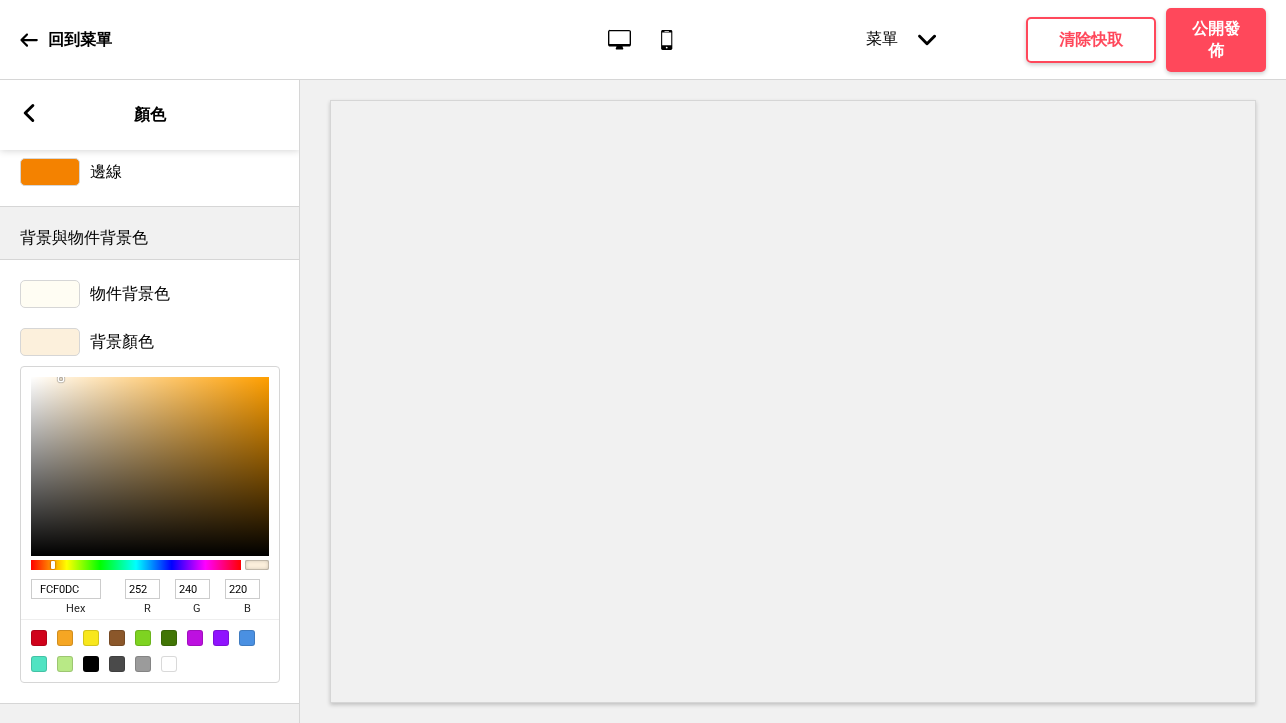 click at bounding box center [150, 466] 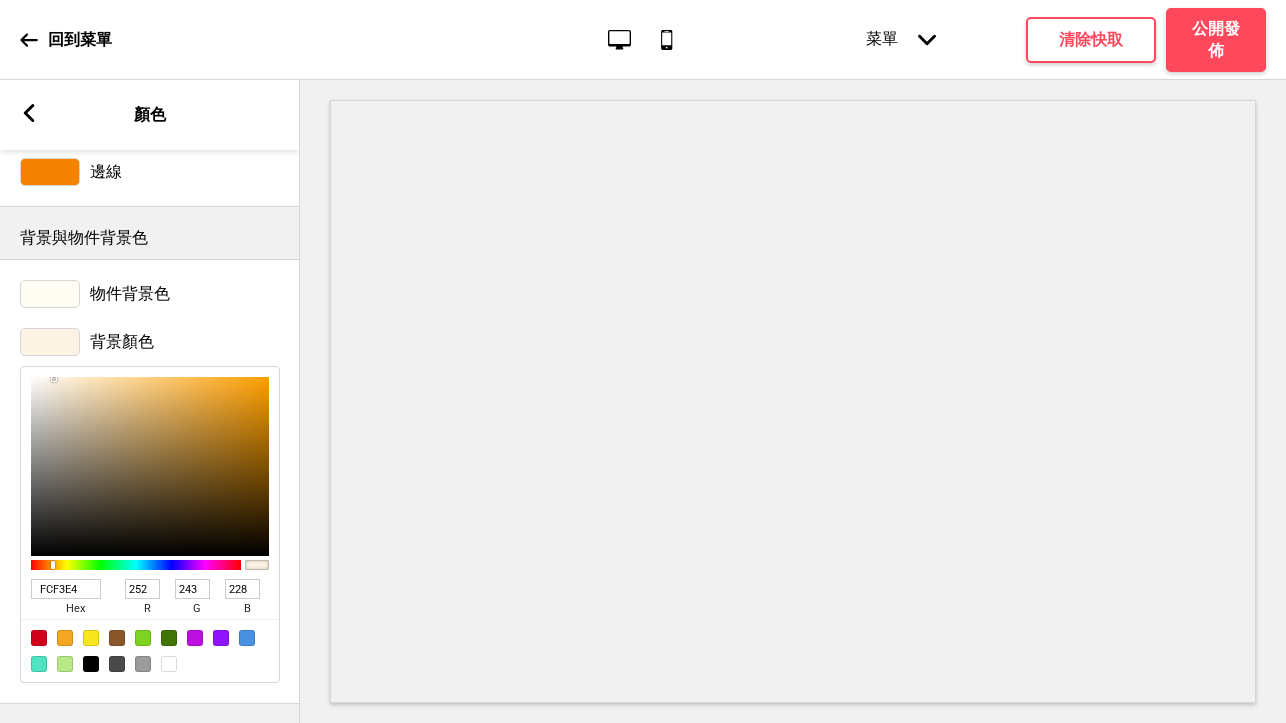 click at bounding box center [150, 466] 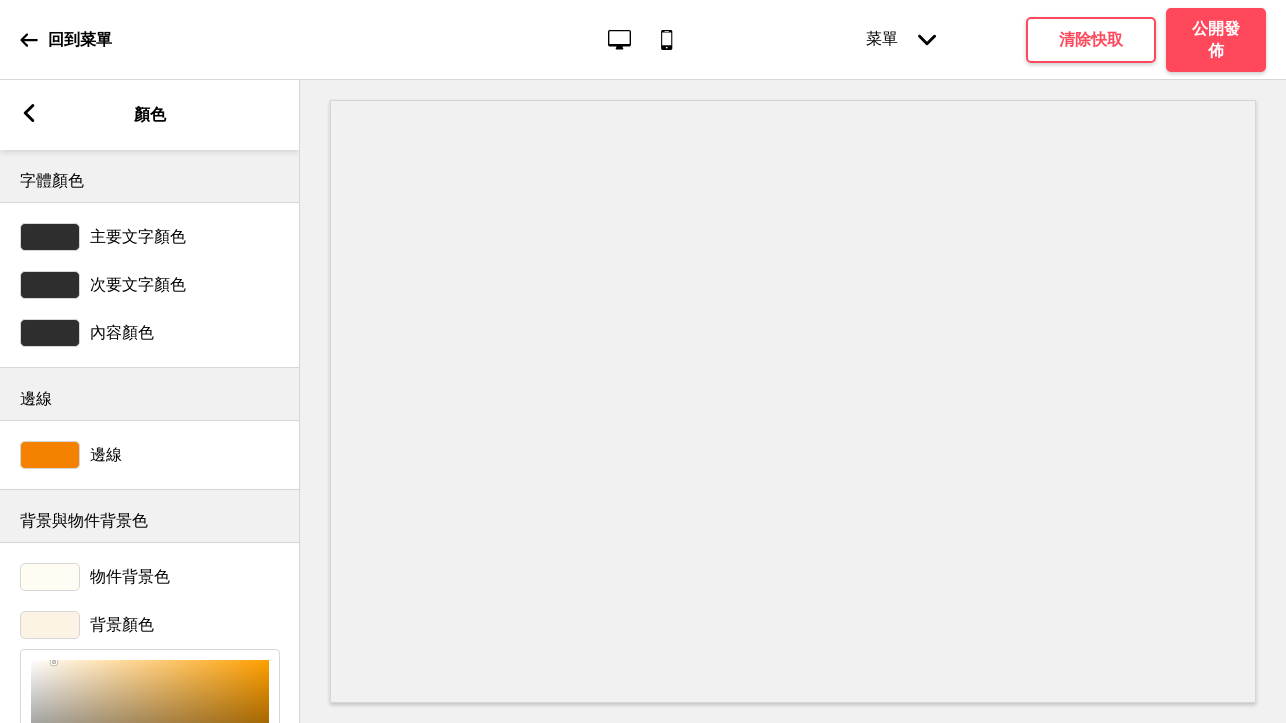 scroll, scrollTop: 0, scrollLeft: 0, axis: both 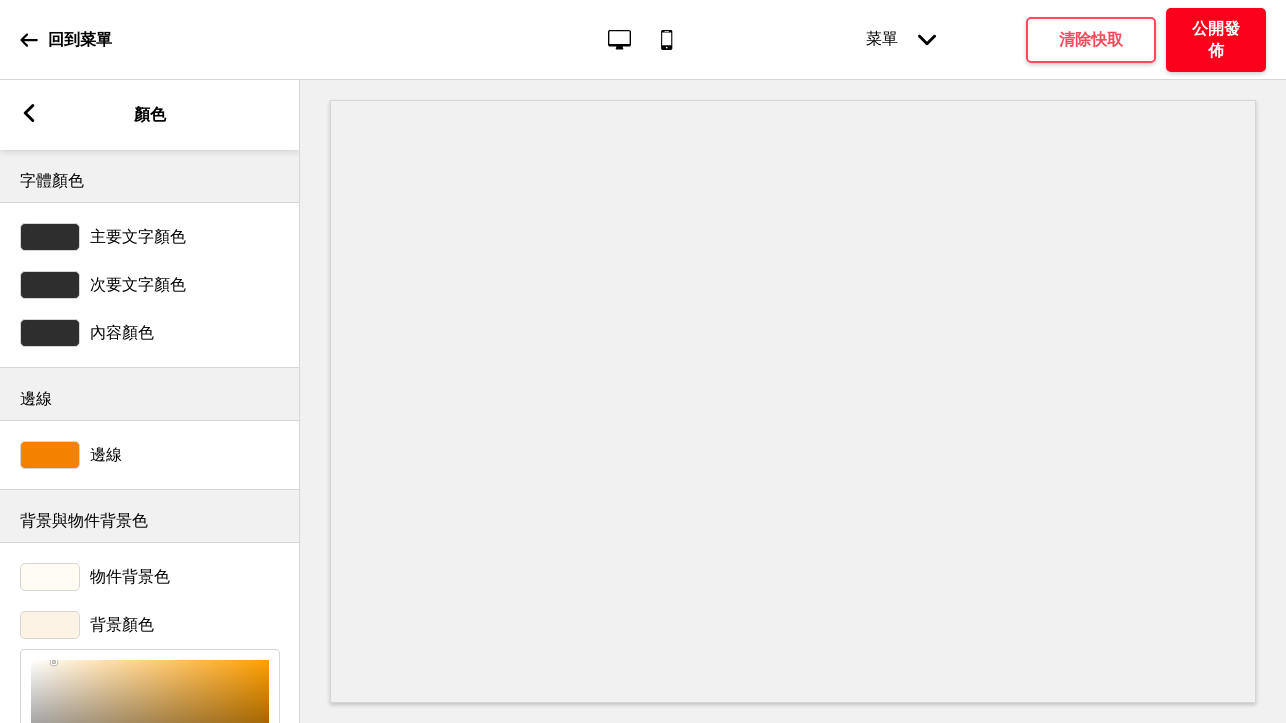 click on "公開發佈" at bounding box center (1216, 40) 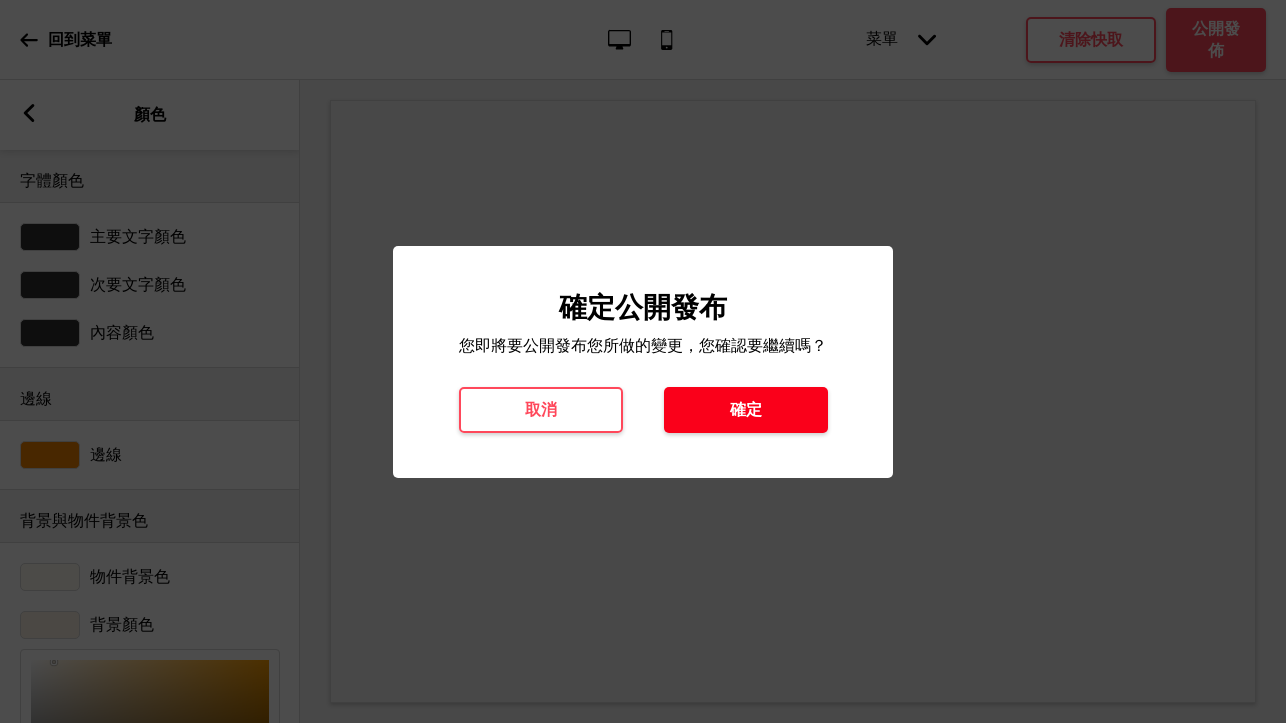 click on "確定" at bounding box center (746, 410) 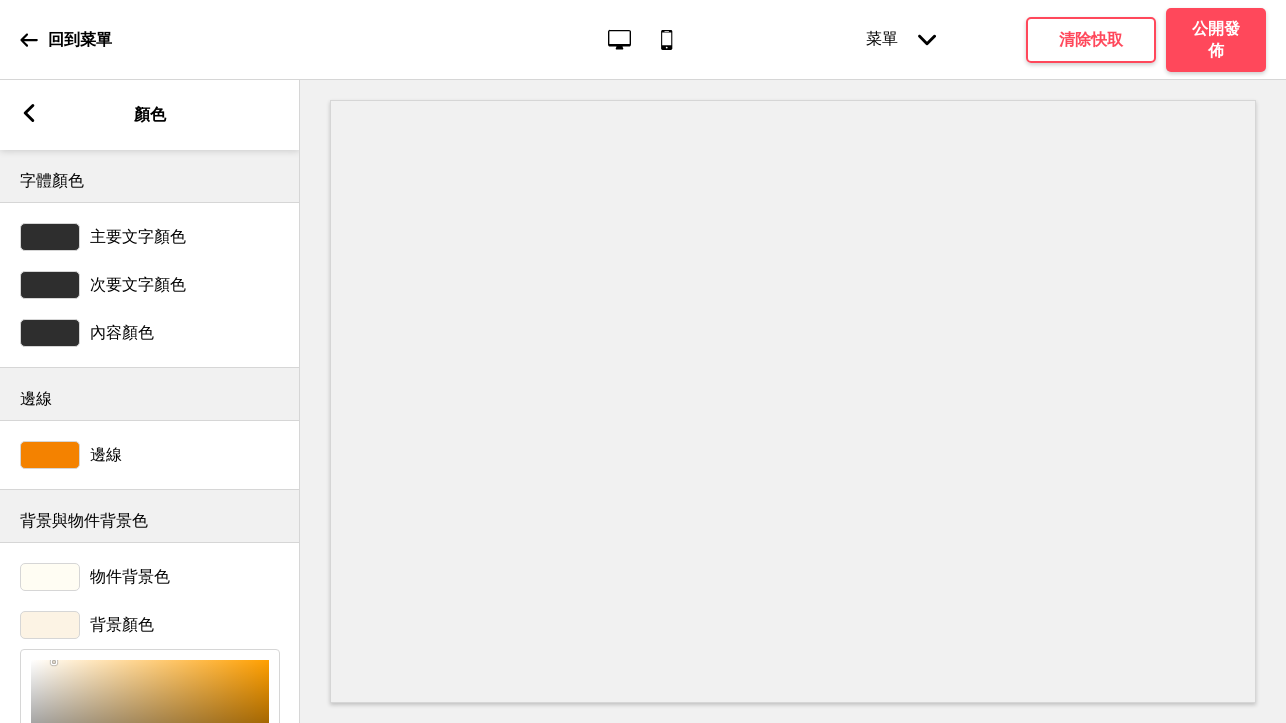 scroll, scrollTop: 0, scrollLeft: 0, axis: both 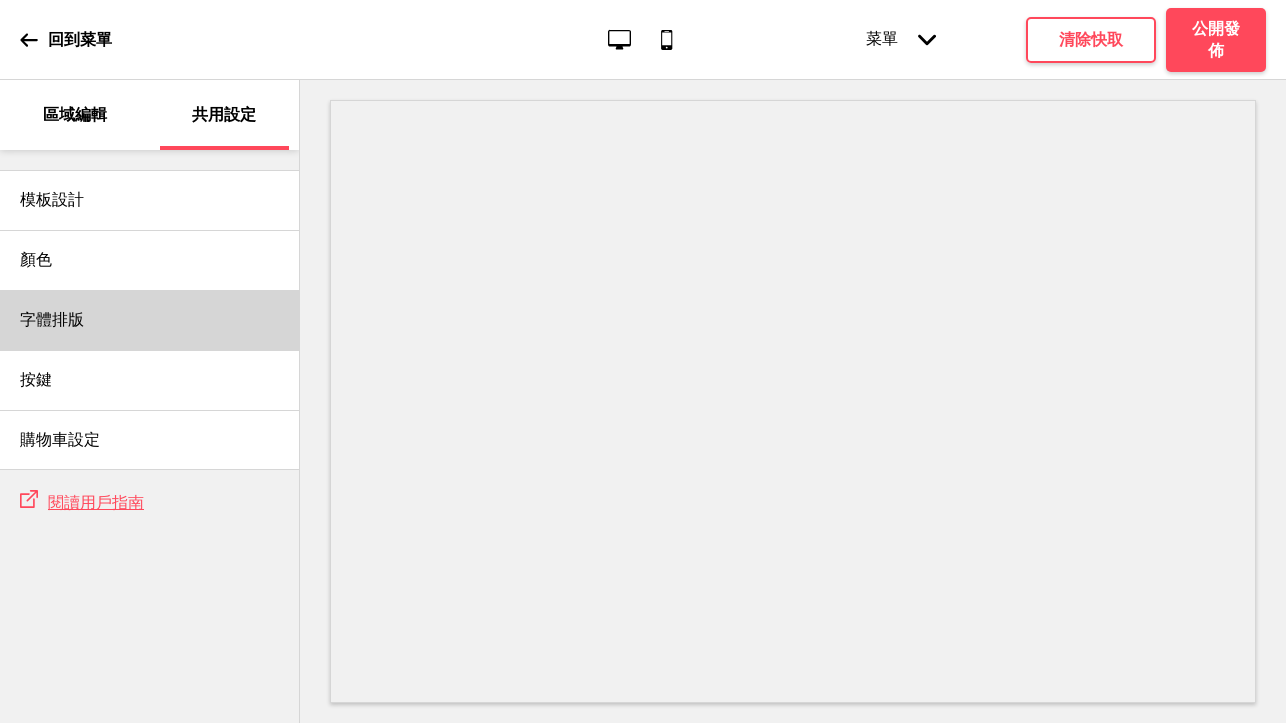 click on "字體排版" at bounding box center [149, 320] 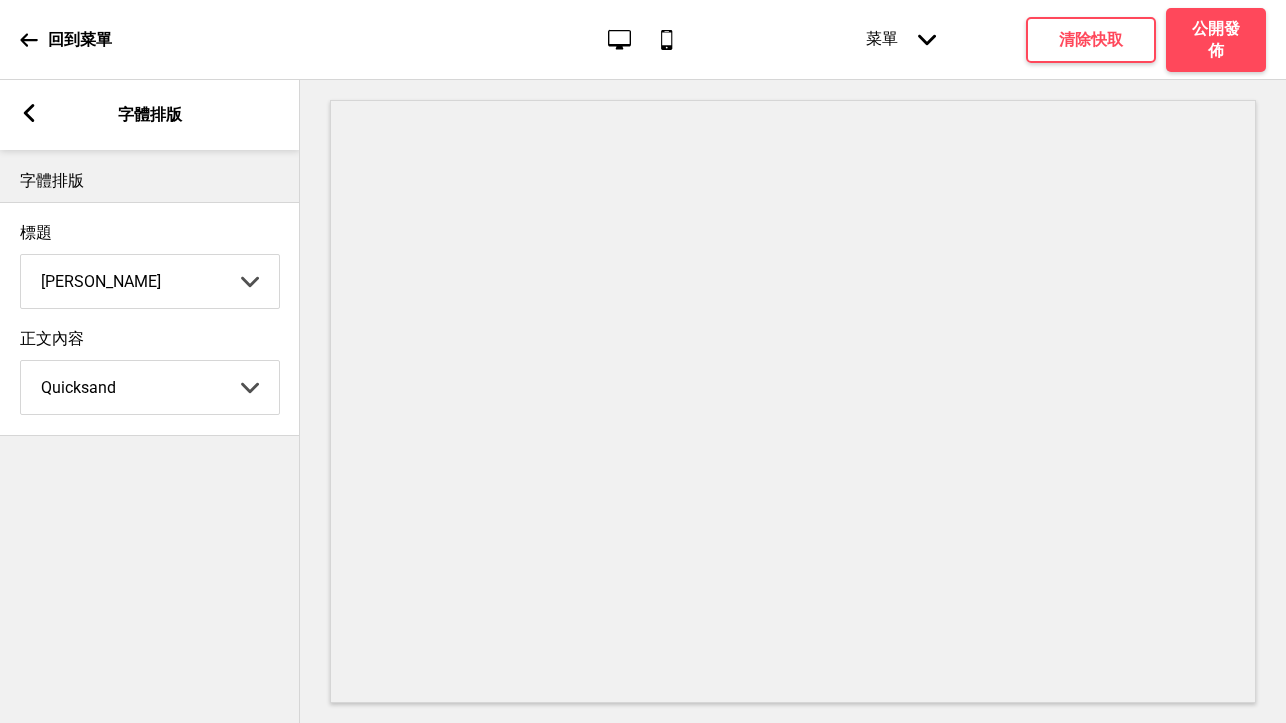 click 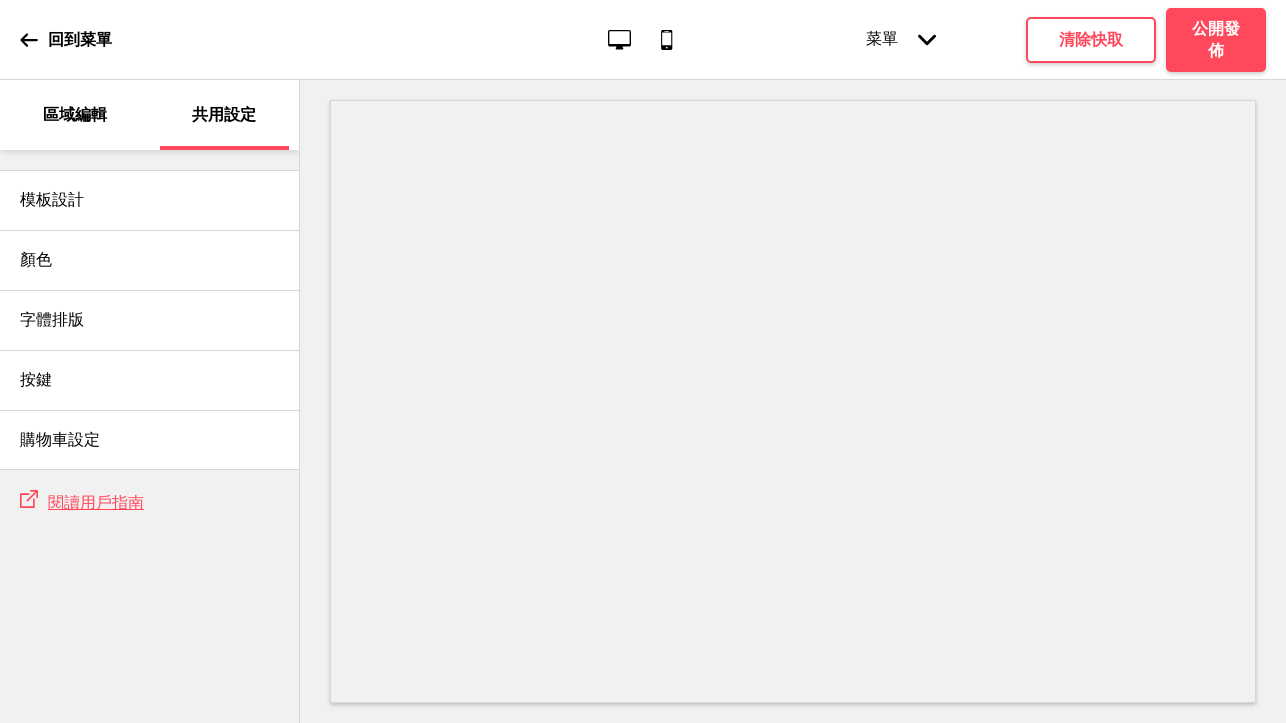 click on "區域編輯" at bounding box center (75, 115) 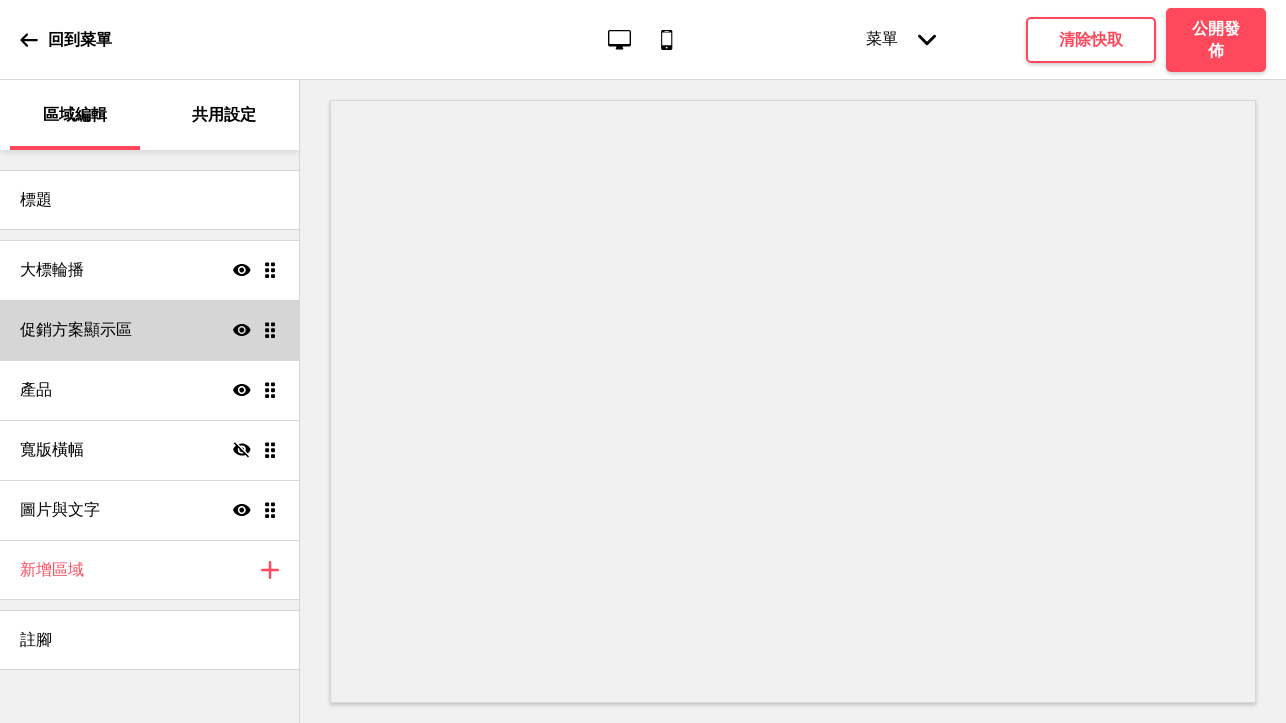 click on "促銷方案顯示區" at bounding box center (76, 330) 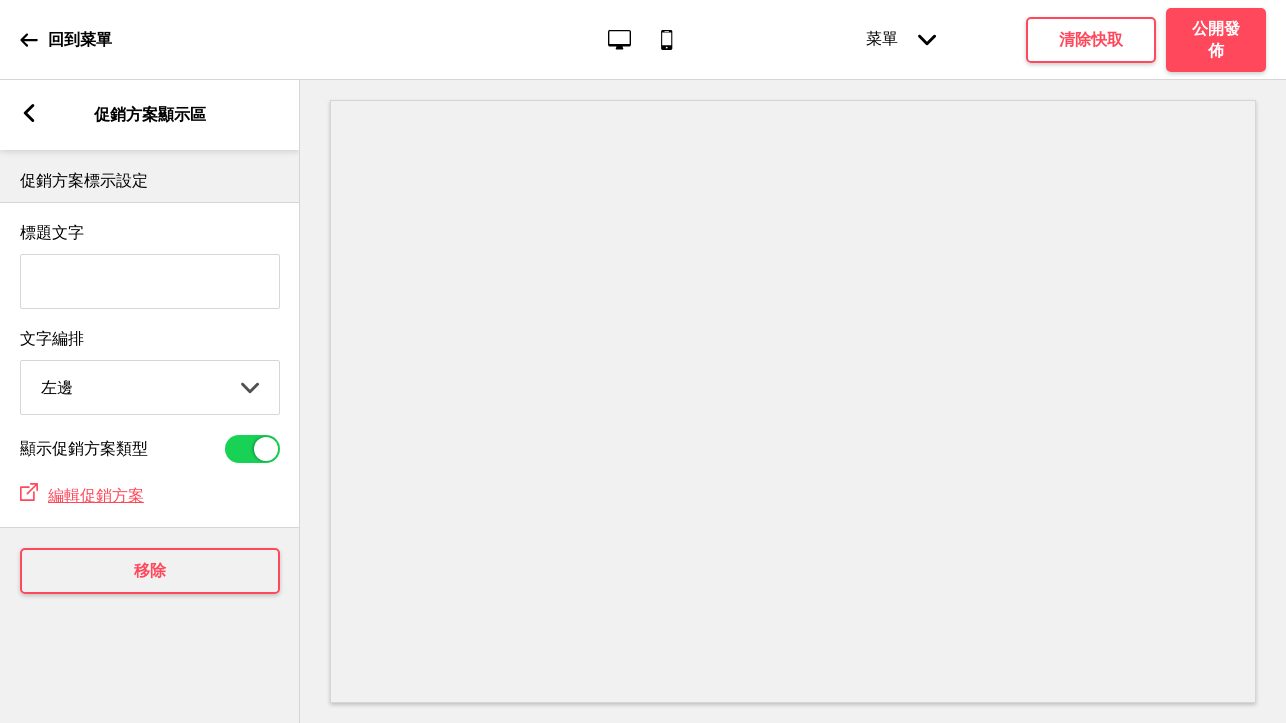 click on "標題文字" at bounding box center [150, 281] 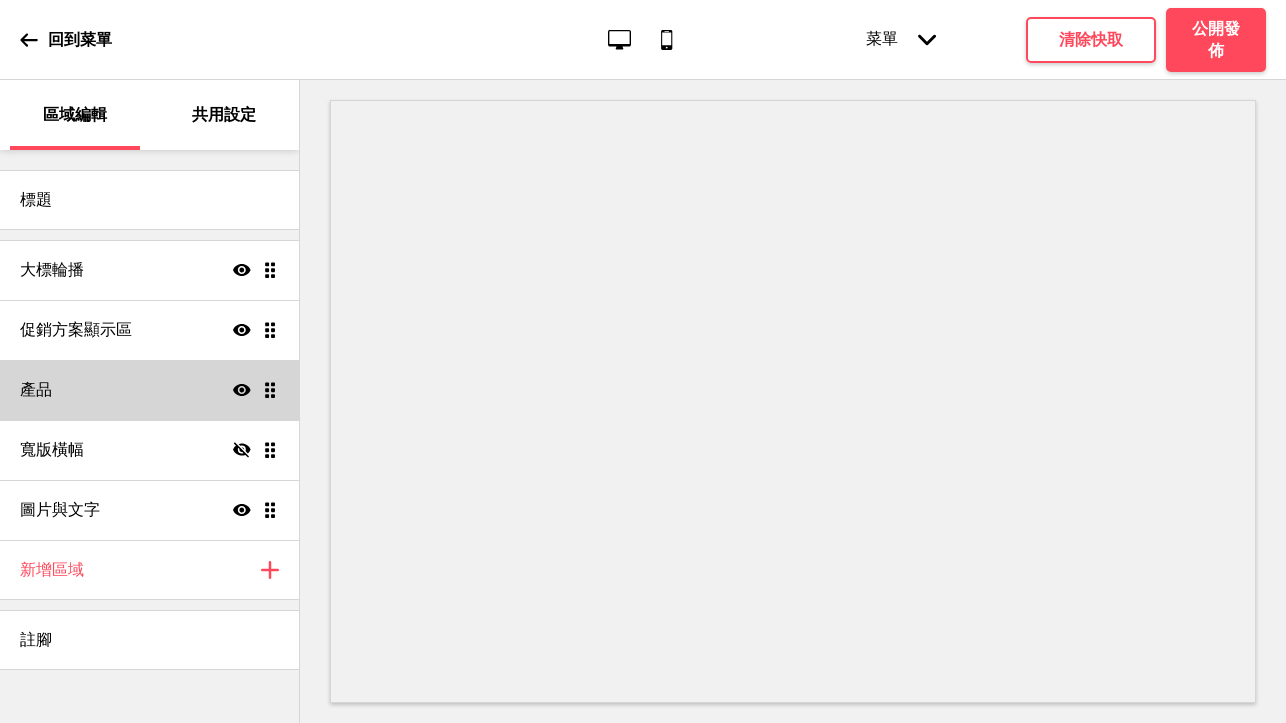 click on "產品 顯示 拖曳" at bounding box center [149, 390] 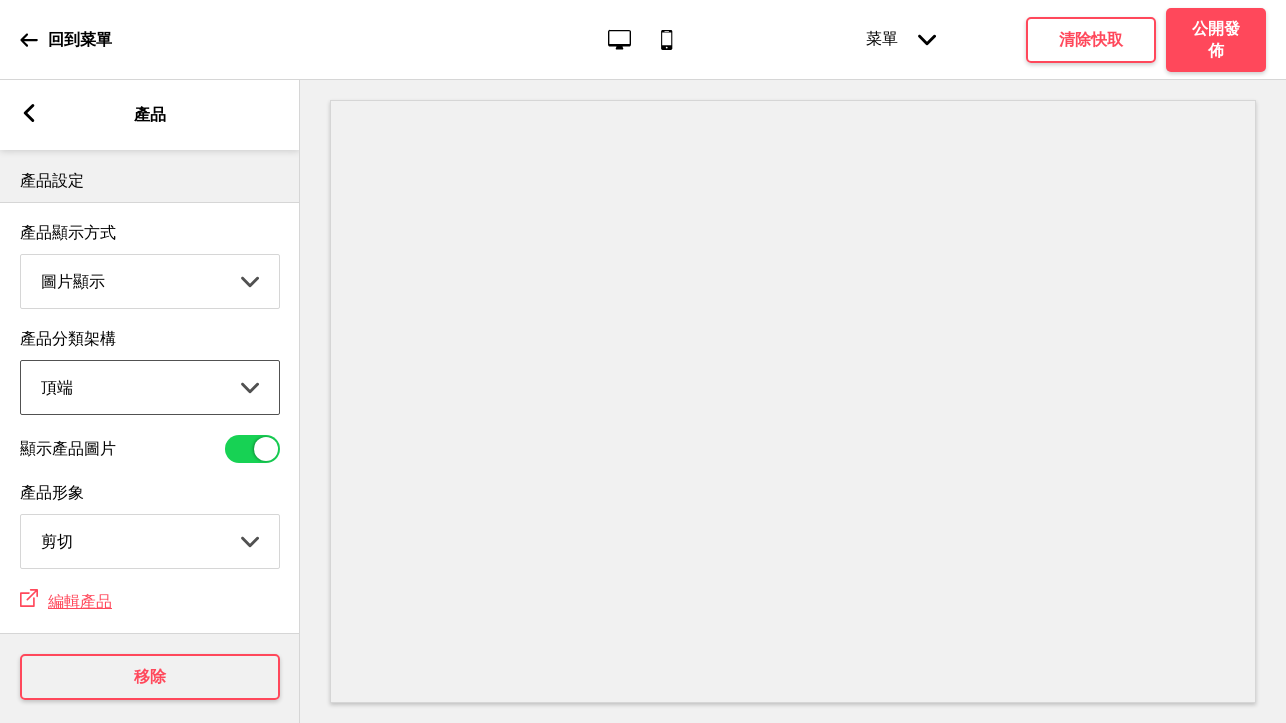 click on "行動電話" 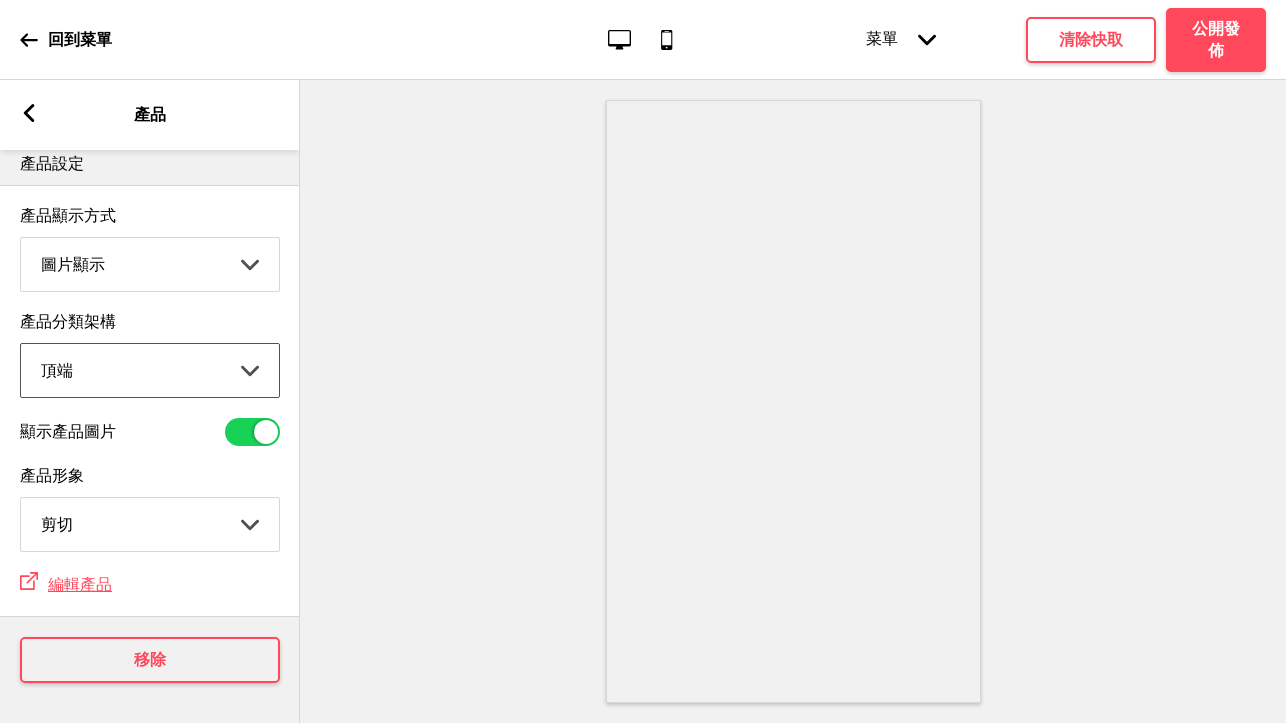 scroll, scrollTop: 19, scrollLeft: 0, axis: vertical 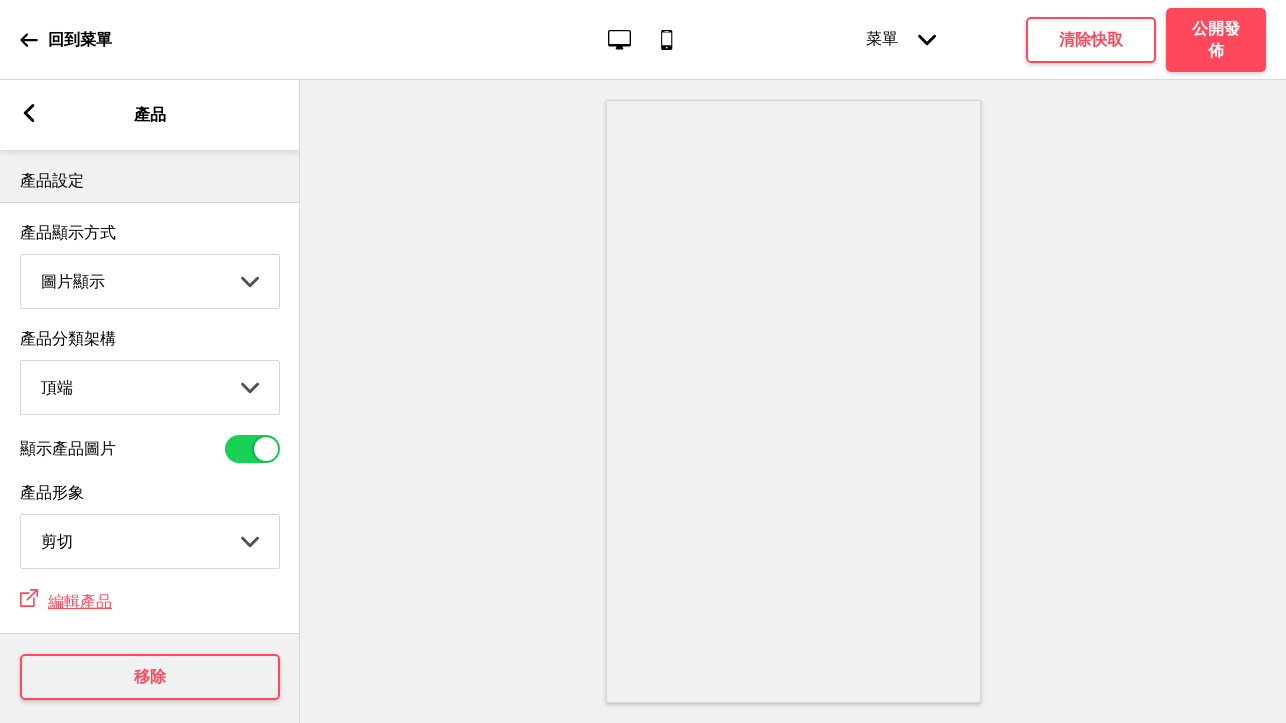 click on "箭頭left 產品" at bounding box center [150, 115] 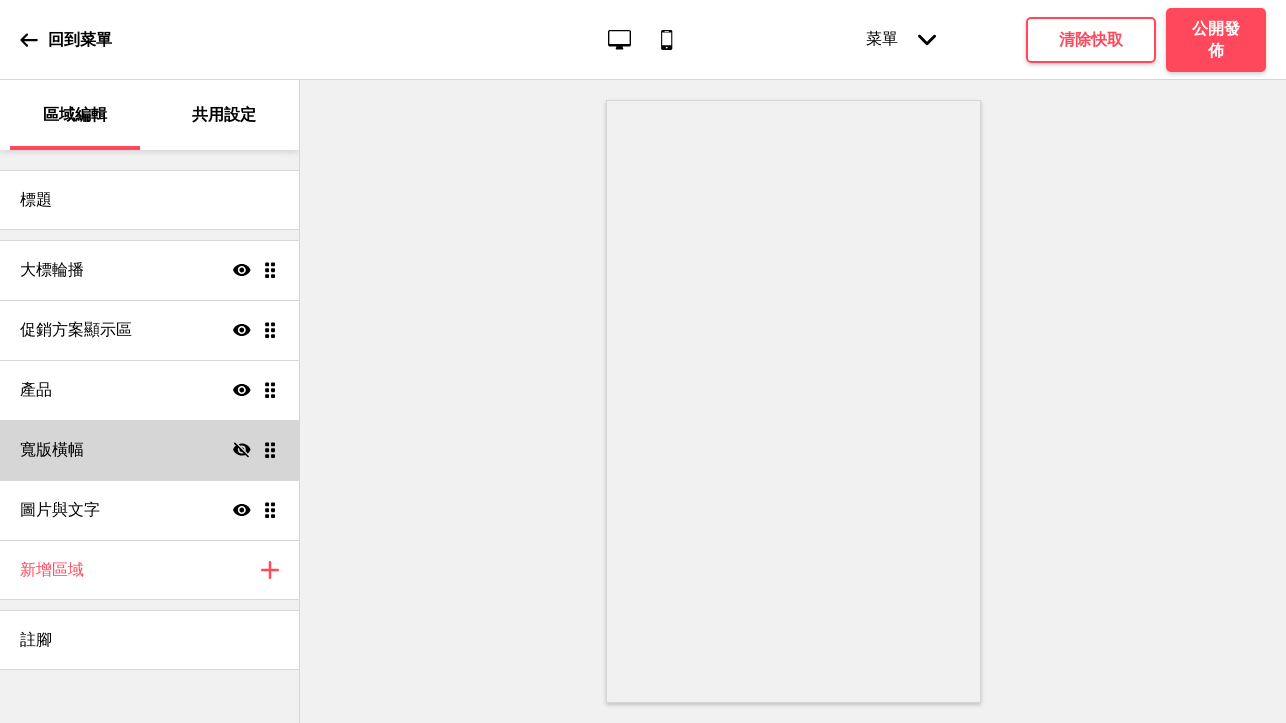 click on "寬版橫幅" at bounding box center [52, 450] 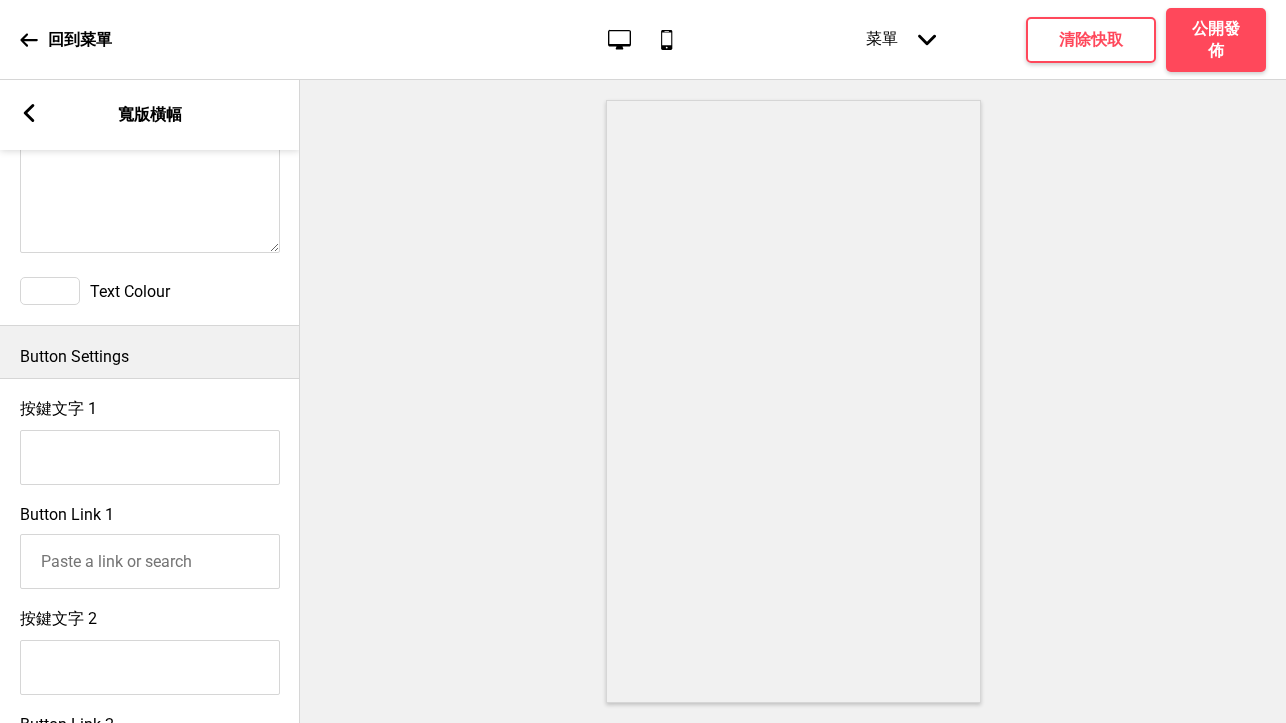 scroll, scrollTop: 844, scrollLeft: 0, axis: vertical 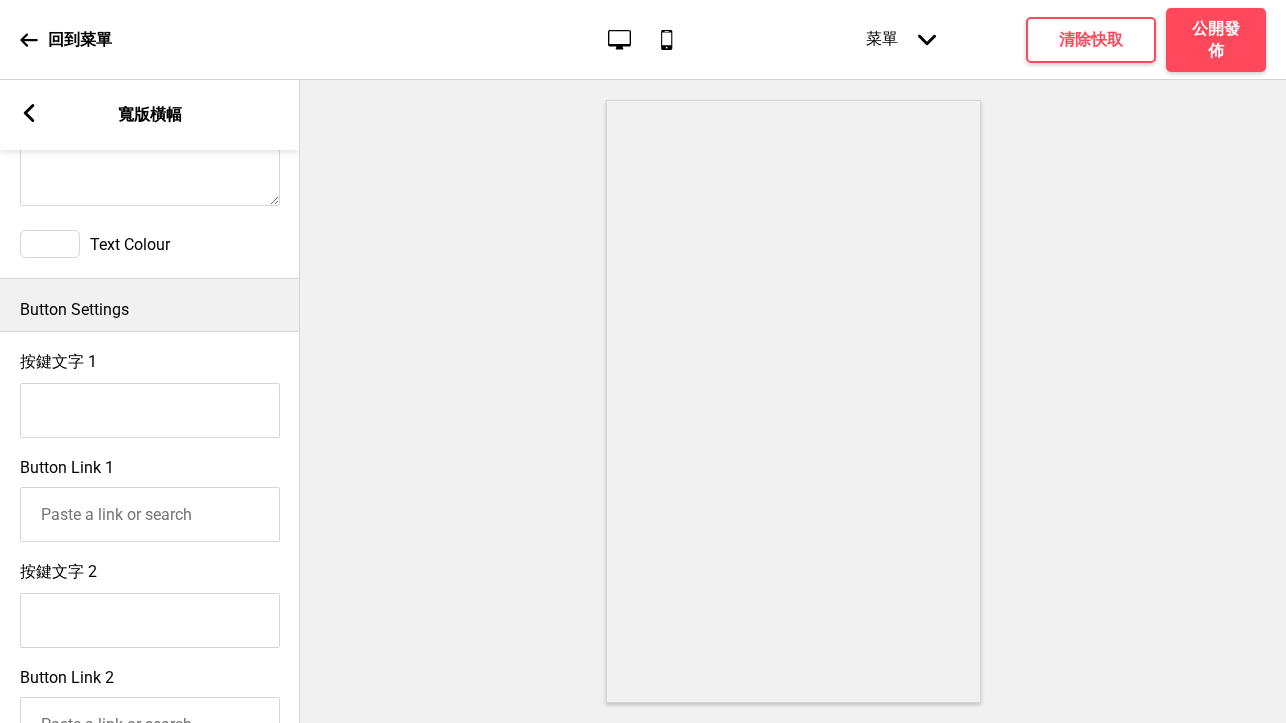 click 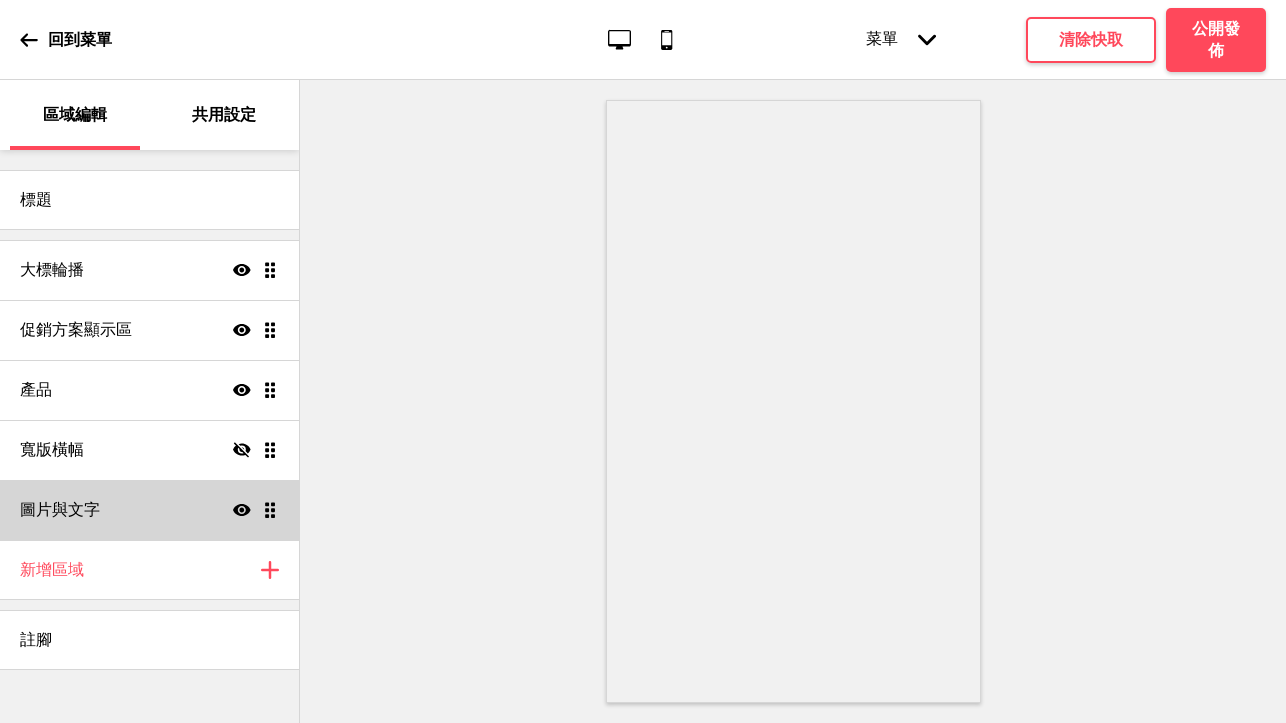 click on "圖片與文字 顯示 拖曳" at bounding box center [149, 510] 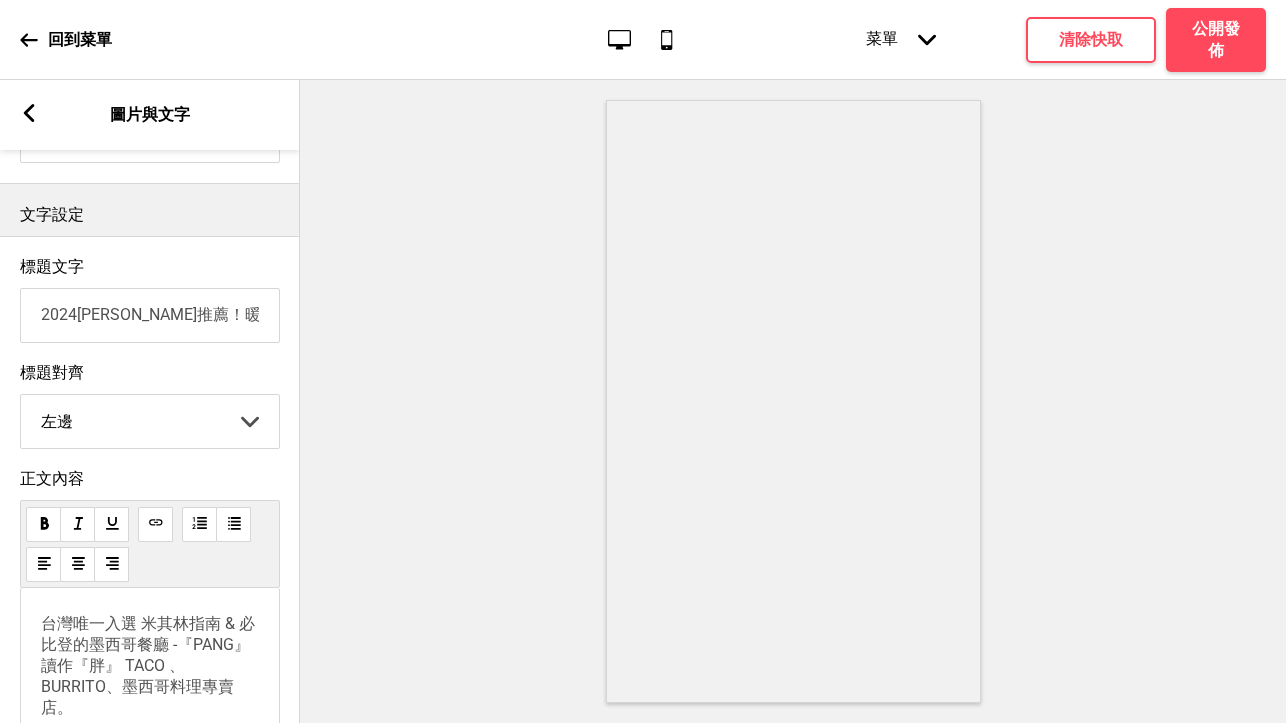 scroll, scrollTop: 518, scrollLeft: 0, axis: vertical 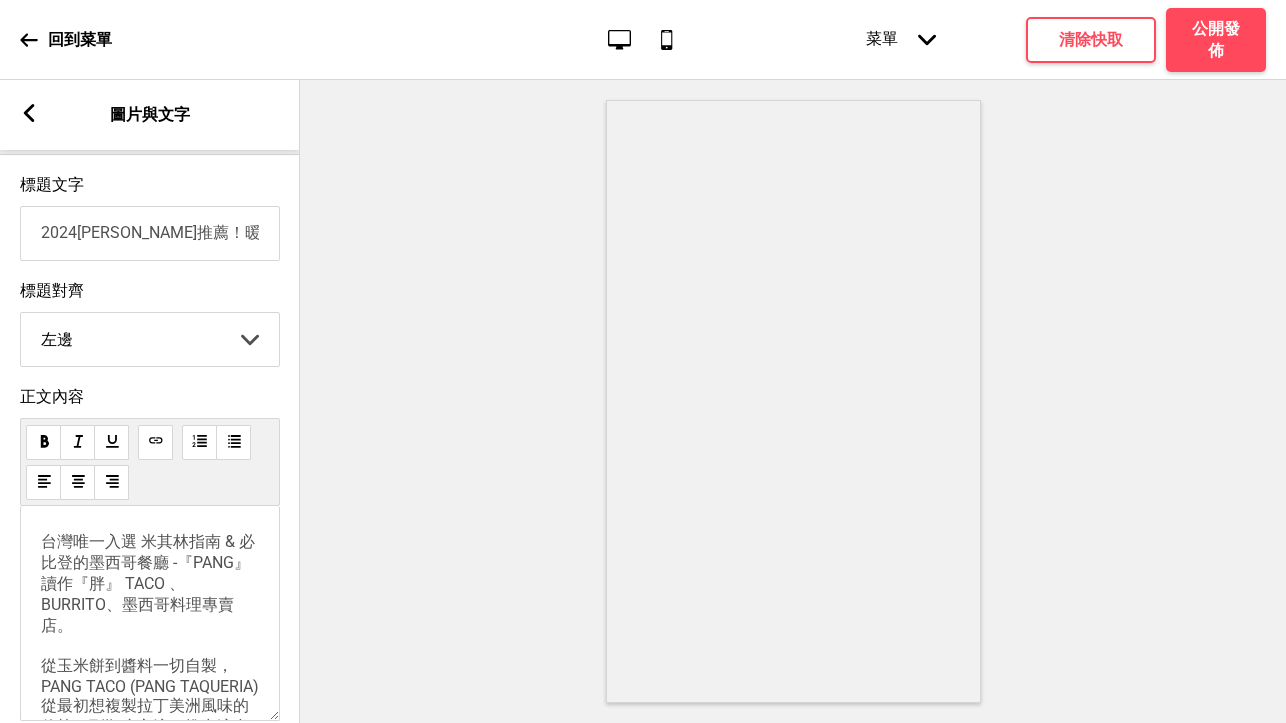click on "箭頭left" at bounding box center [29, 115] 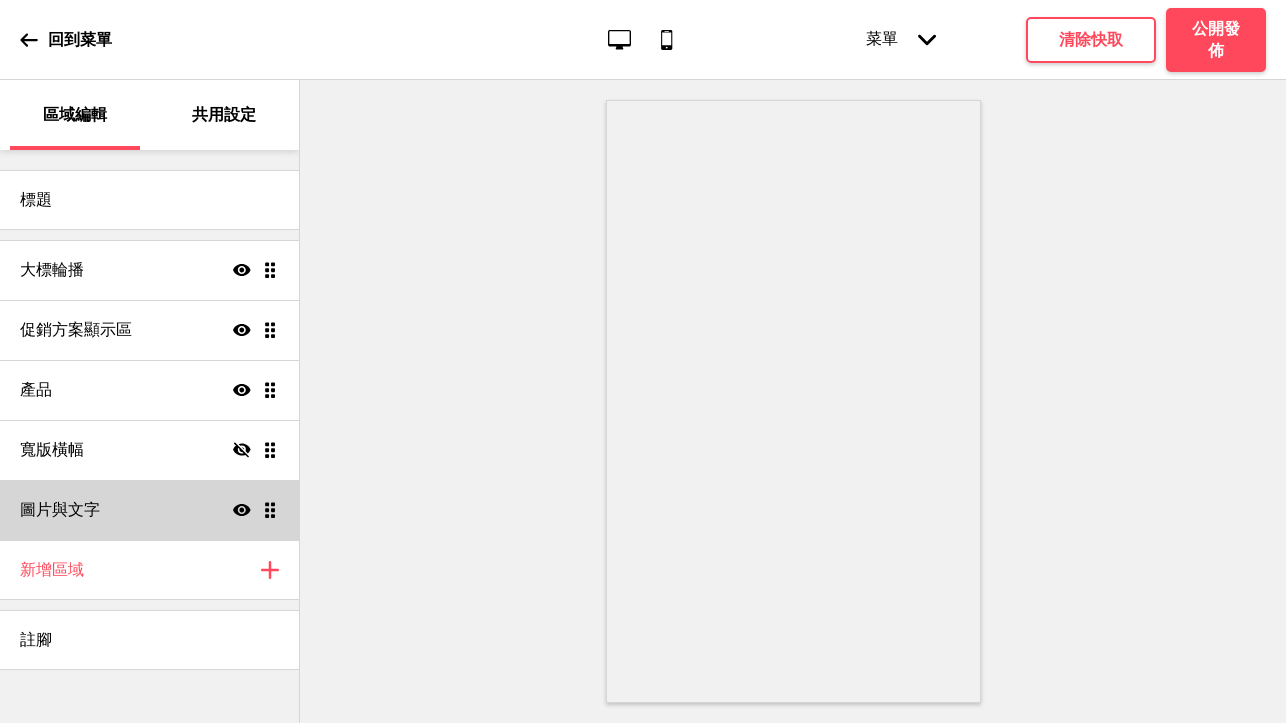 scroll, scrollTop: 0, scrollLeft: 0, axis: both 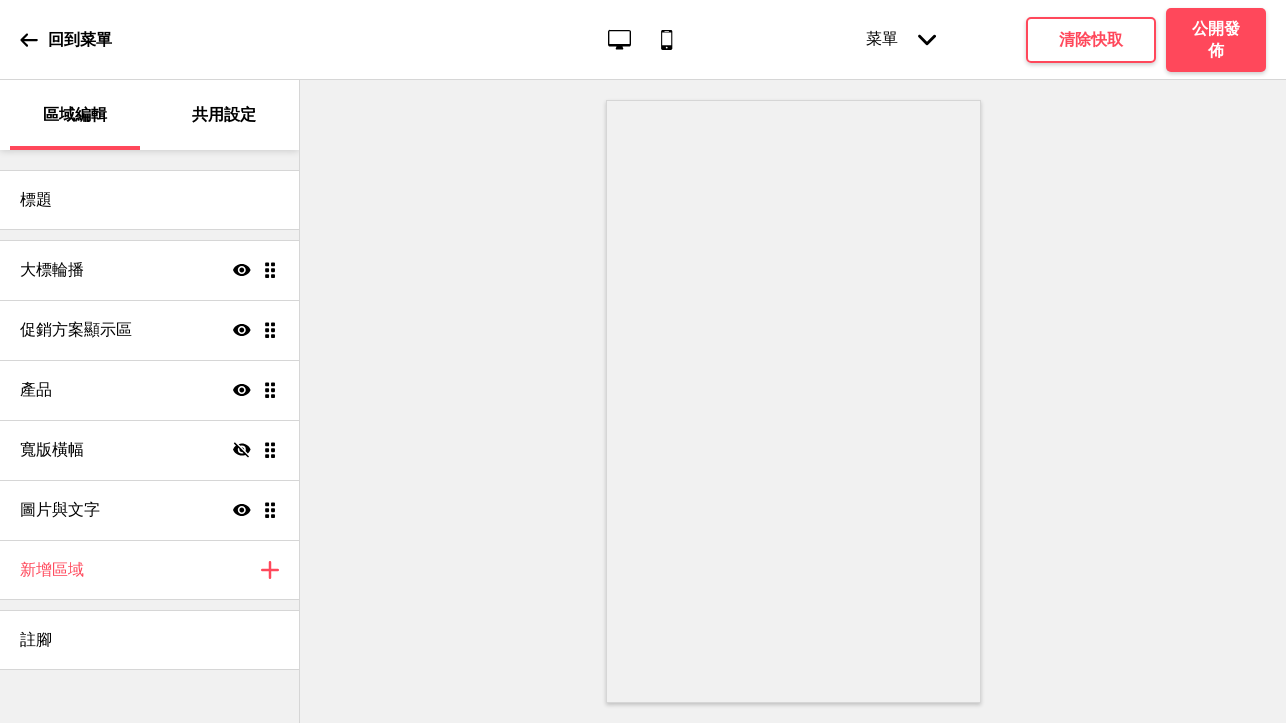 click on "回到菜單" at bounding box center (66, 40) 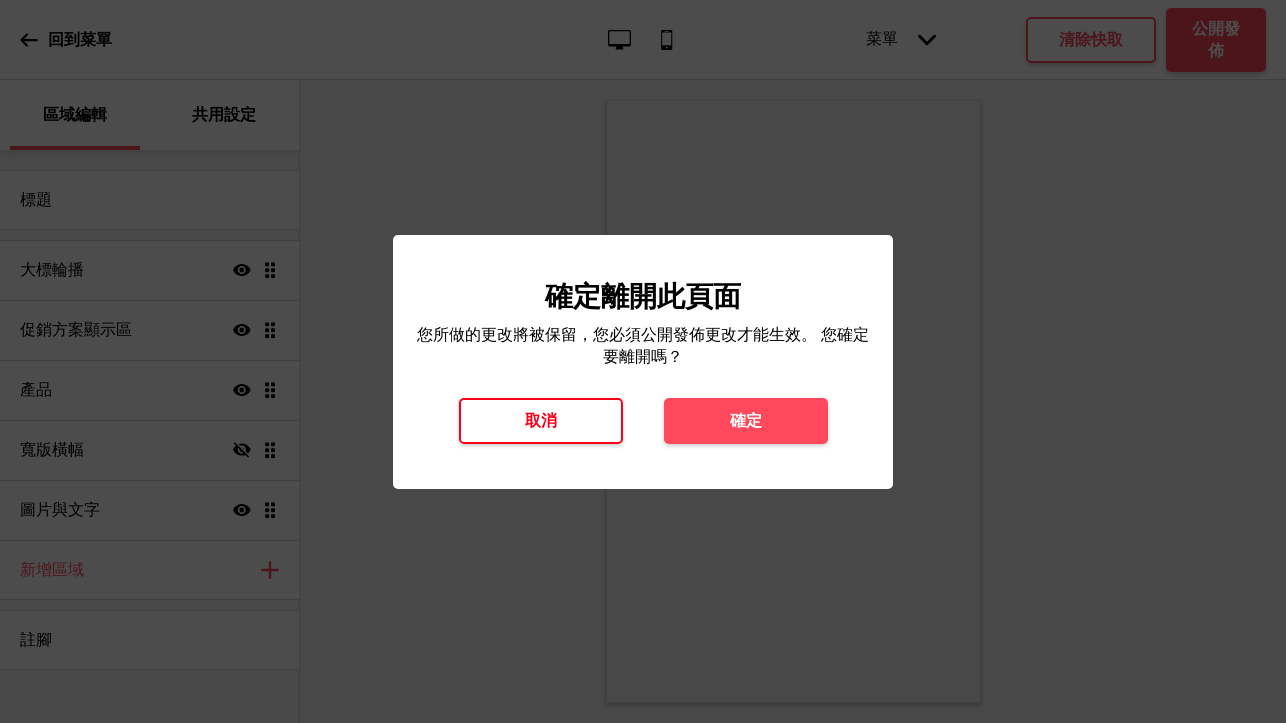 click on "取消" at bounding box center (541, 421) 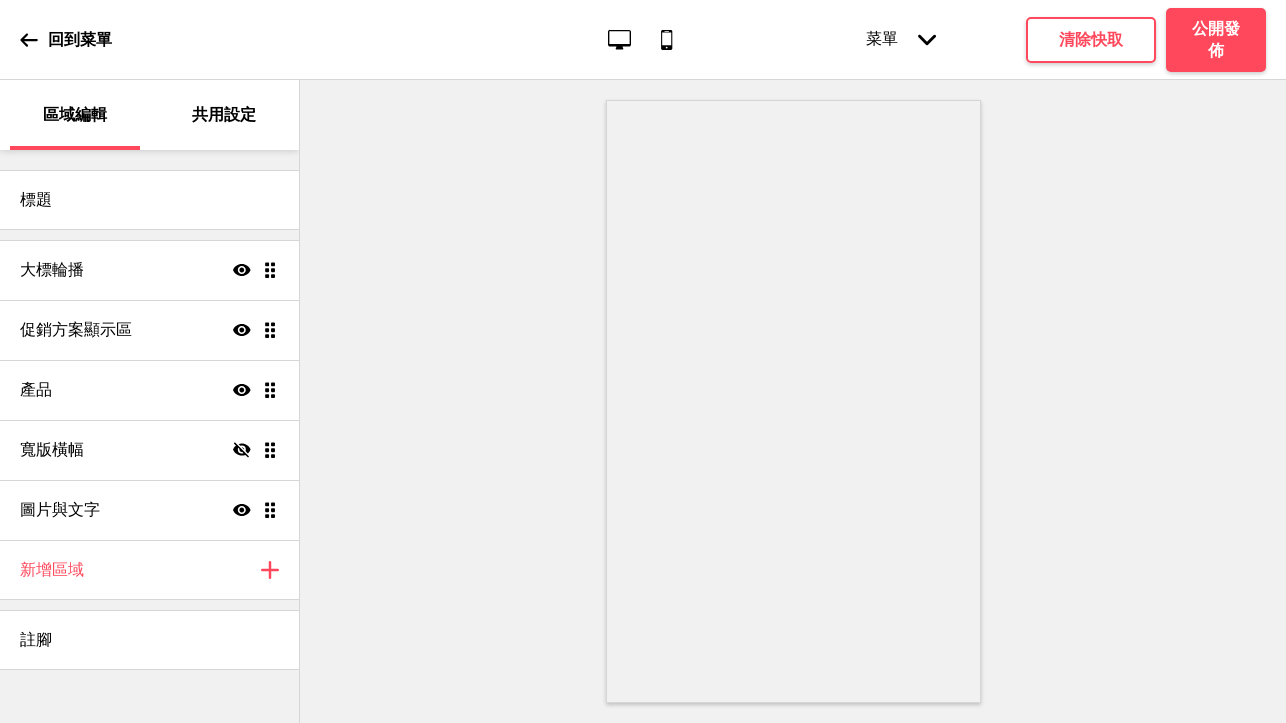 click on "回到菜單" at bounding box center [66, 40] 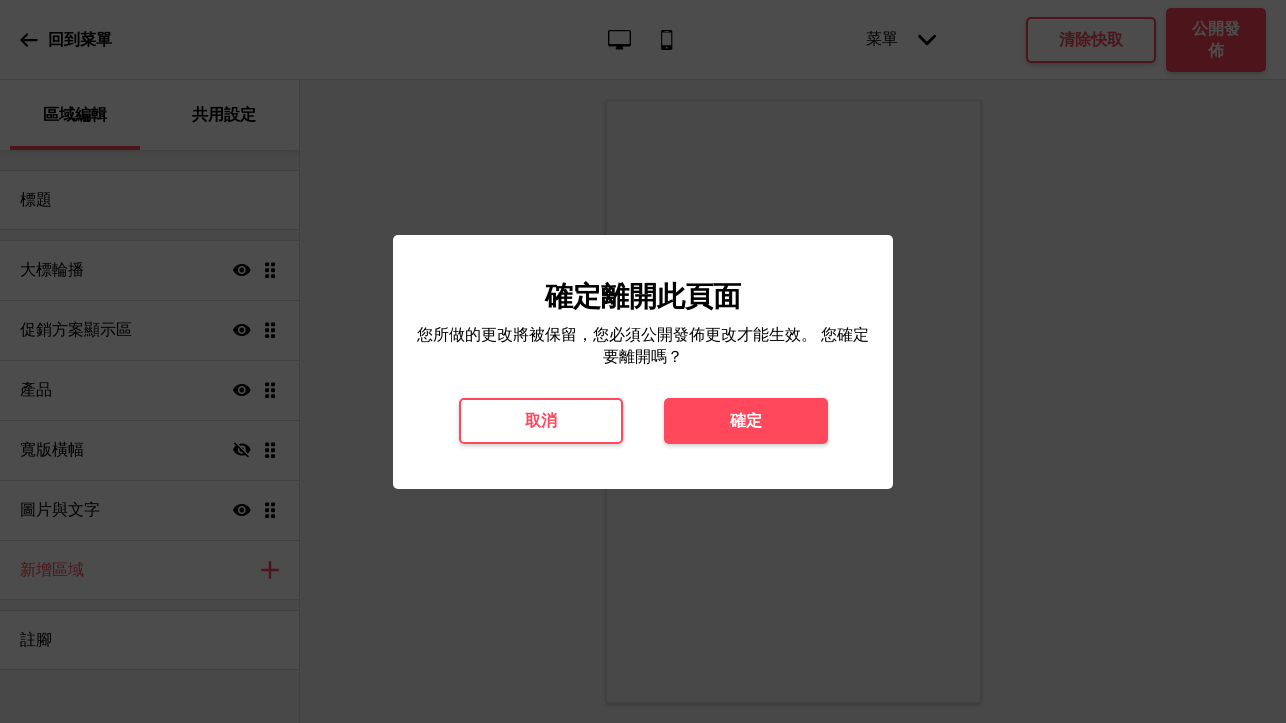 click on "確定離開此頁面 您所做的更改將被保留，您必須公開發佈更改才能生效。 您確定要離開嗎？ 取消 確定" at bounding box center [643, 362] 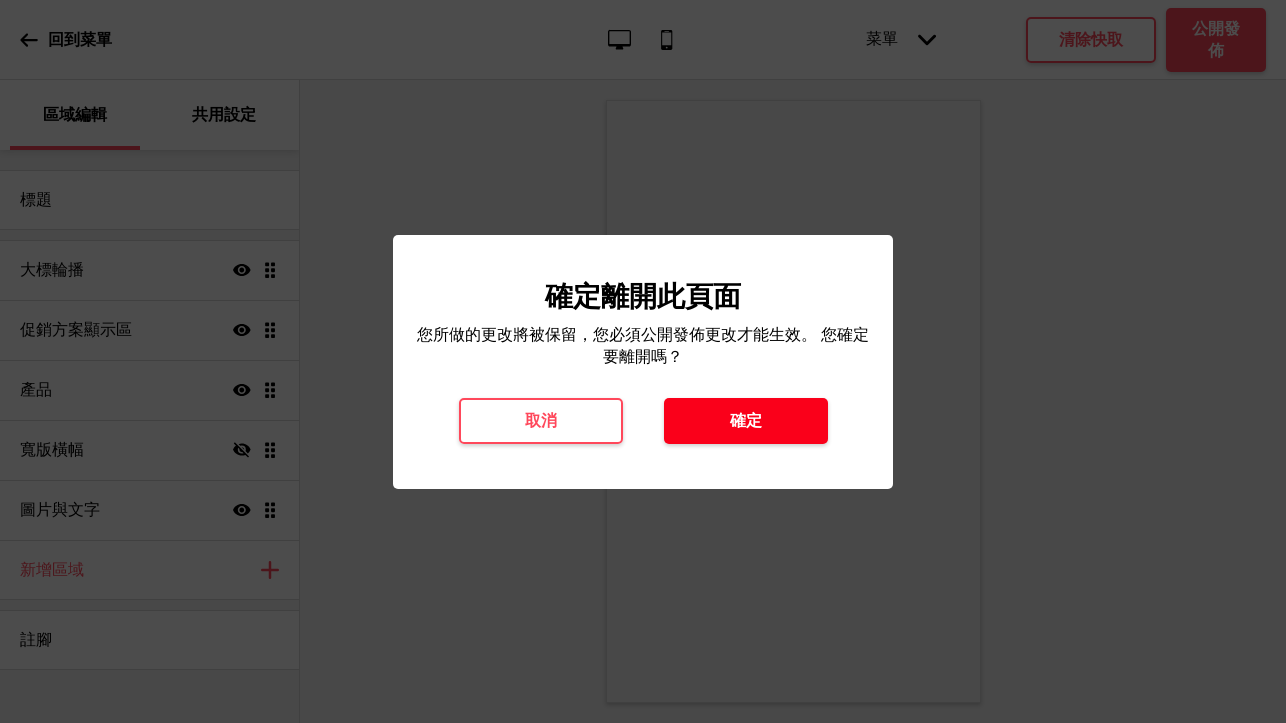 click on "確定" at bounding box center [746, 421] 